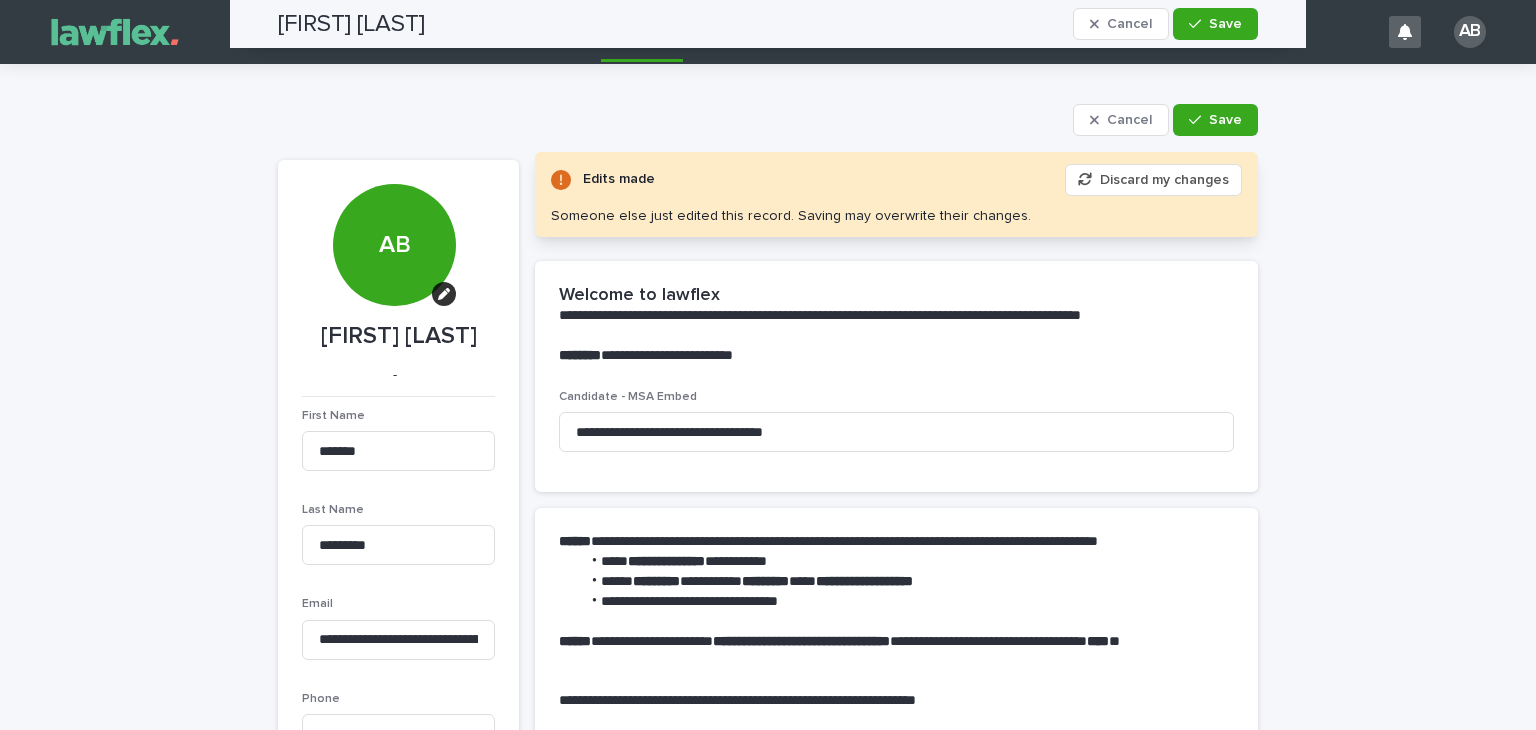 scroll, scrollTop: 0, scrollLeft: 0, axis: both 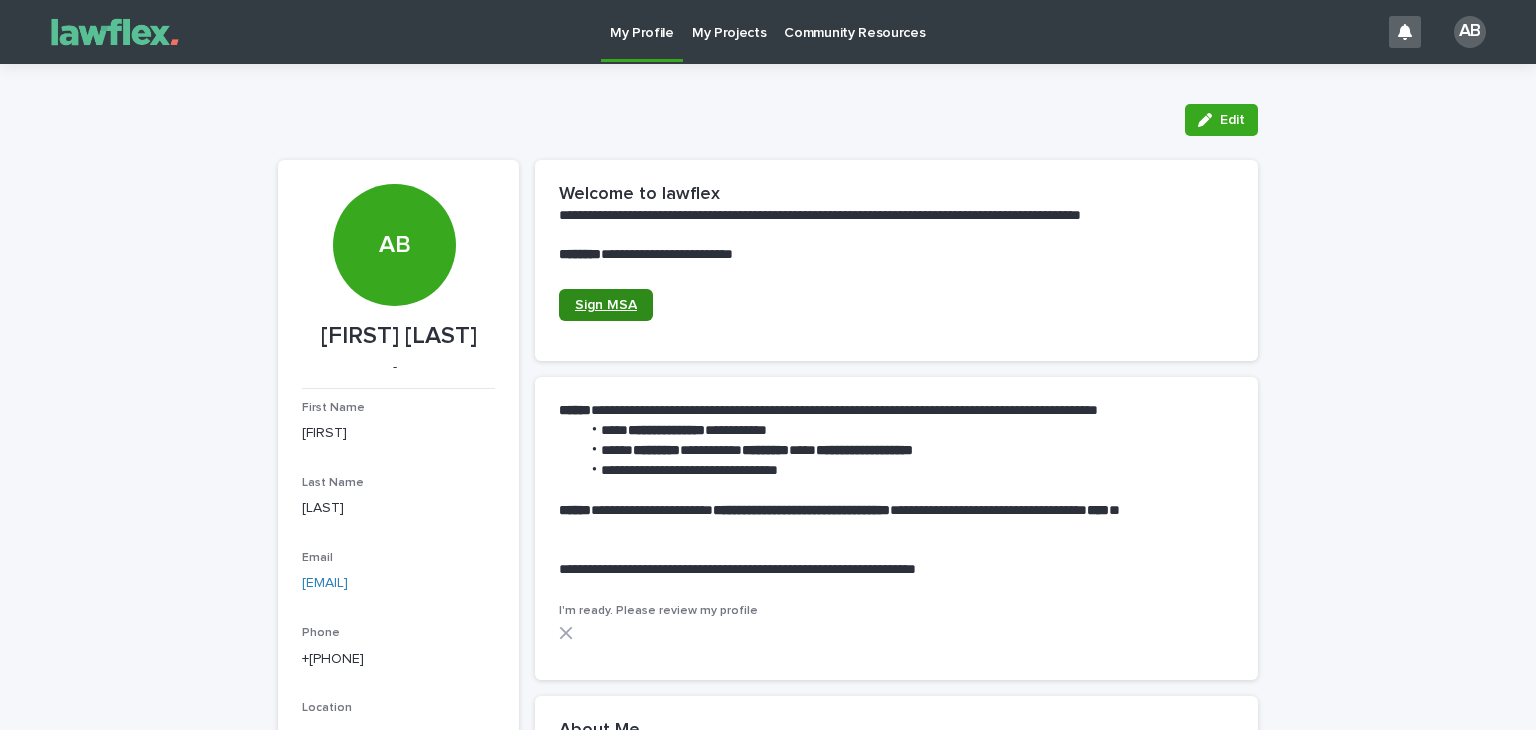 click on "Sign MSA" at bounding box center (606, 305) 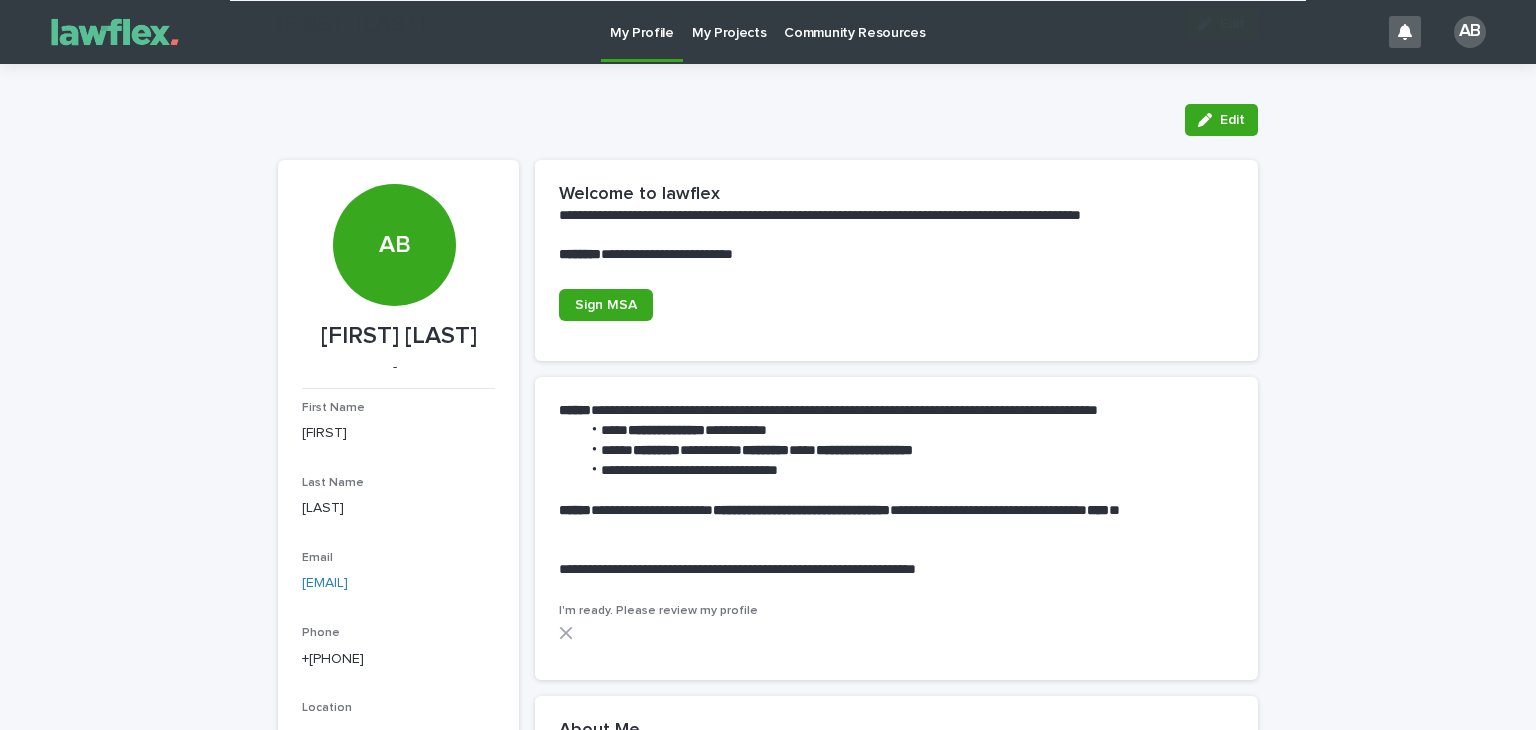 scroll, scrollTop: 356, scrollLeft: 0, axis: vertical 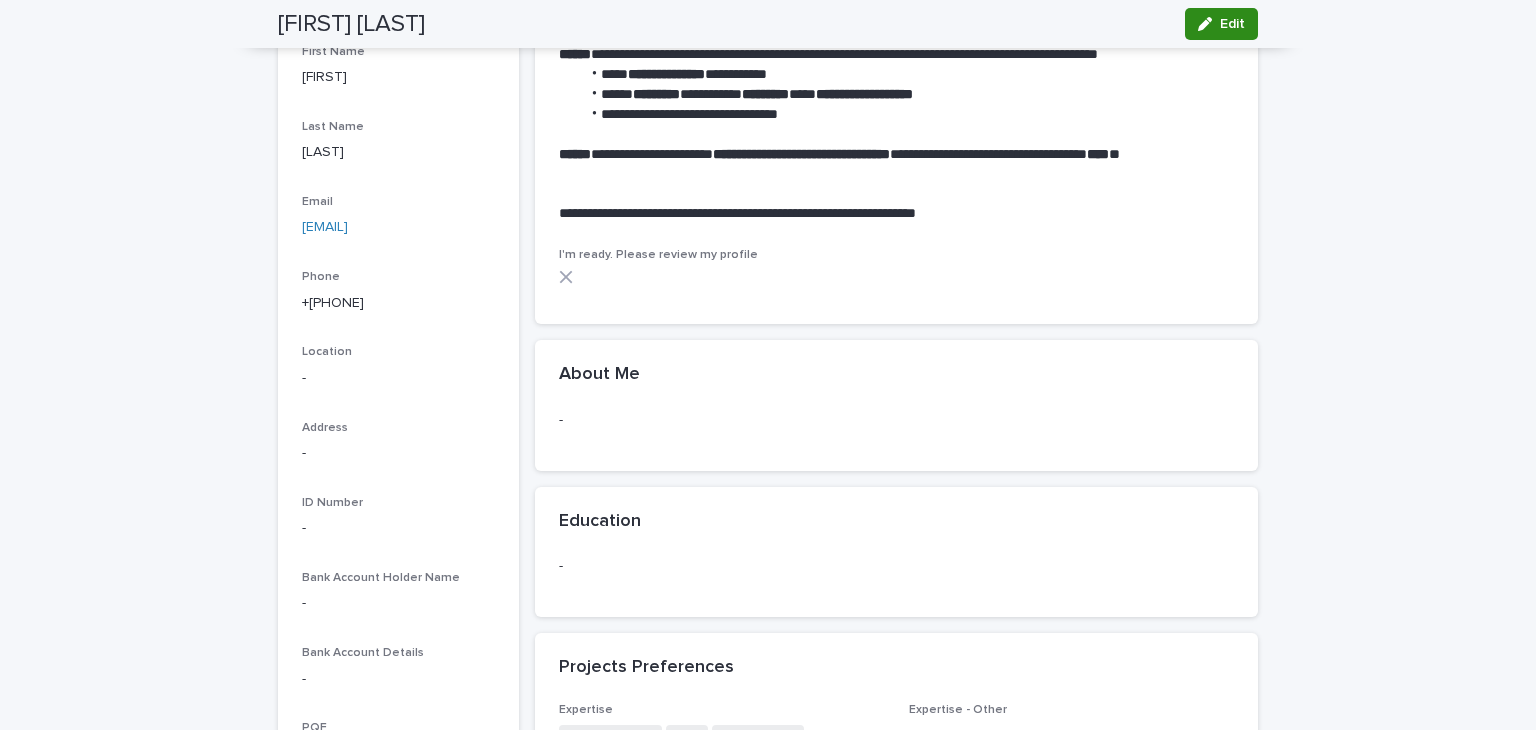click on "Edit" at bounding box center (1232, 24) 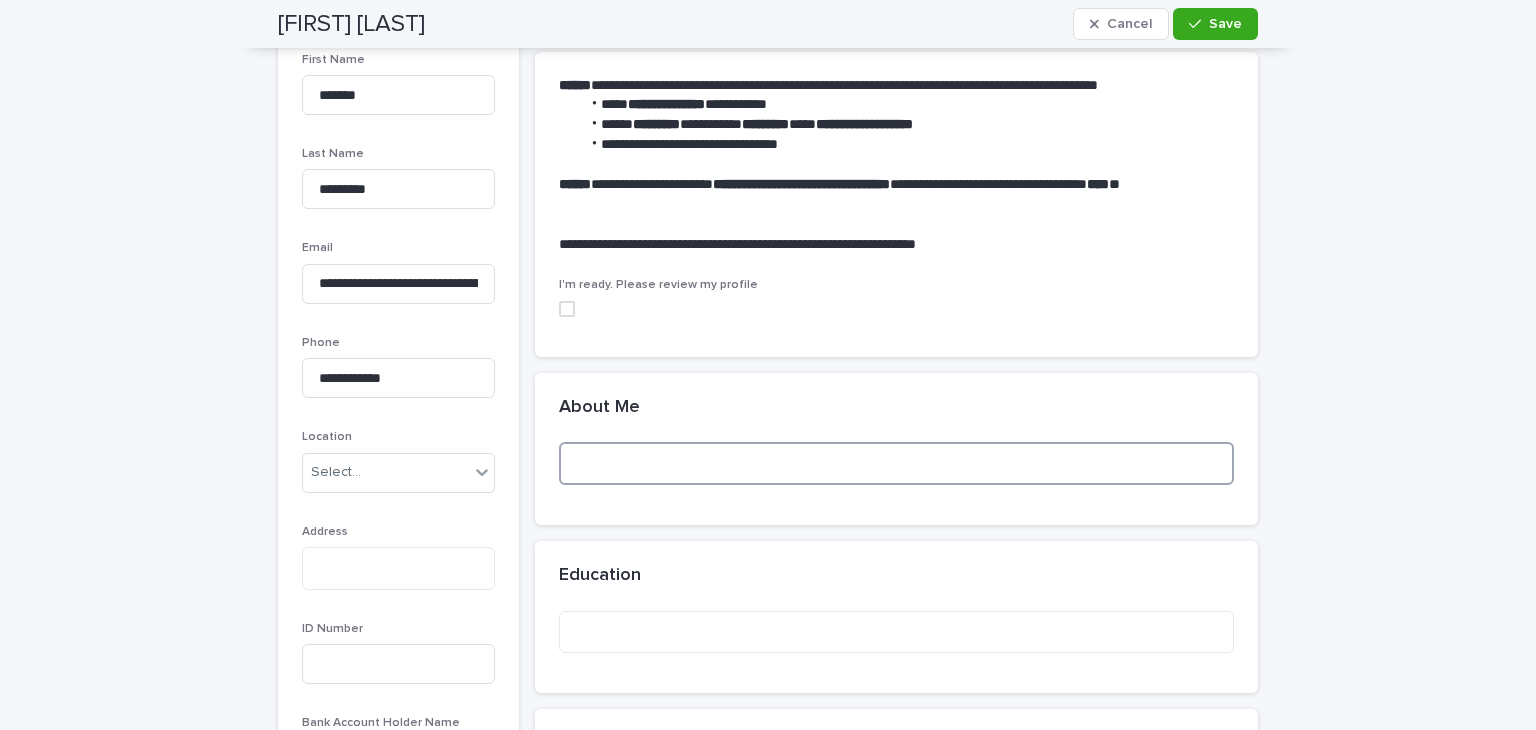 click at bounding box center [896, 463] 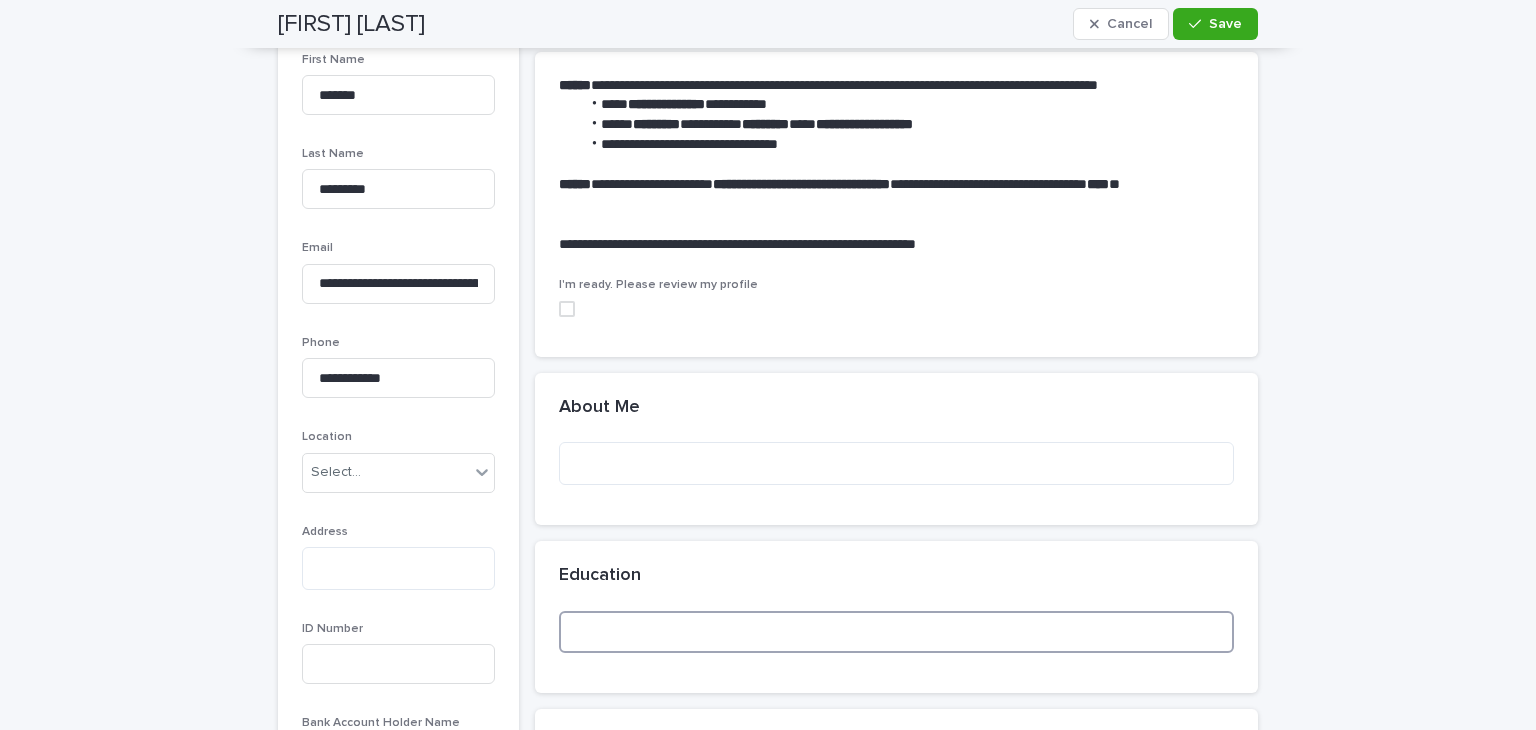 click at bounding box center (896, 632) 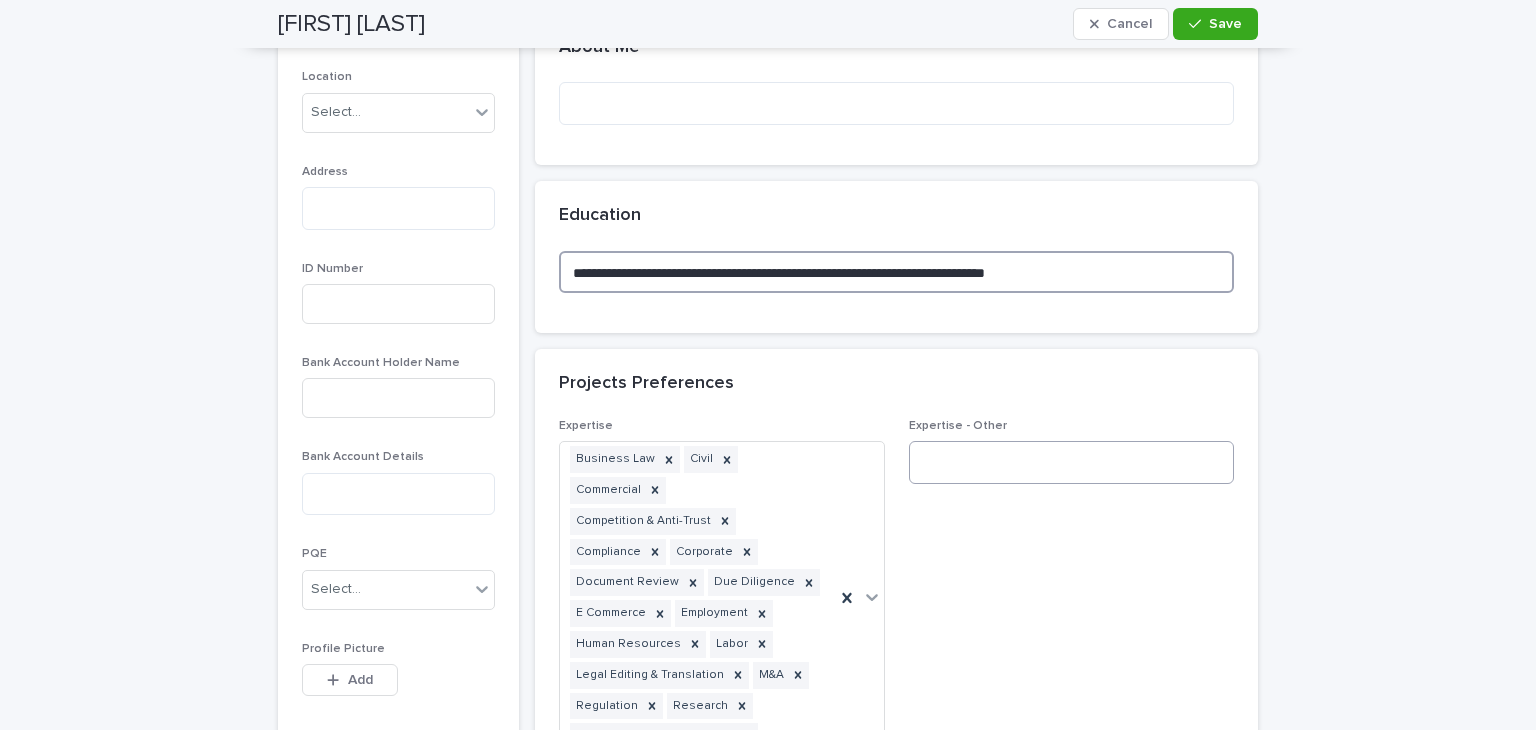 scroll, scrollTop: 718, scrollLeft: 0, axis: vertical 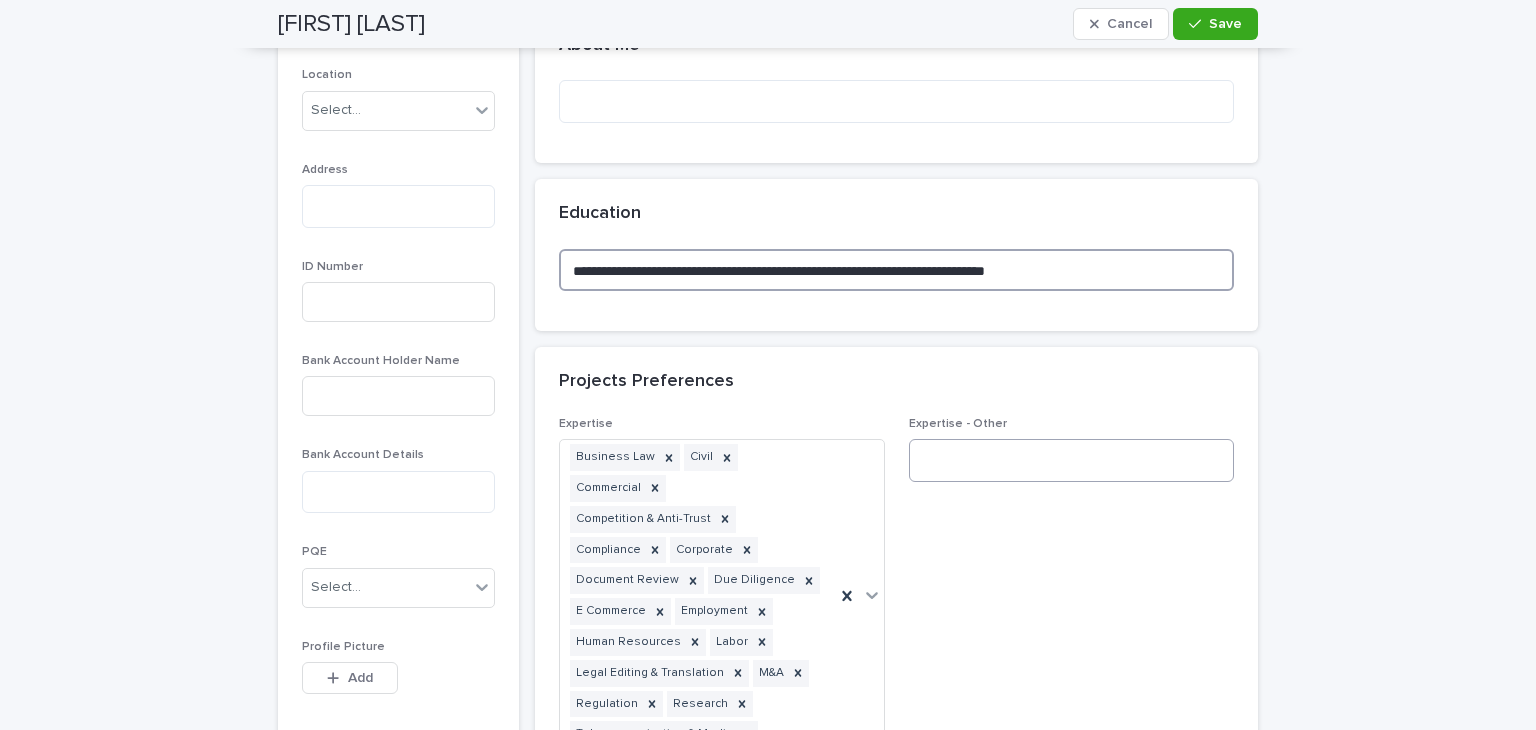 type on "**********" 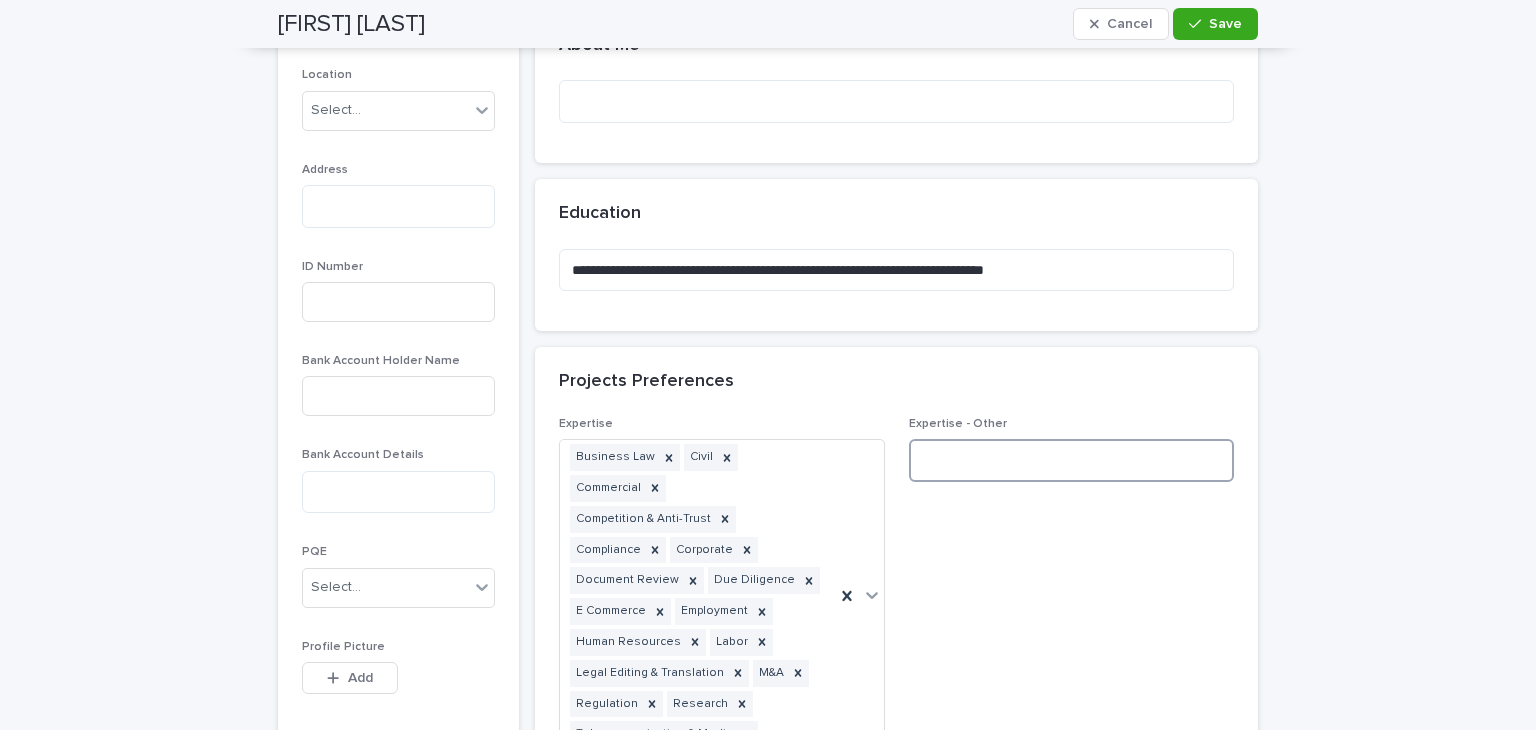 click at bounding box center [1072, 460] 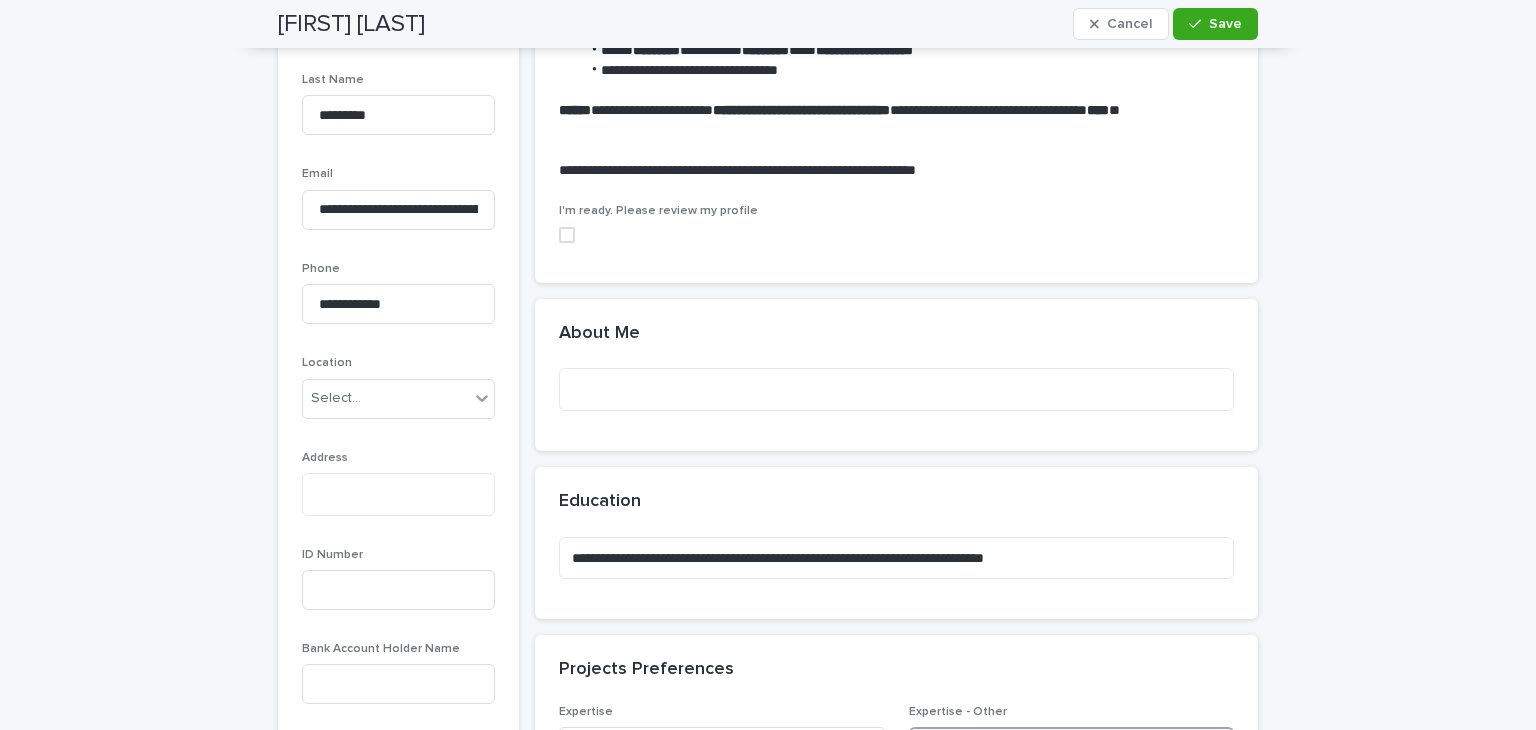 scroll, scrollTop: 380, scrollLeft: 0, axis: vertical 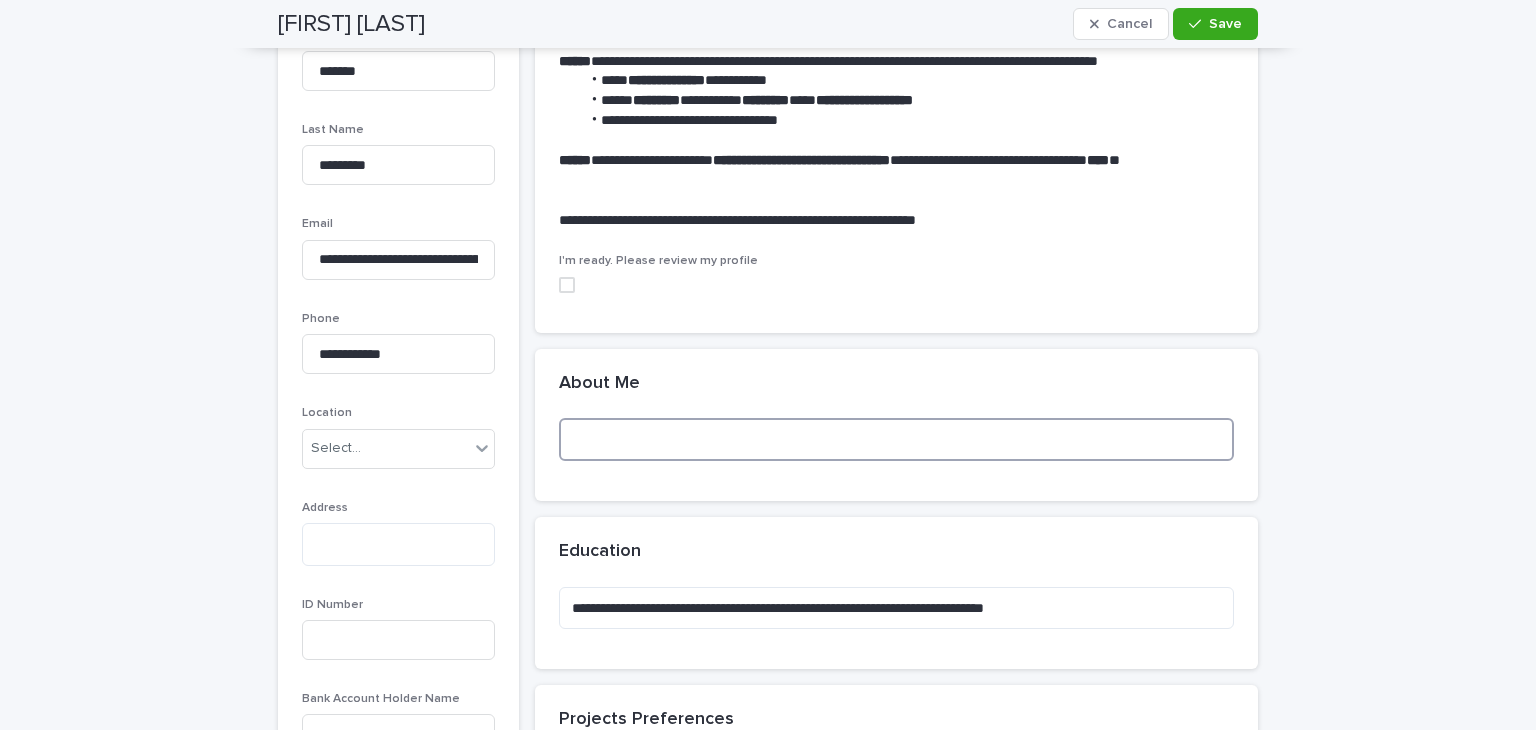 click at bounding box center (896, 439) 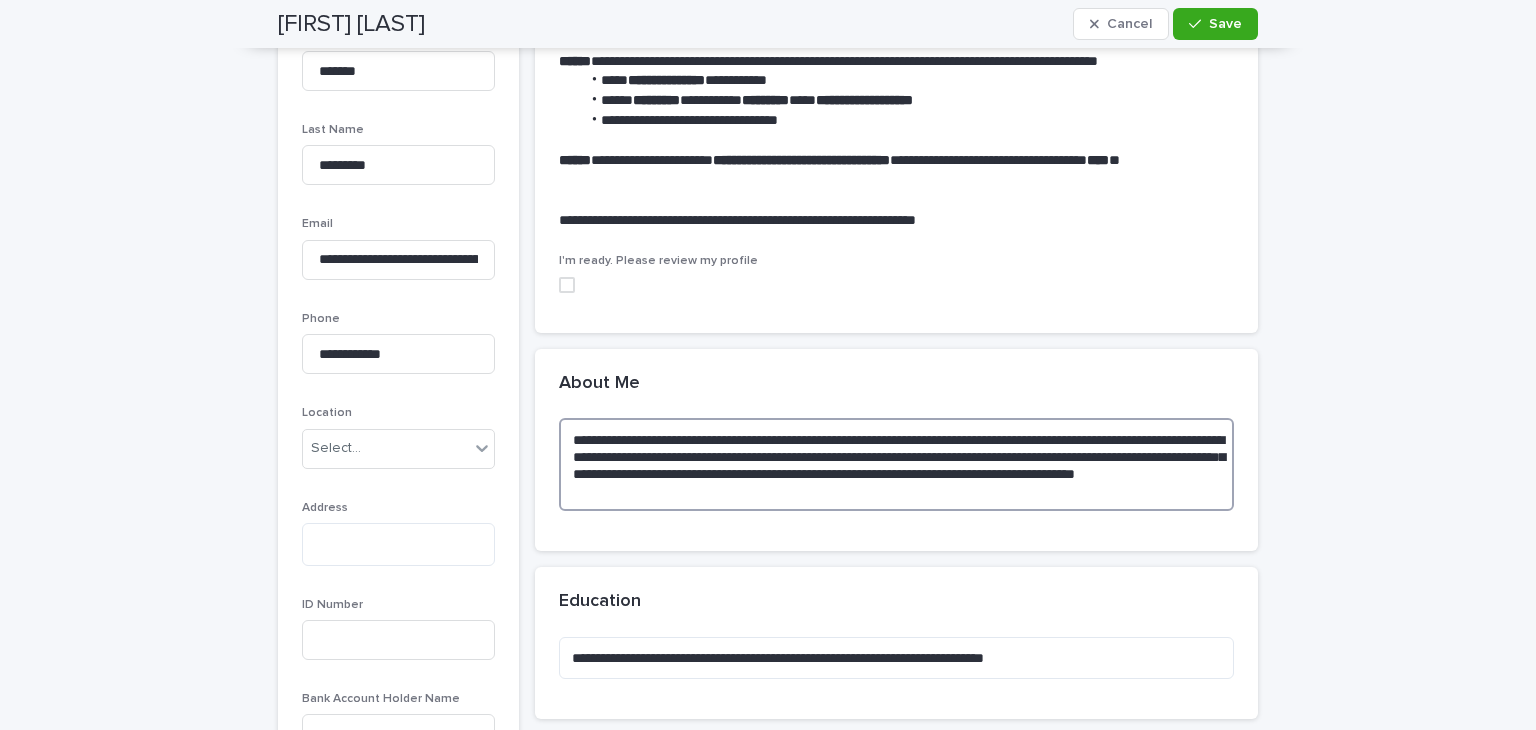 click on "**********" at bounding box center [896, 464] 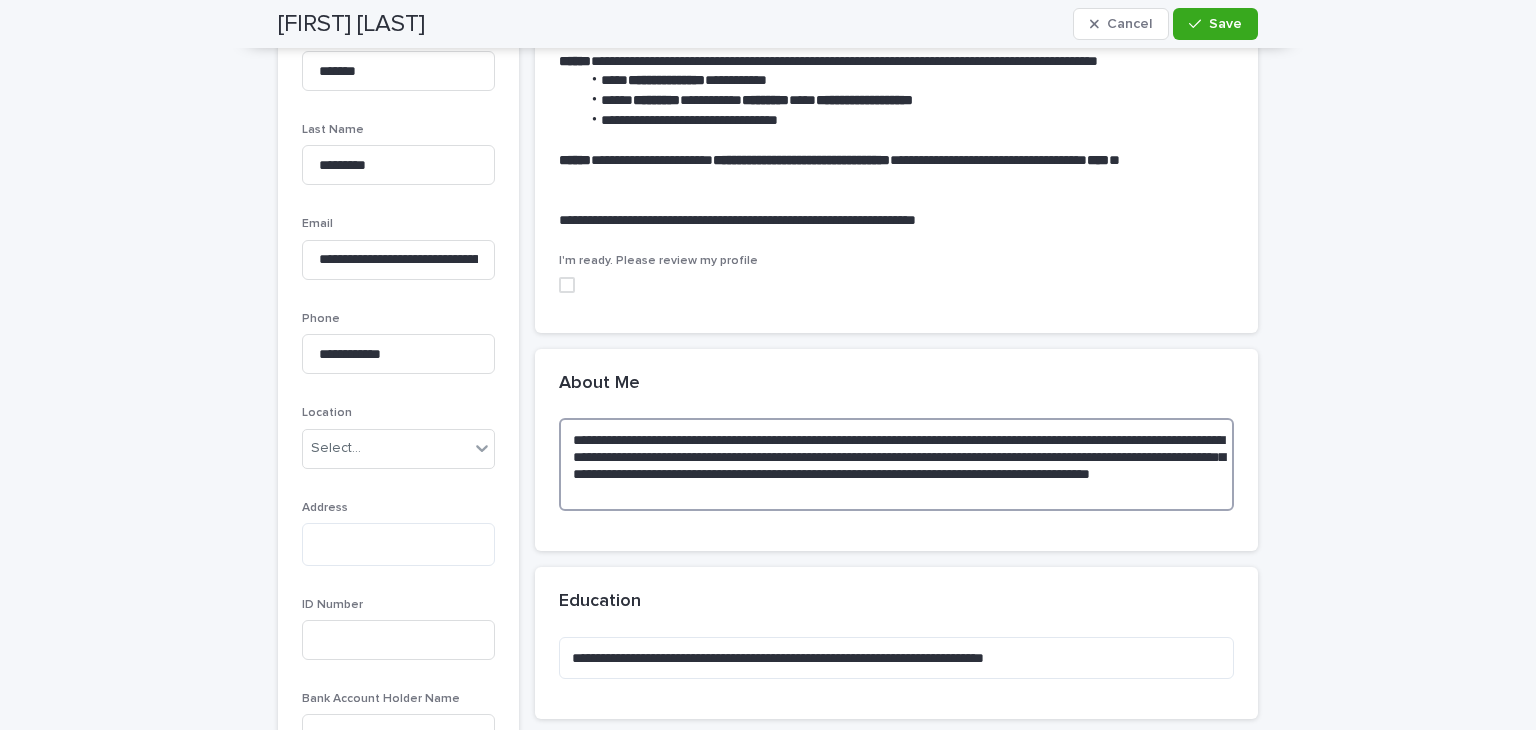 click on "**********" at bounding box center [896, 464] 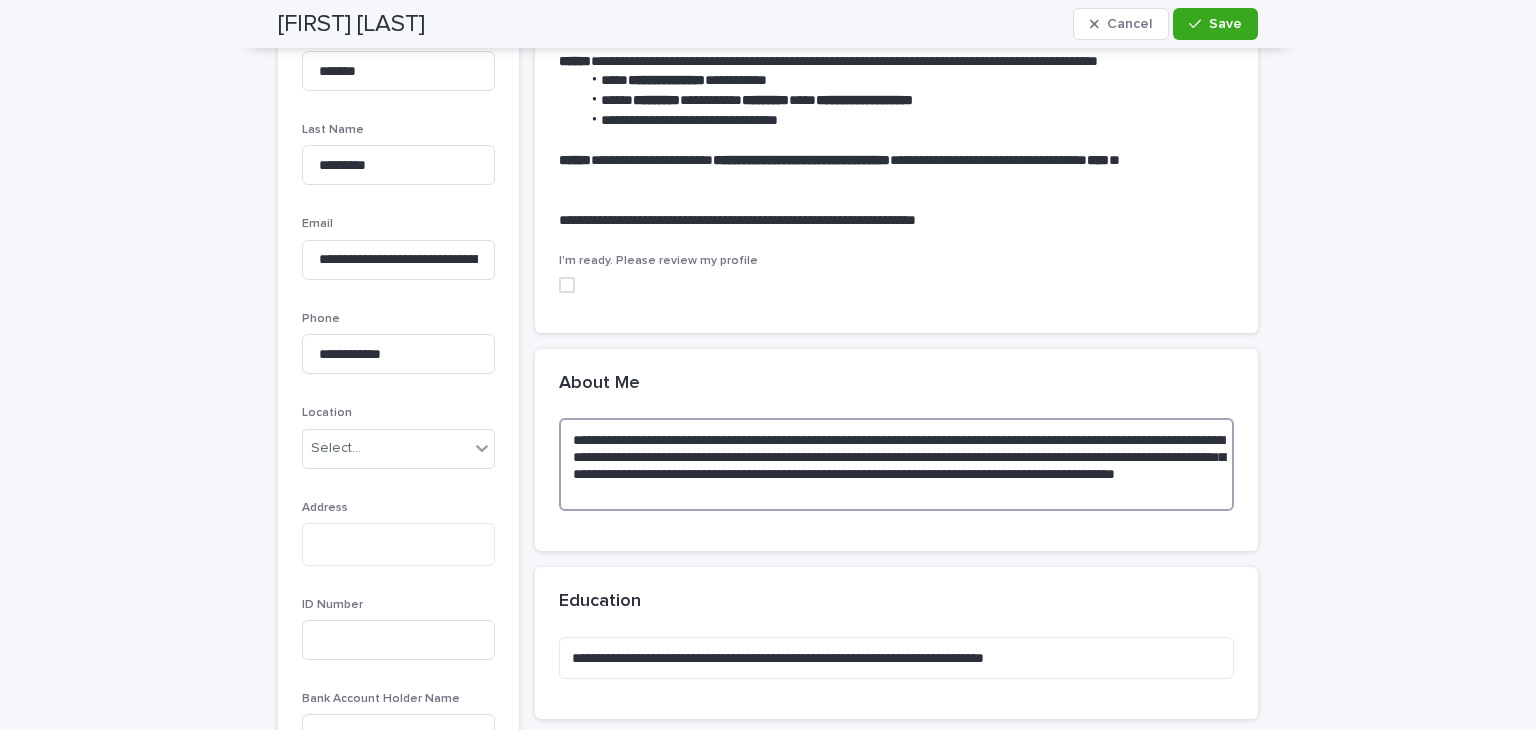 click on "**********" at bounding box center (896, 464) 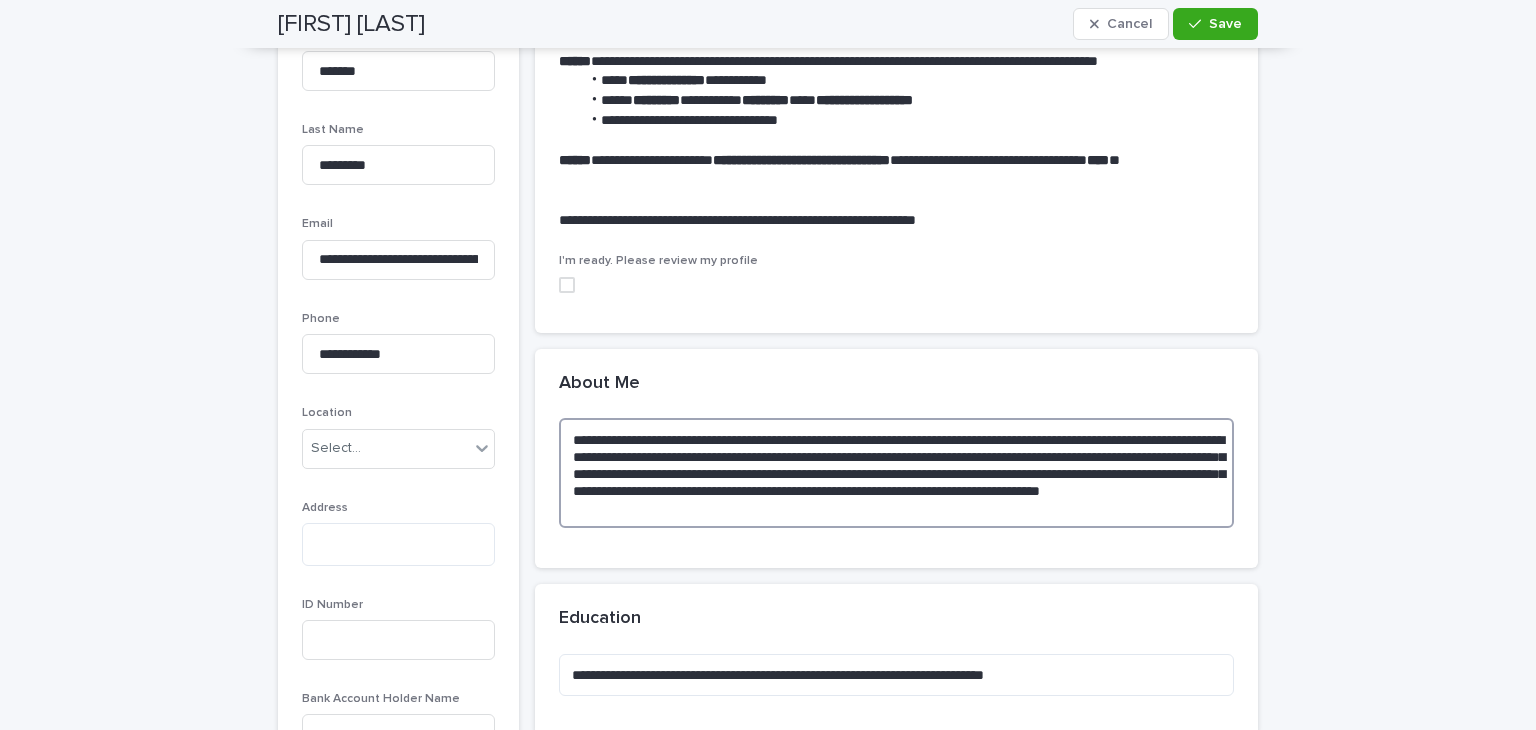 click on "**********" at bounding box center (896, 473) 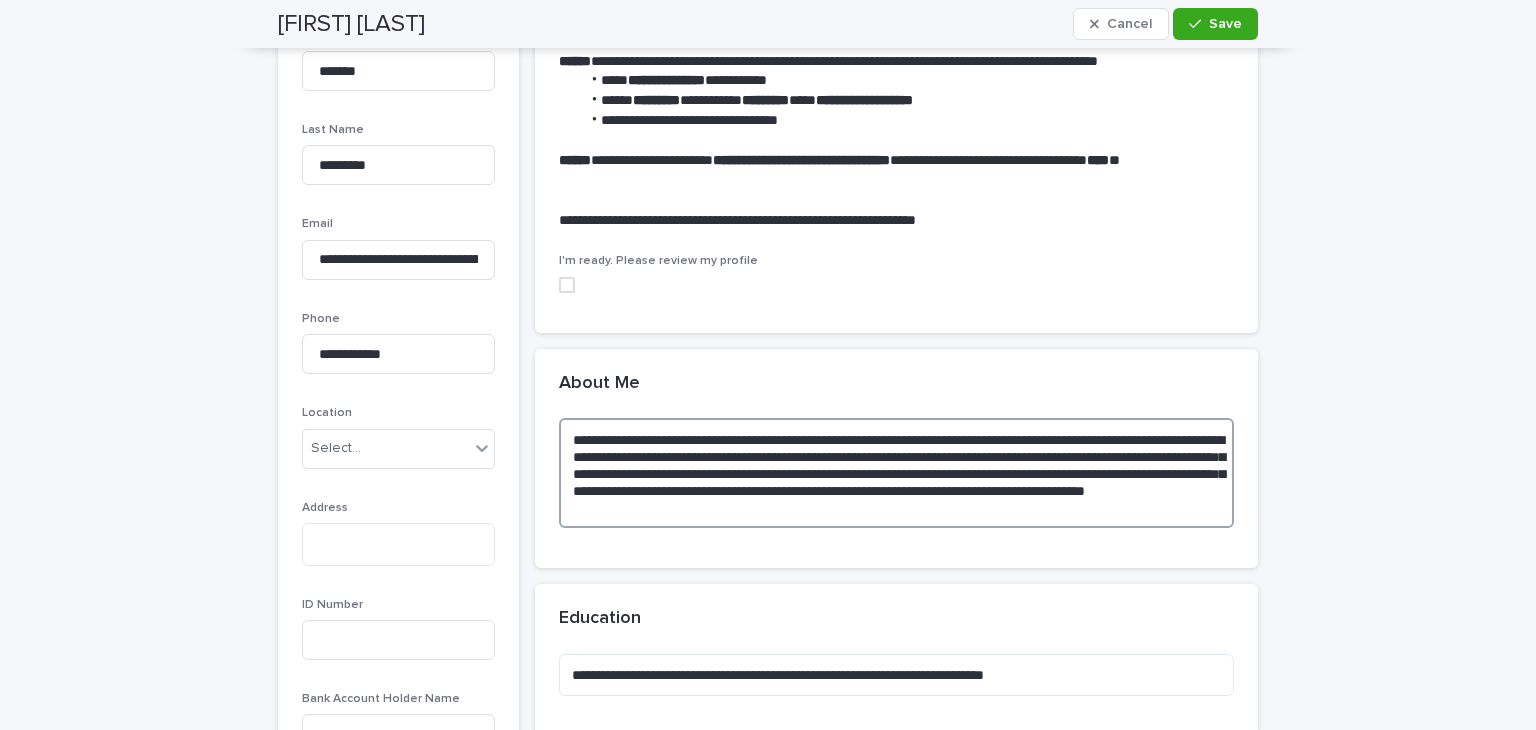 click on "**********" at bounding box center [896, 473] 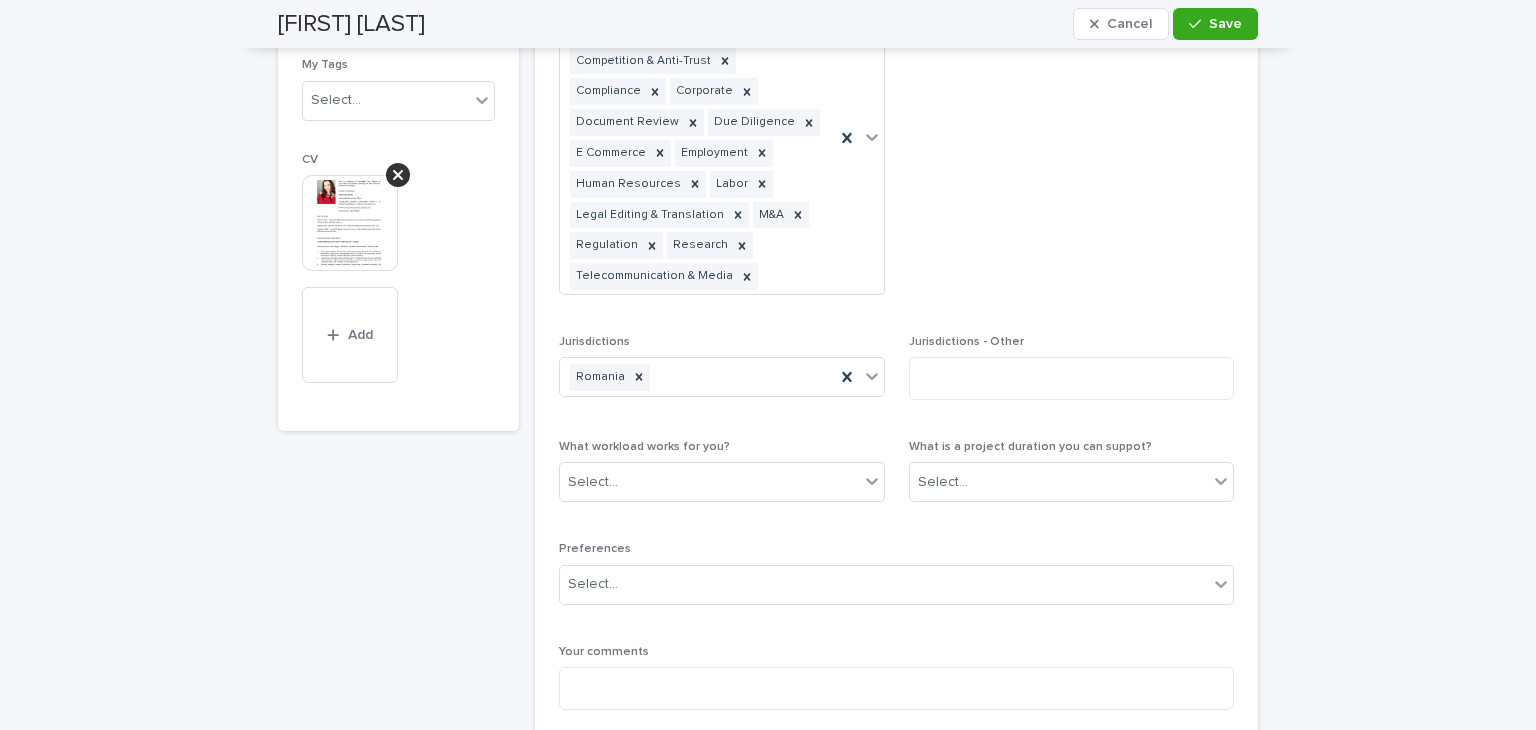 scroll, scrollTop: 1395, scrollLeft: 0, axis: vertical 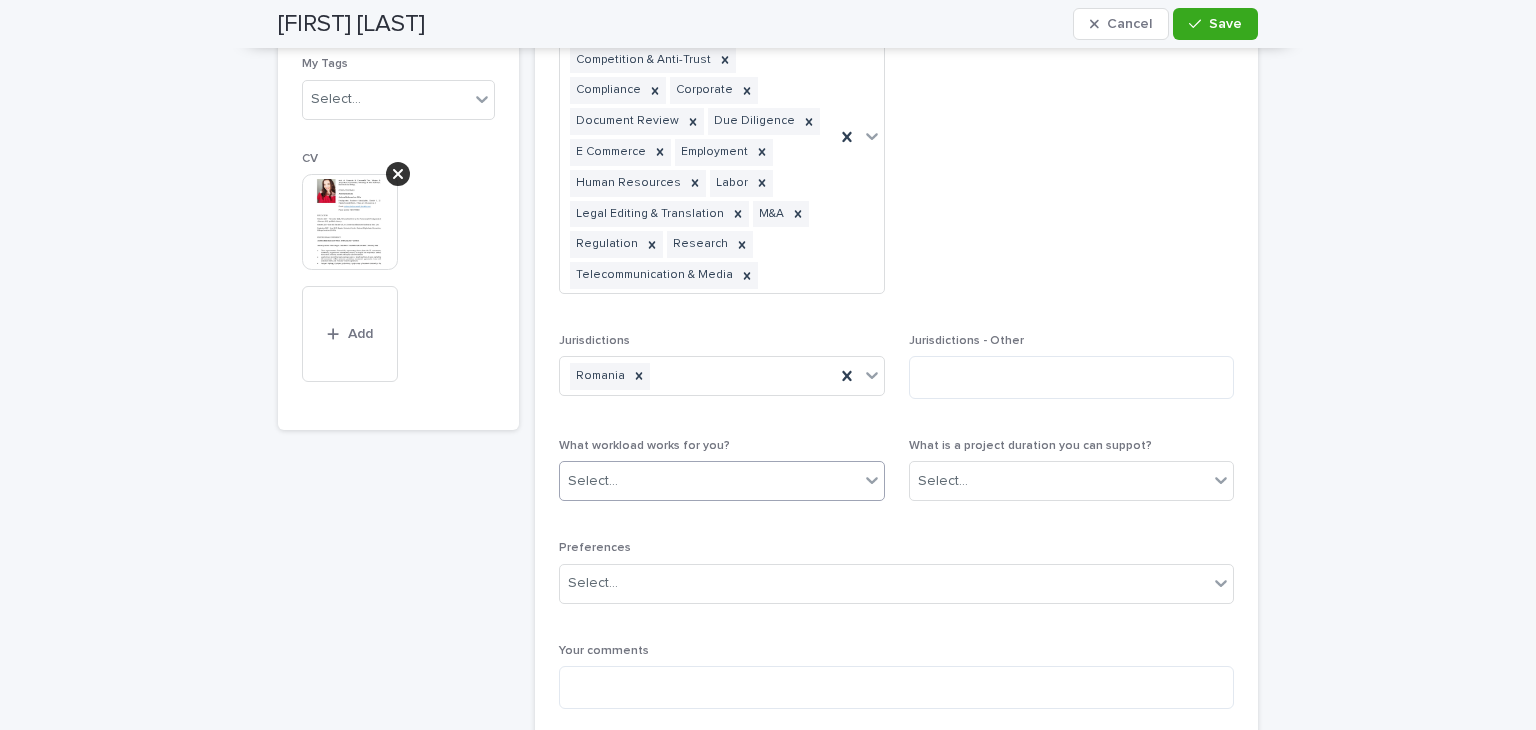 type on "**********" 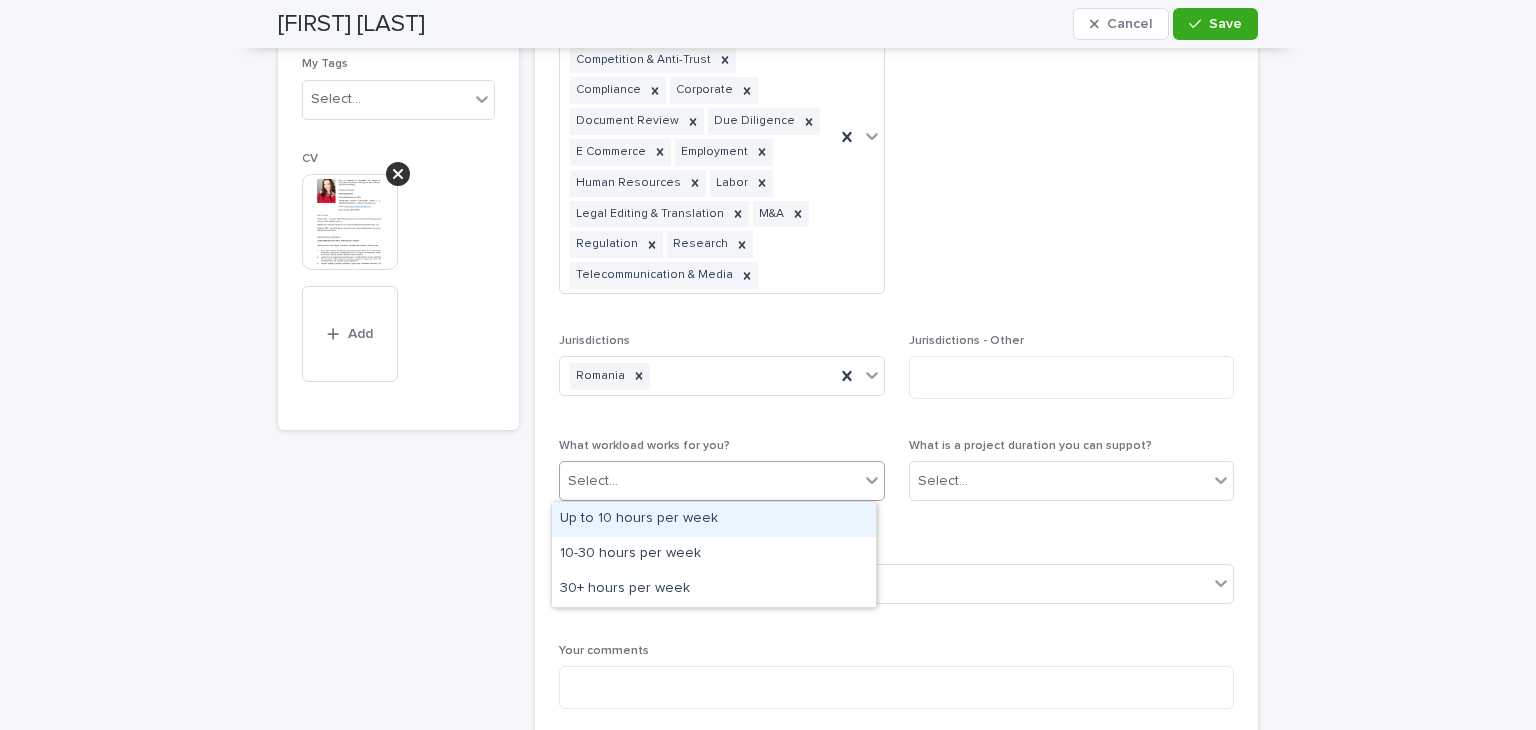 click on "Select..." at bounding box center [722, 481] 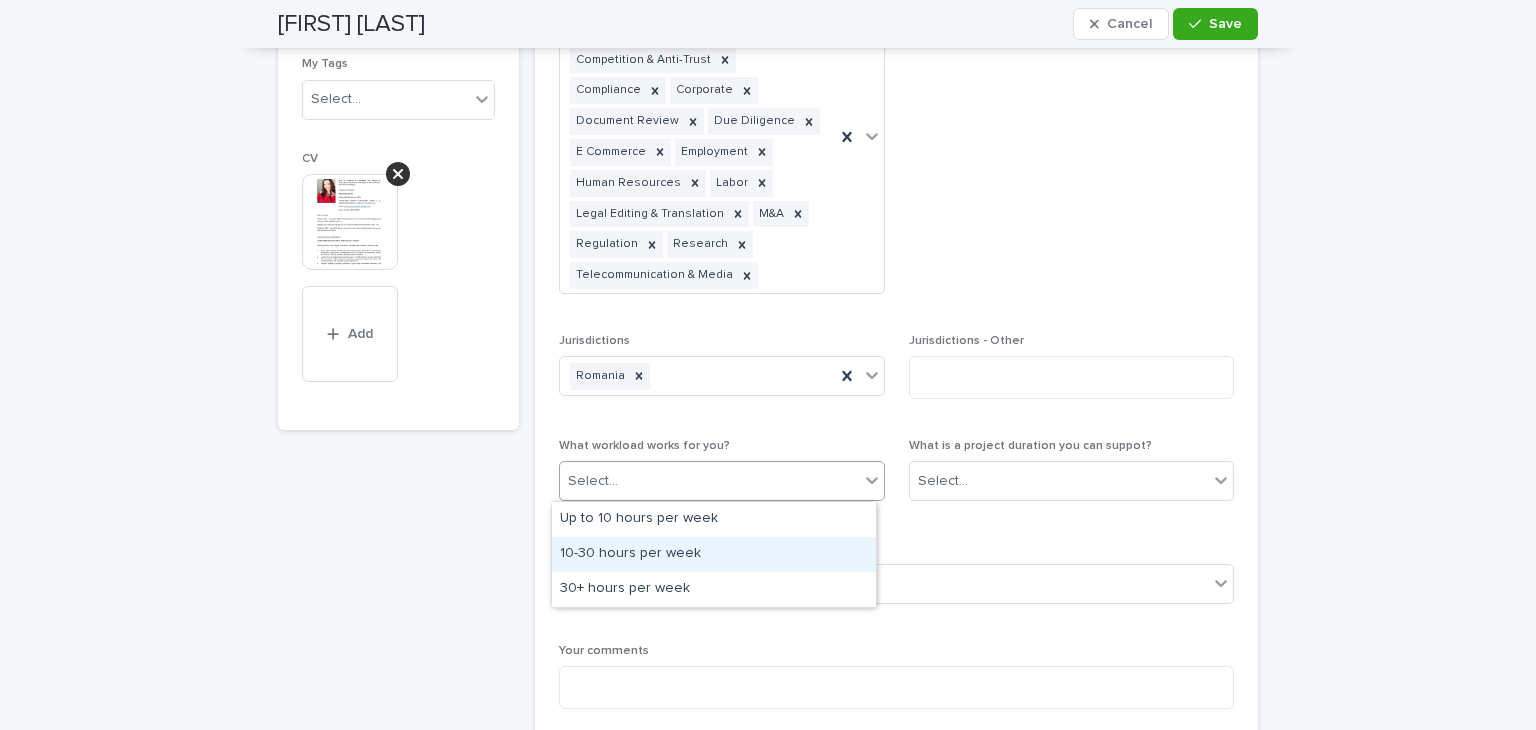 click on "10-30 hours per week" at bounding box center (714, 554) 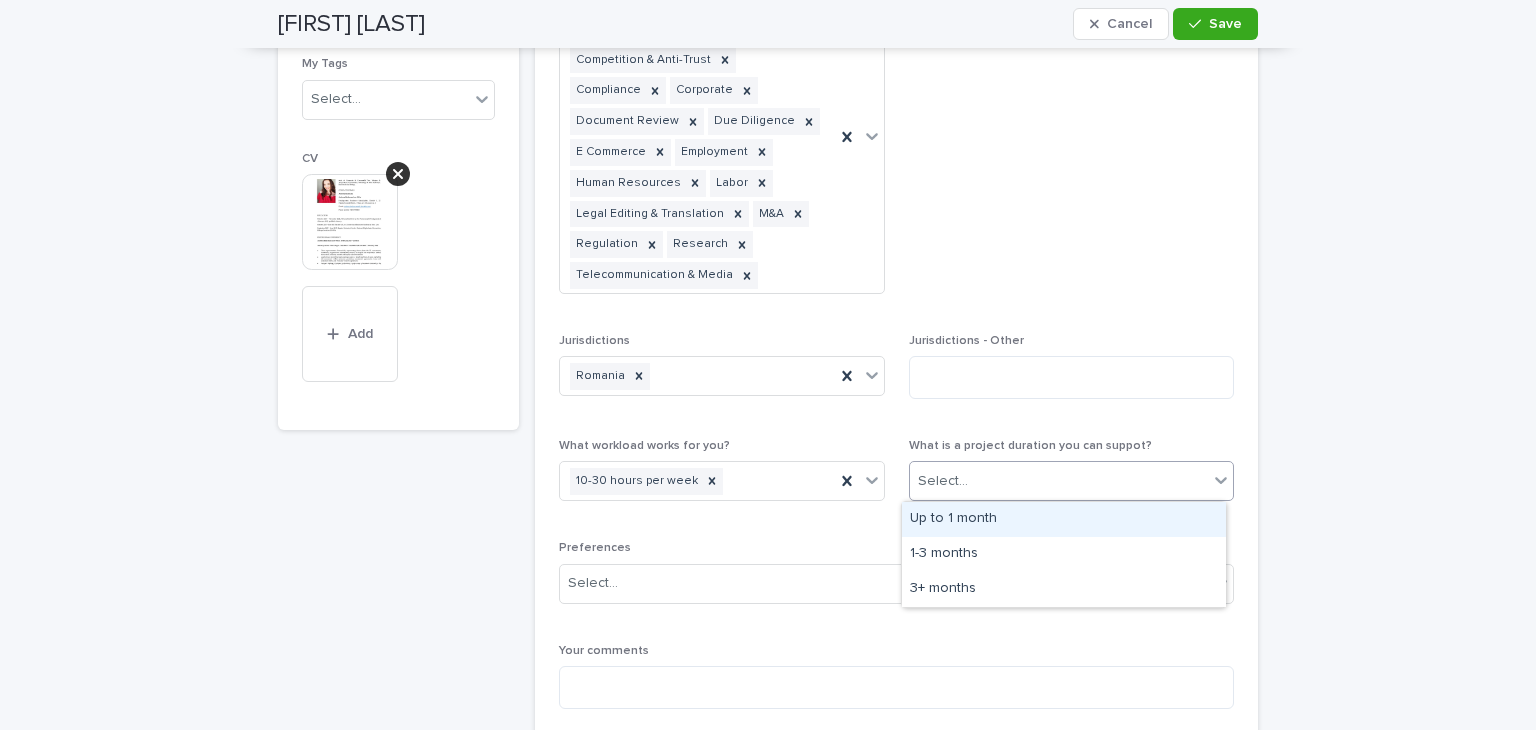 click on "Select..." at bounding box center [943, 481] 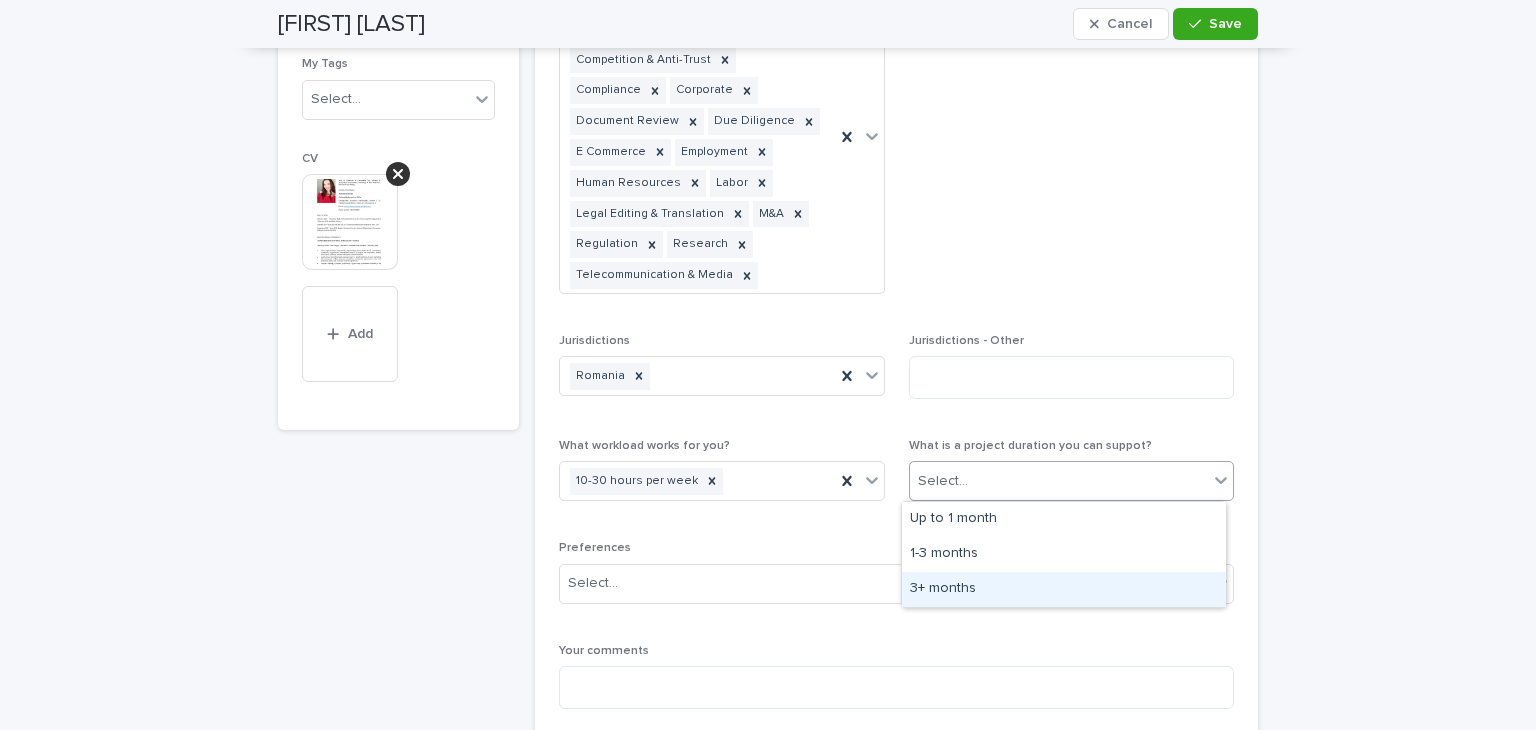 click on "3+ months" at bounding box center (1064, 589) 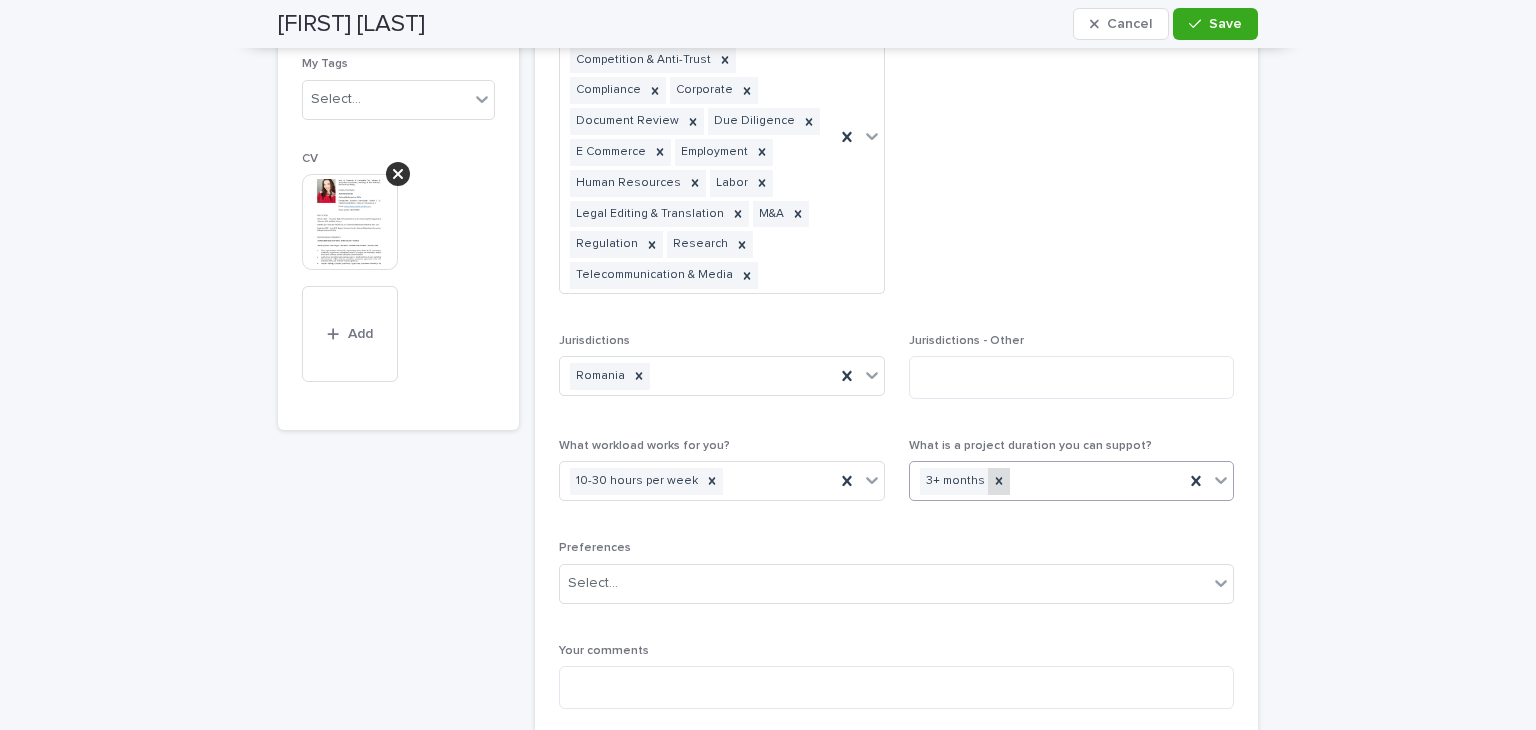 click 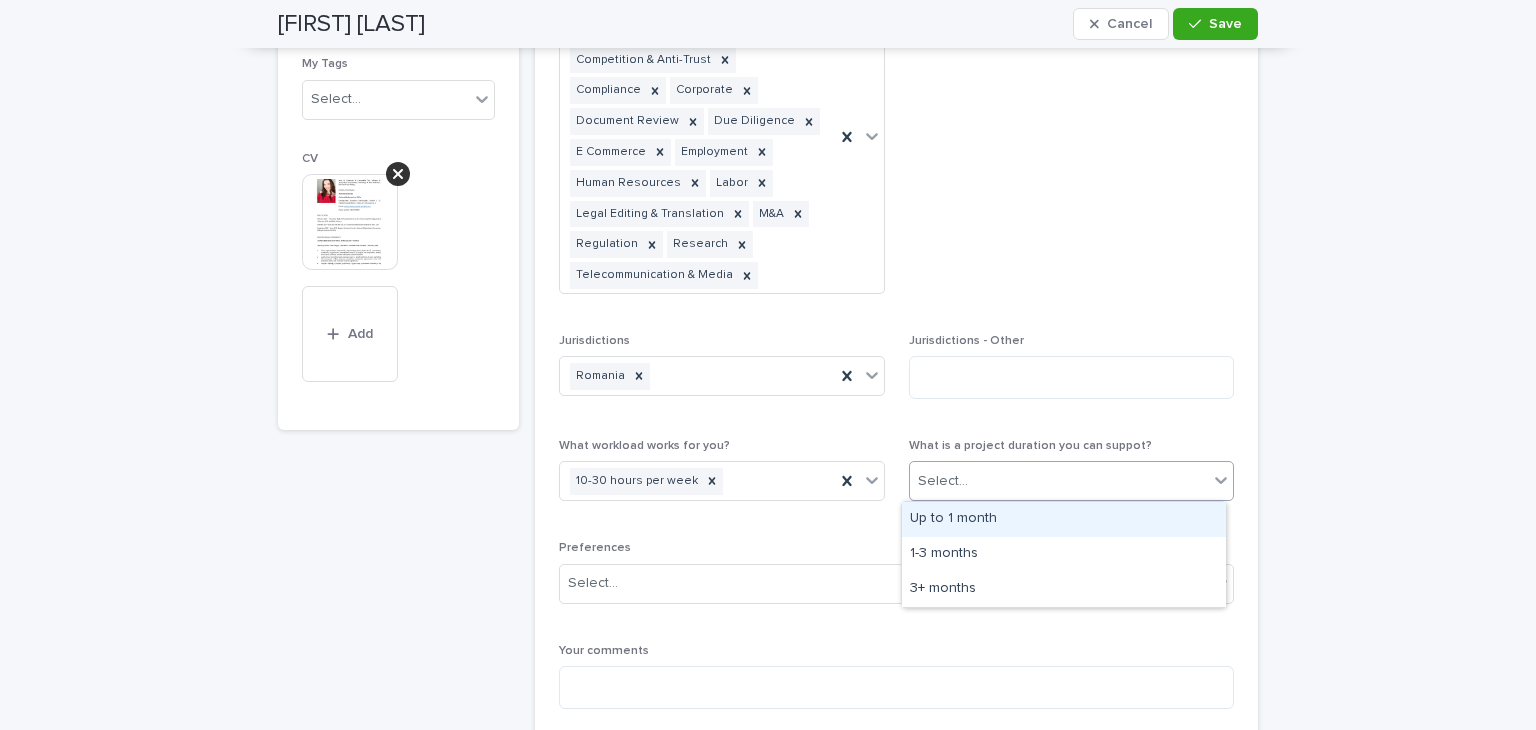 click on "Select..." at bounding box center (1059, 481) 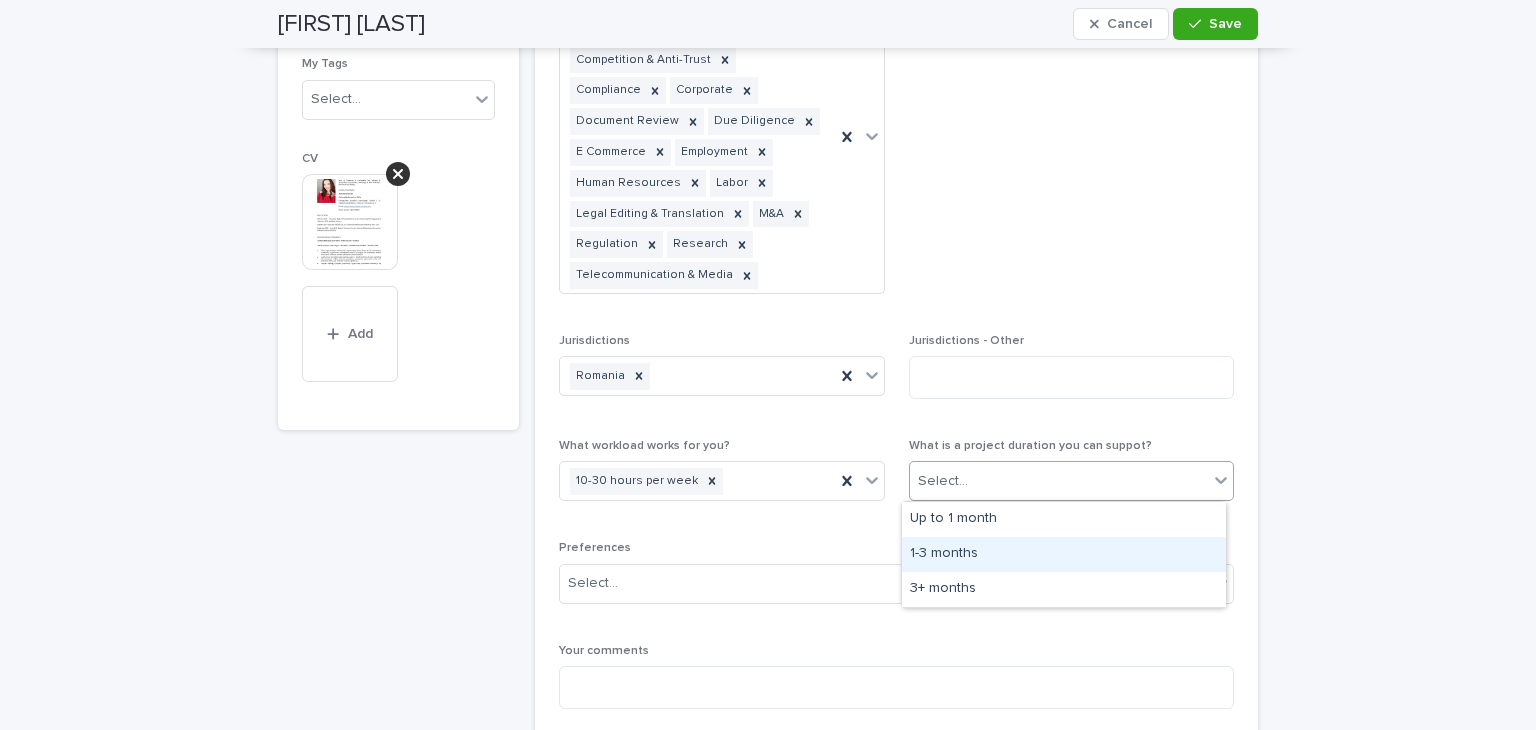 click on "1-3 months" at bounding box center (1064, 554) 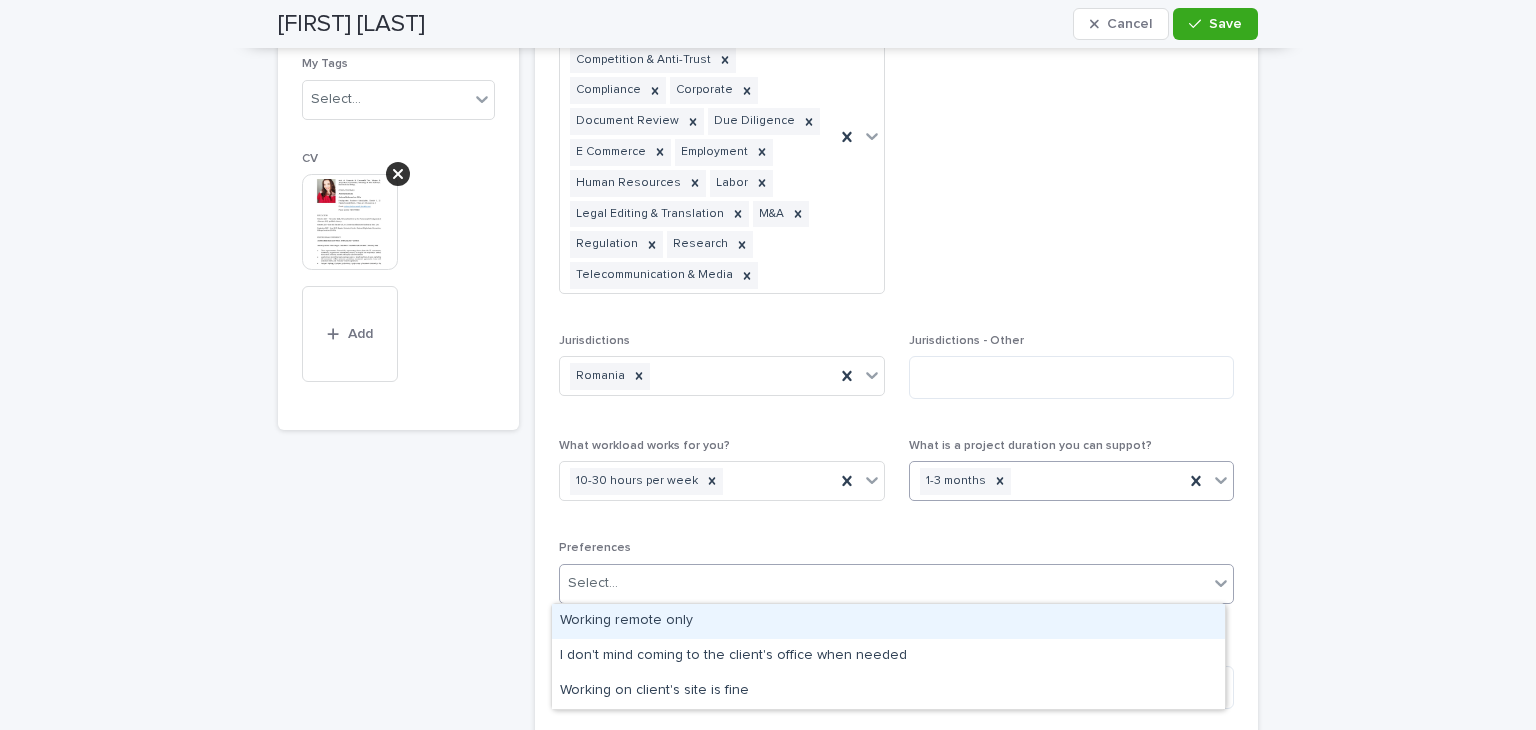 click on "Select..." at bounding box center (884, 583) 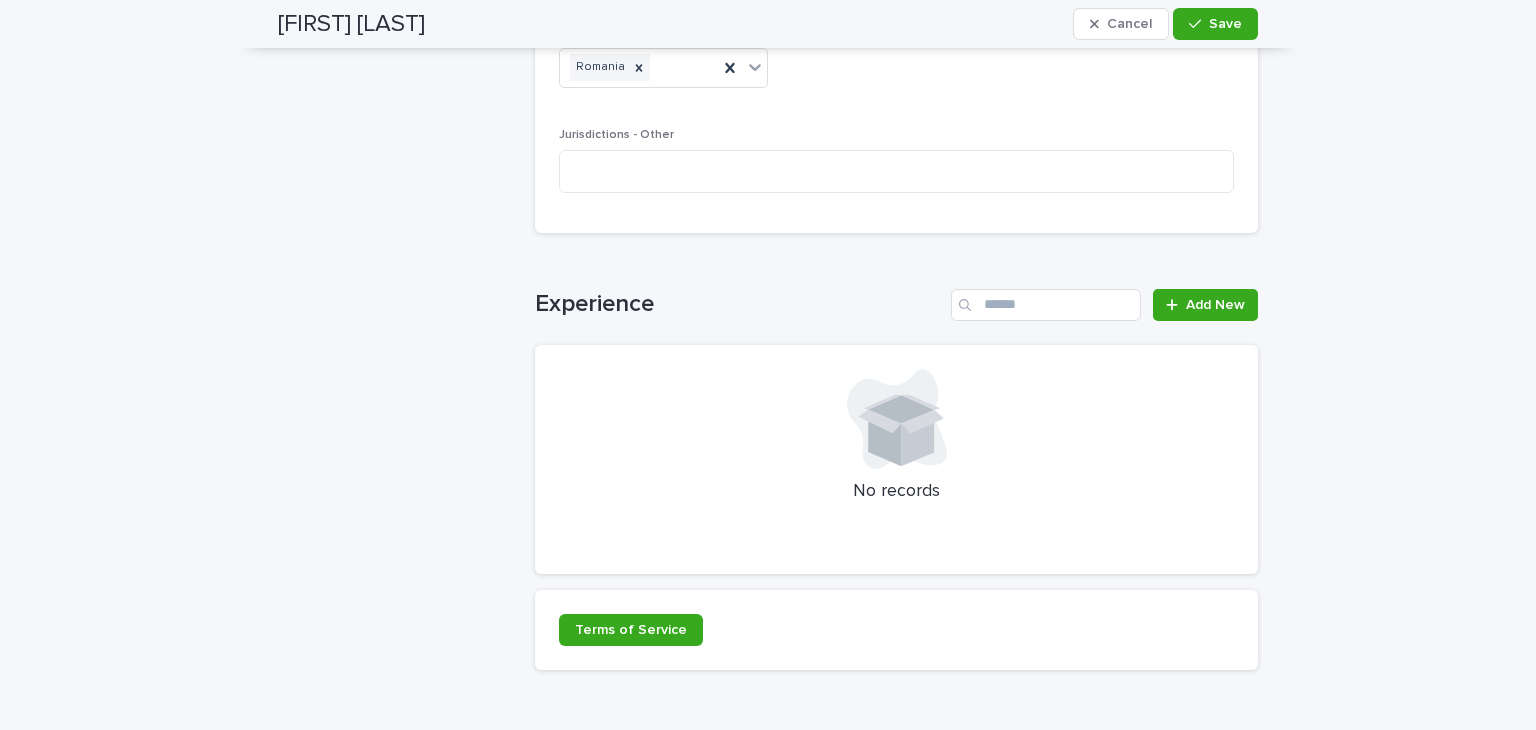 scroll, scrollTop: 2306, scrollLeft: 0, axis: vertical 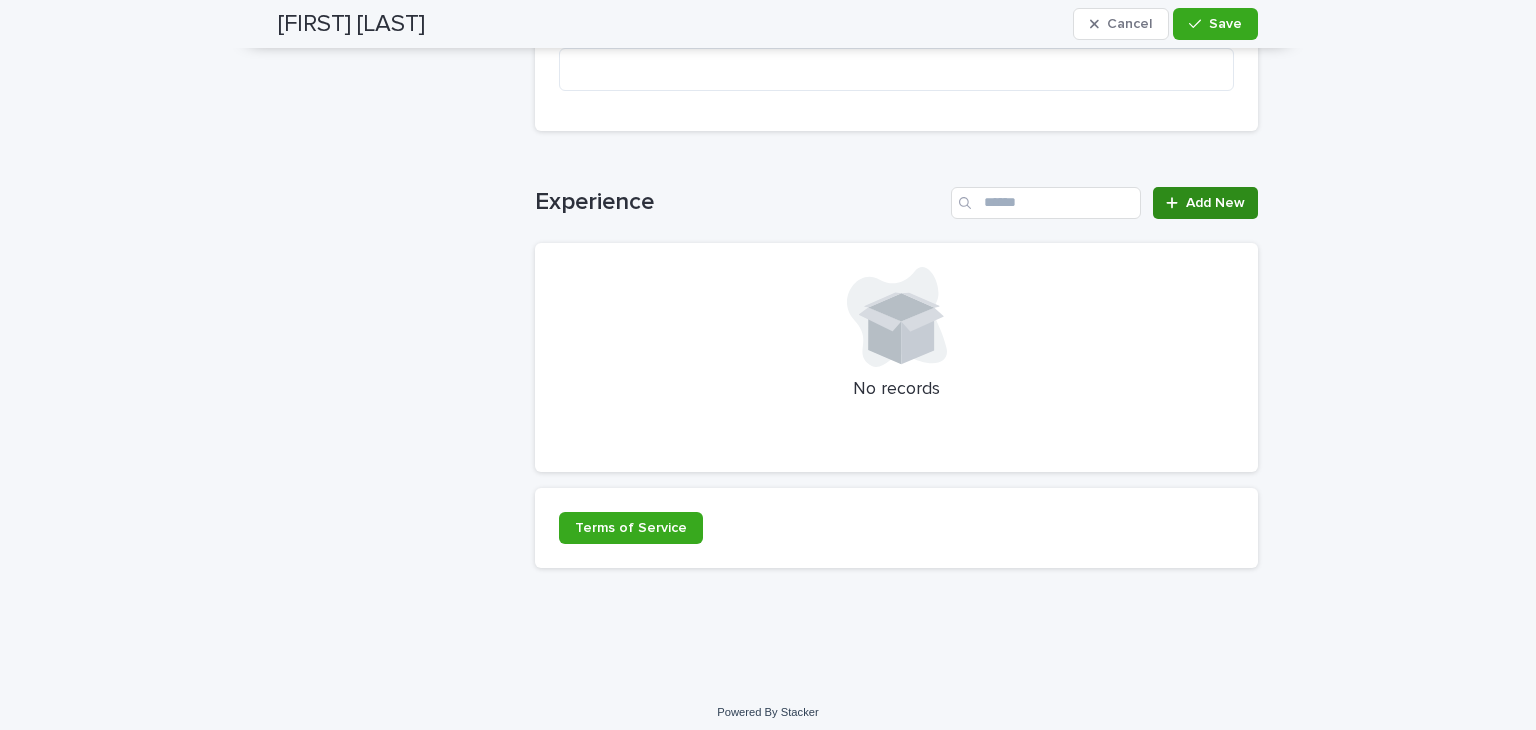 click on "Add New" at bounding box center [1205, 203] 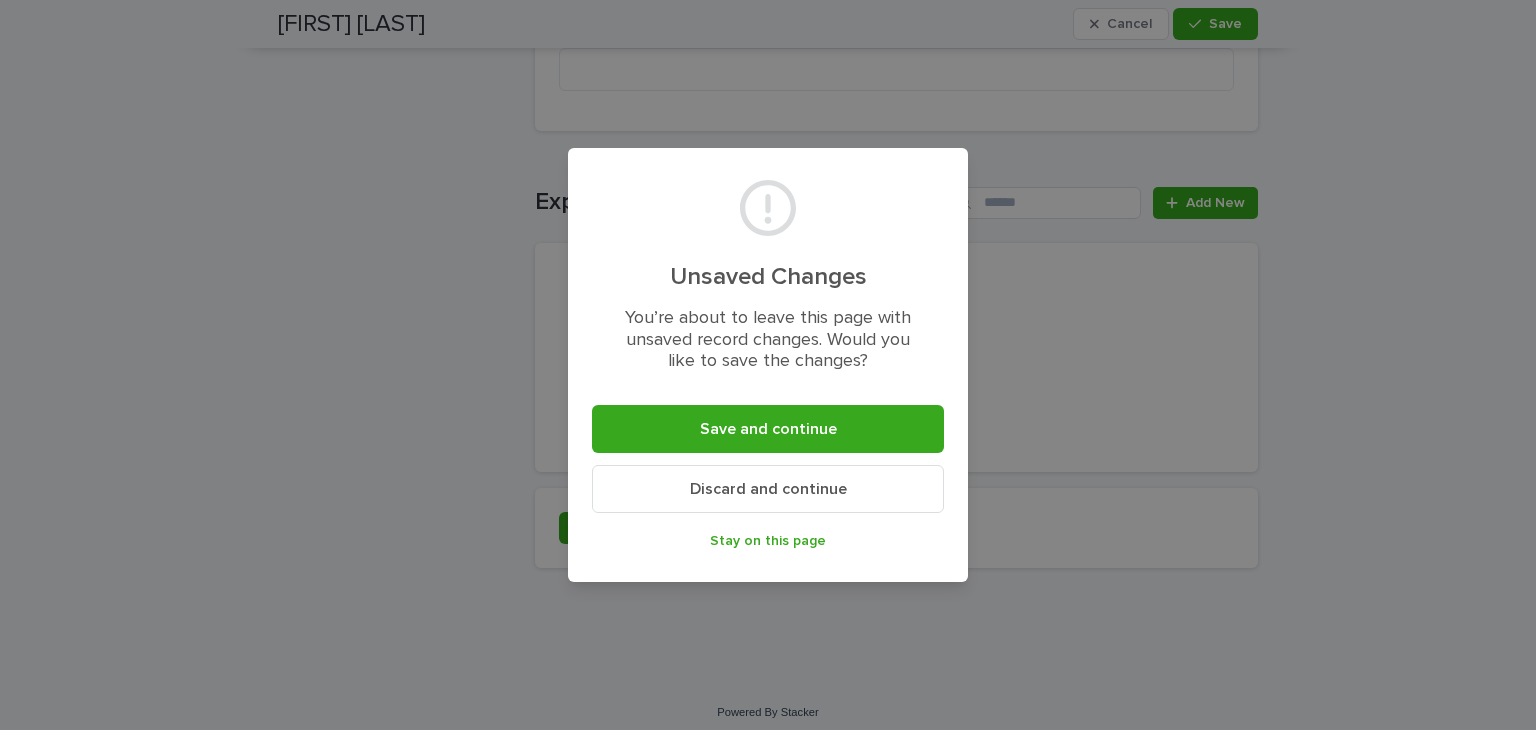 click on "Stay on this page" at bounding box center (768, 541) 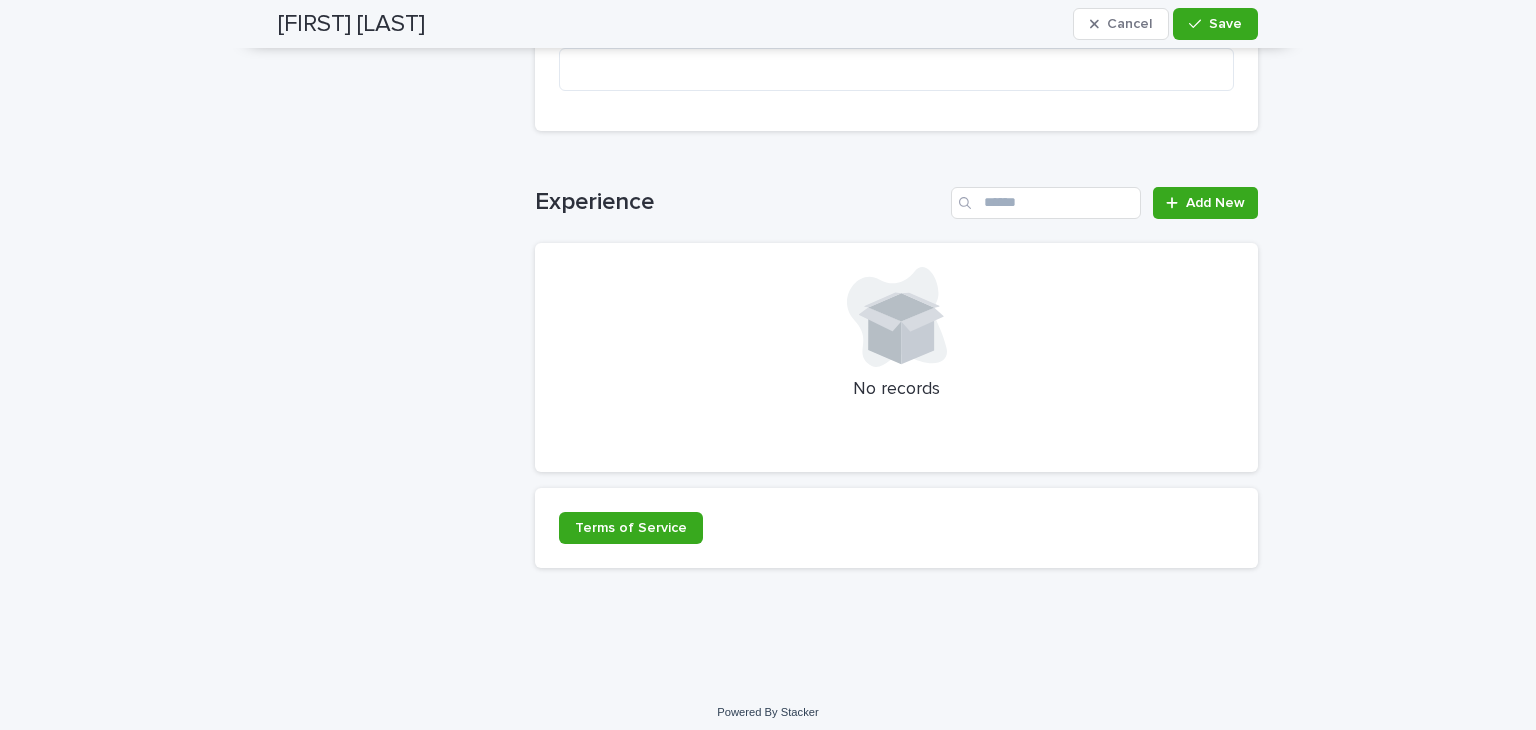 click on "No records" at bounding box center (896, 390) 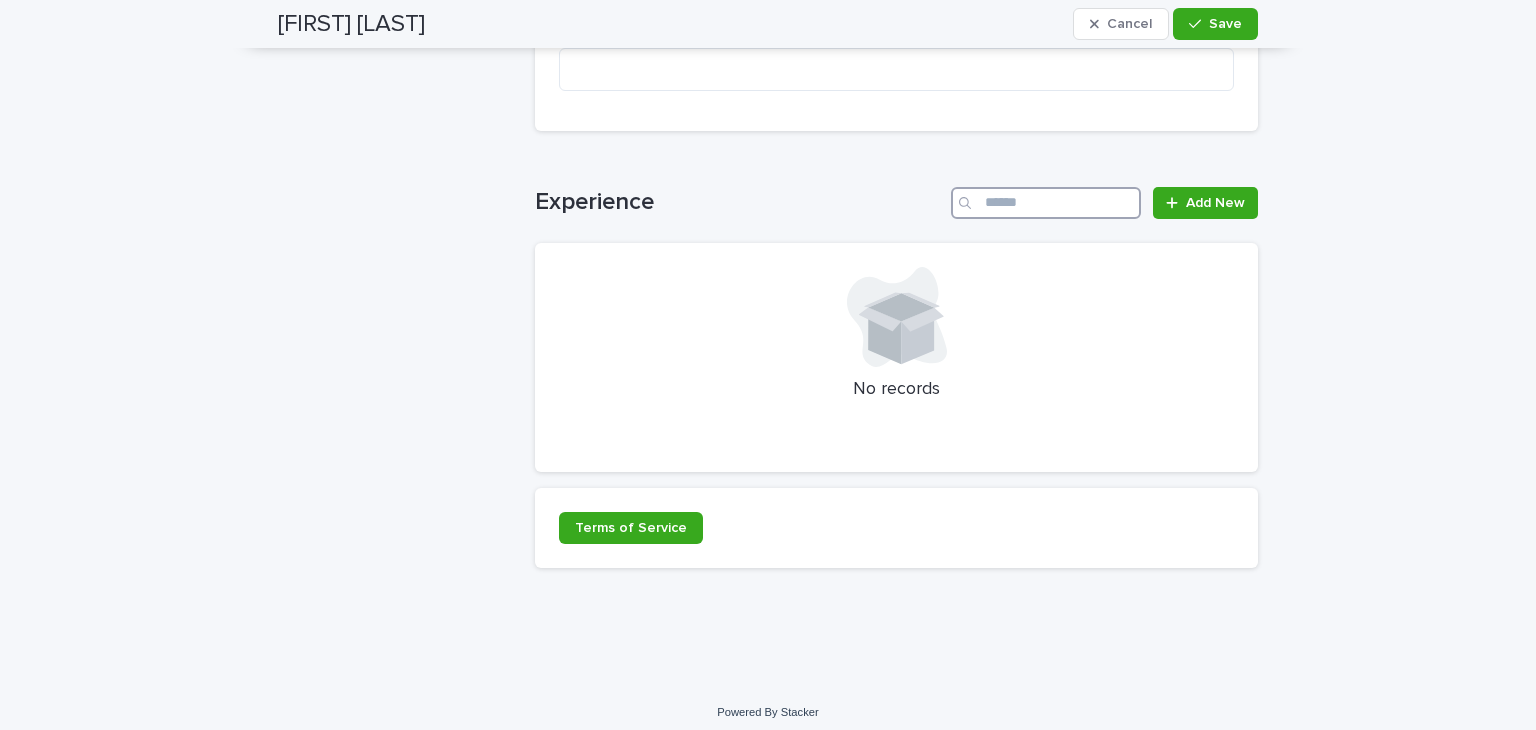 click at bounding box center [1046, 203] 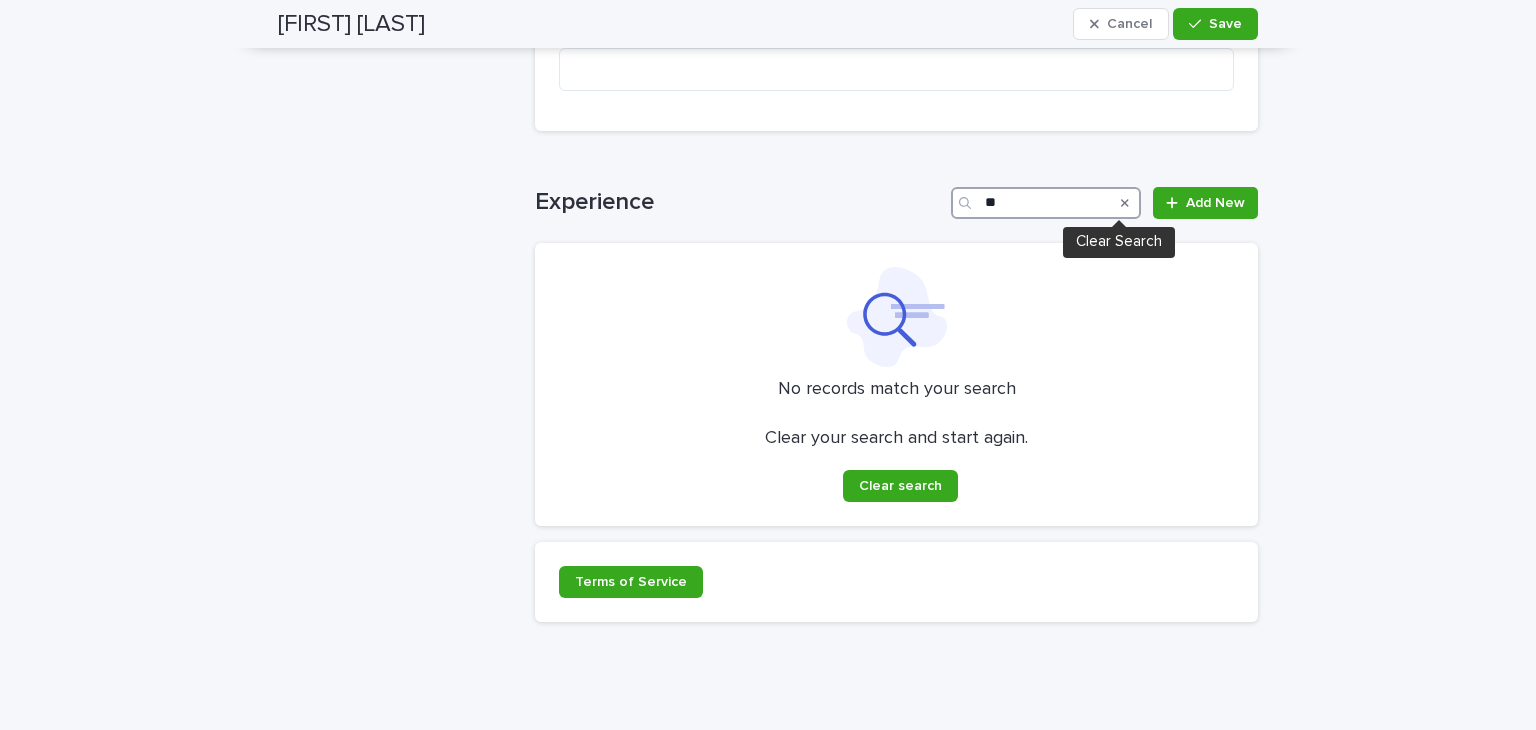 type on "*" 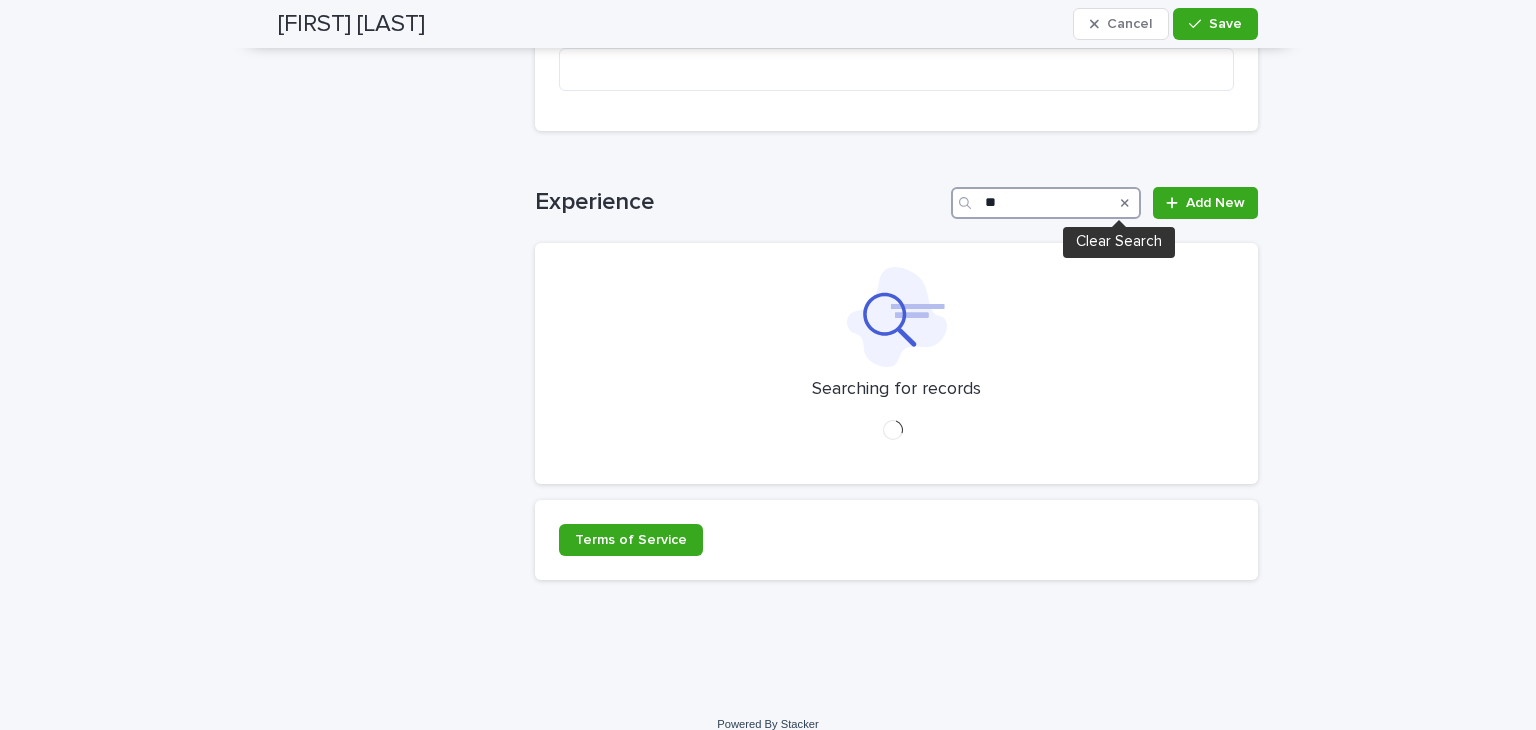type on "*" 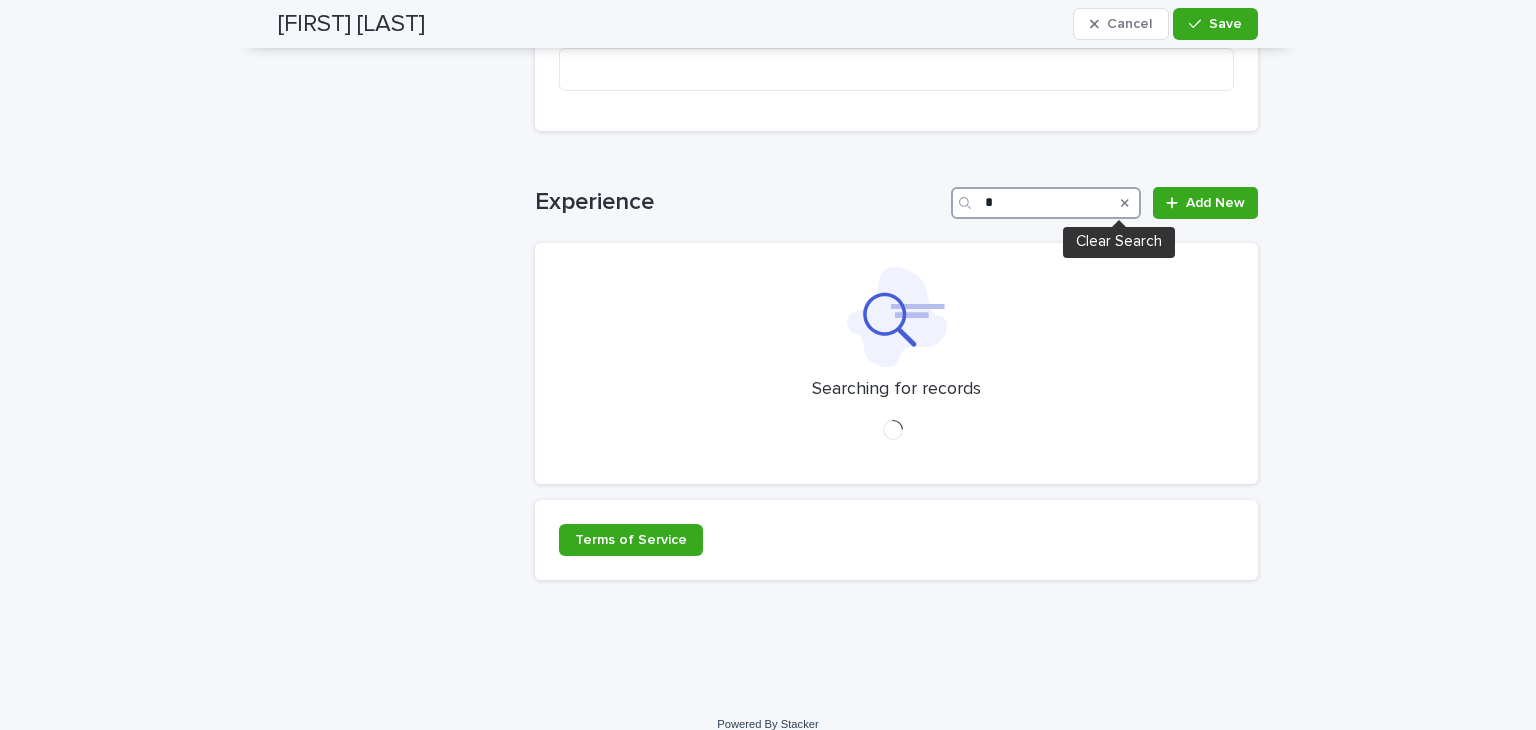 type 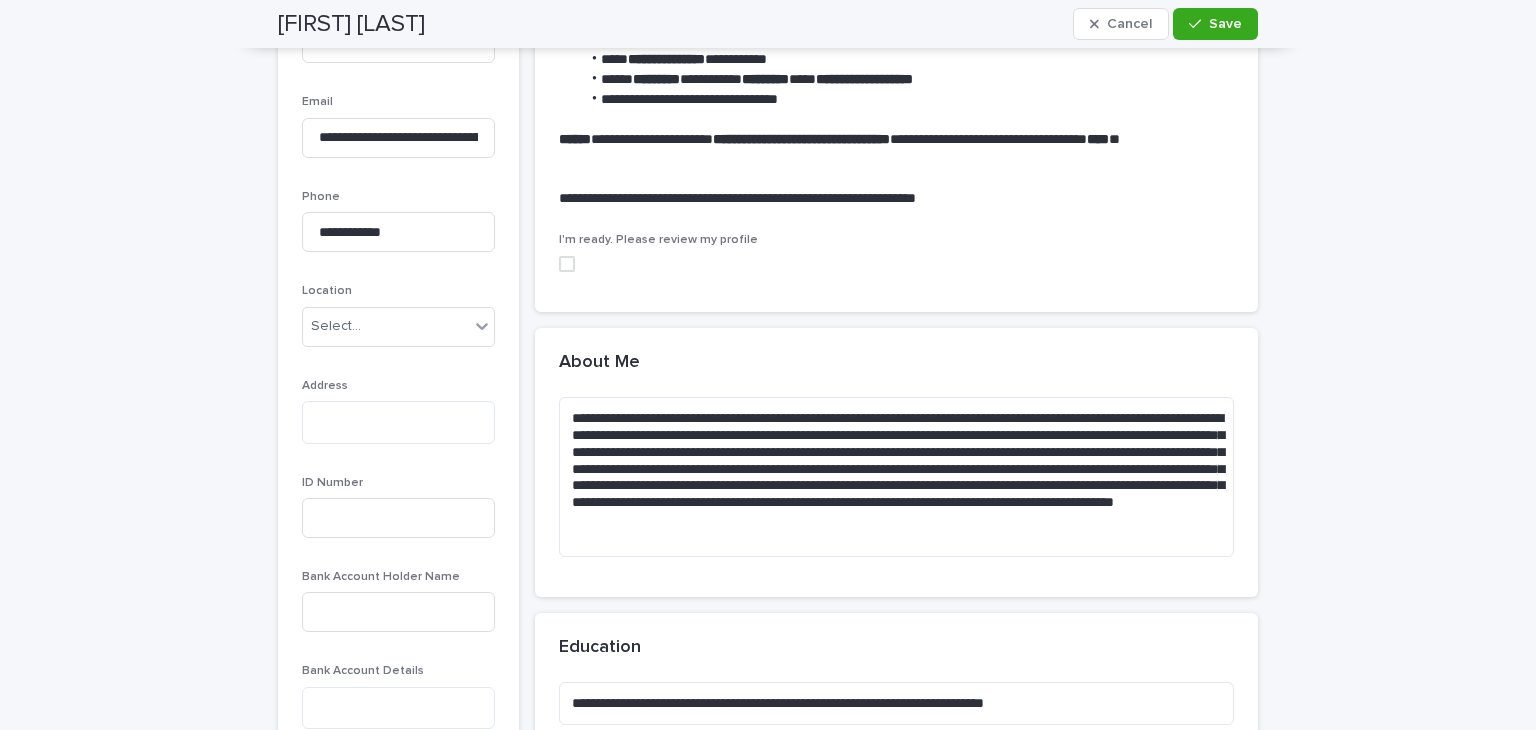 scroll, scrollTop: 546, scrollLeft: 0, axis: vertical 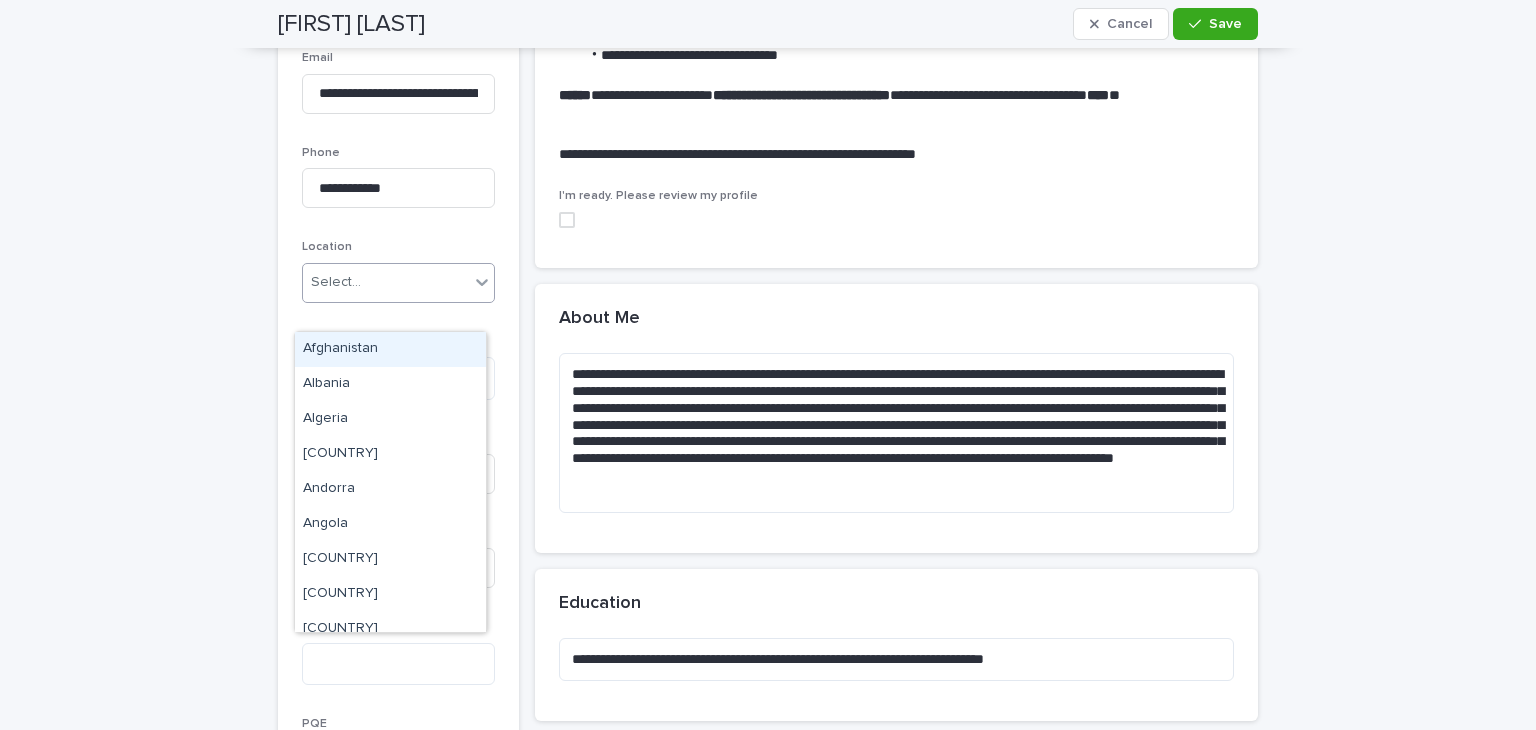 click on "Select..." at bounding box center (386, 282) 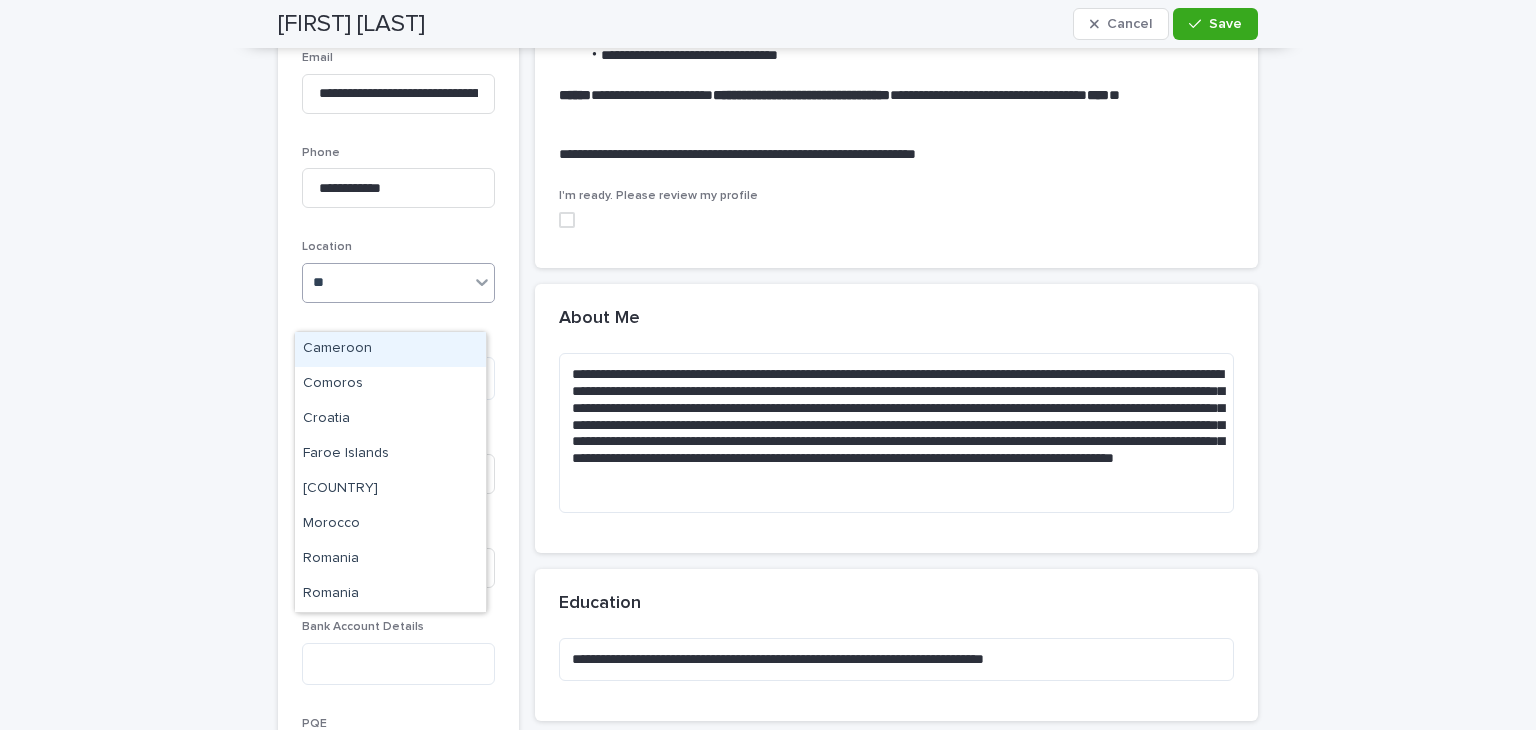 type on "***" 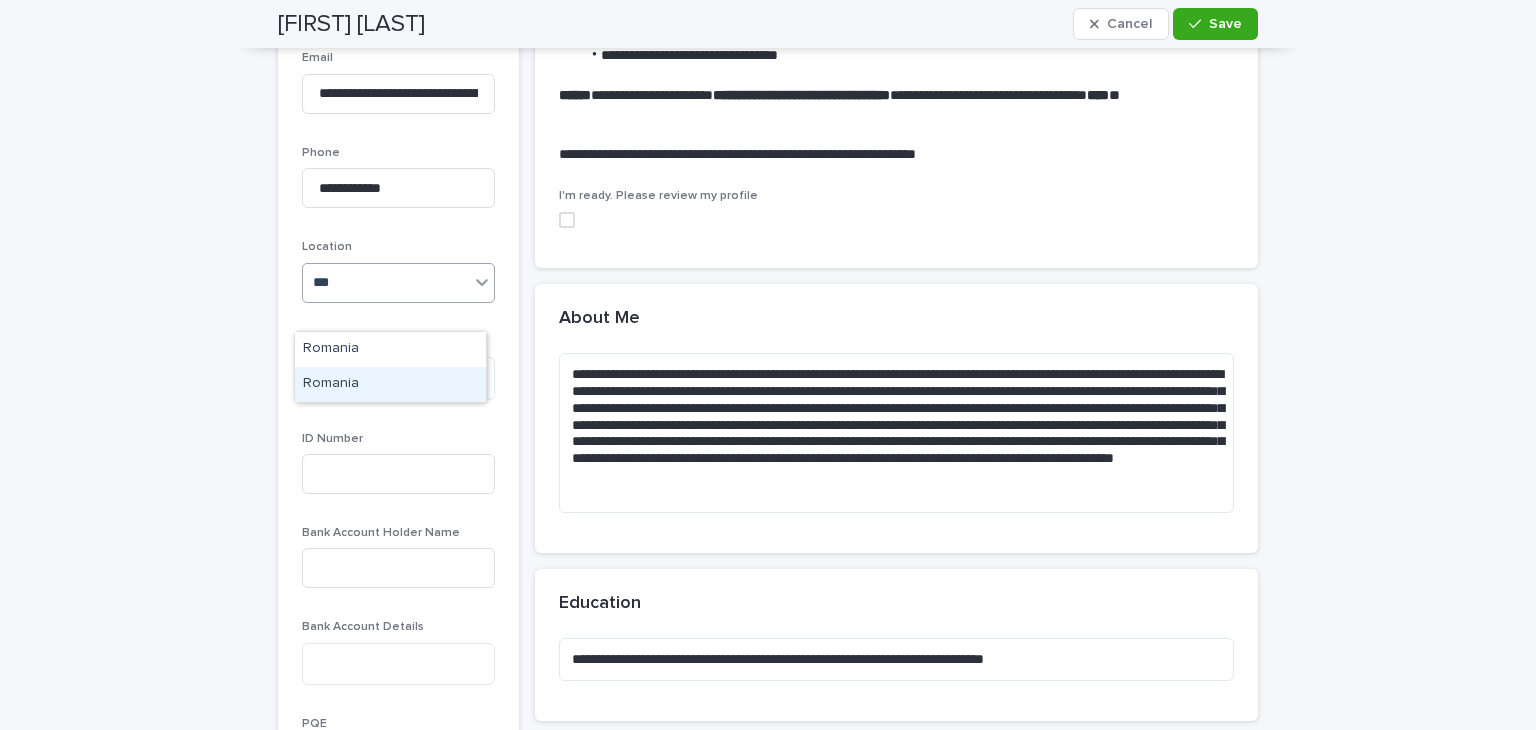 click on "Romania" at bounding box center (390, 384) 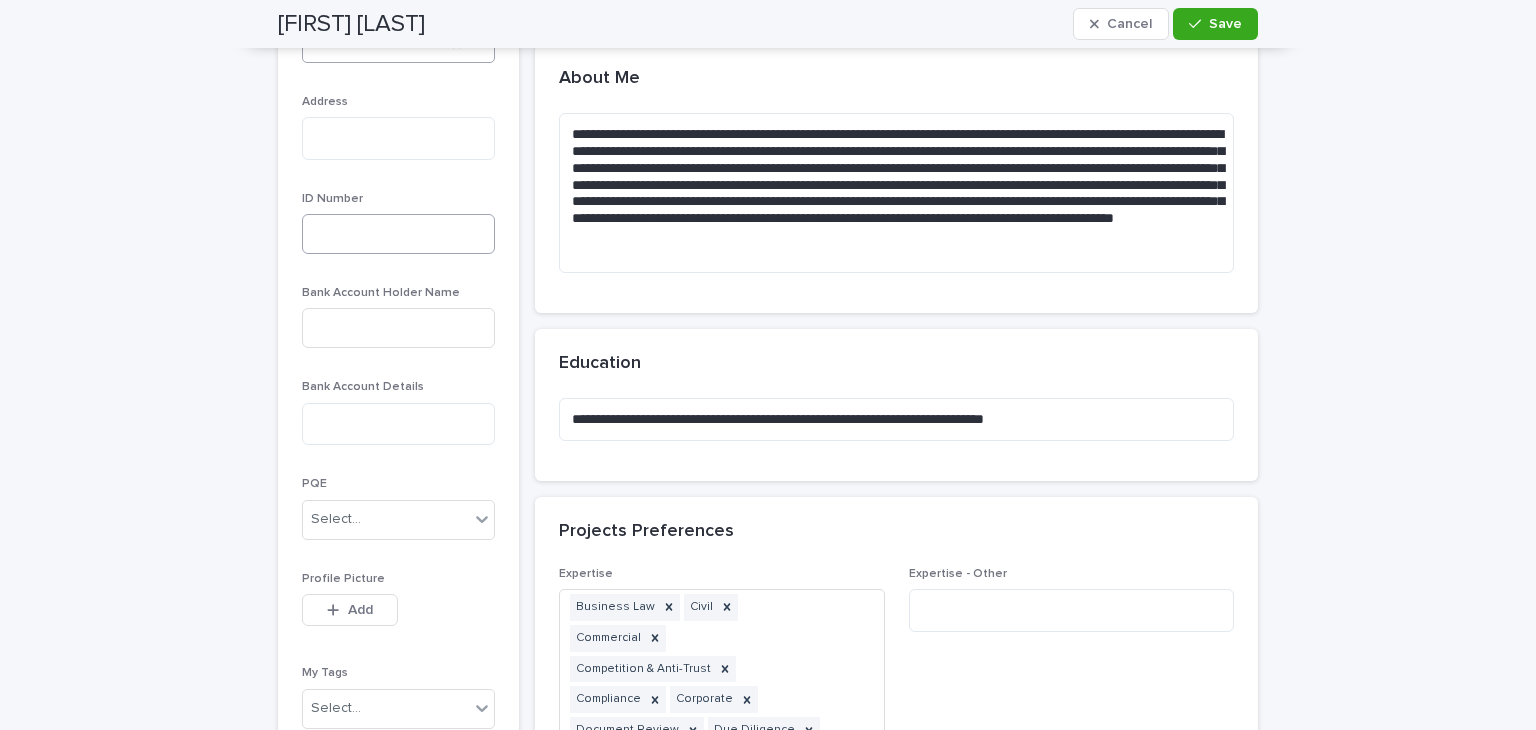 scroll, scrollTop: 920, scrollLeft: 0, axis: vertical 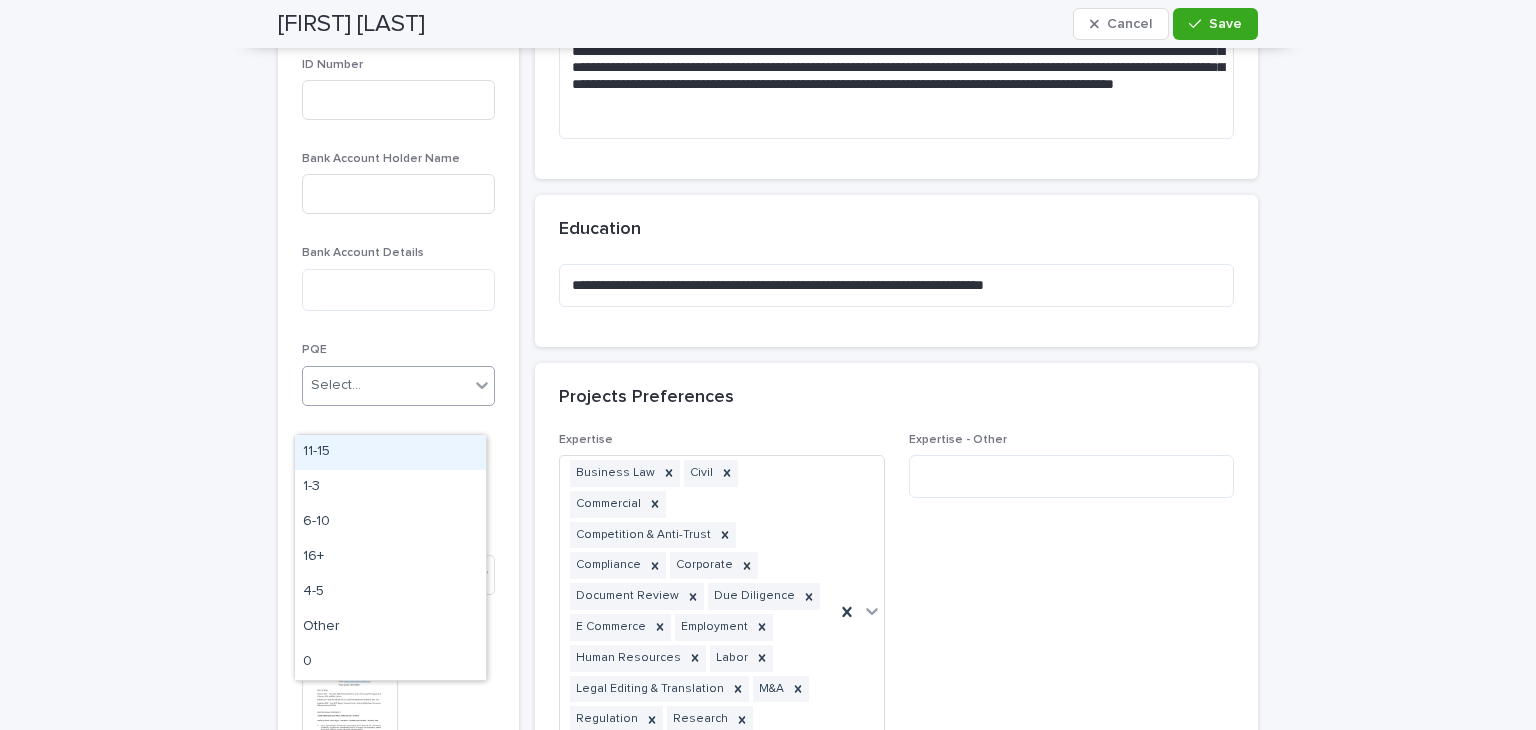 click on "Select..." at bounding box center [386, 385] 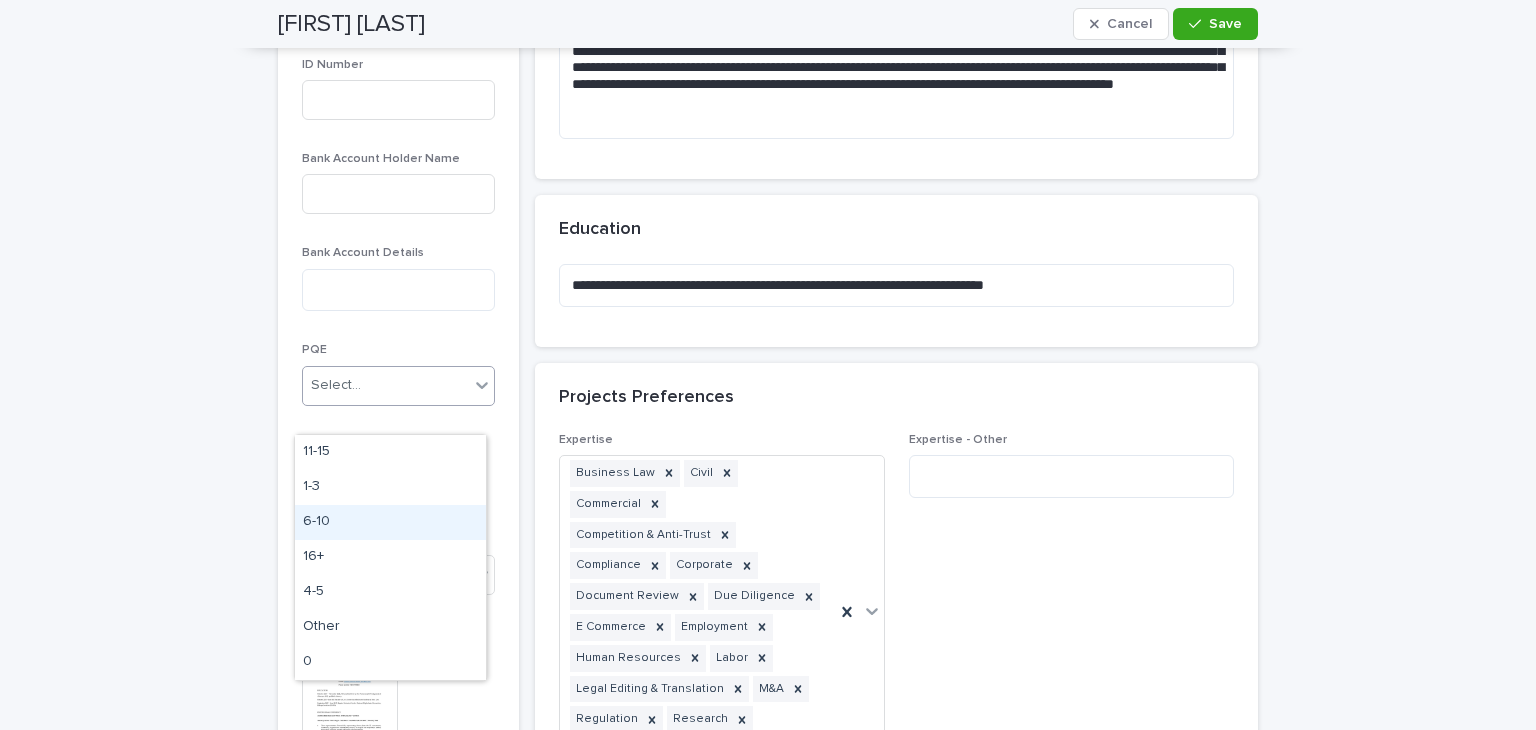 click on "6-10" at bounding box center (390, 522) 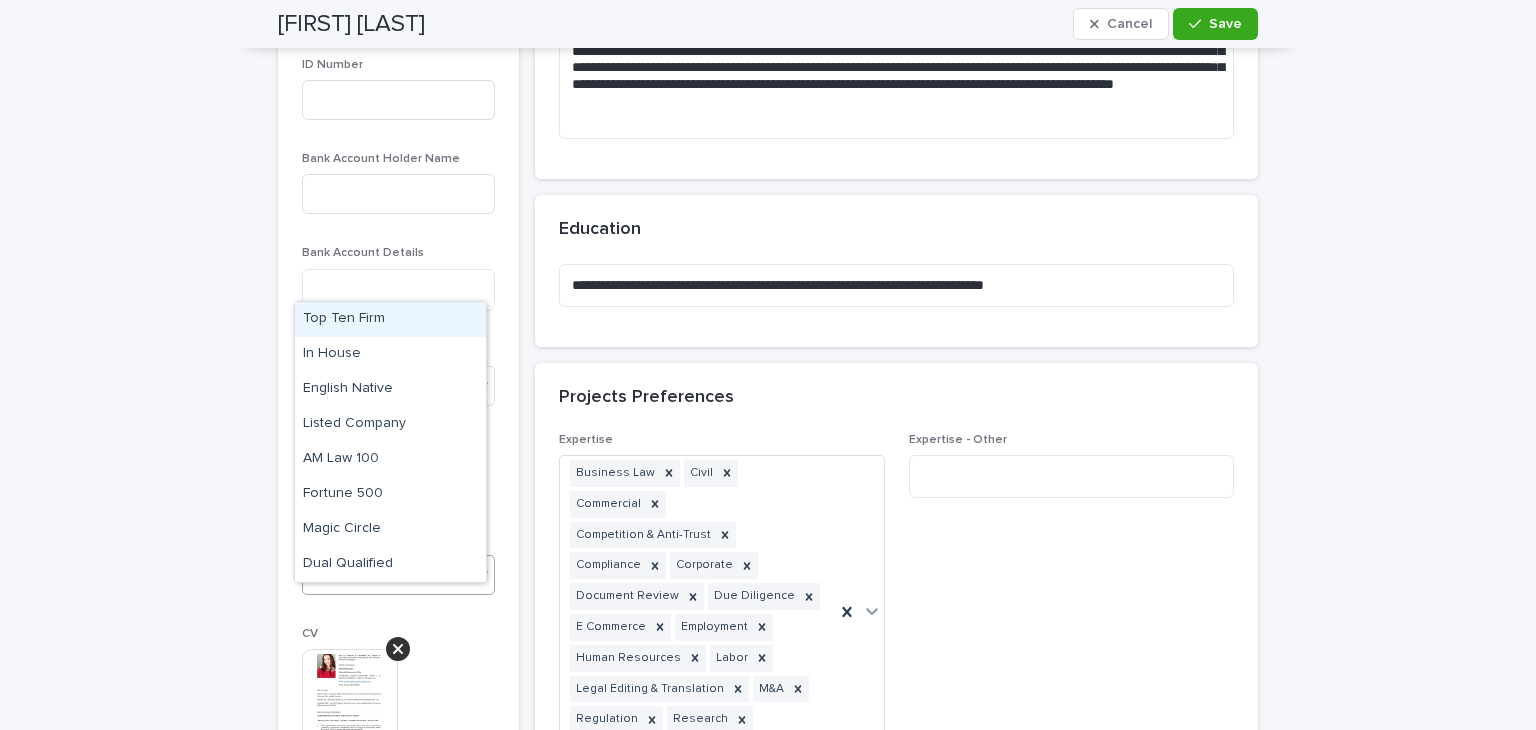 click on "Select..." at bounding box center [386, 574] 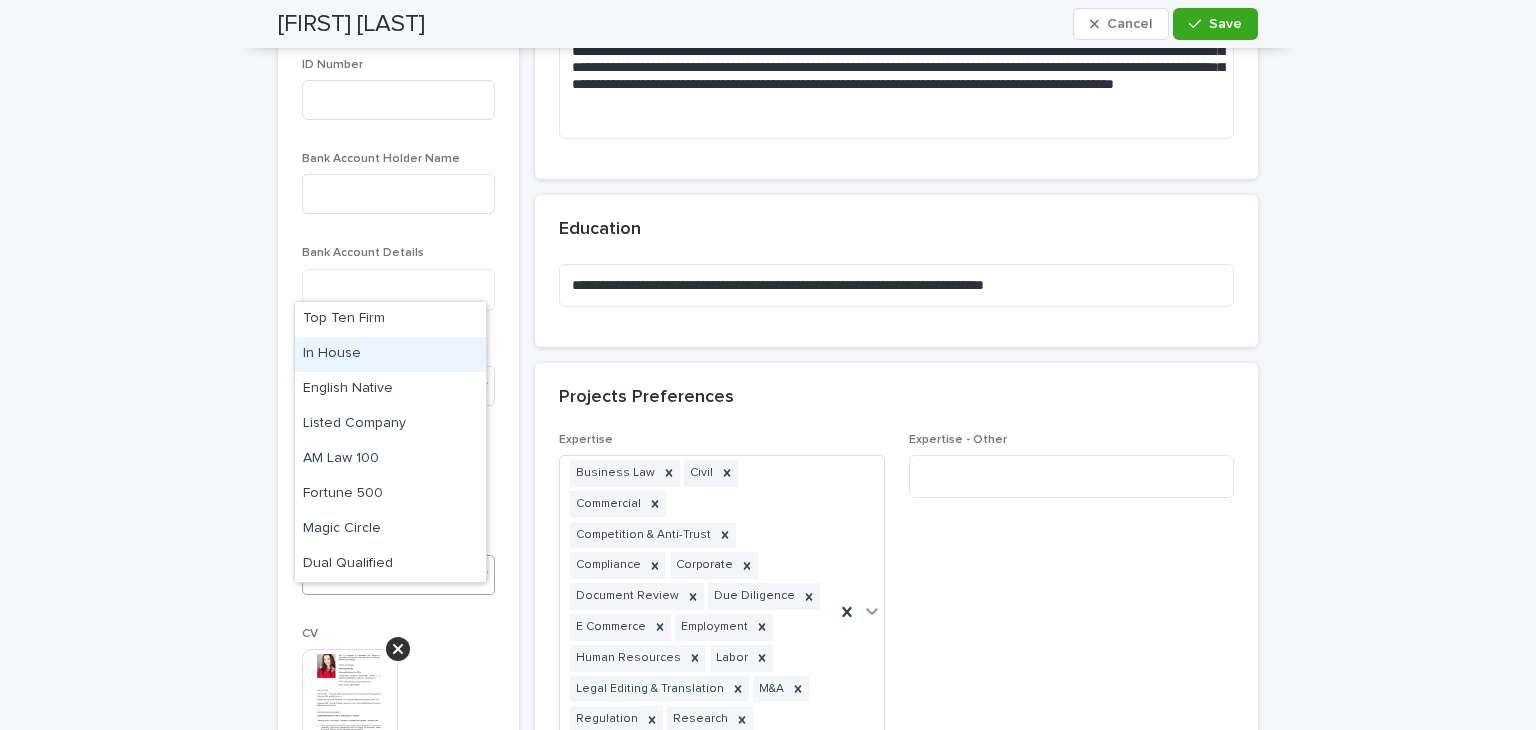 click on "In House" at bounding box center [390, 354] 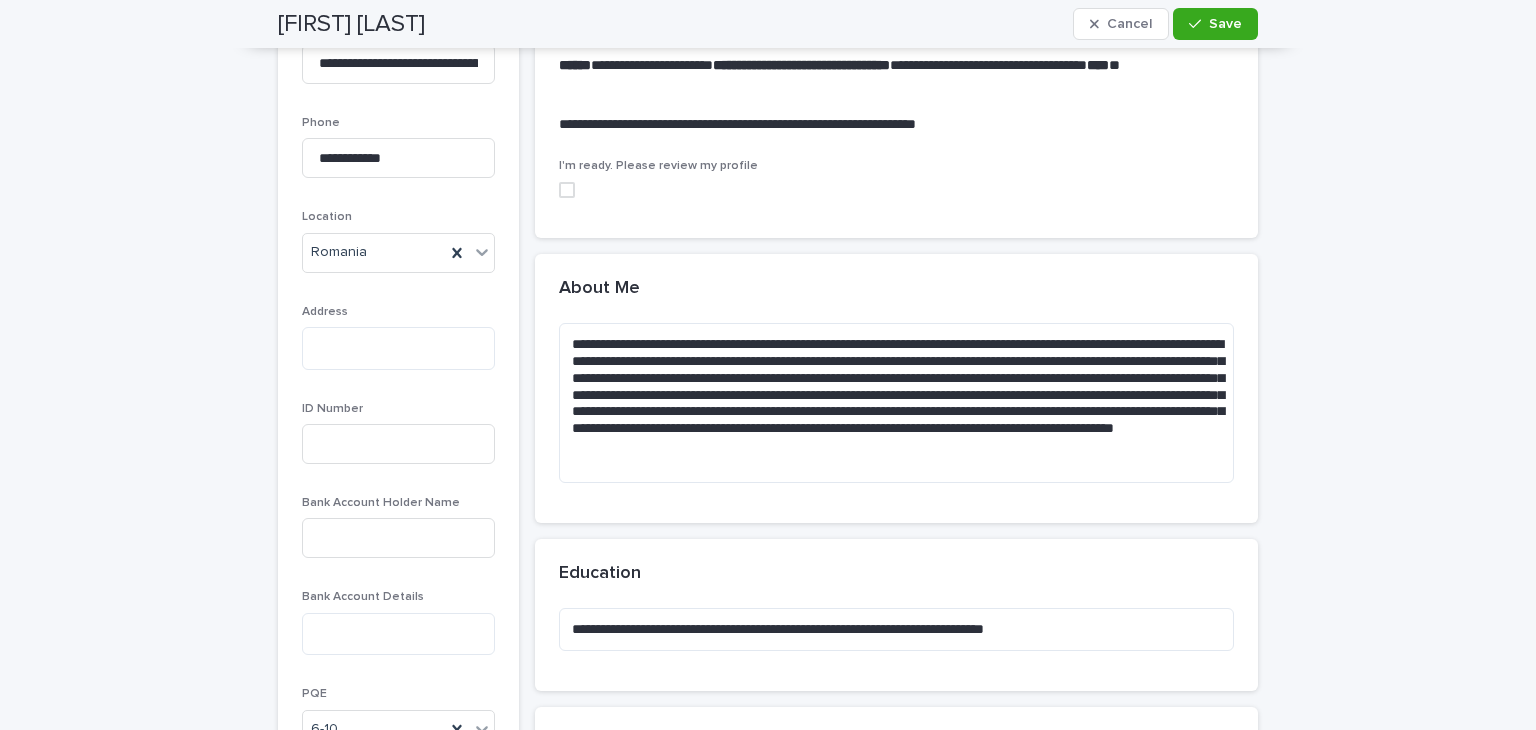 scroll, scrollTop: 578, scrollLeft: 0, axis: vertical 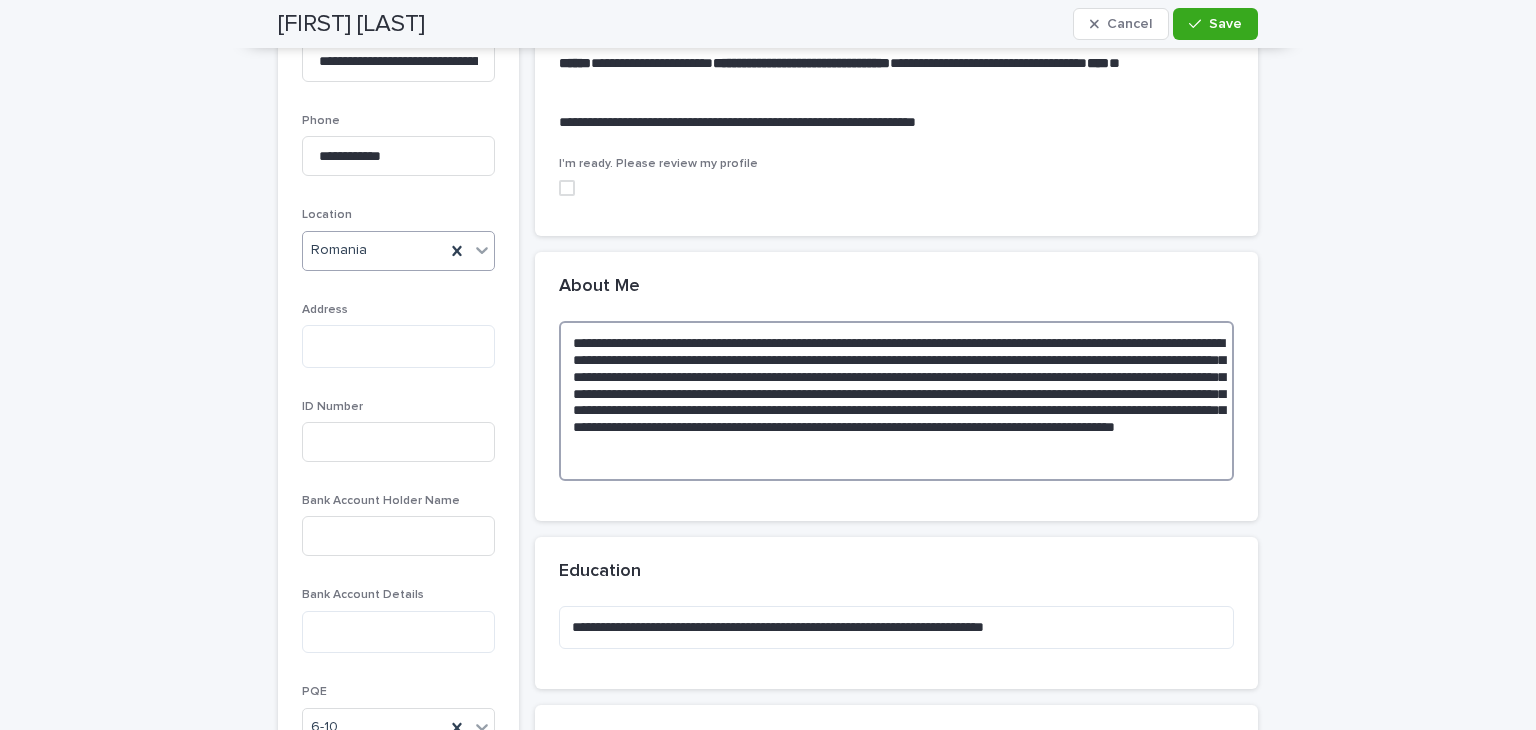drag, startPoint x: 818, startPoint y: 461, endPoint x: 381, endPoint y: 262, distance: 480.17706 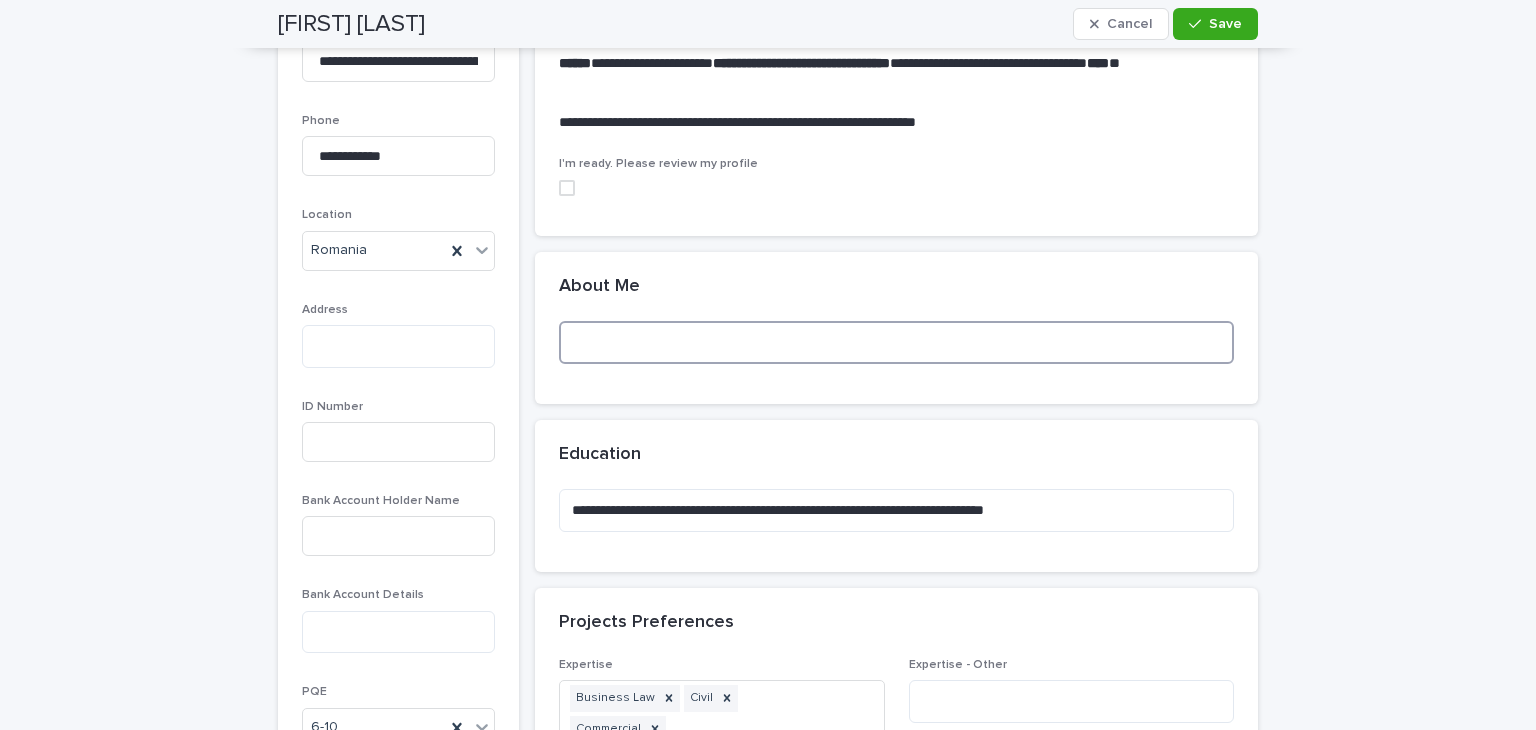 paste on "**********" 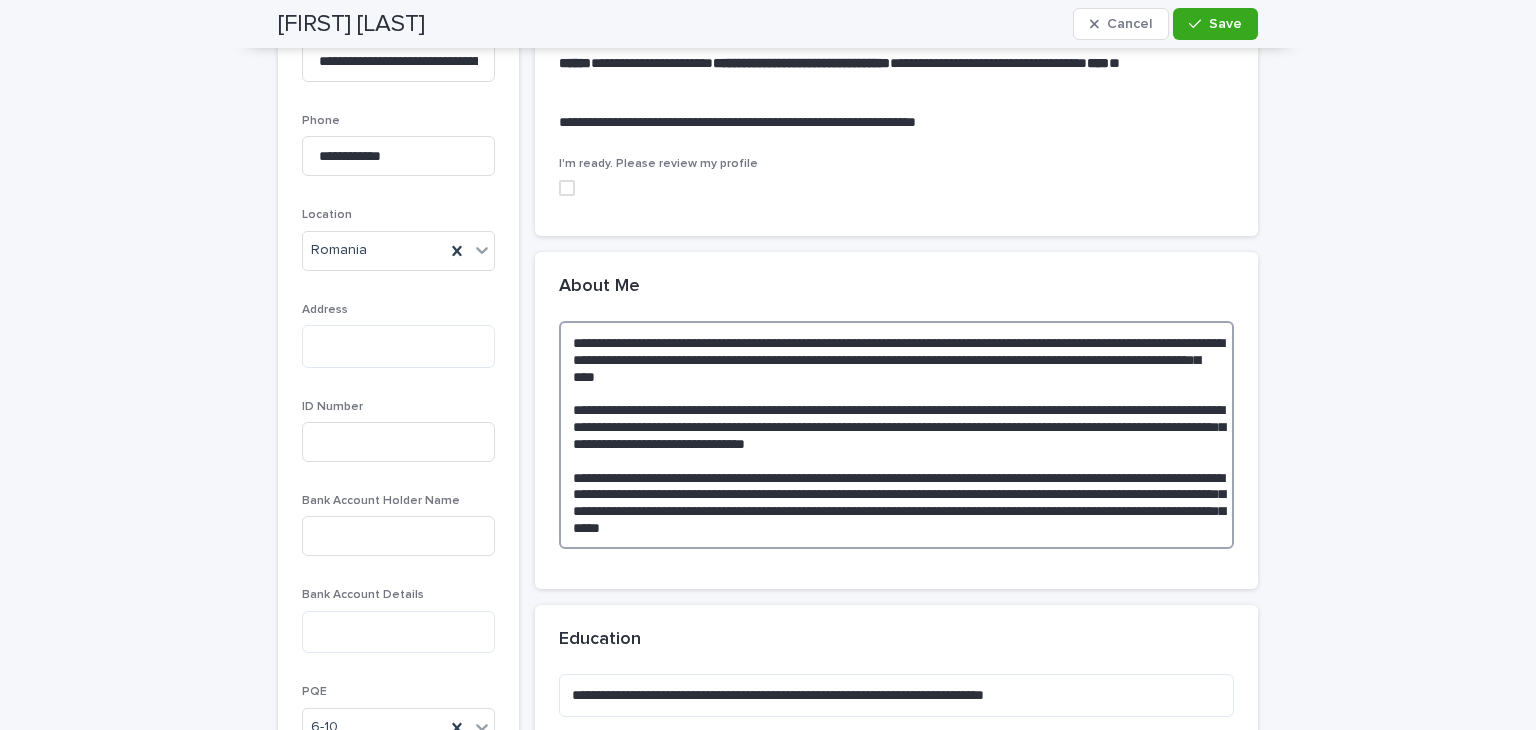 click on "**********" at bounding box center (896, 435) 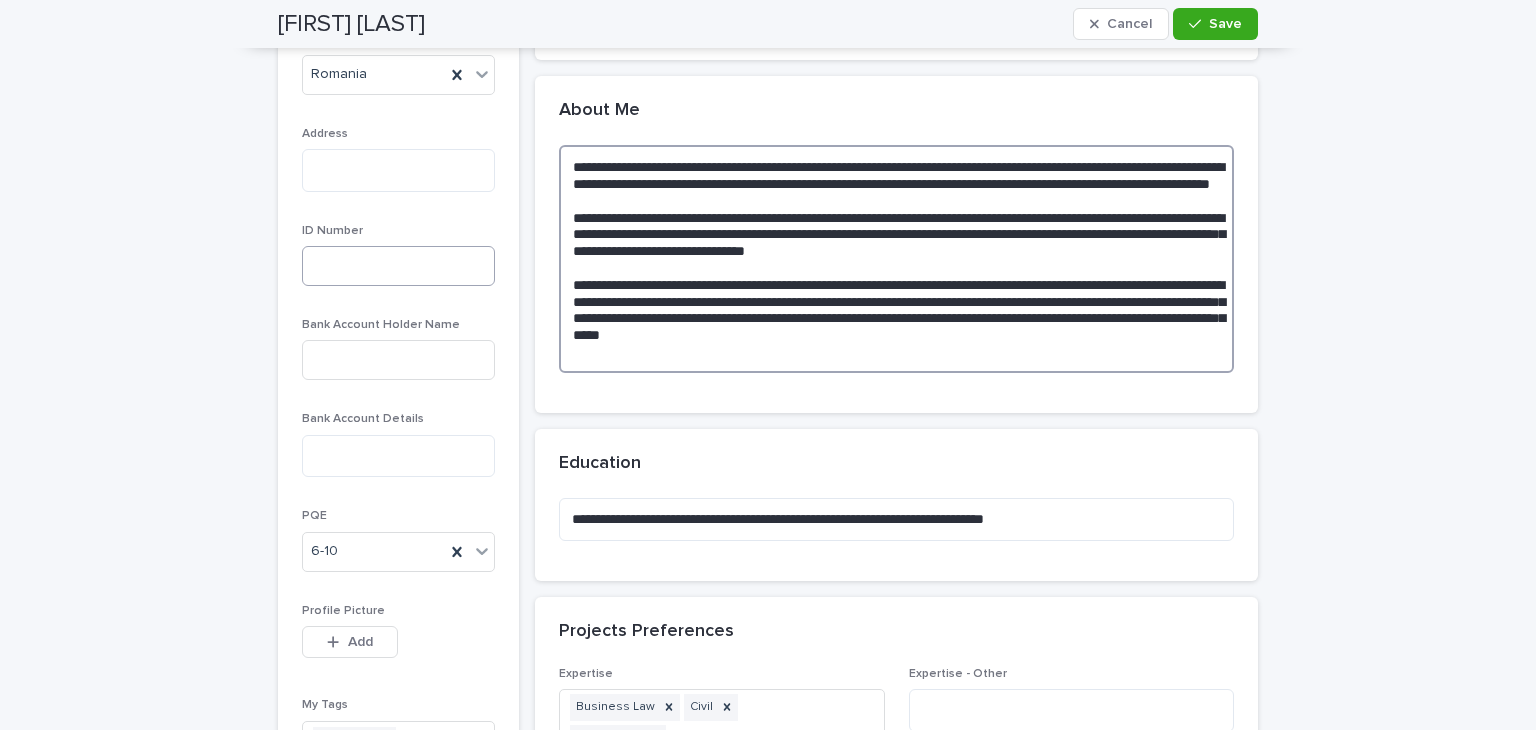 scroll, scrollTop: 742, scrollLeft: 0, axis: vertical 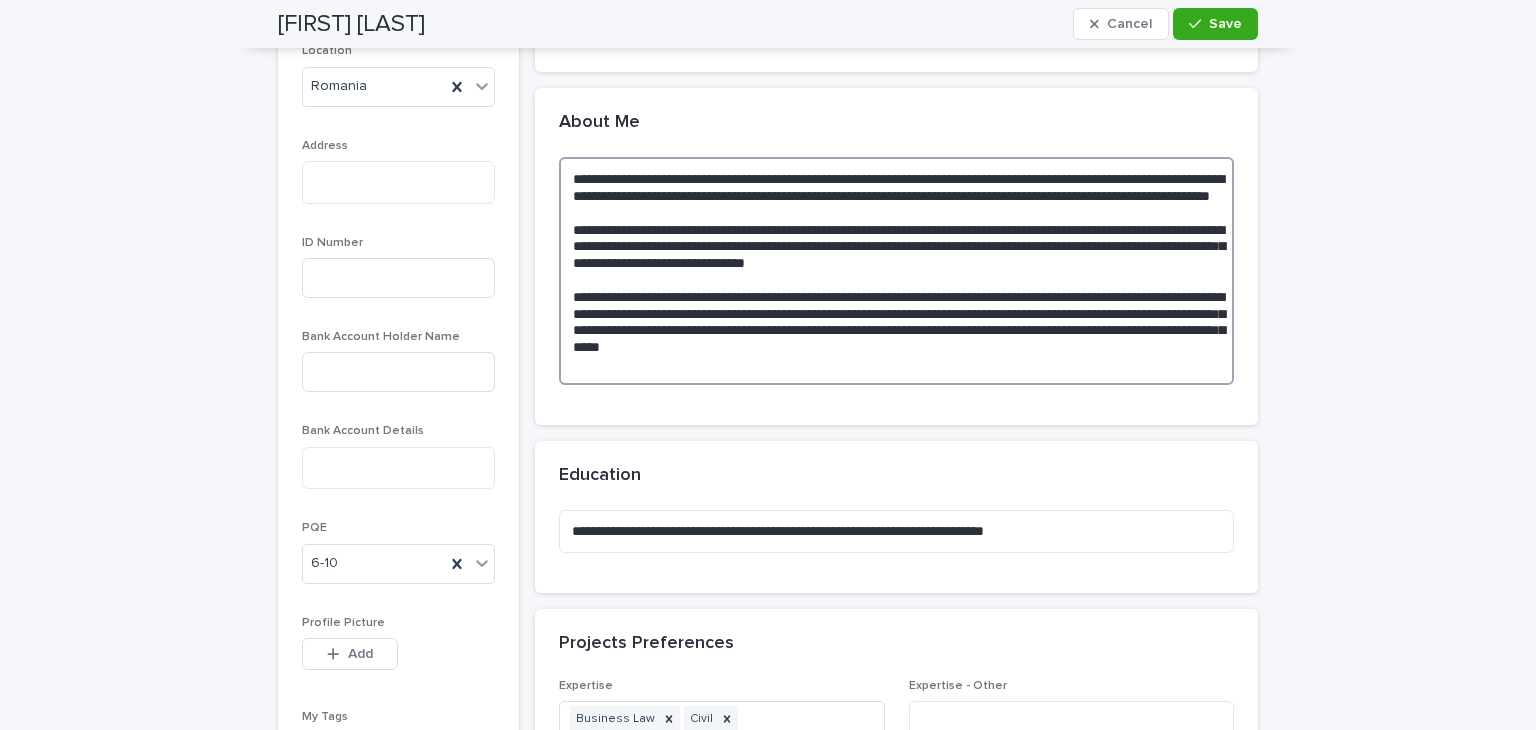 drag, startPoint x: 611, startPoint y: 365, endPoint x: 1090, endPoint y: 344, distance: 479.4601 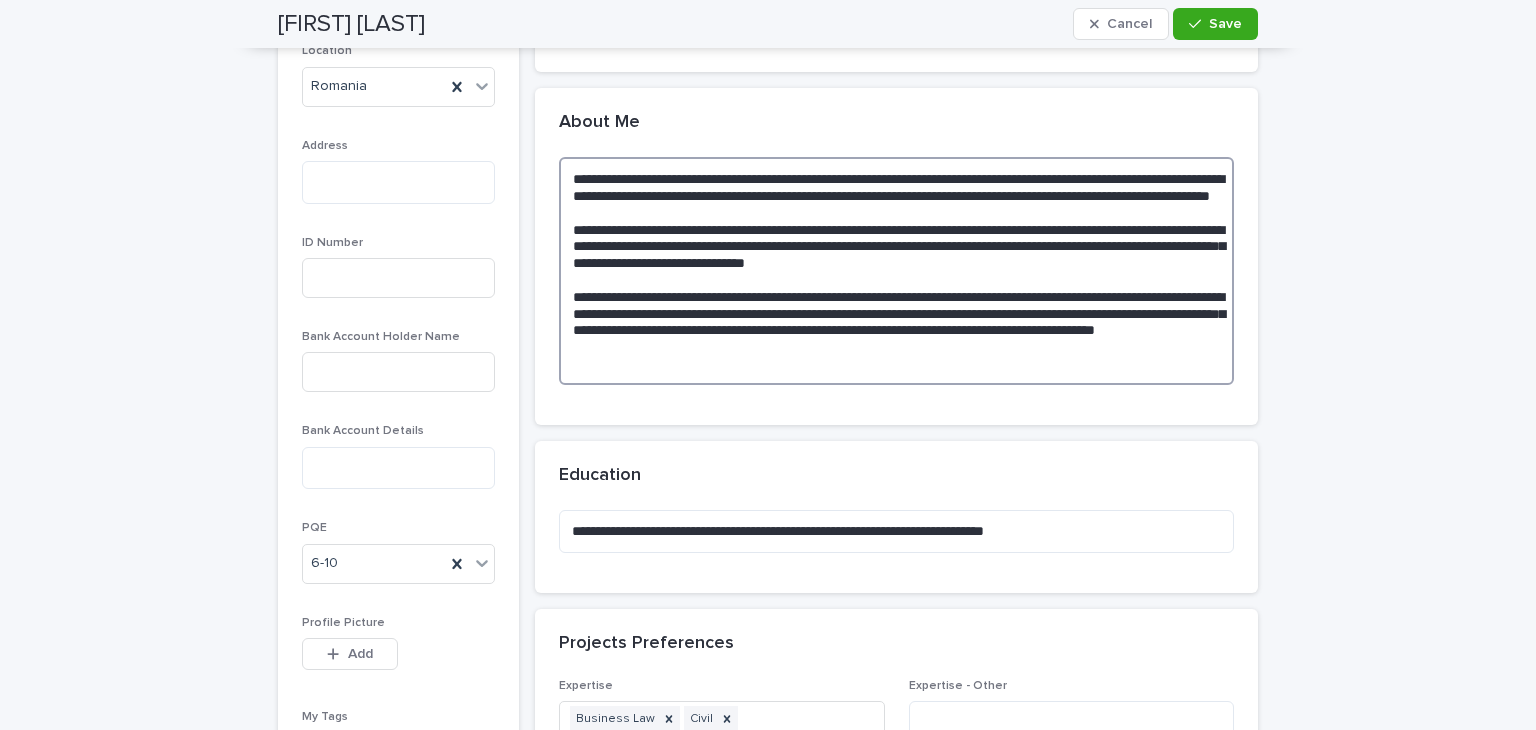 click on "**********" at bounding box center (896, 271) 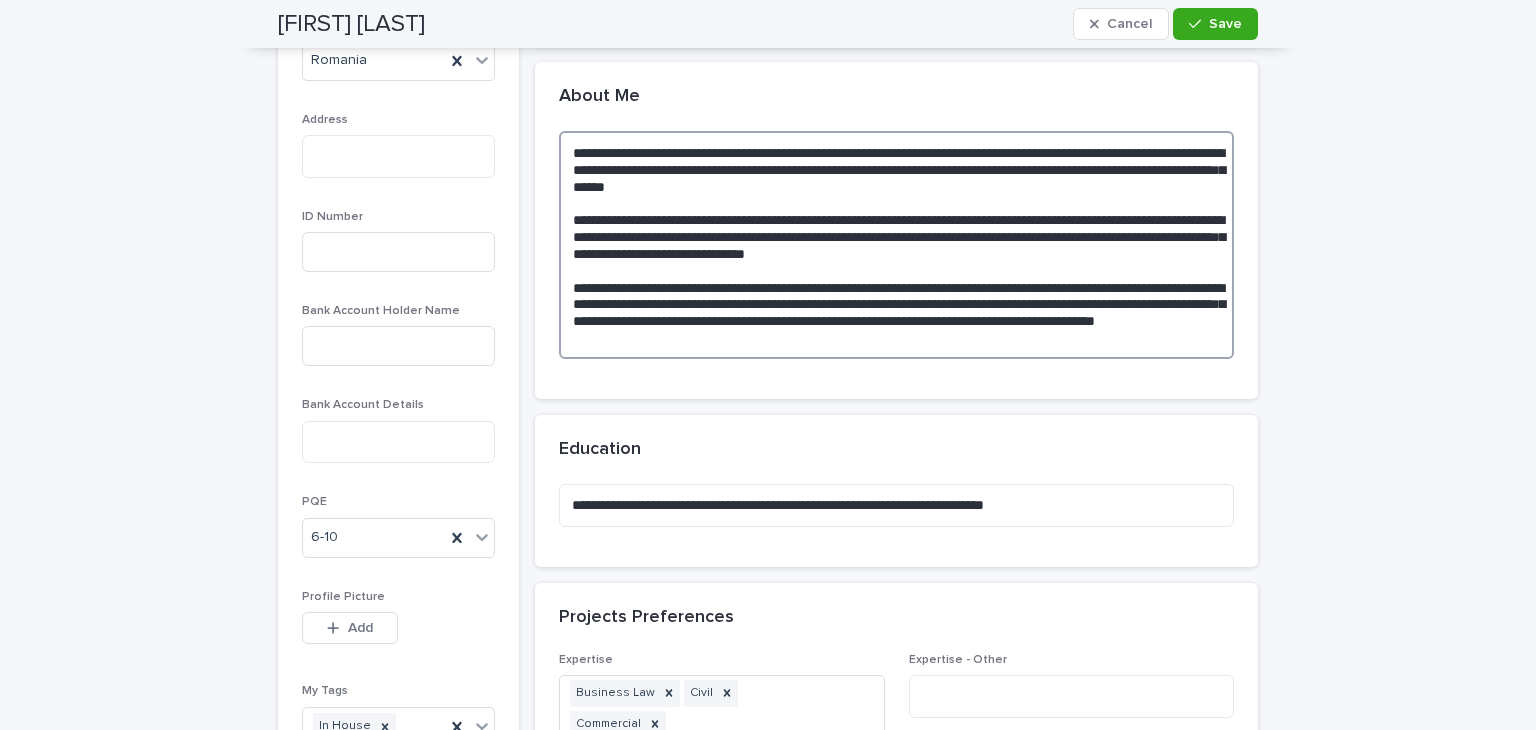 scroll, scrollTop: 770, scrollLeft: 0, axis: vertical 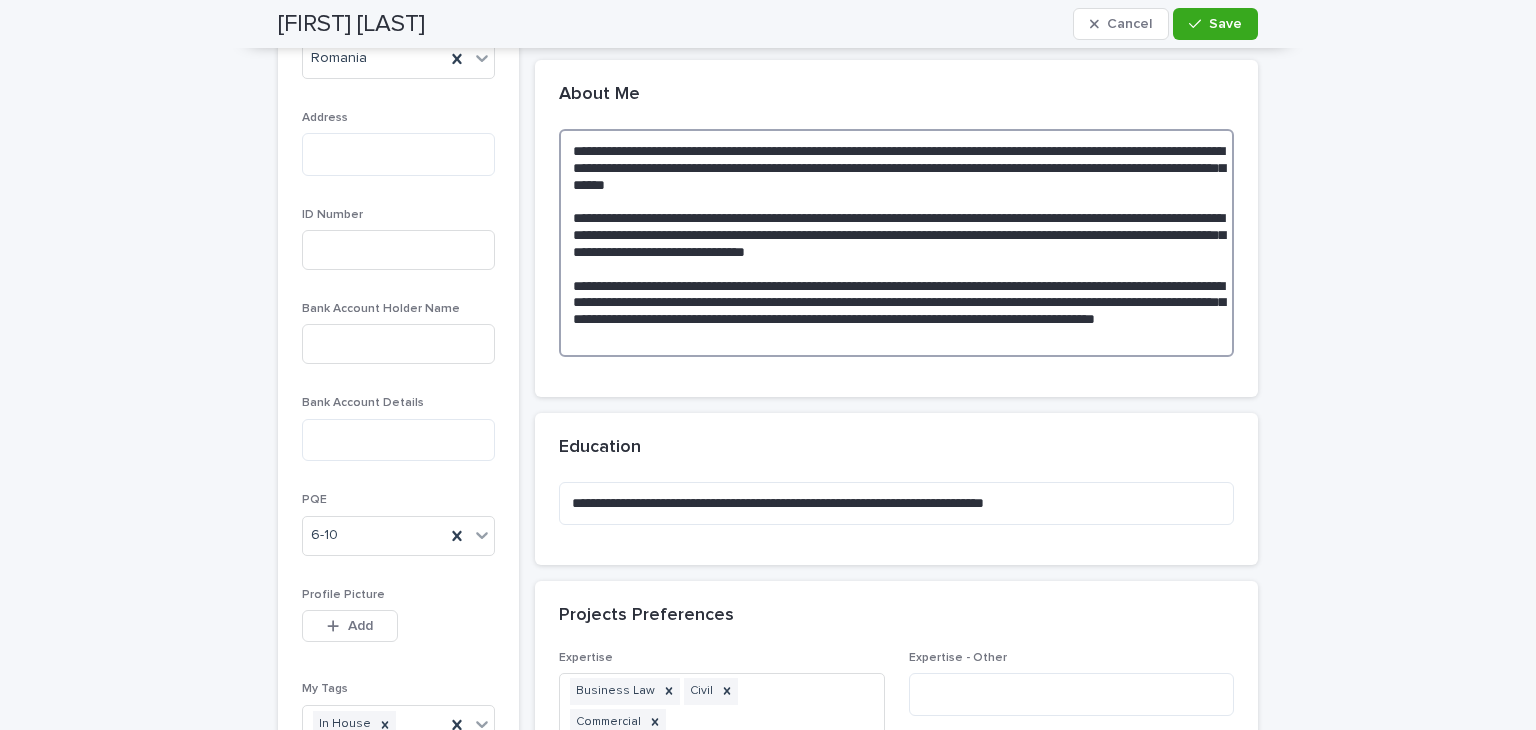 click on "**********" at bounding box center [896, 243] 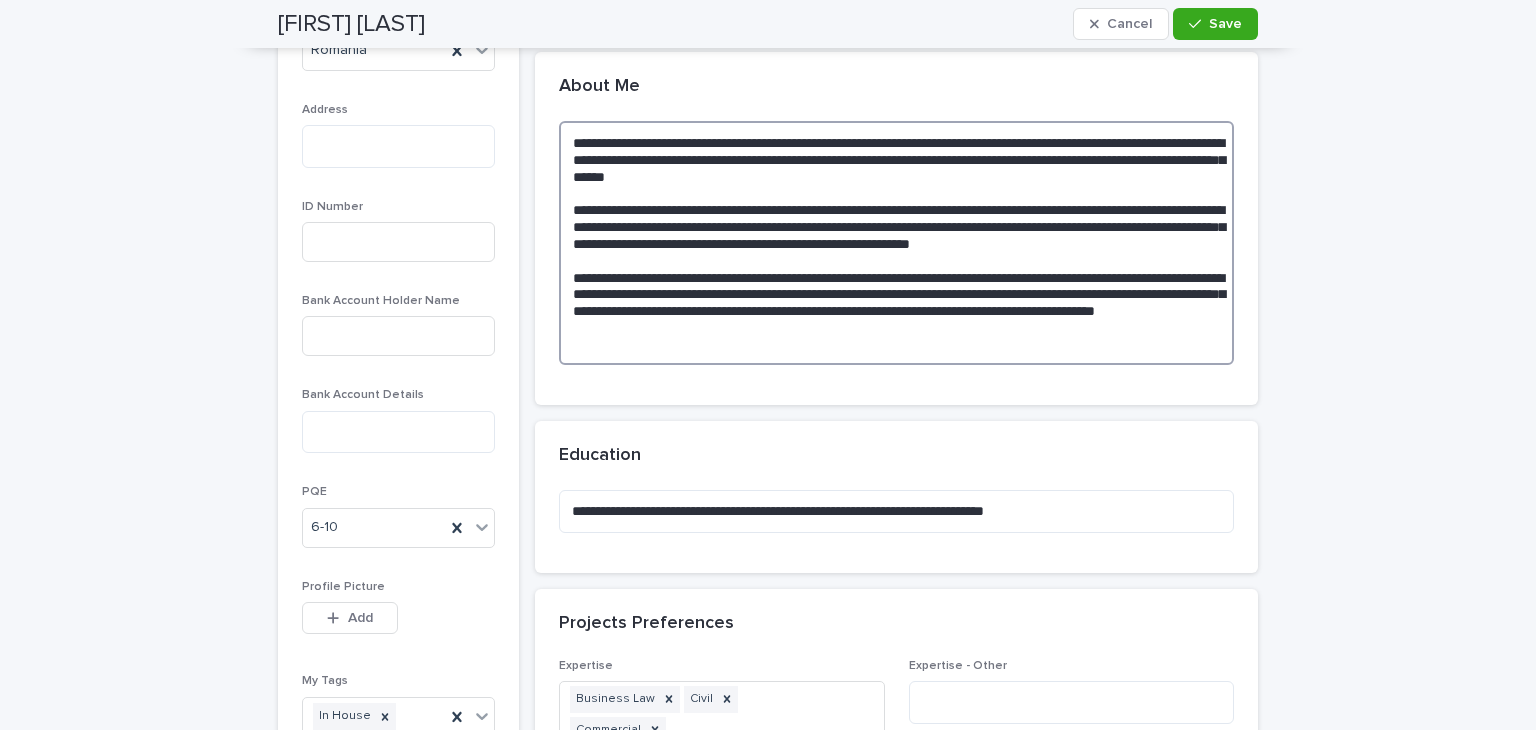 scroll, scrollTop: 779, scrollLeft: 0, axis: vertical 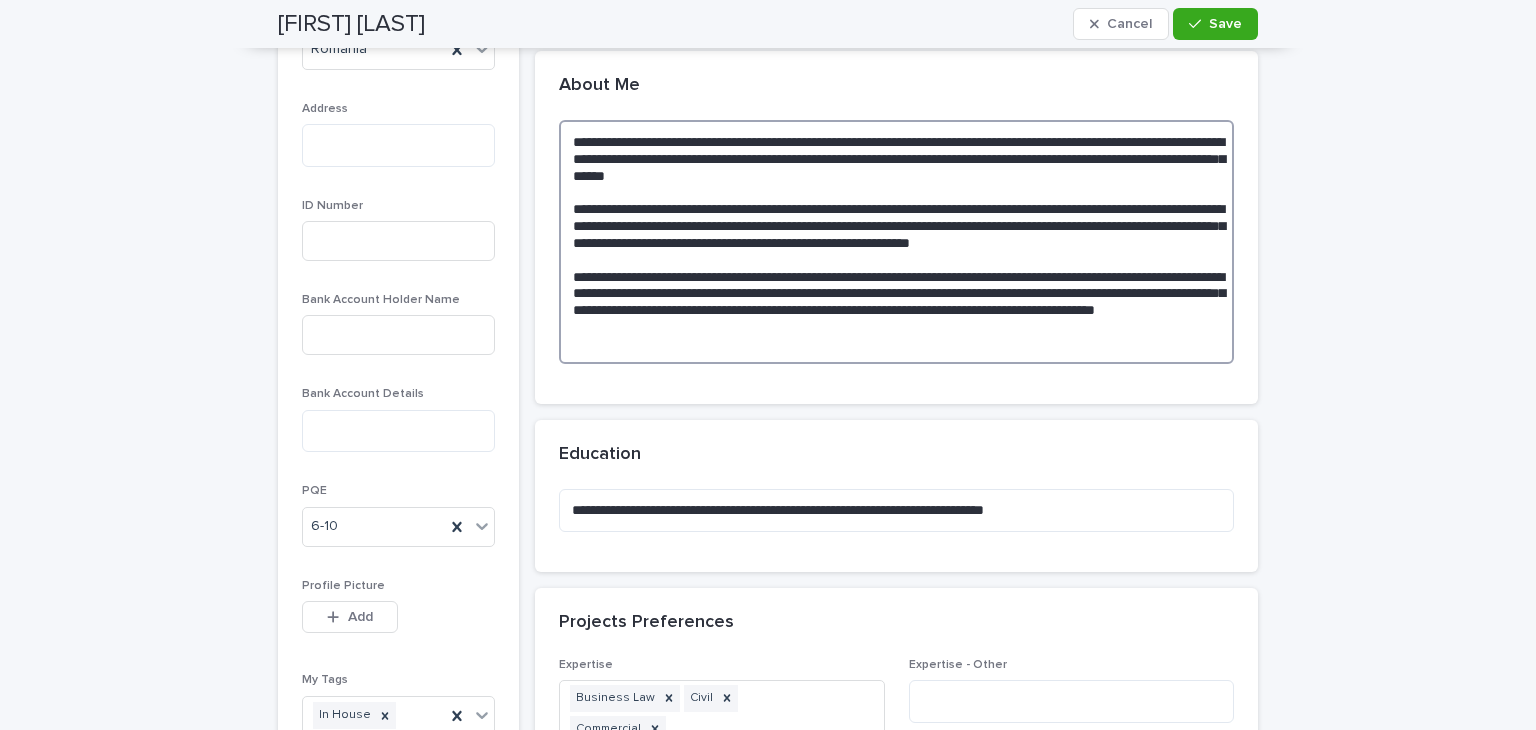 click on "**********" at bounding box center (896, 242) 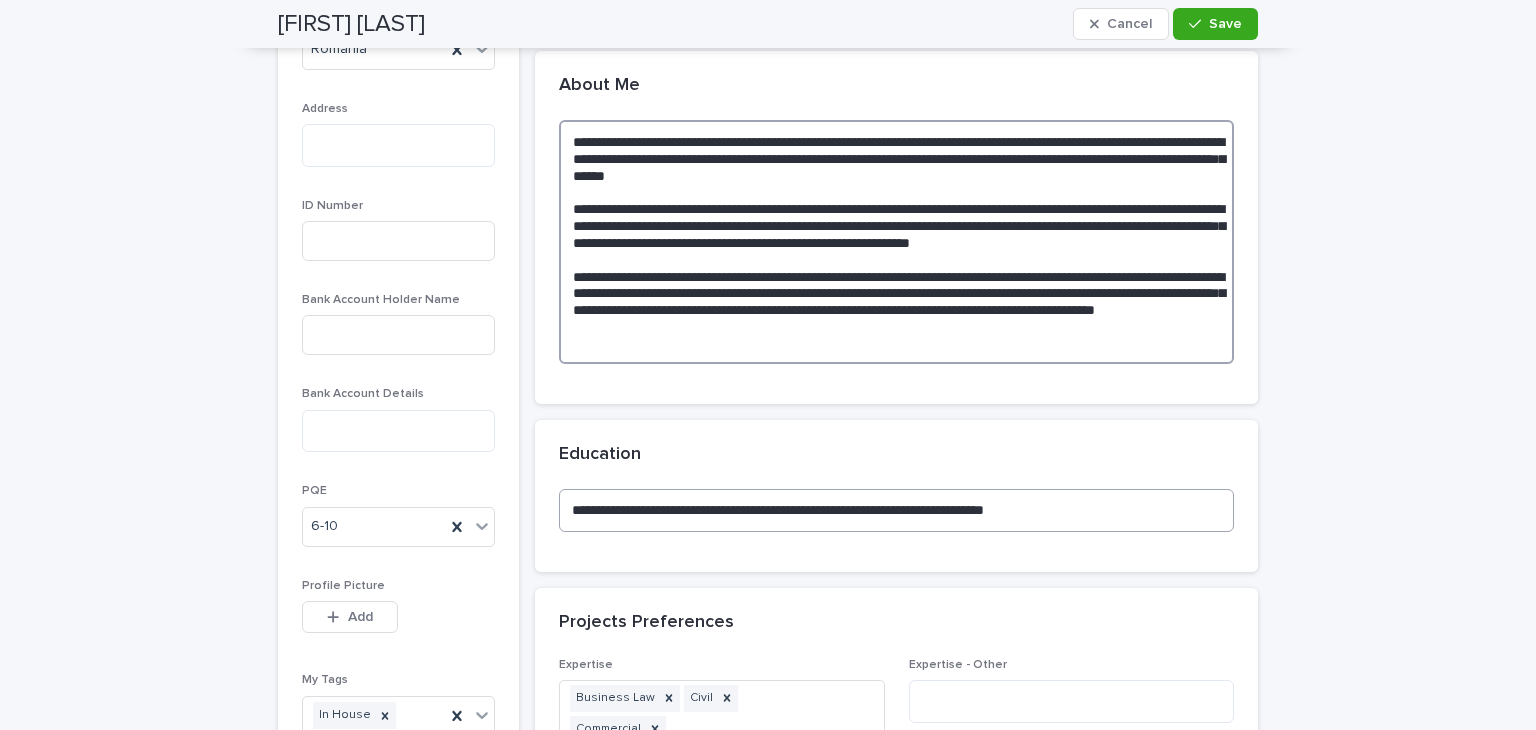 type on "**********" 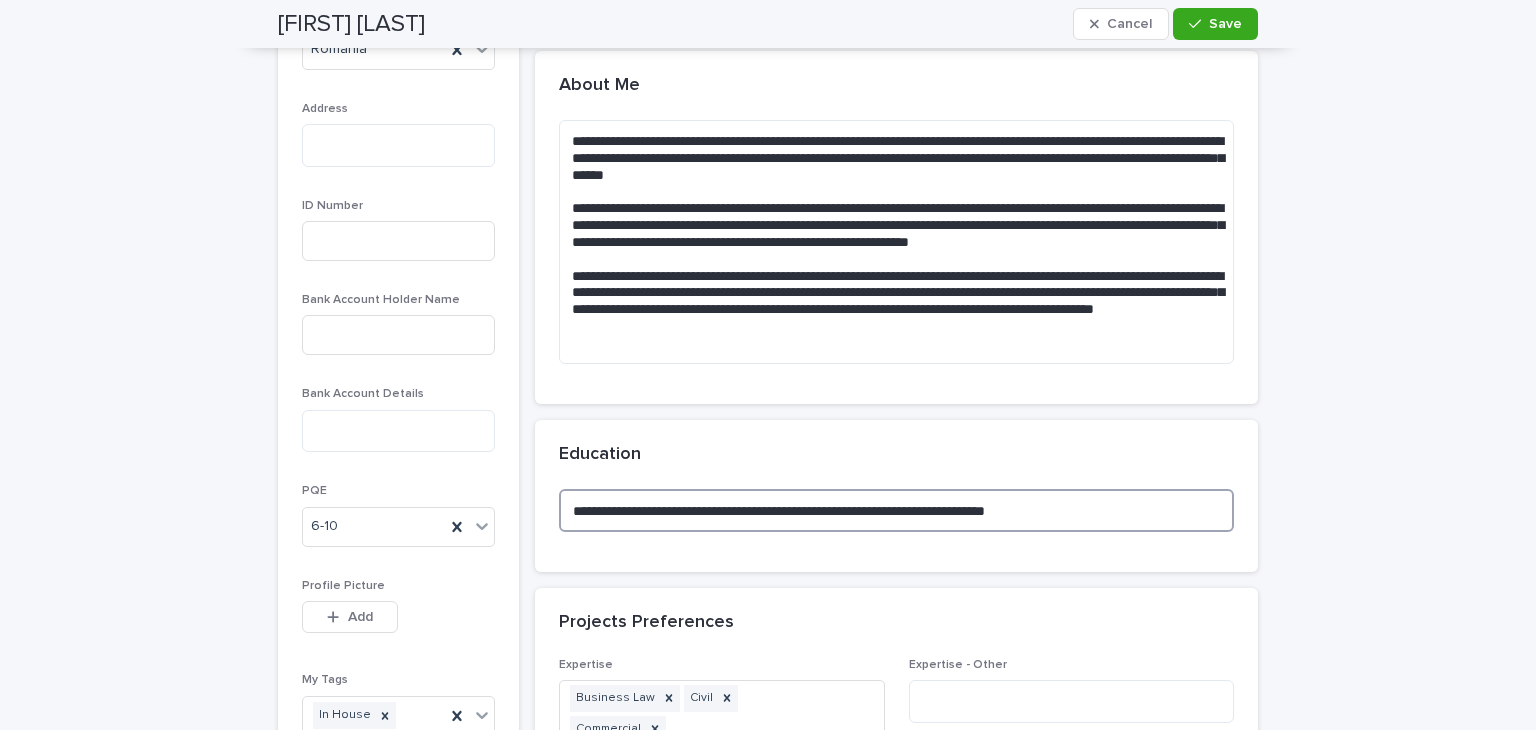 click on "**********" at bounding box center [896, 510] 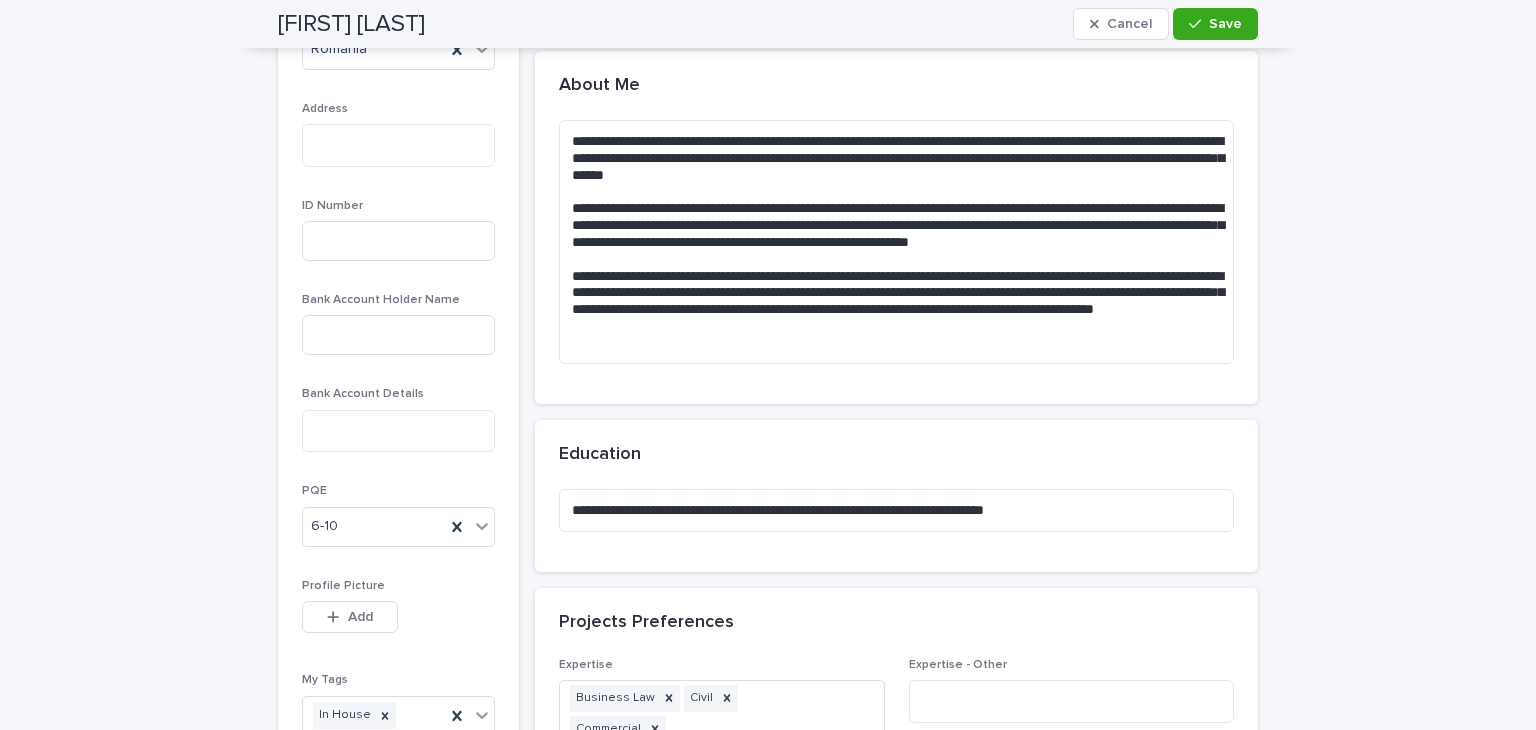 click on "Education" at bounding box center (896, 455) 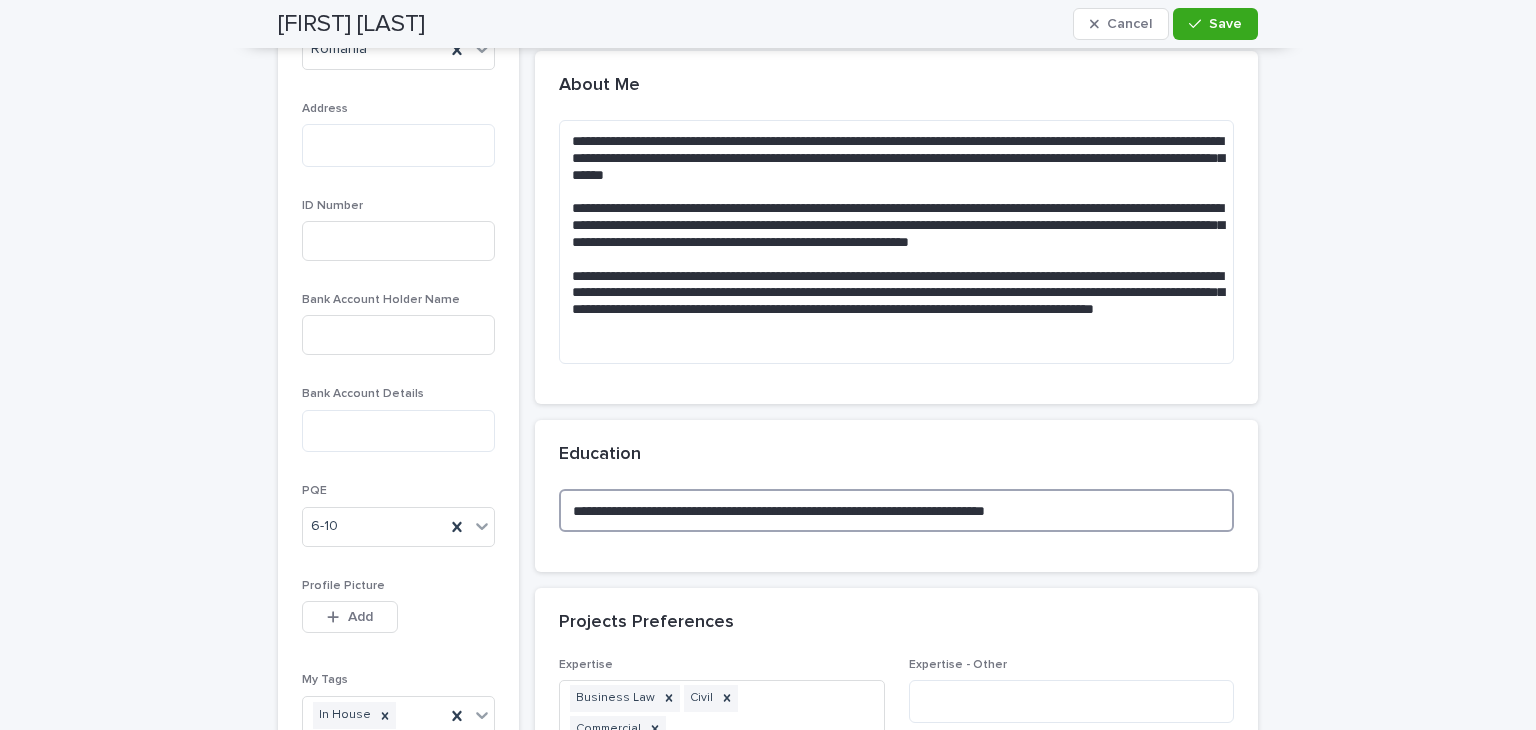 click on "**********" at bounding box center (896, 510) 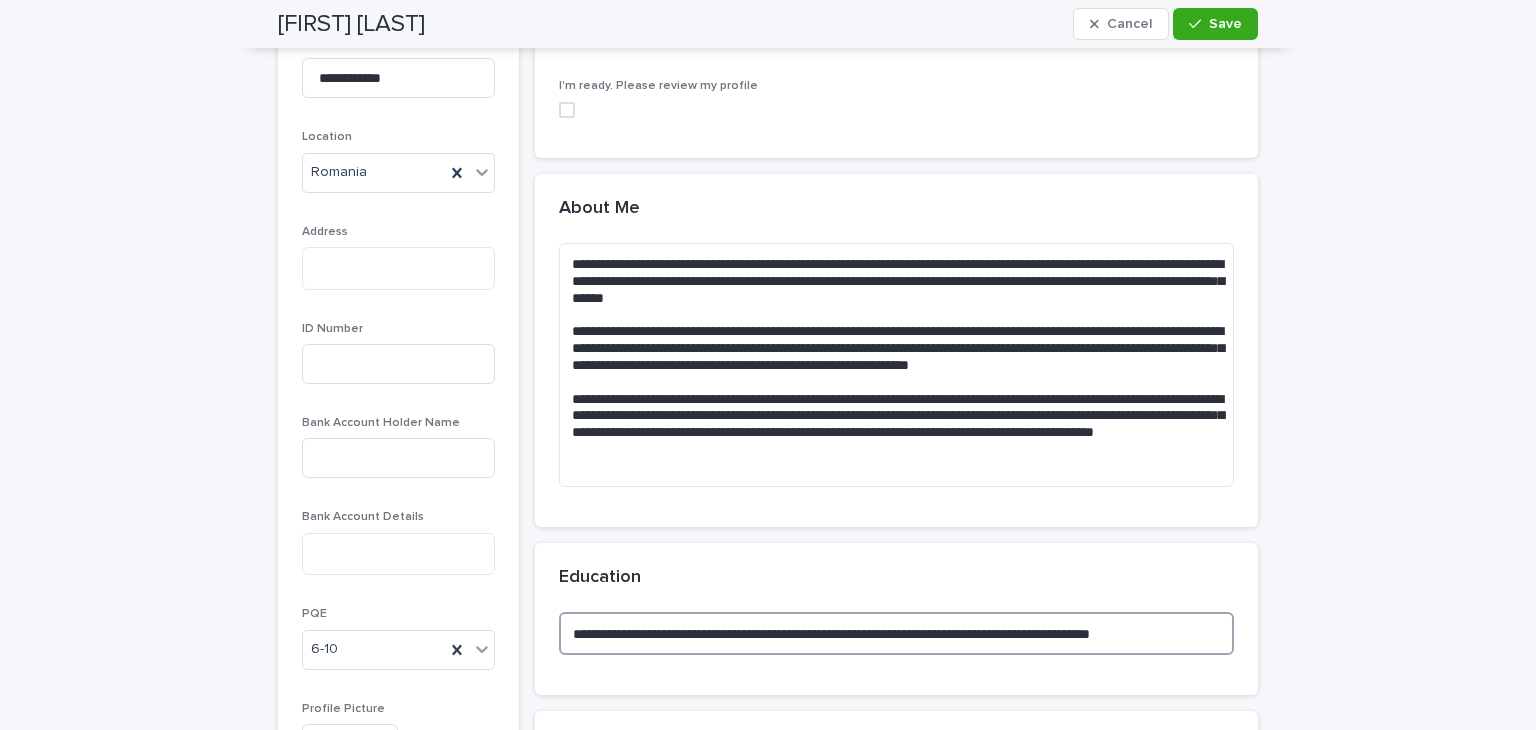 scroll, scrollTop: 652, scrollLeft: 0, axis: vertical 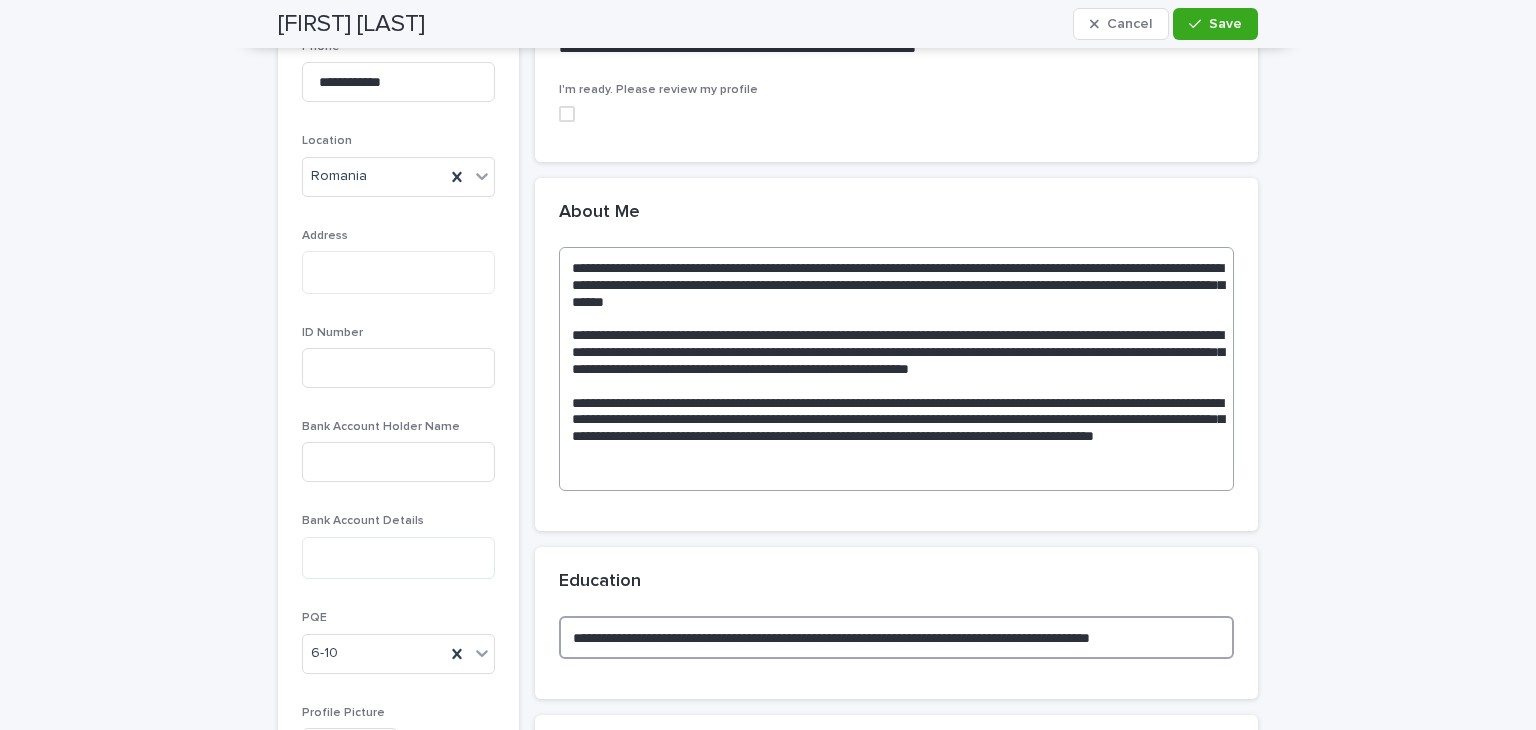 type on "**********" 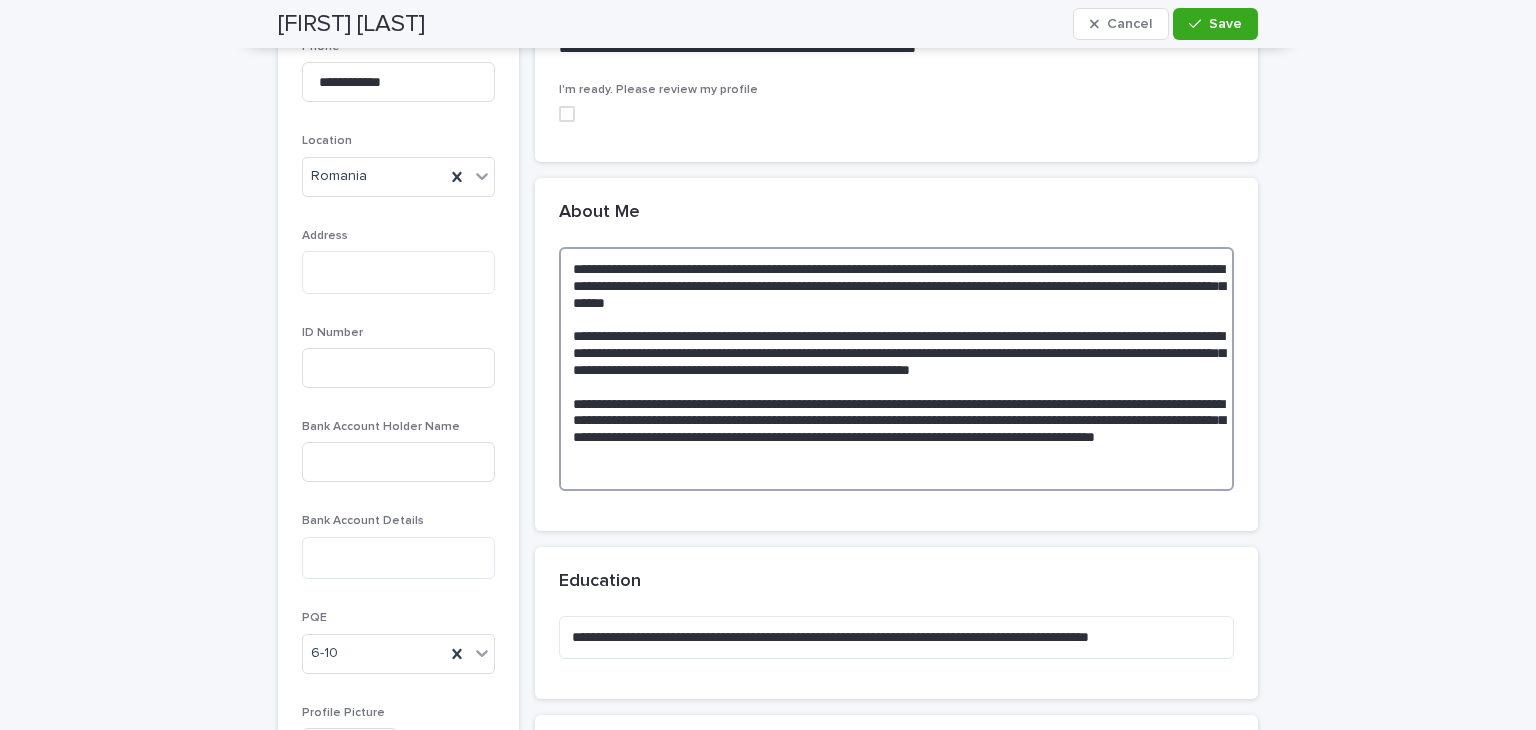 click on "**********" at bounding box center (896, 369) 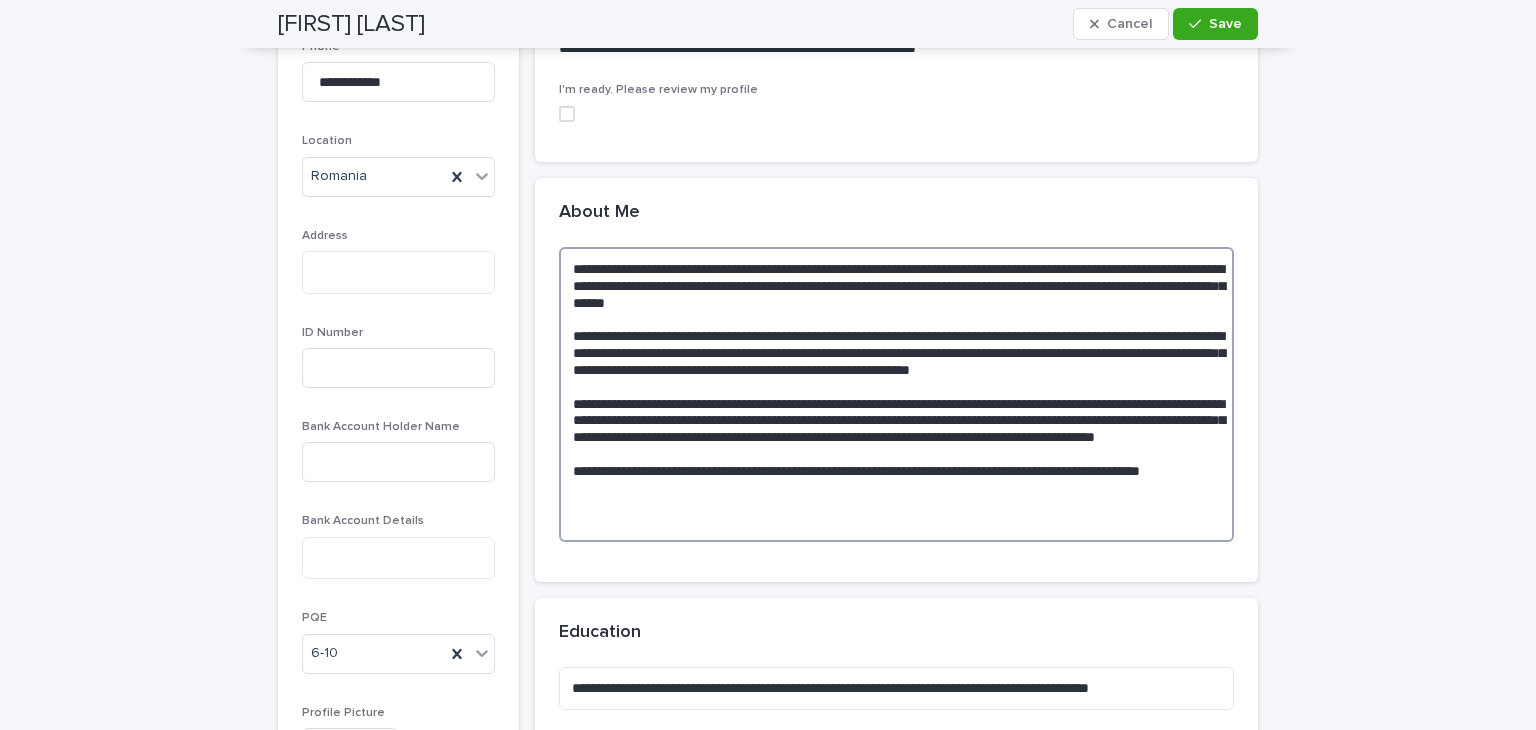click at bounding box center [896, 394] 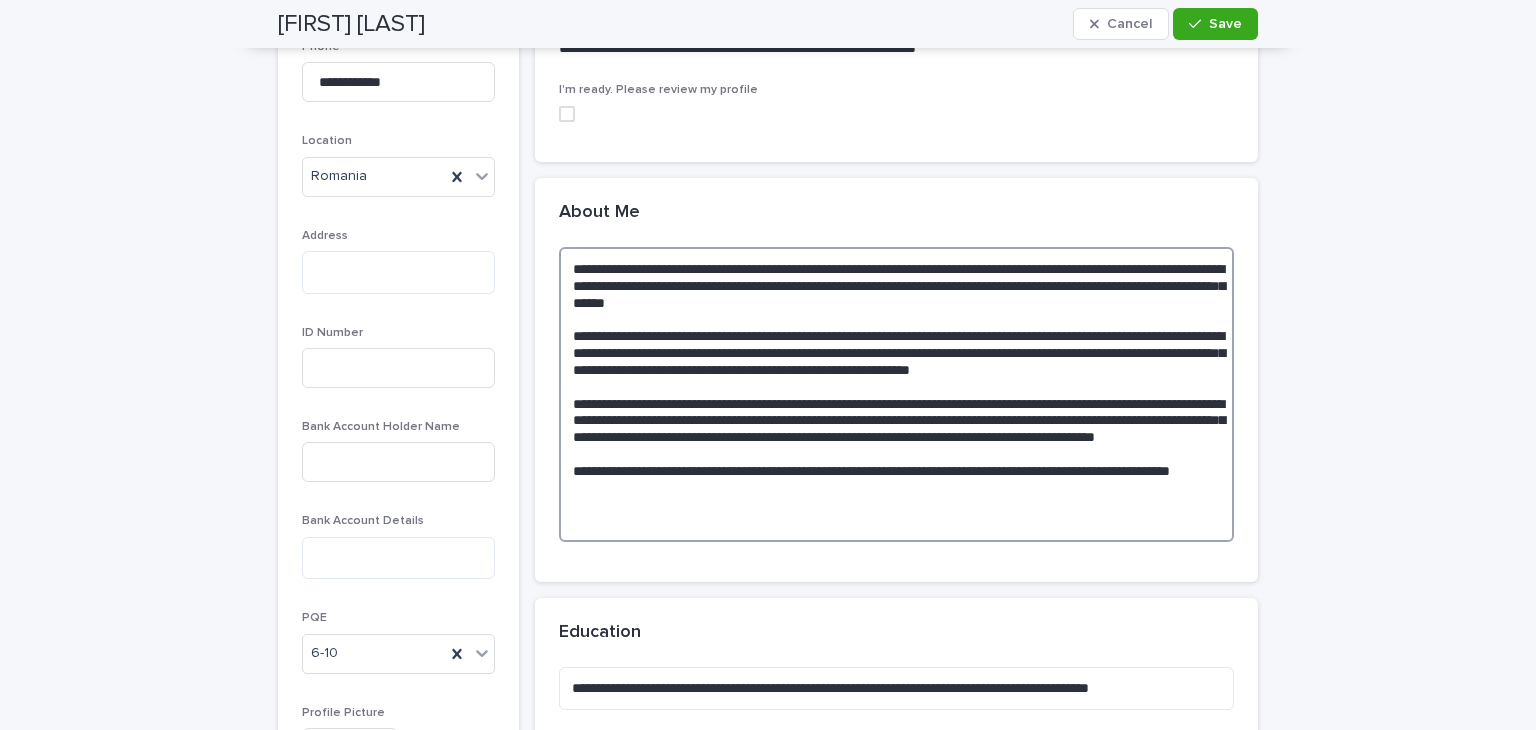 click at bounding box center (896, 394) 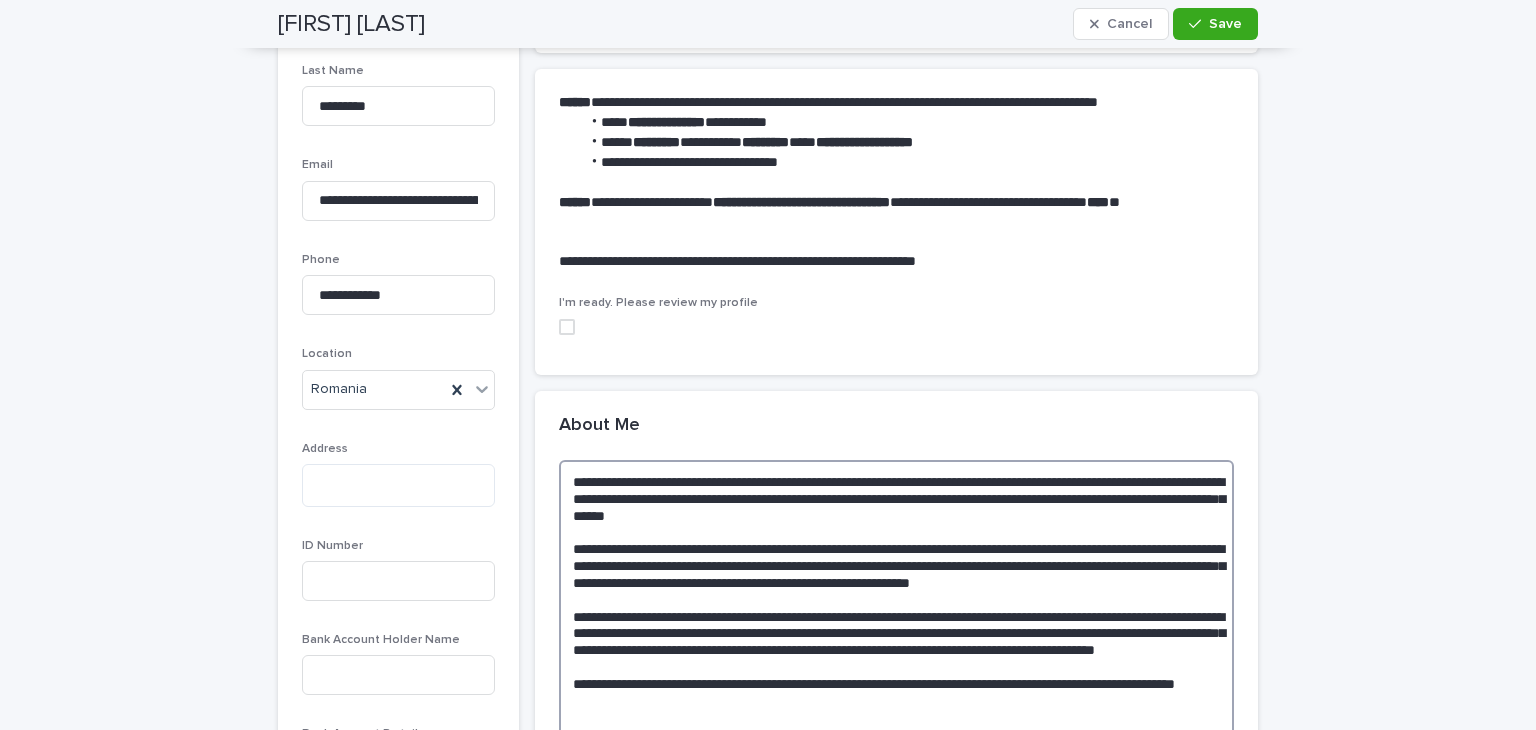 scroll, scrollTop: 0, scrollLeft: 0, axis: both 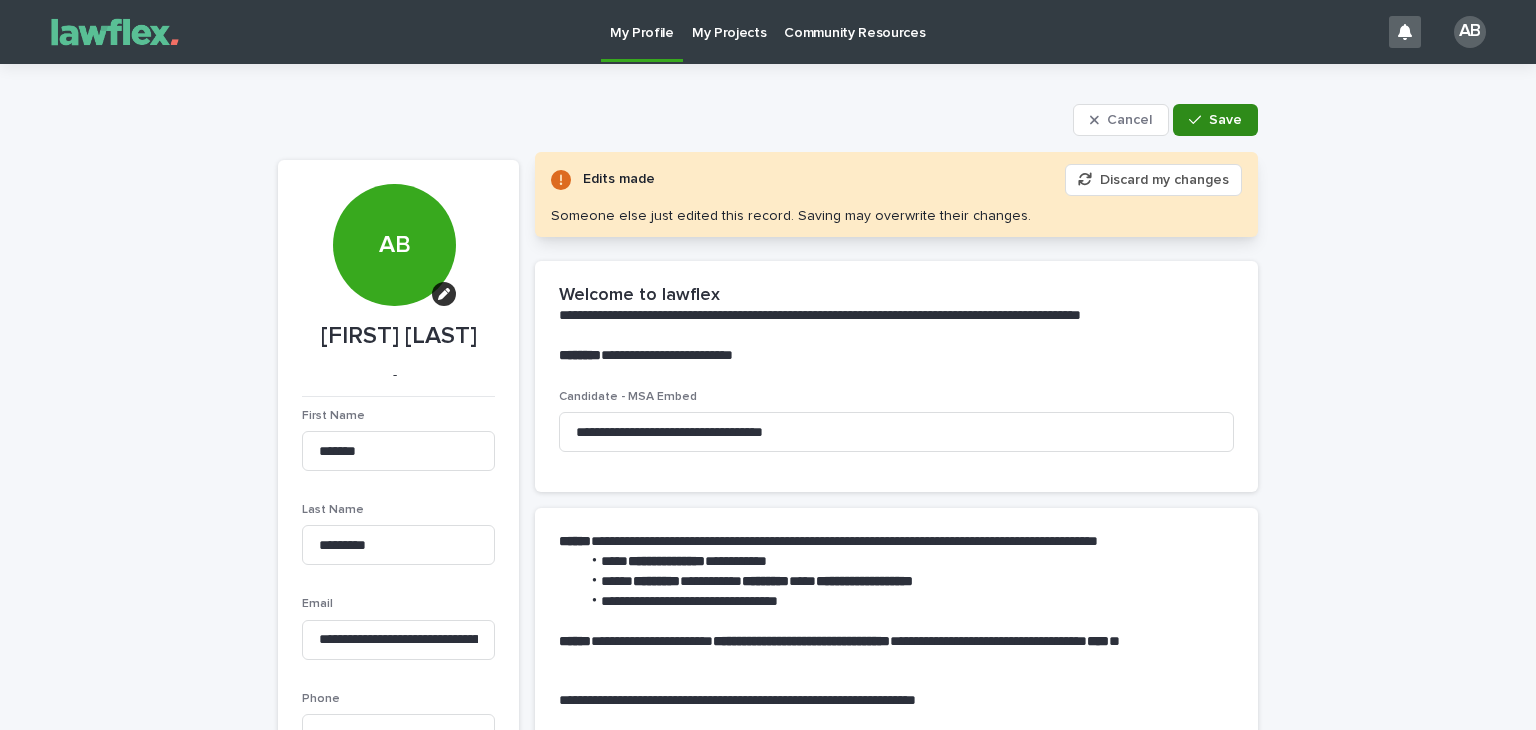 type on "**********" 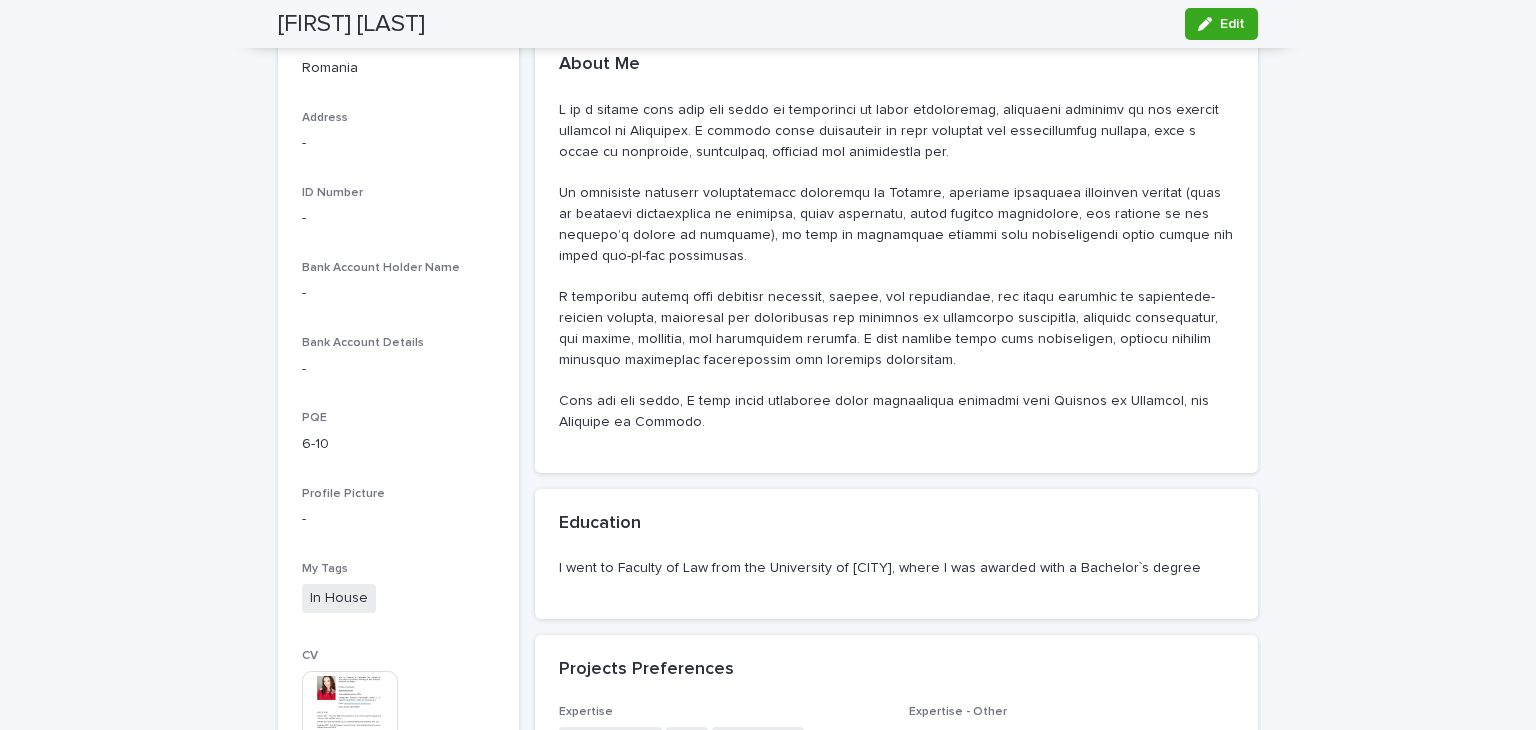 scroll, scrollTop: 668, scrollLeft: 0, axis: vertical 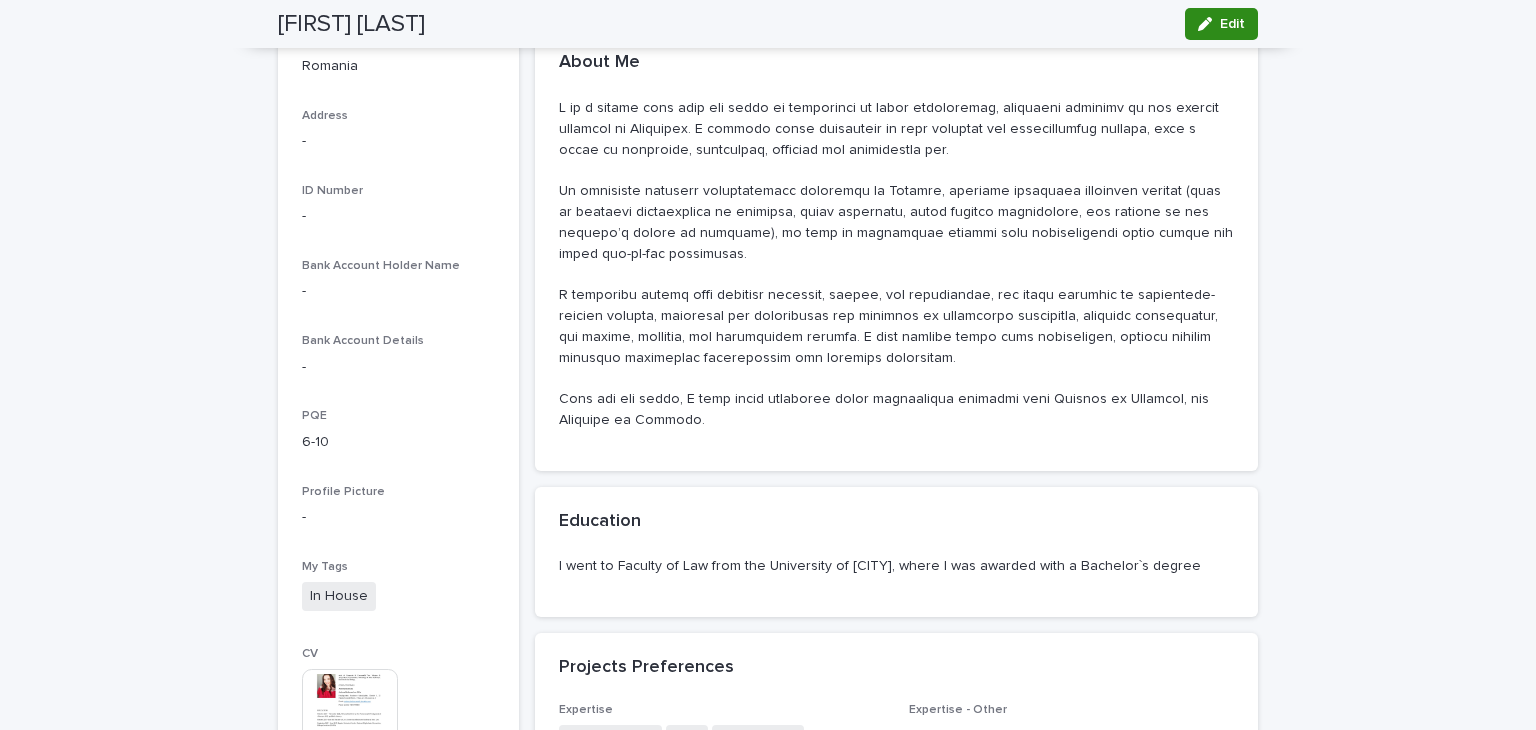 click 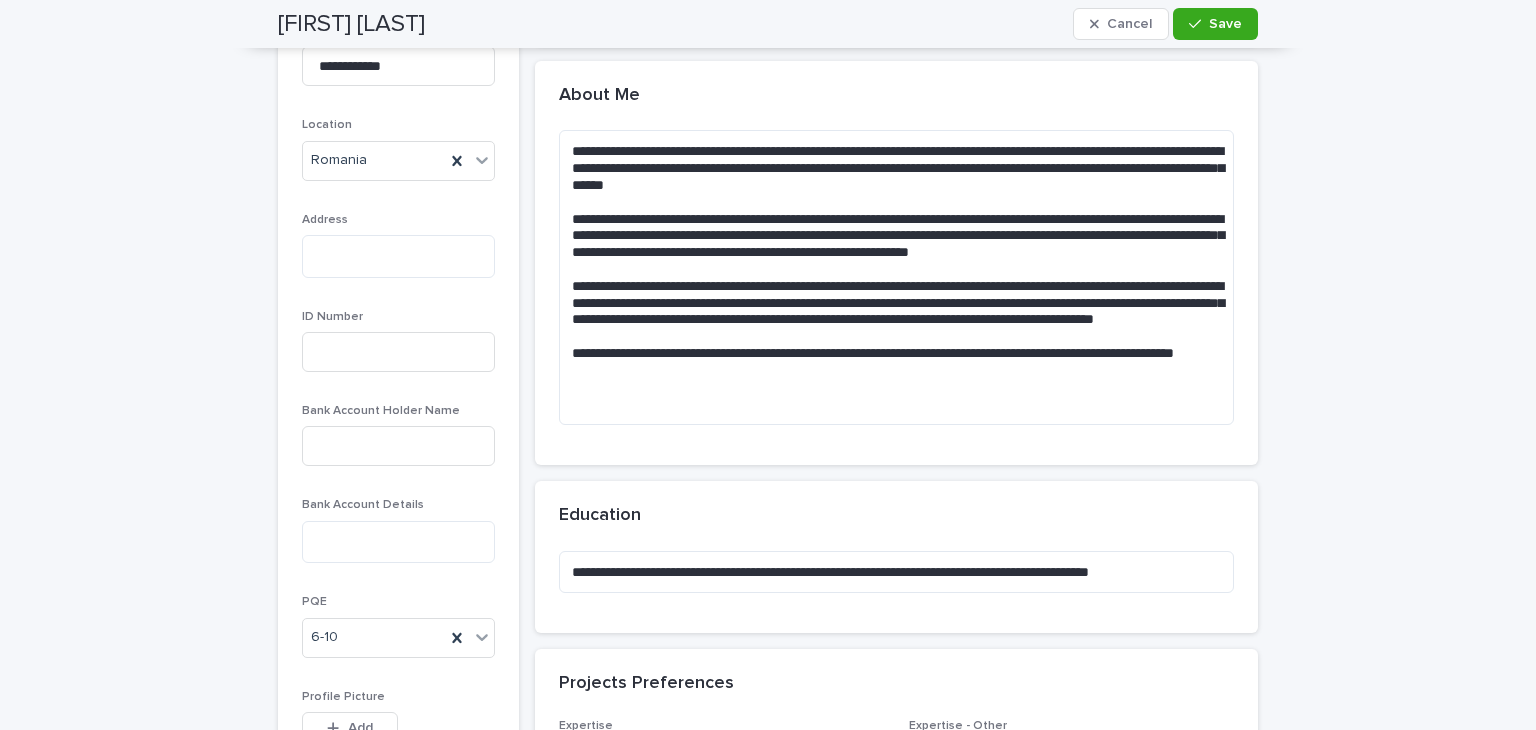 scroll, scrollTop: 800, scrollLeft: 0, axis: vertical 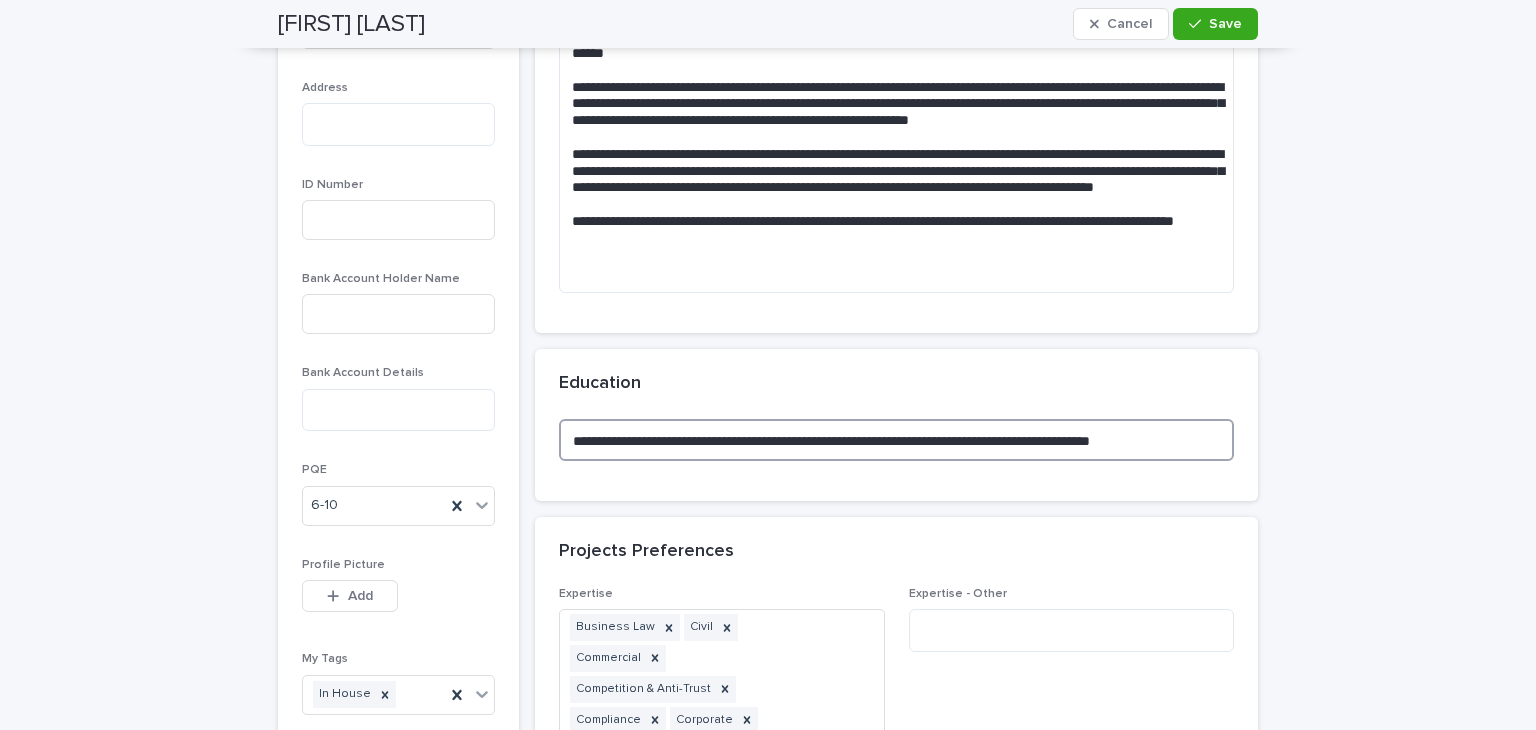 drag, startPoint x: 1205, startPoint y: 435, endPoint x: 438, endPoint y: 473, distance: 767.94073 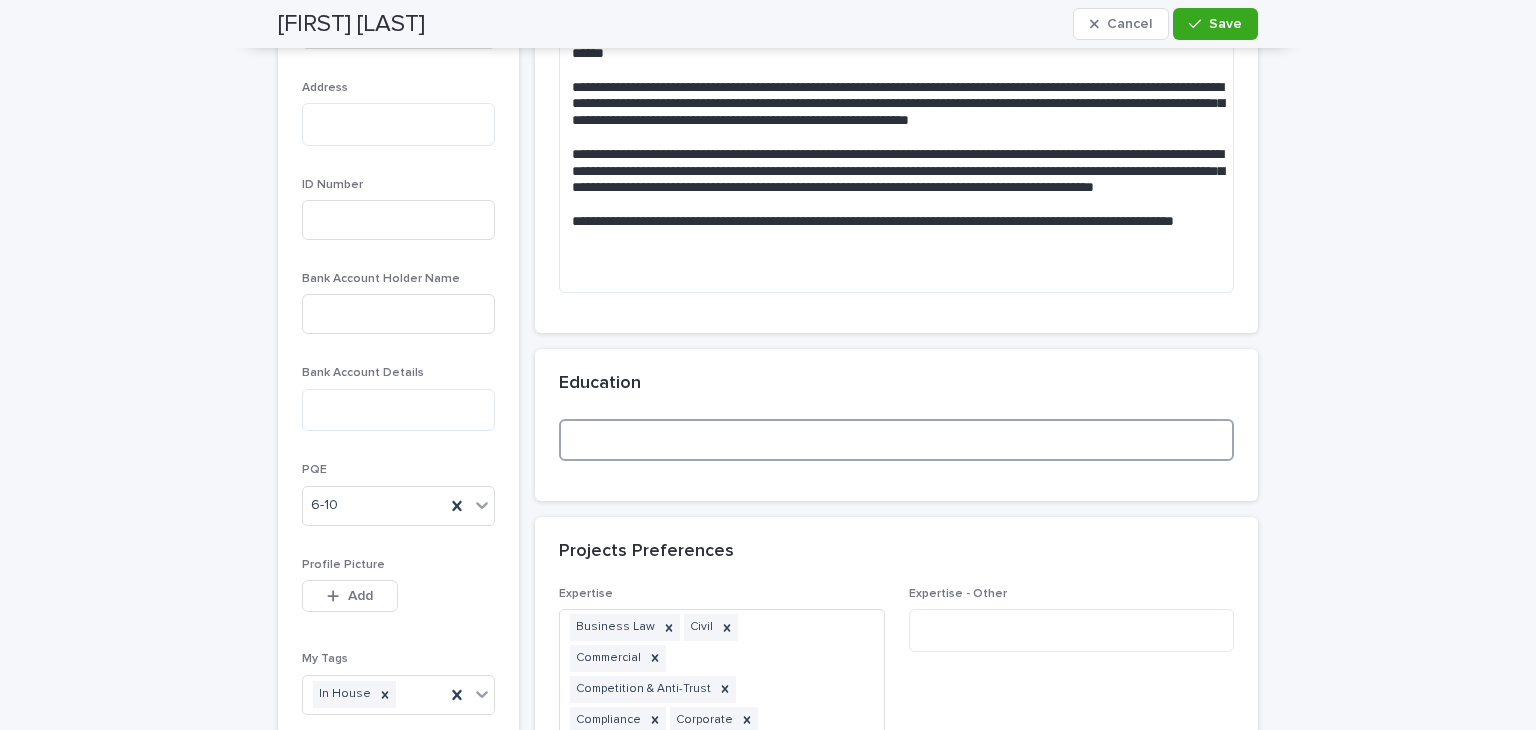 paste on "**********" 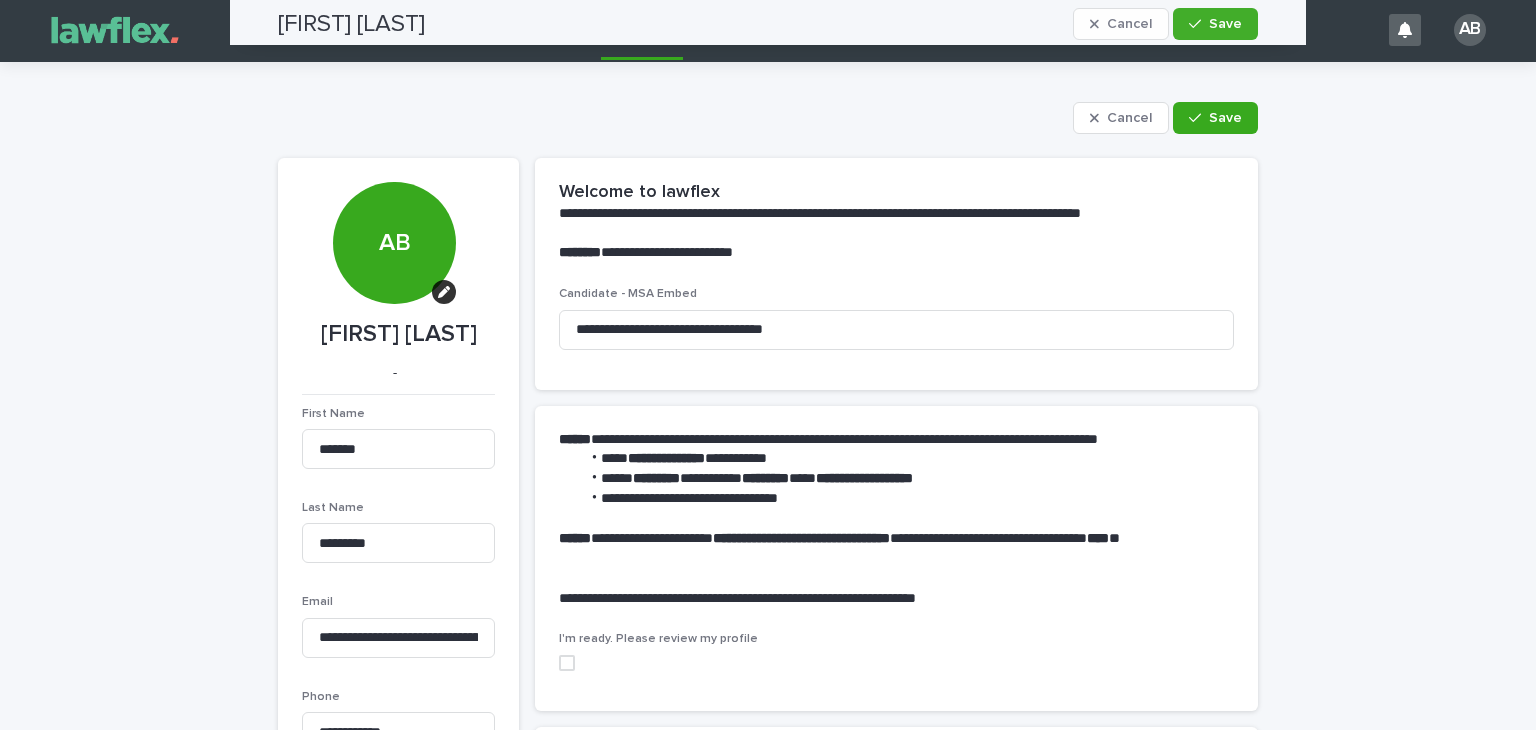 scroll, scrollTop: 0, scrollLeft: 0, axis: both 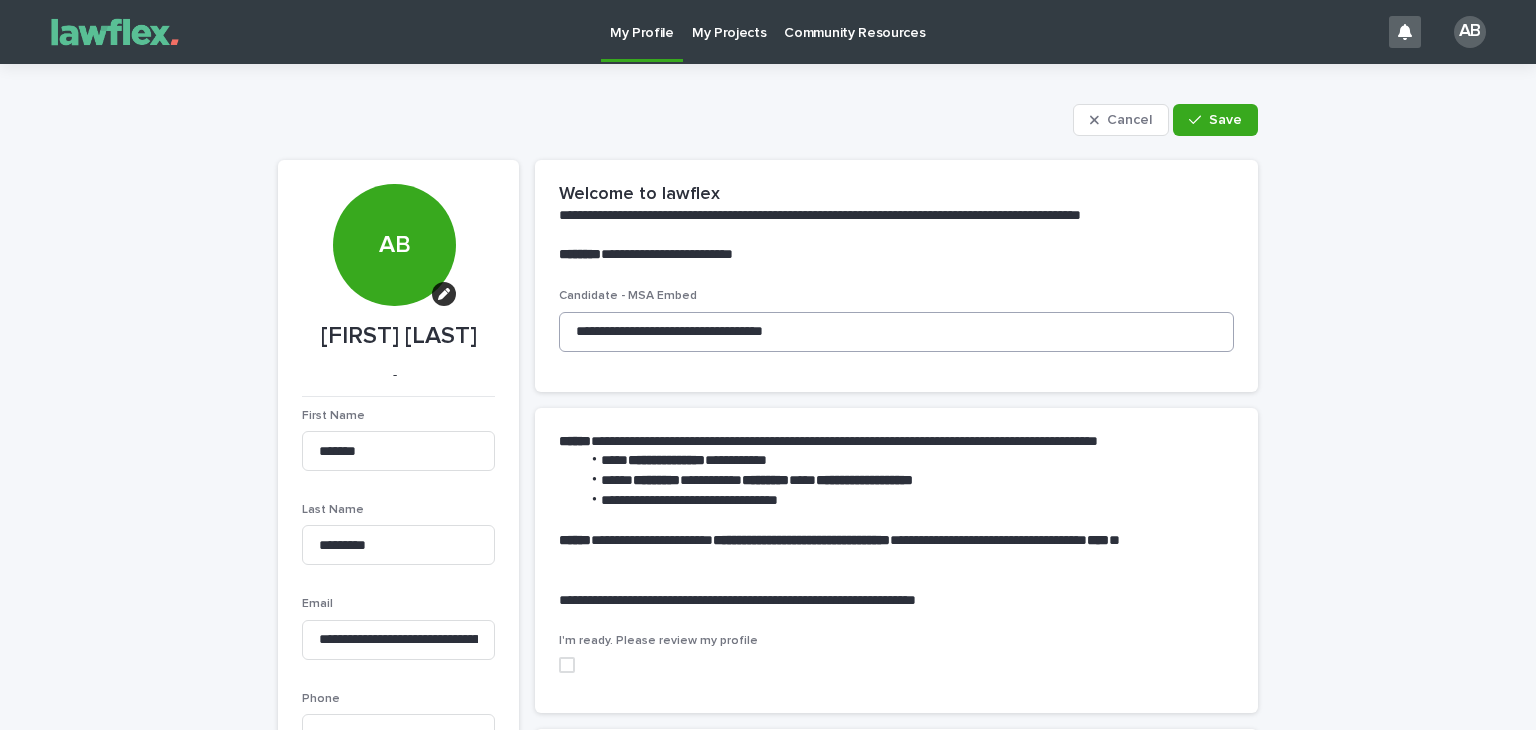 type on "**********" 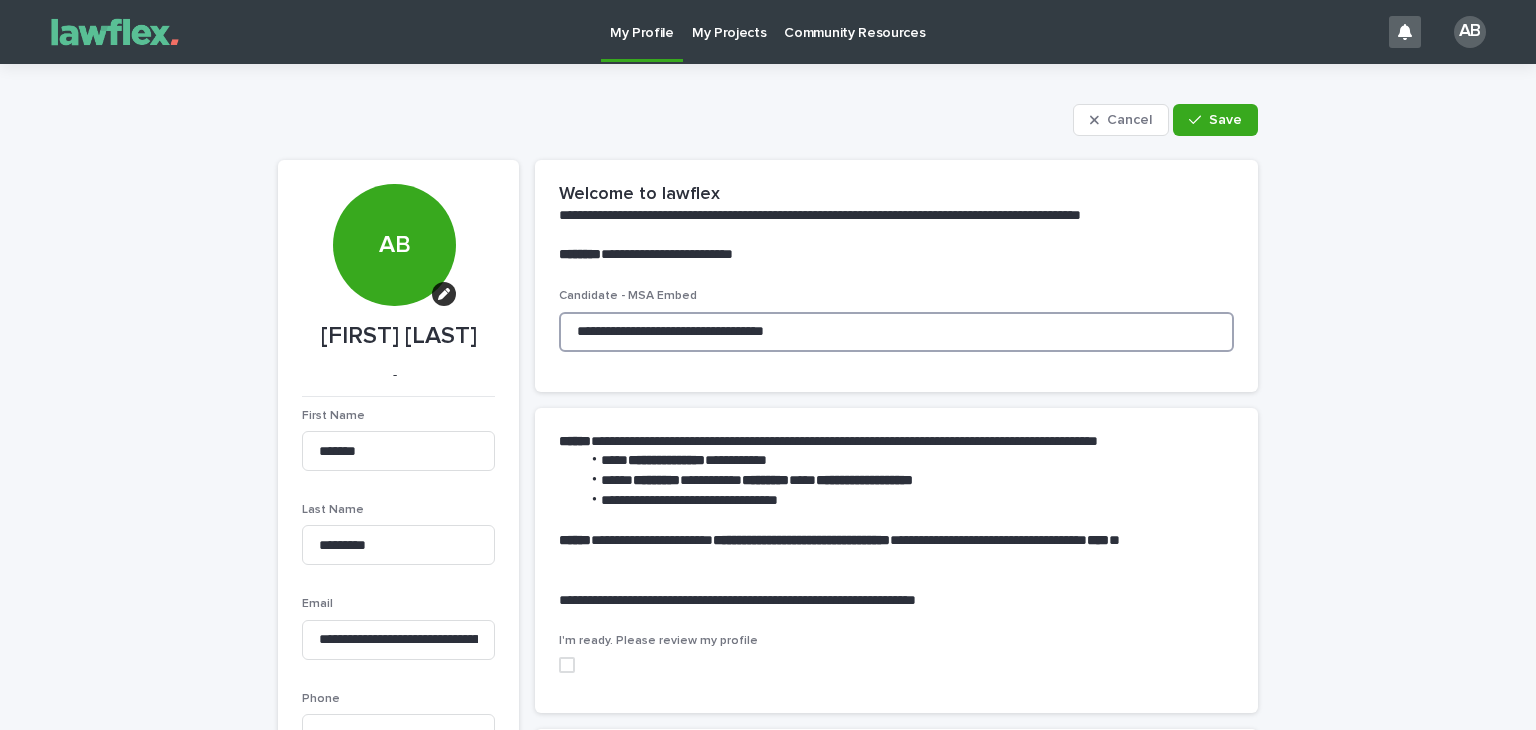 click on "**********" at bounding box center [896, 332] 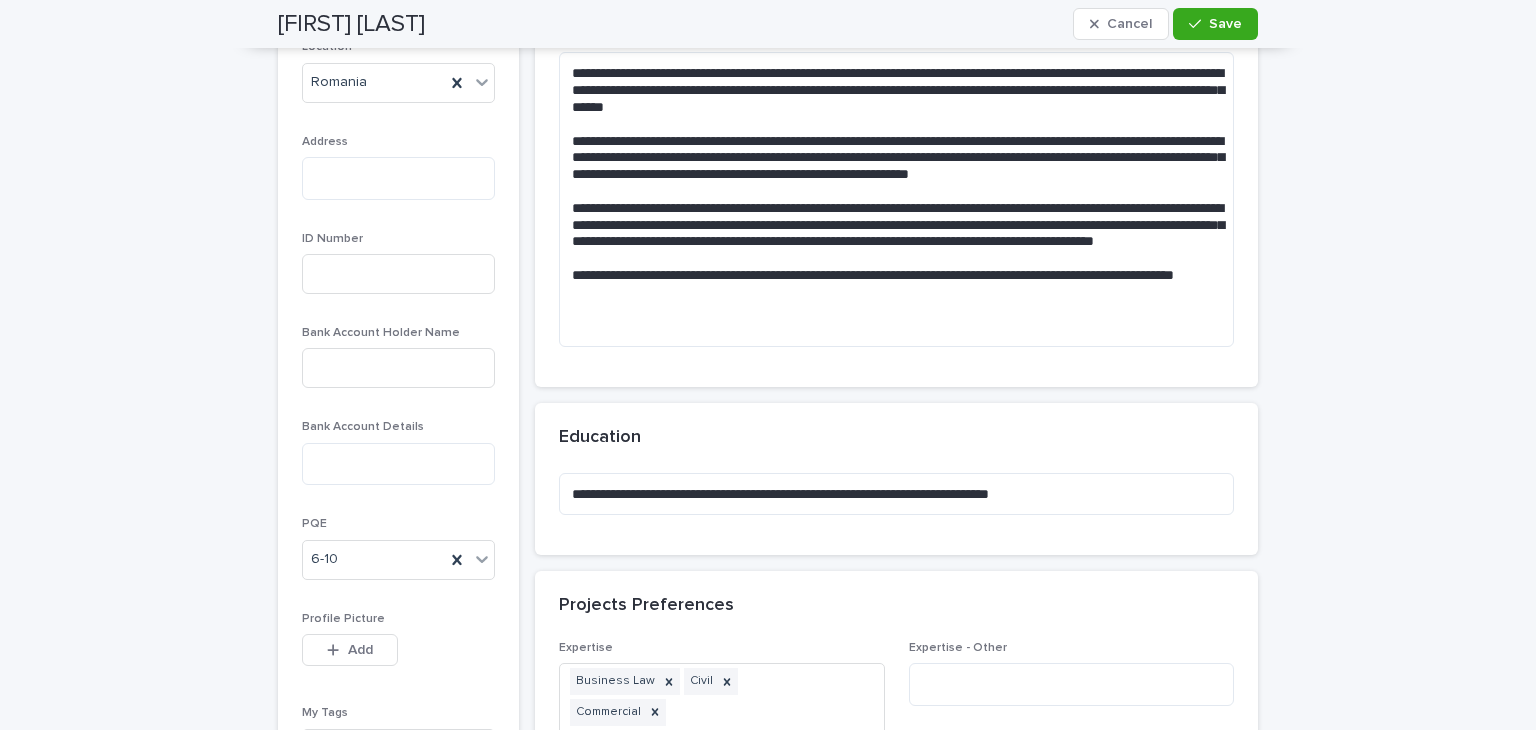 scroll, scrollTop: 744, scrollLeft: 0, axis: vertical 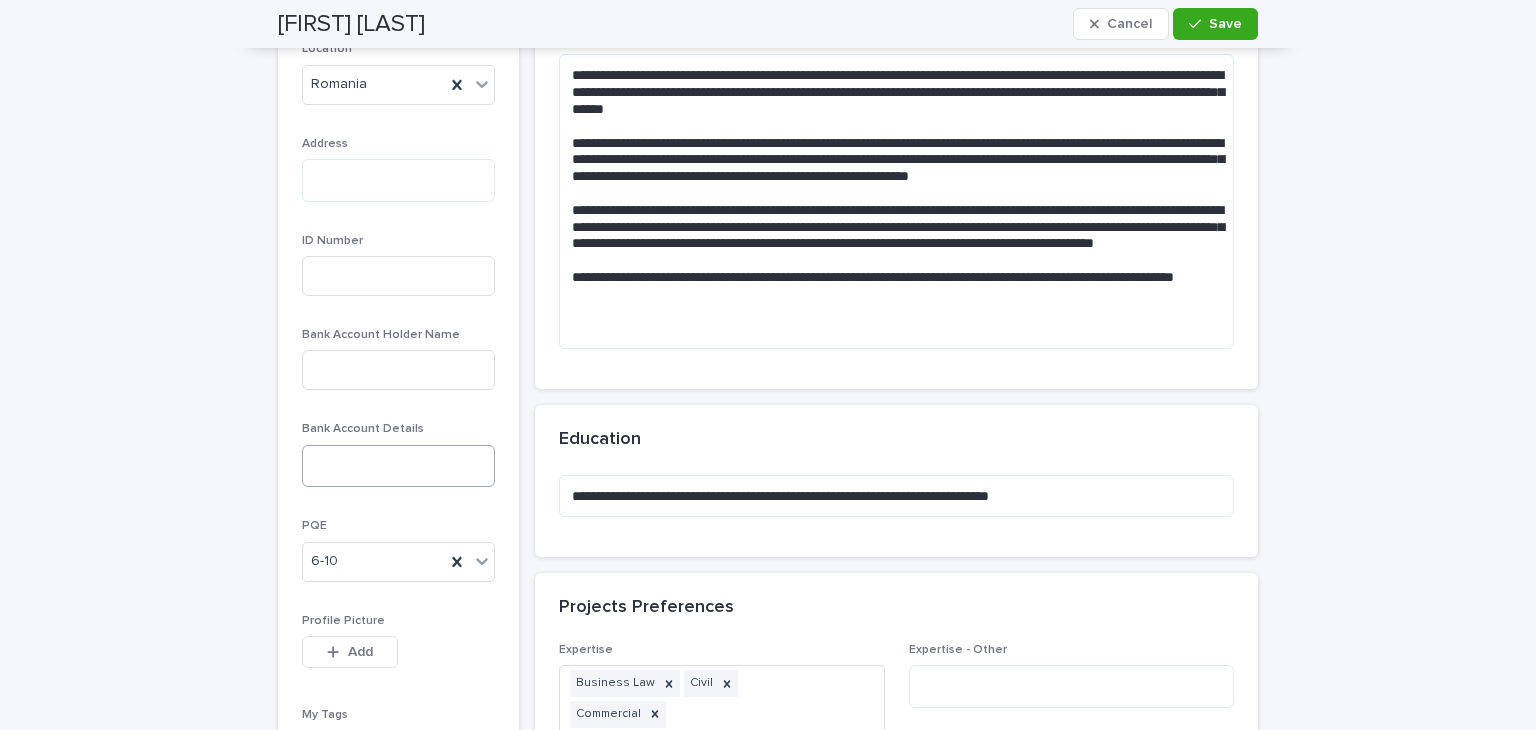 drag, startPoint x: 361, startPoint y: 469, endPoint x: 361, endPoint y: 484, distance: 15 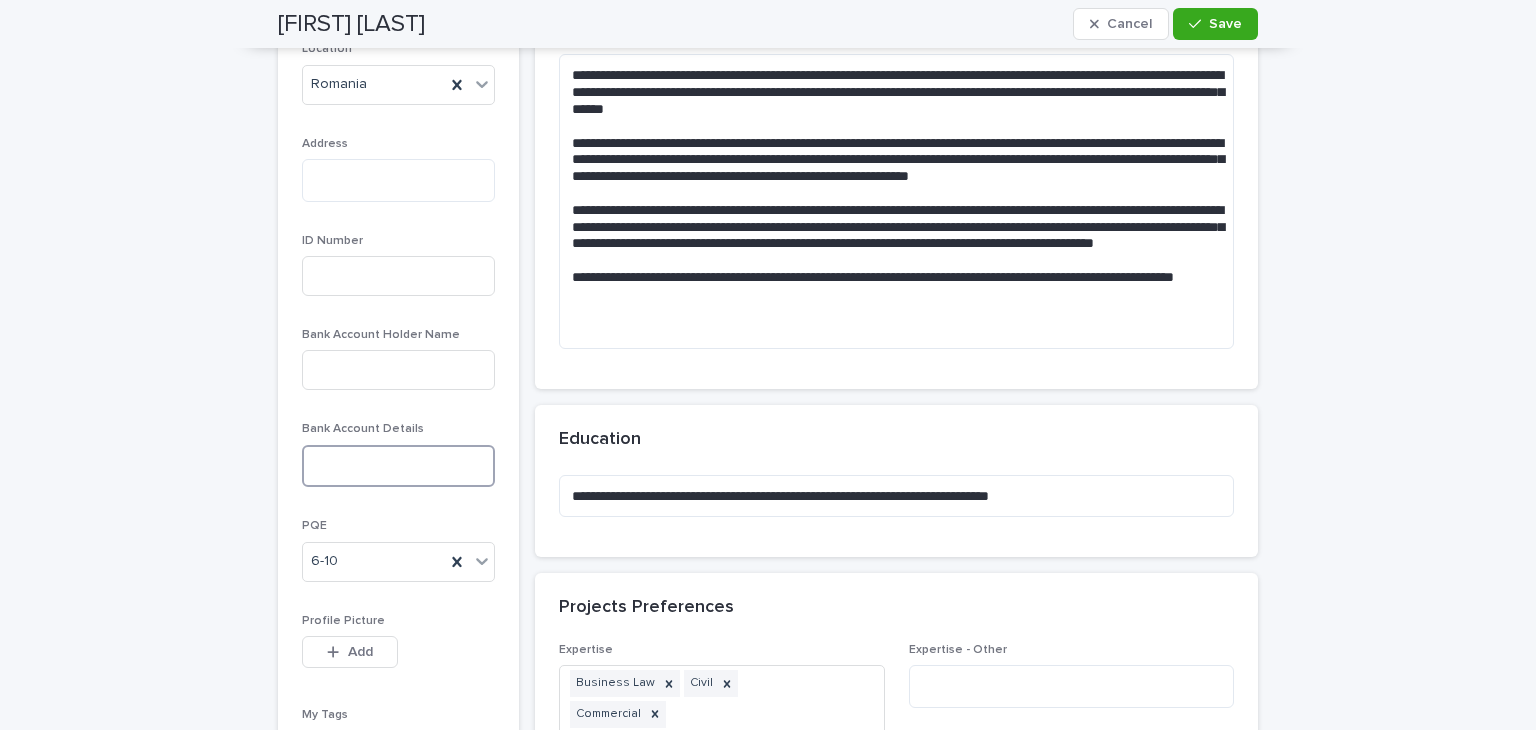 click at bounding box center [398, 466] 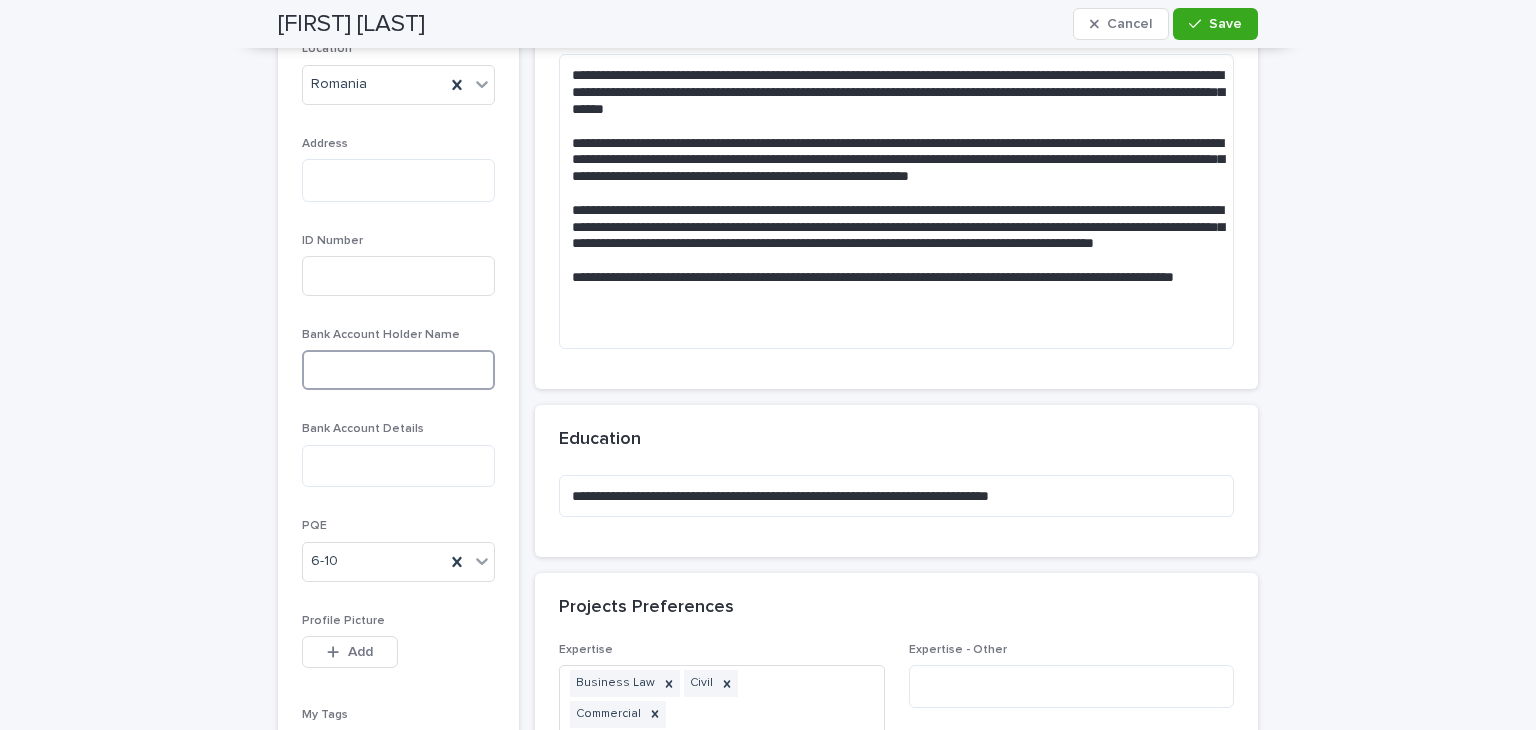 click at bounding box center (398, 370) 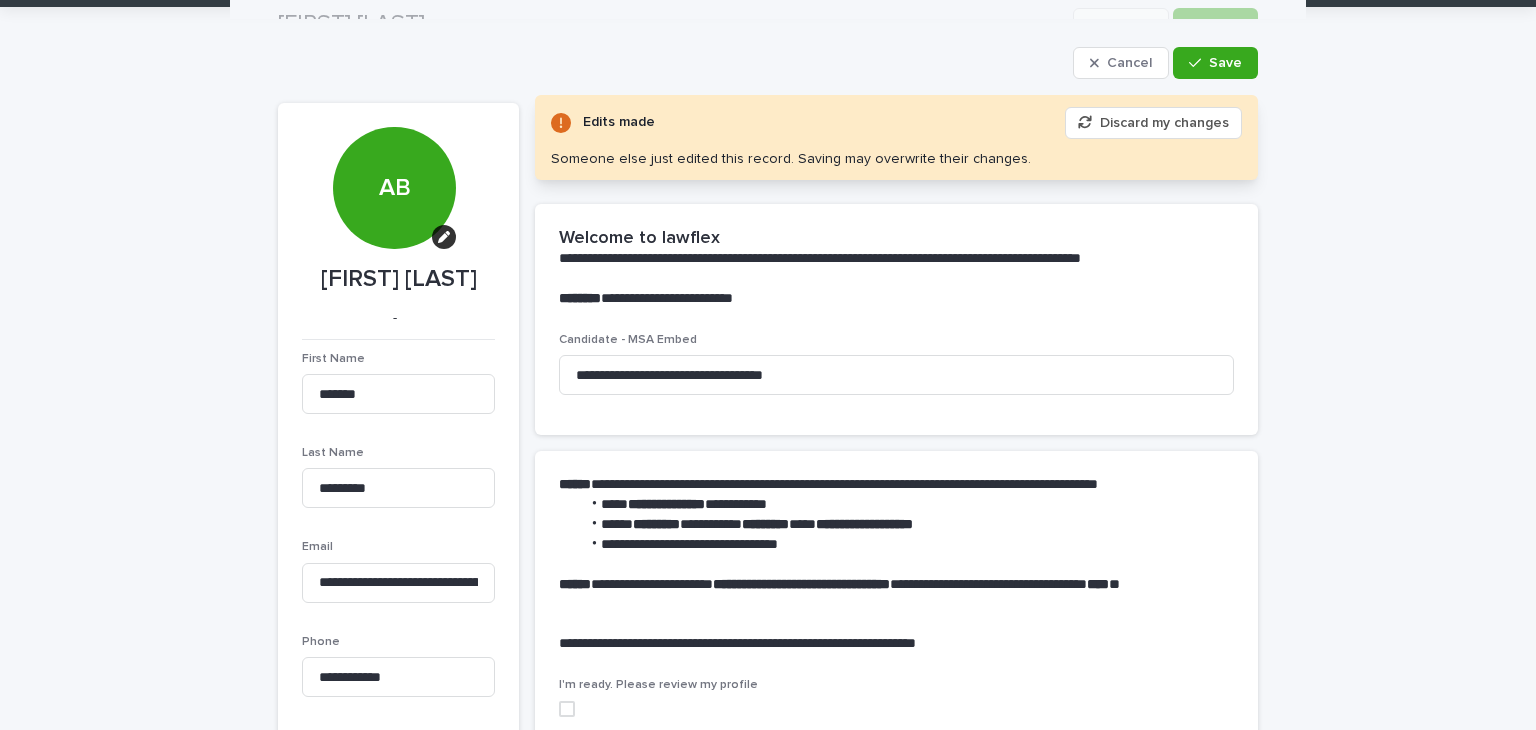 scroll, scrollTop: 58, scrollLeft: 0, axis: vertical 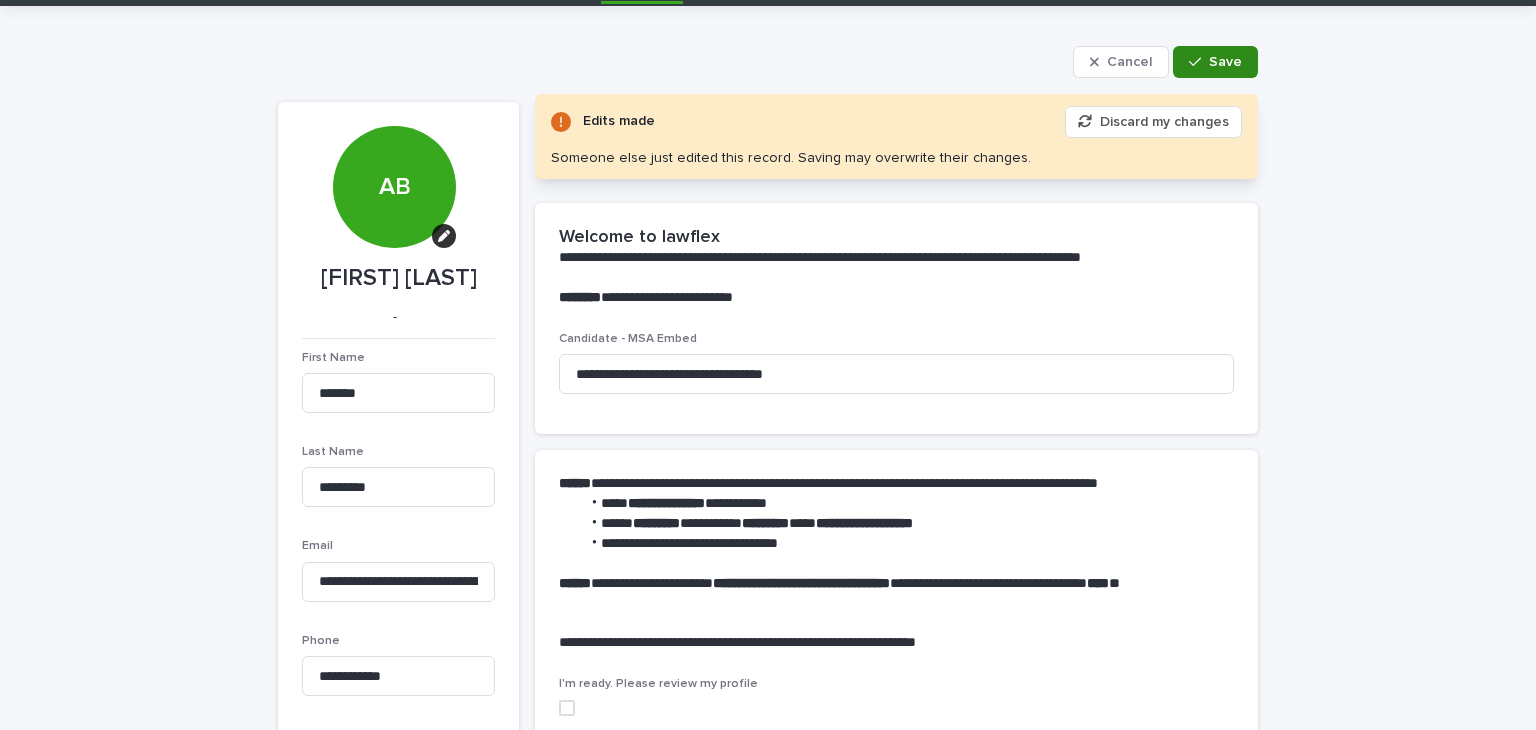 click on "Save" at bounding box center [1215, 62] 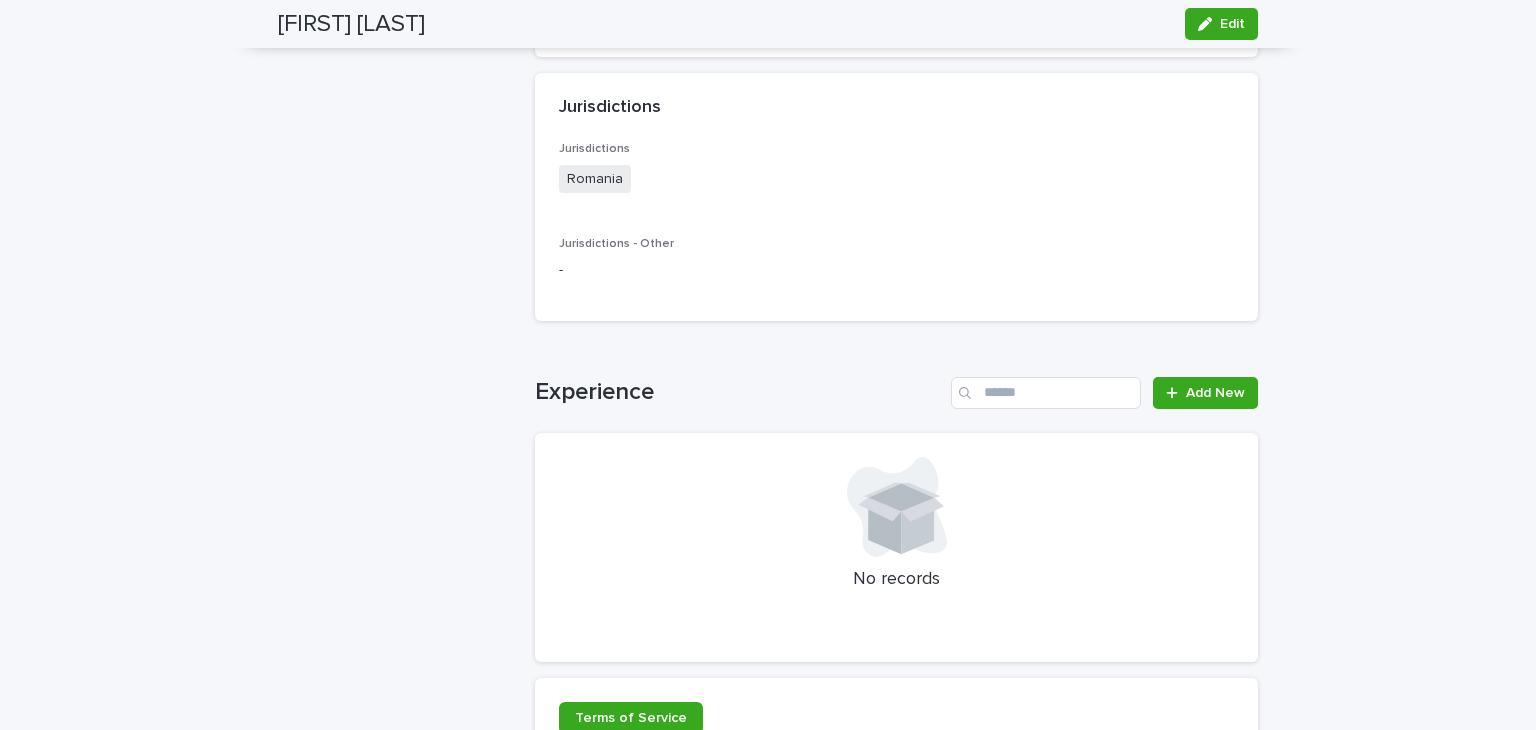 scroll, scrollTop: 2067, scrollLeft: 0, axis: vertical 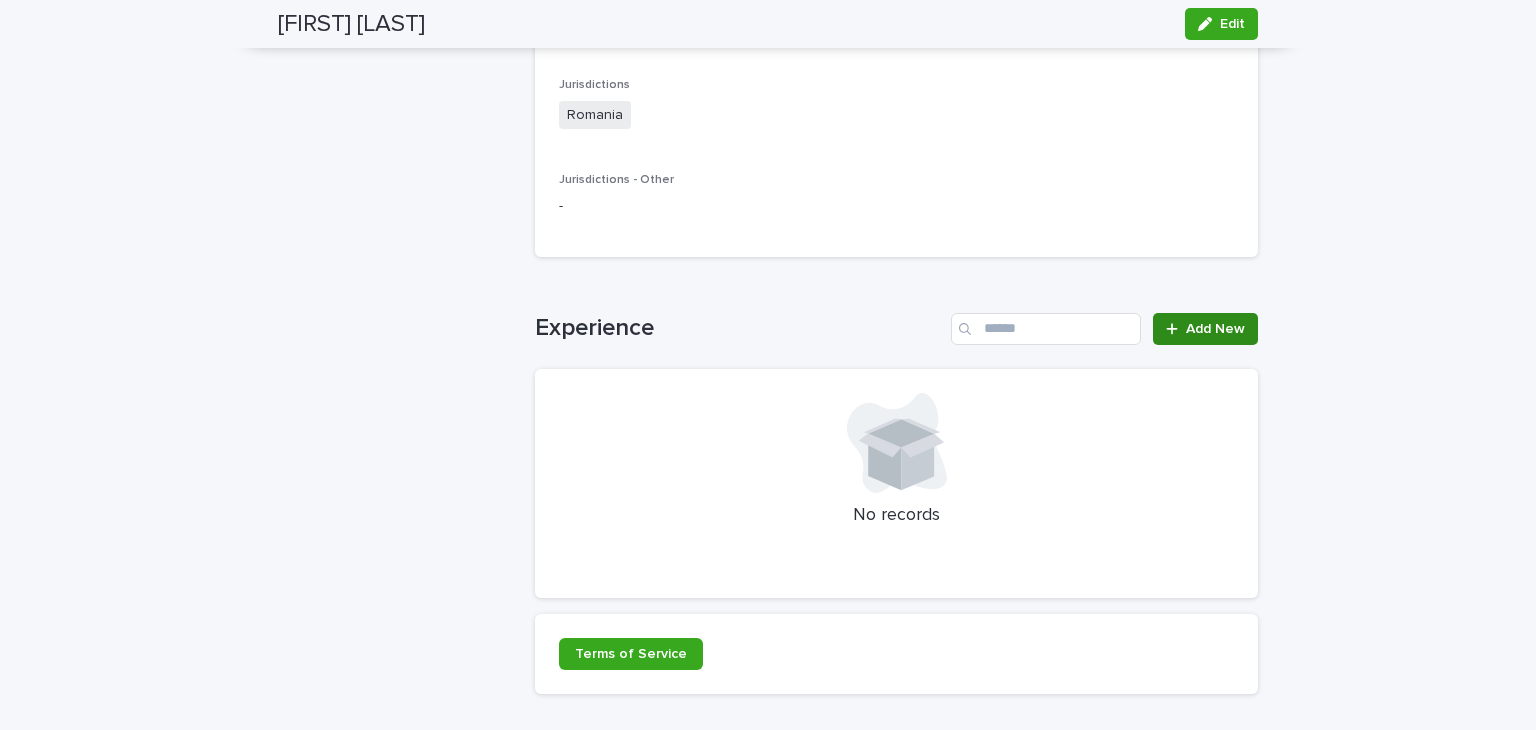 click on "Add New" at bounding box center [1205, 329] 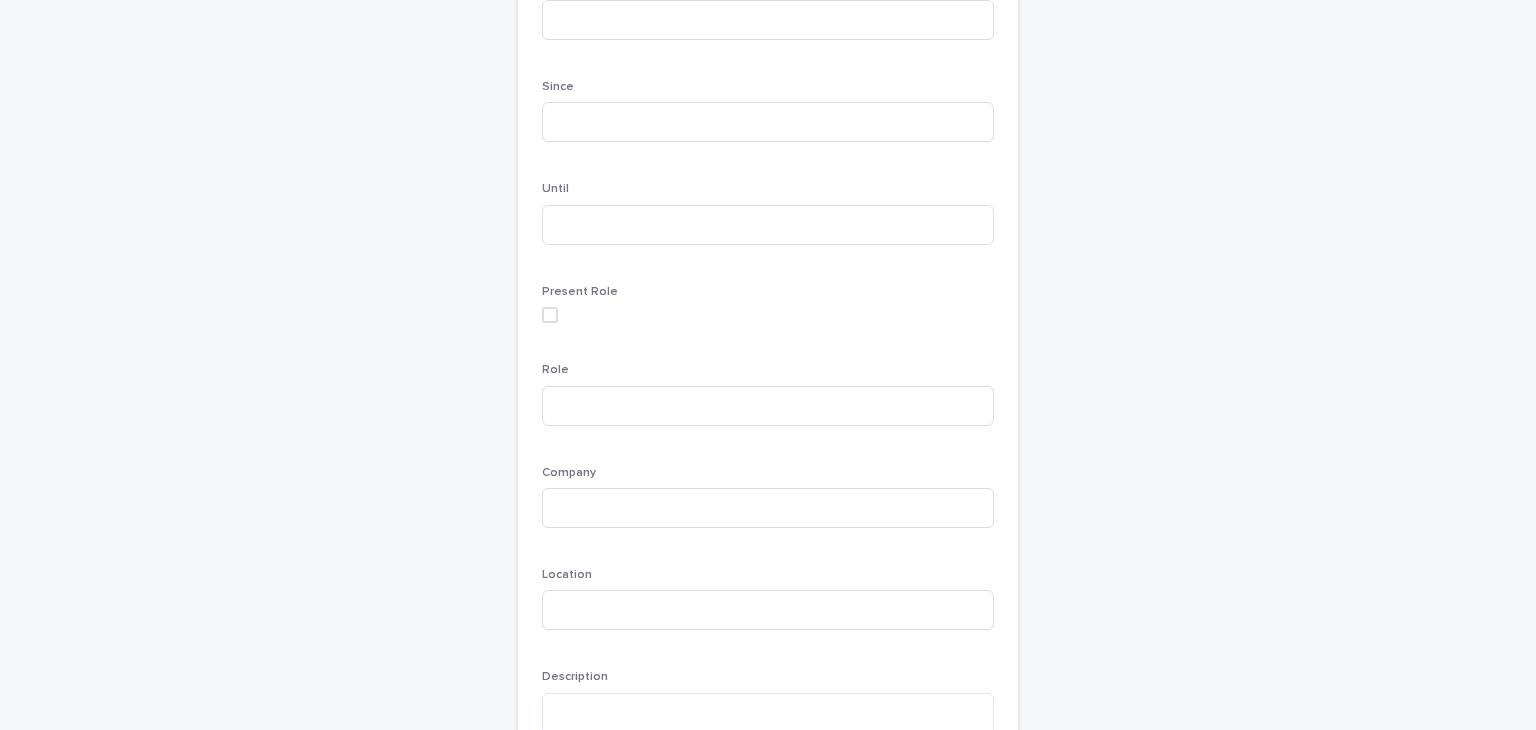 scroll, scrollTop: 0, scrollLeft: 0, axis: both 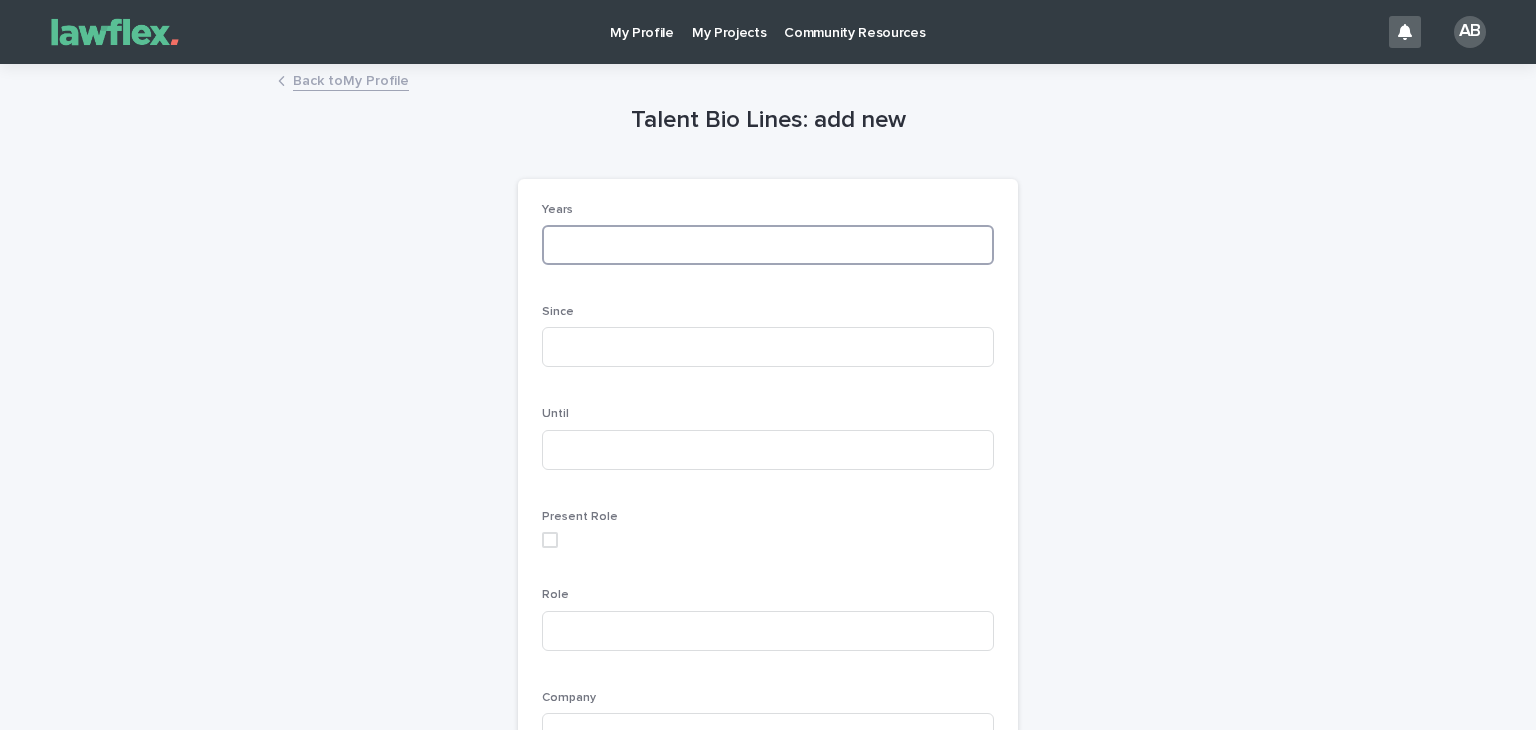 click at bounding box center (768, 245) 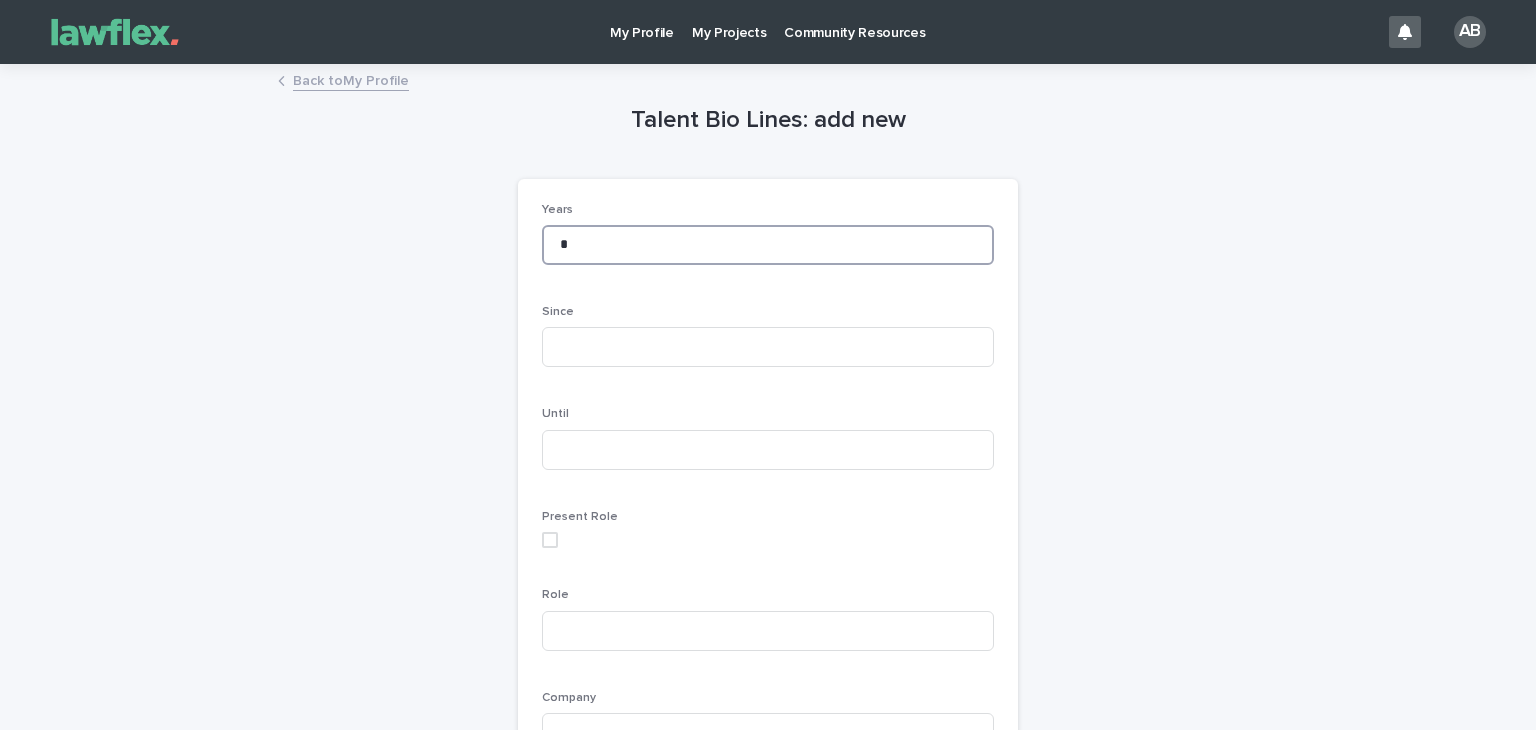 click at bounding box center [550, 540] 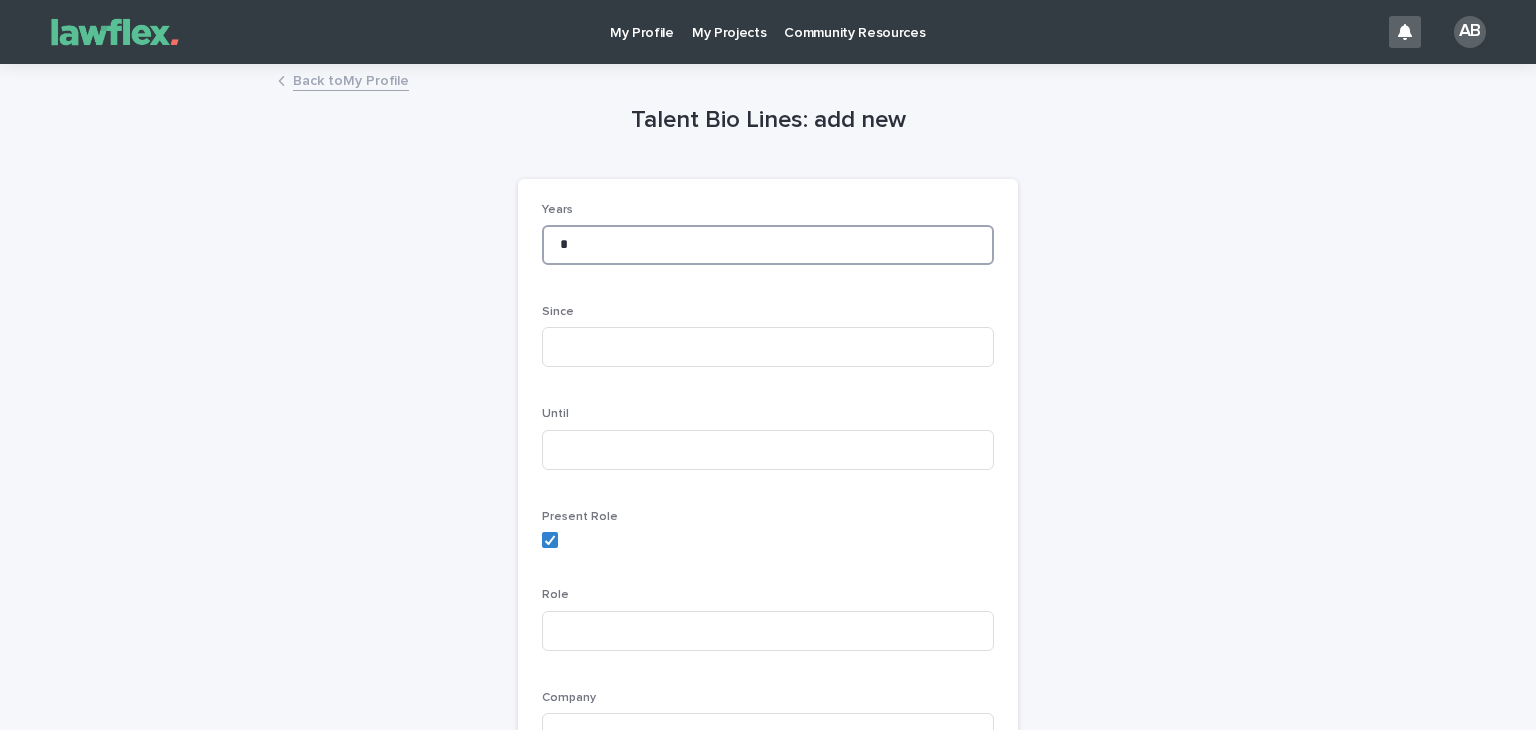 click on "*" at bounding box center [768, 245] 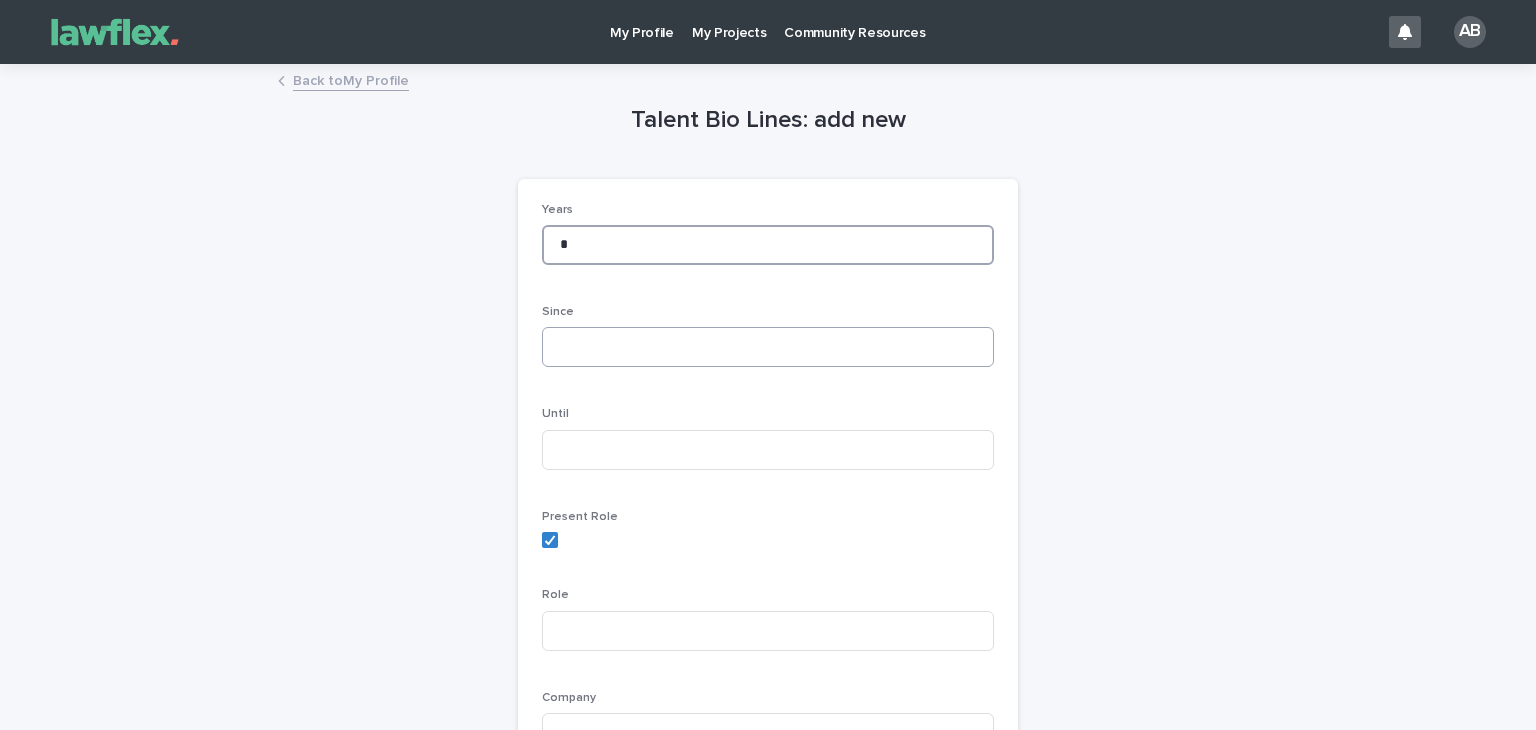 type on "*" 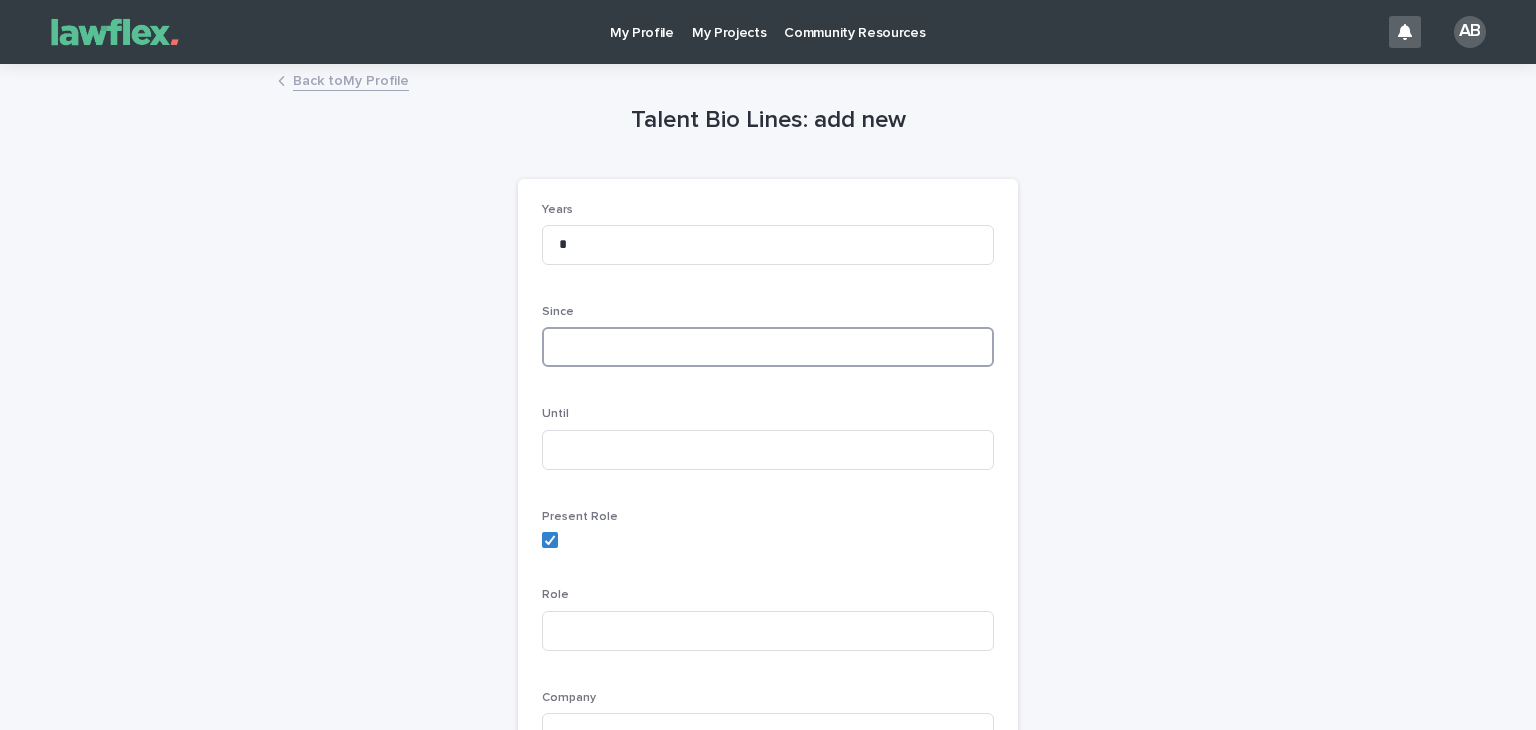 click at bounding box center [768, 347] 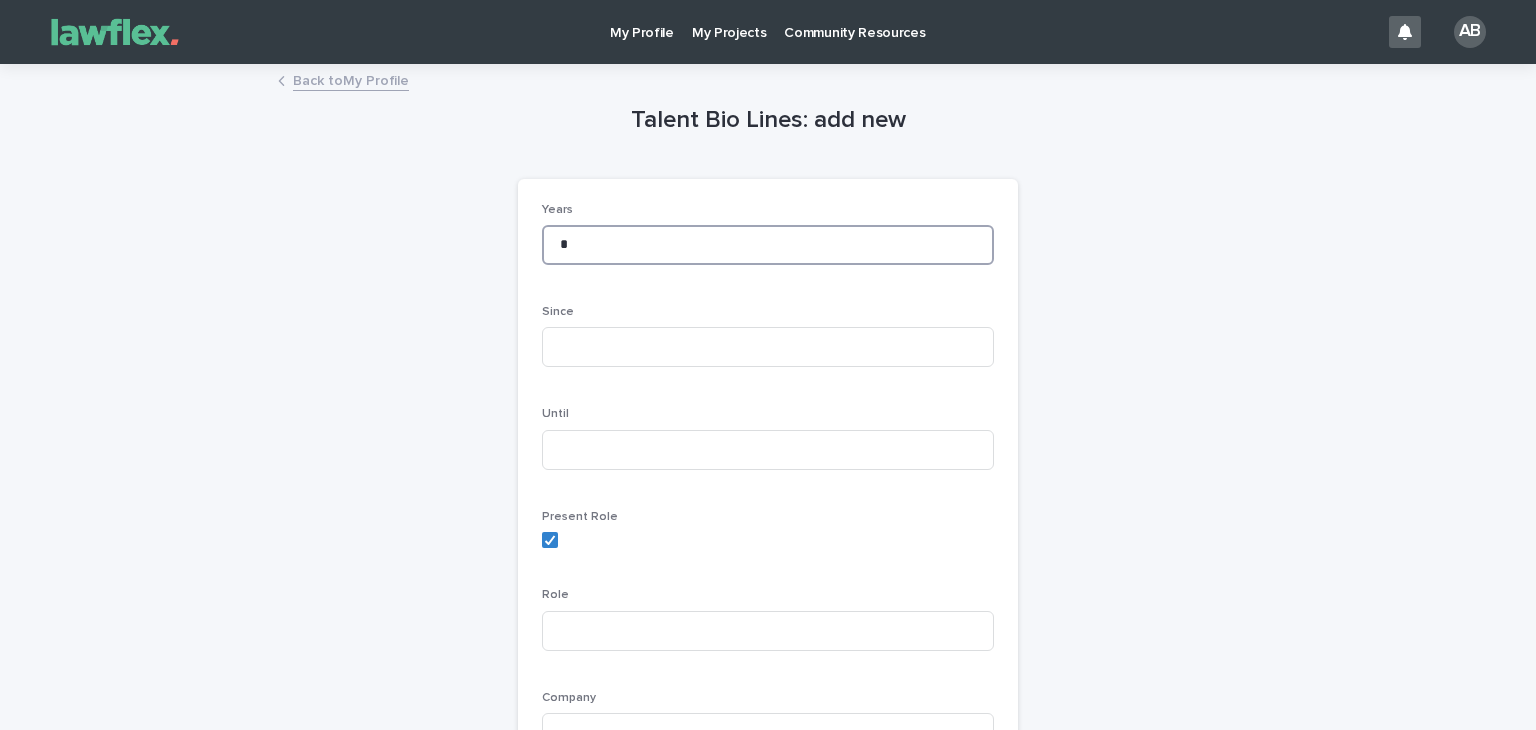 click on "*" at bounding box center (768, 245) 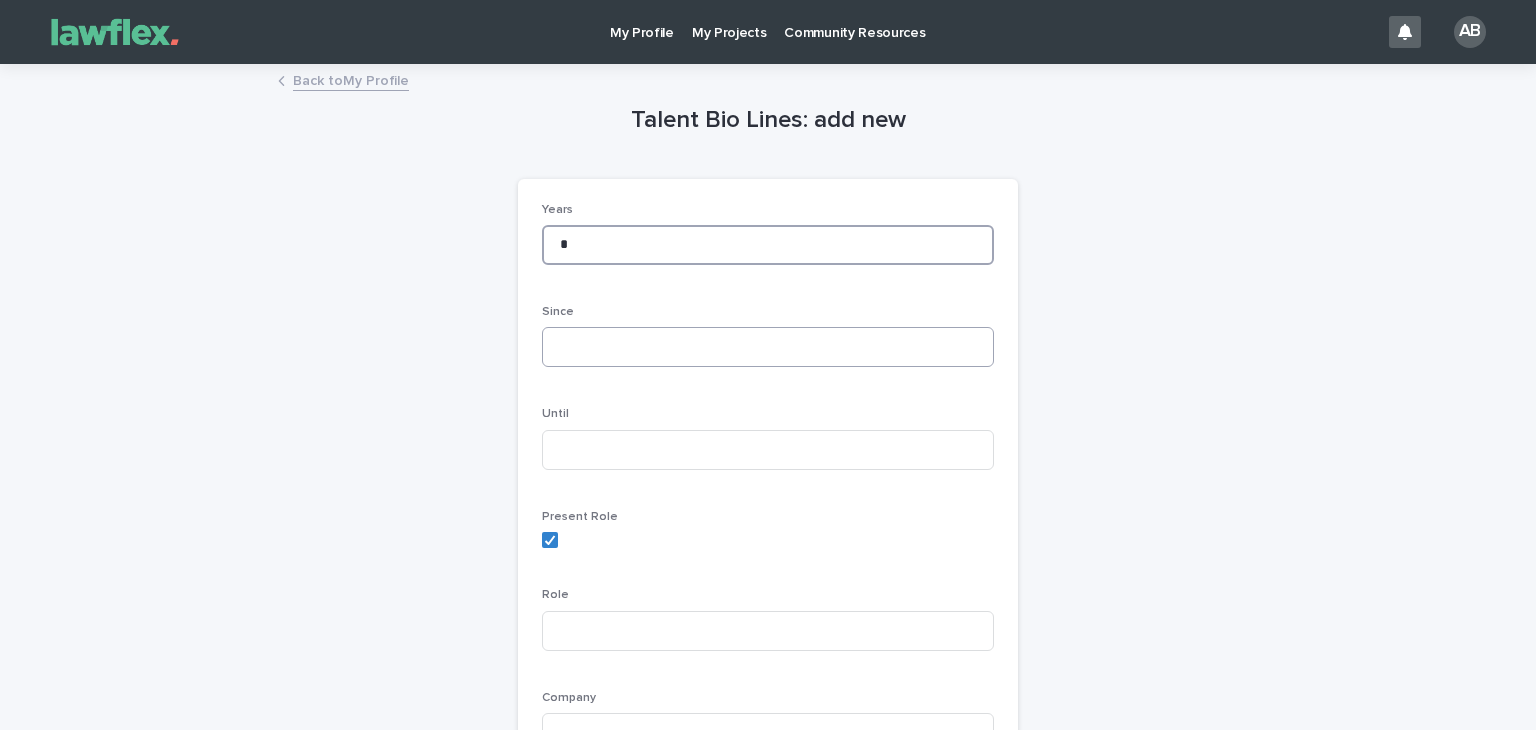 type on "*" 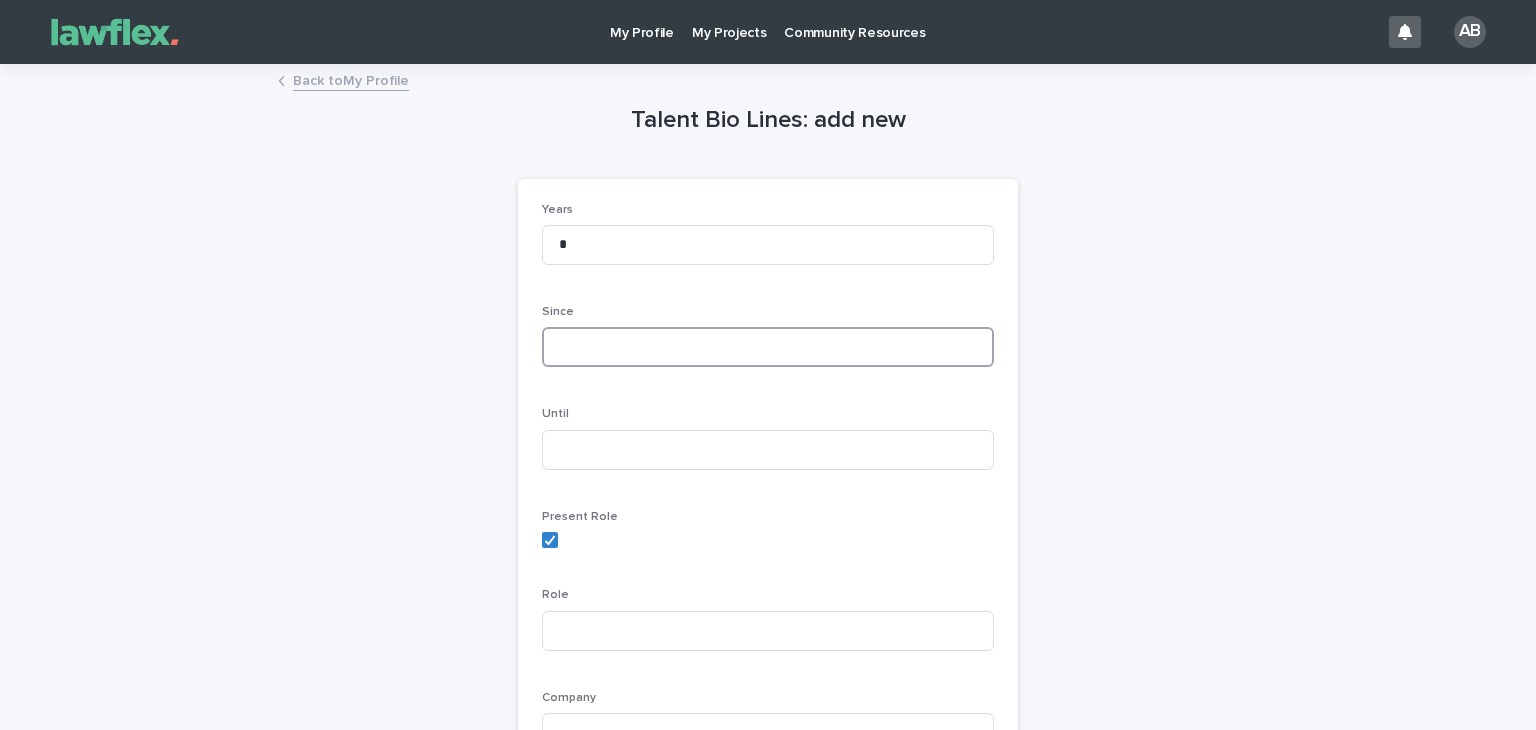 click at bounding box center (768, 347) 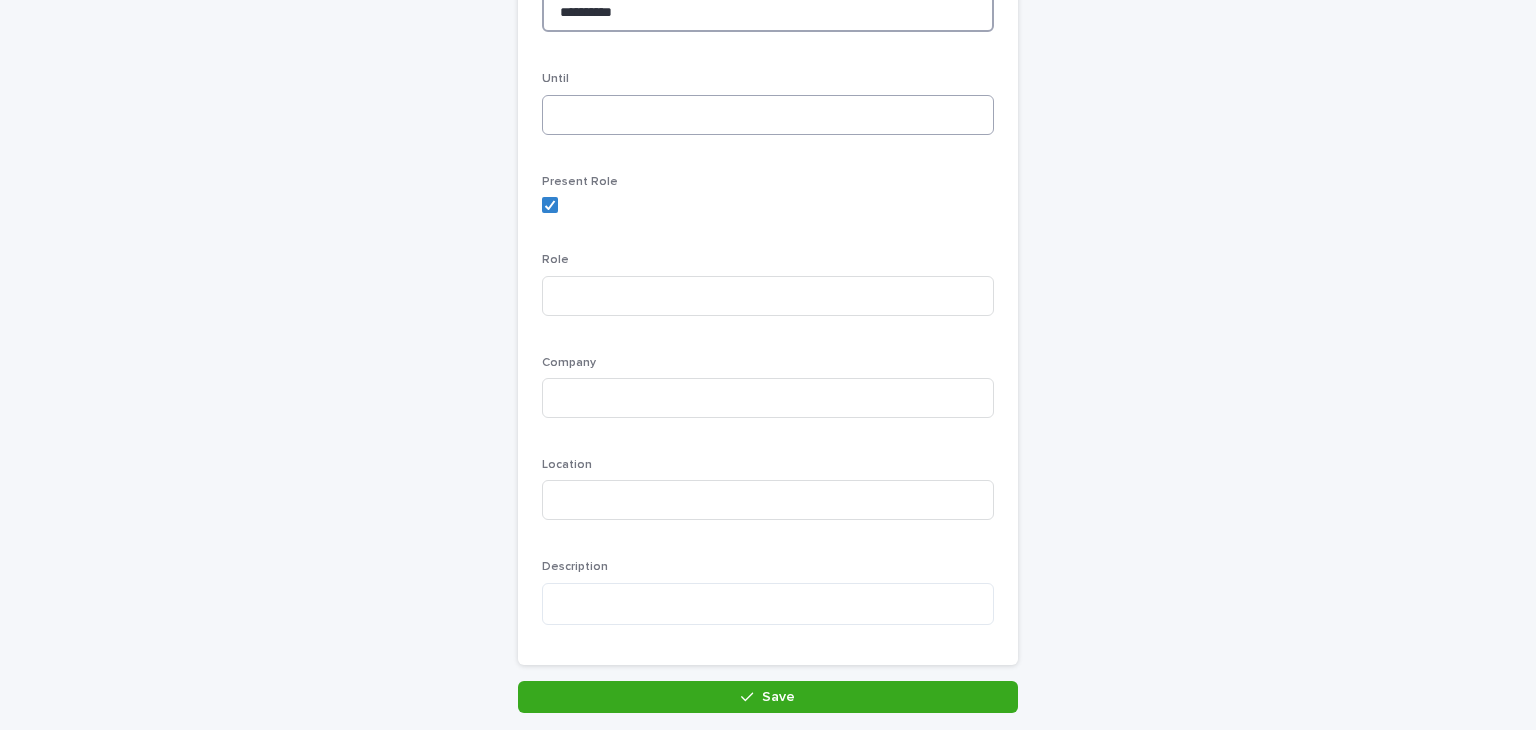 scroll, scrollTop: 336, scrollLeft: 0, axis: vertical 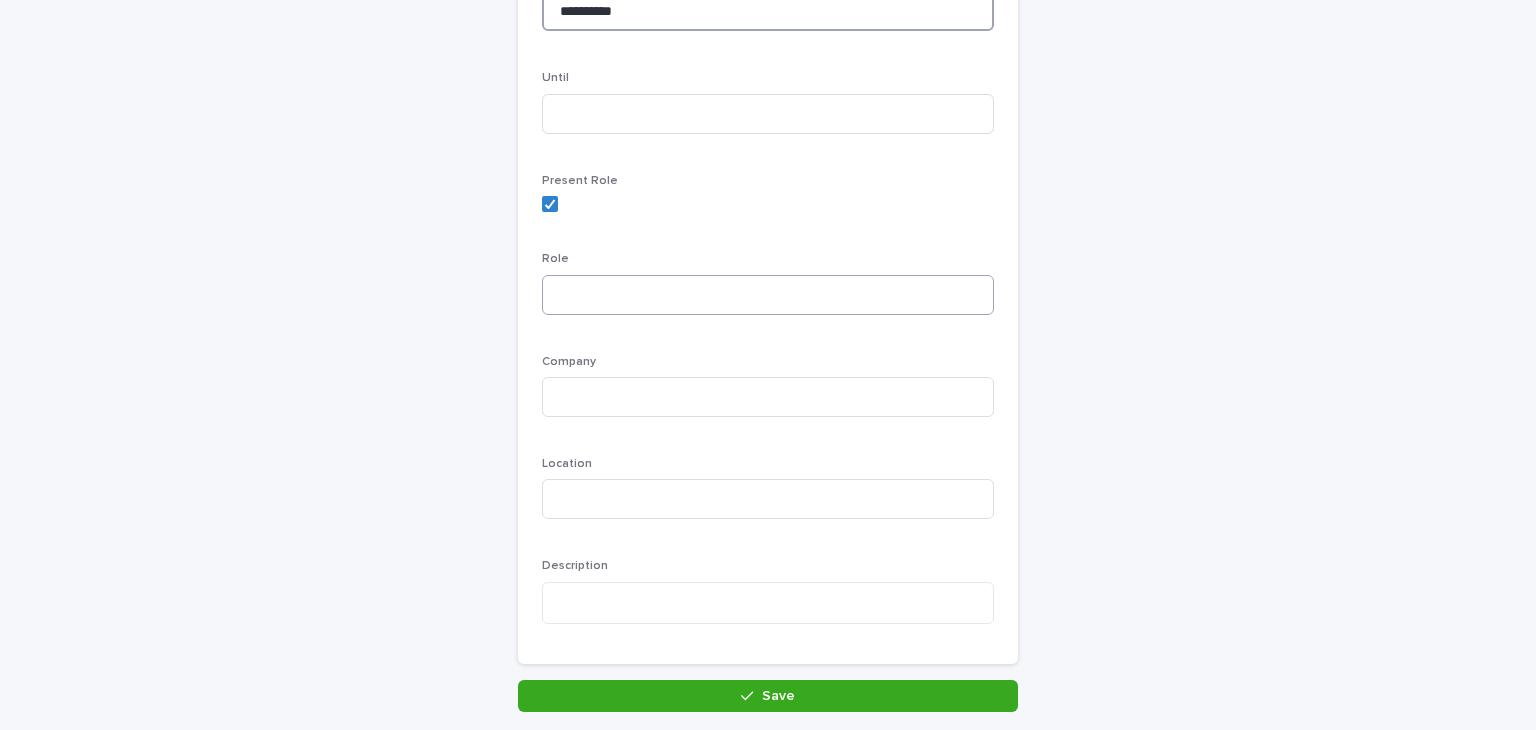 type on "**********" 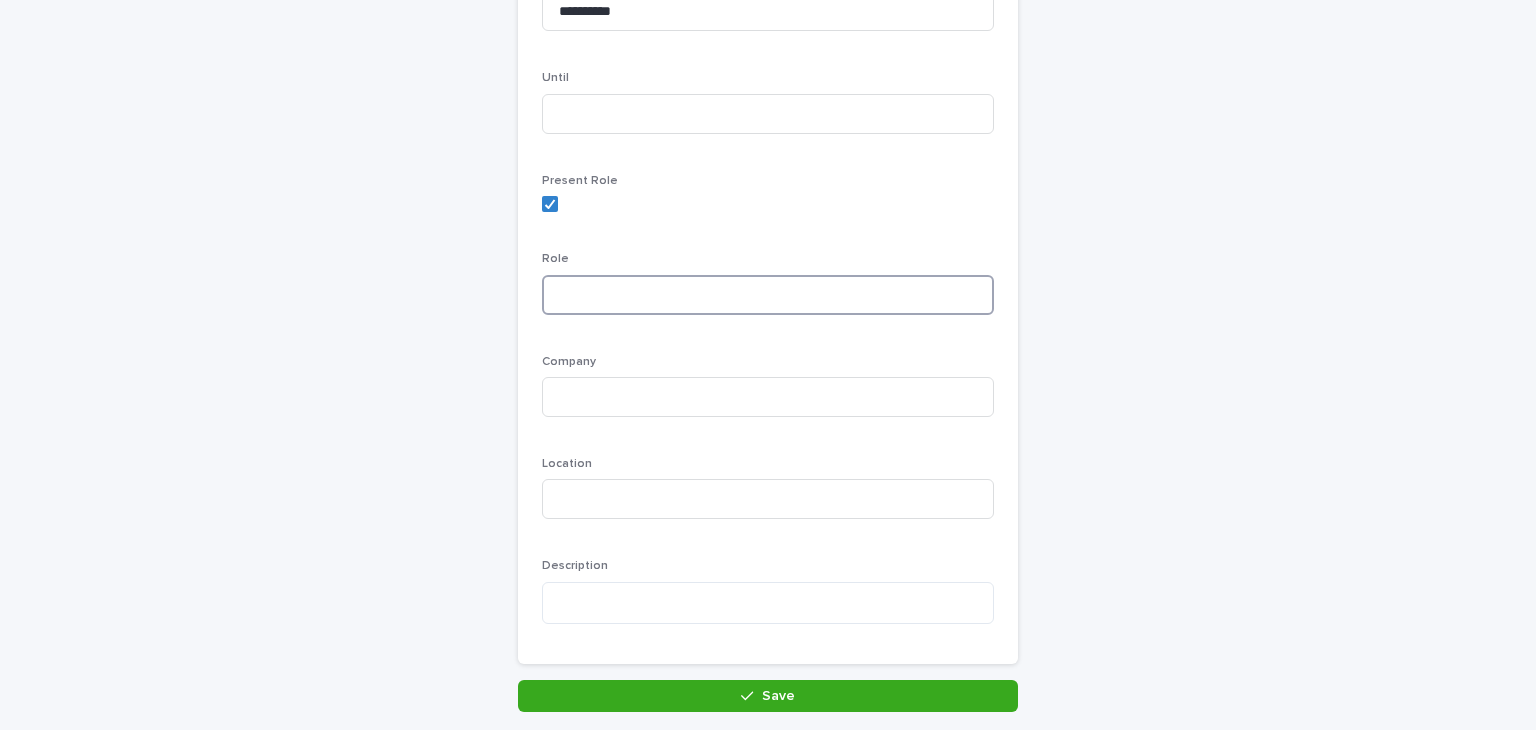 click at bounding box center [768, 295] 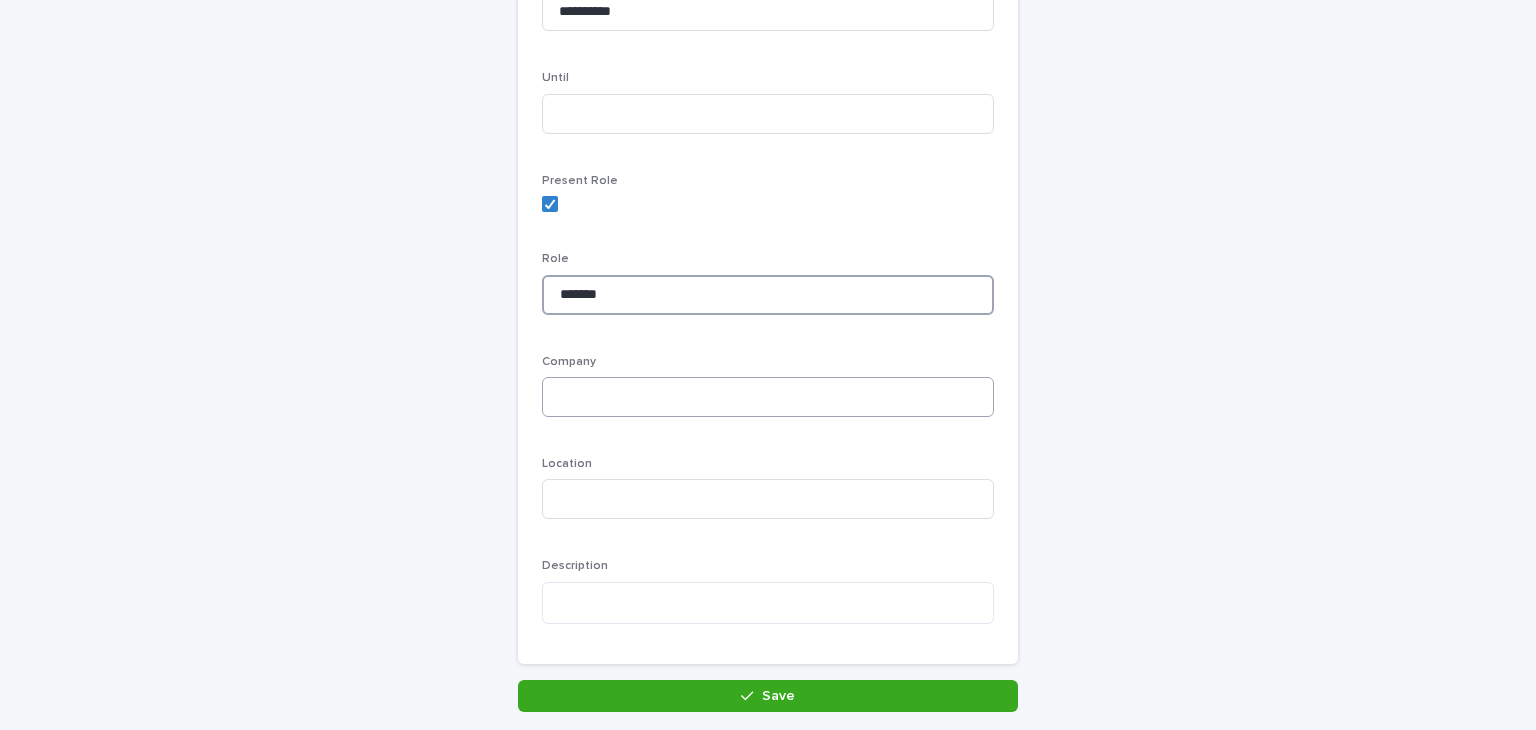 type on "*******" 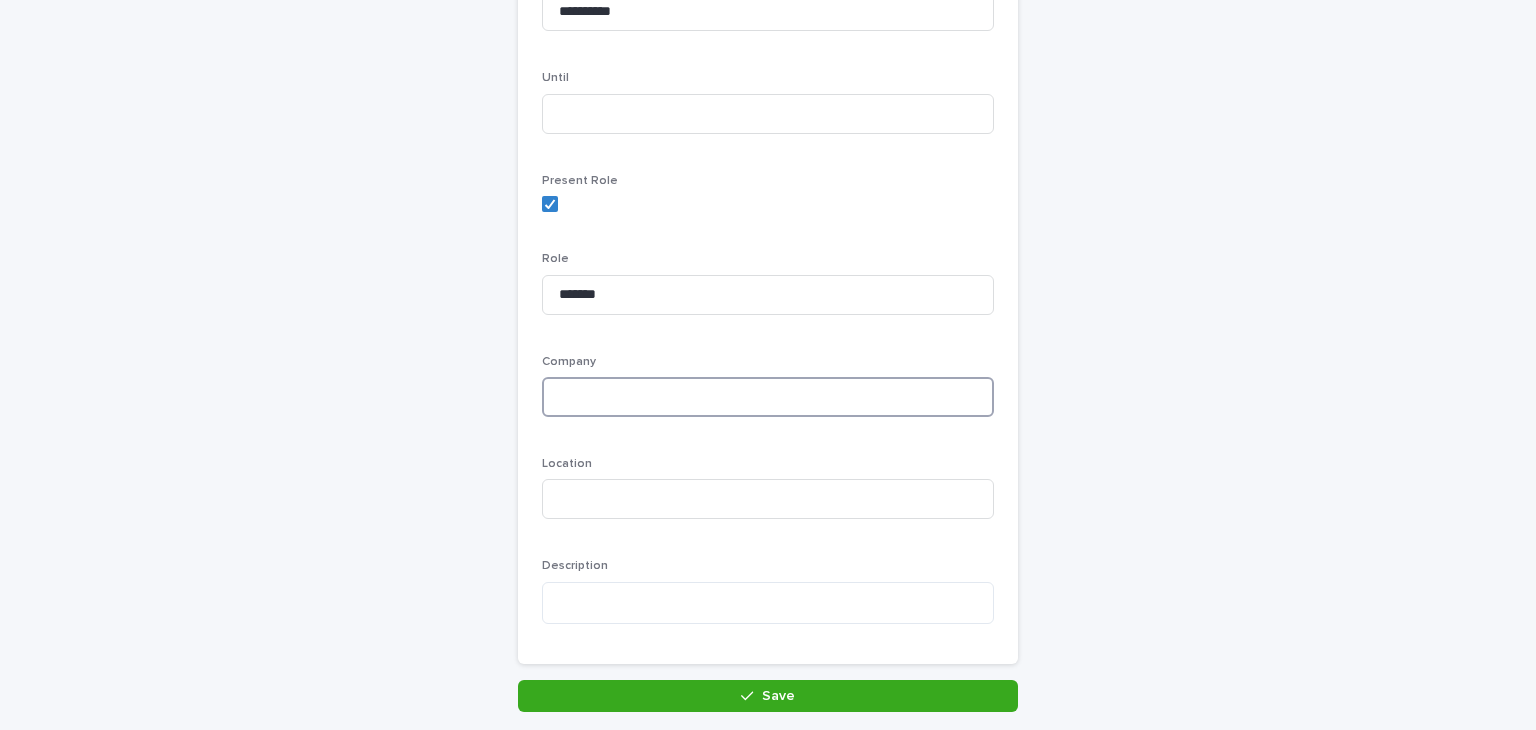 click at bounding box center [768, 397] 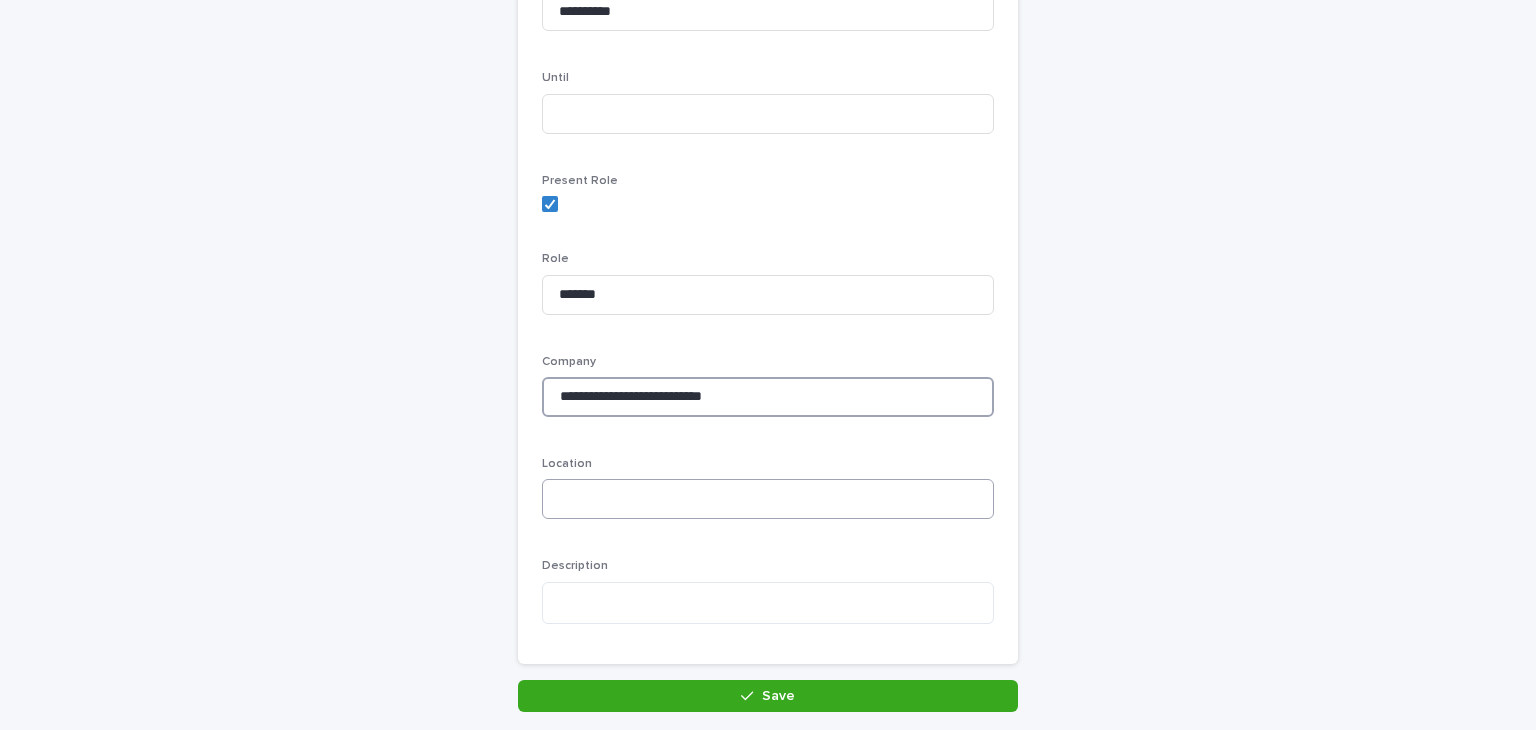 type on "**********" 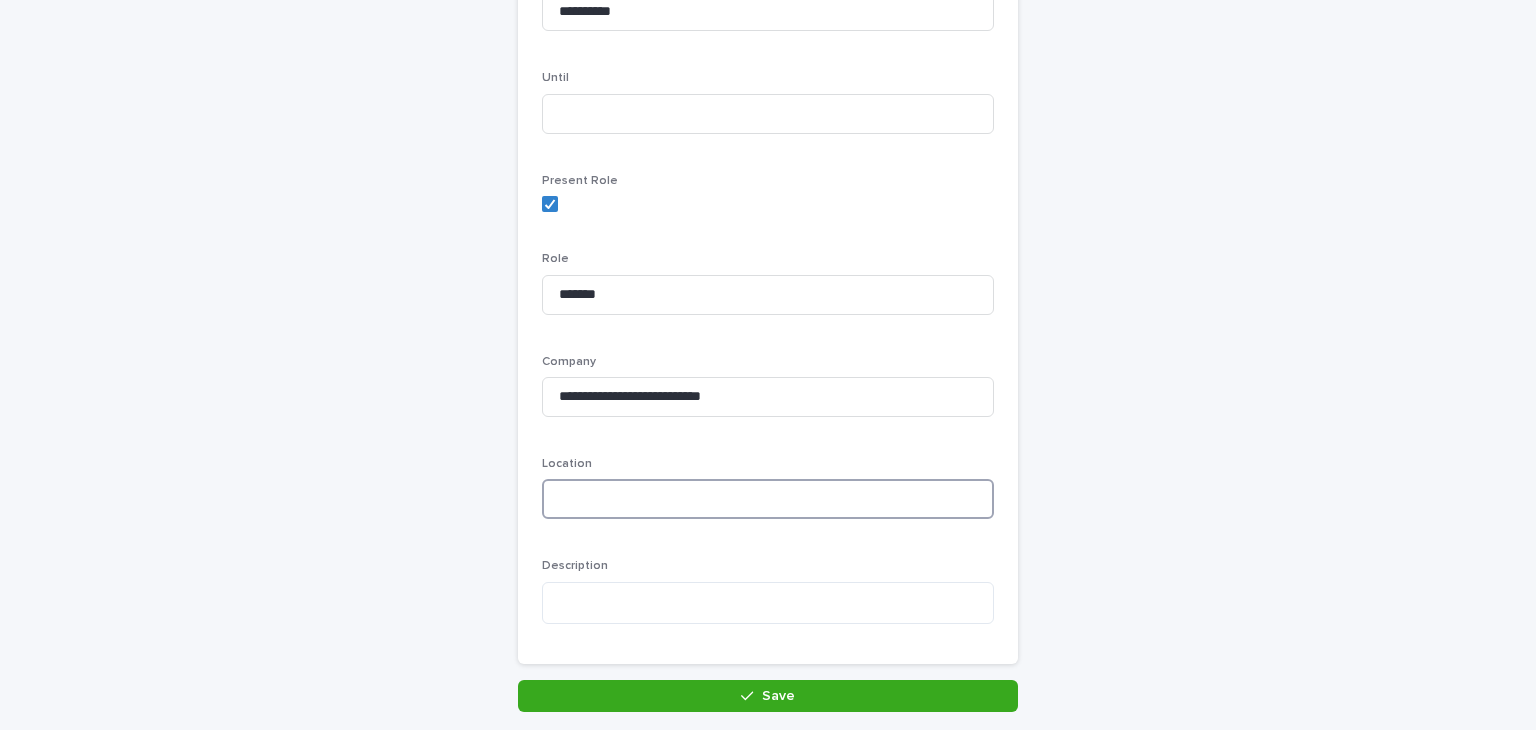 click at bounding box center (768, 499) 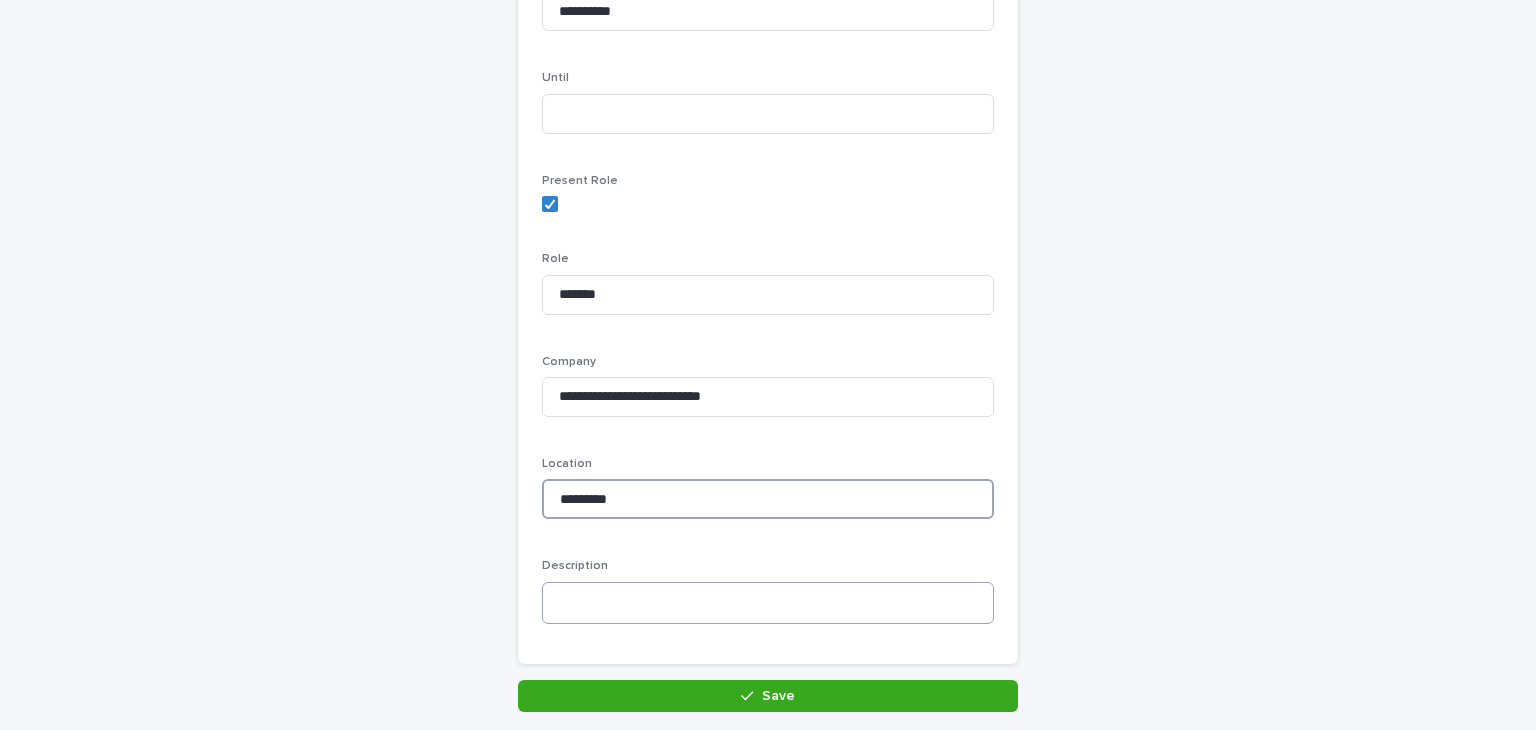 type on "*********" 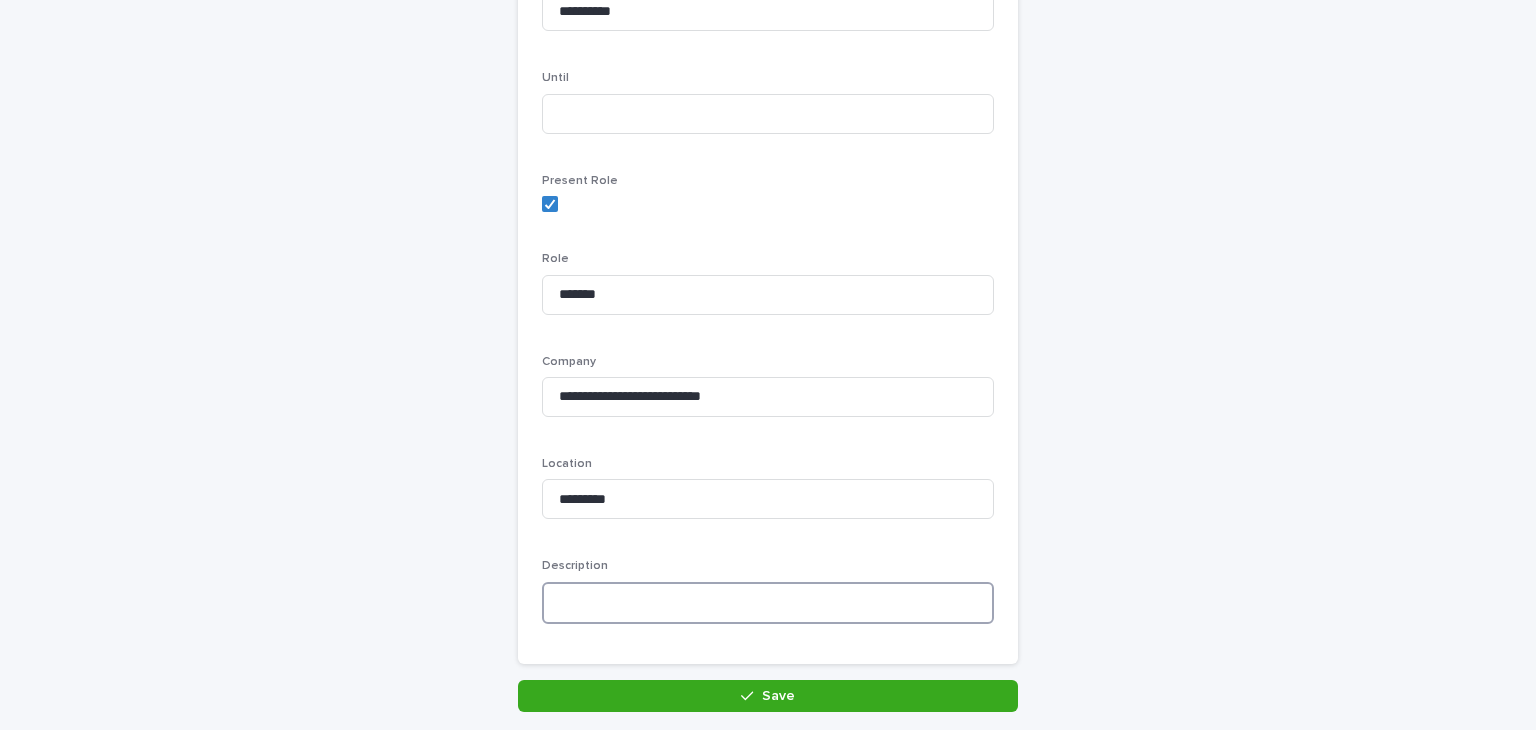 click at bounding box center [768, 603] 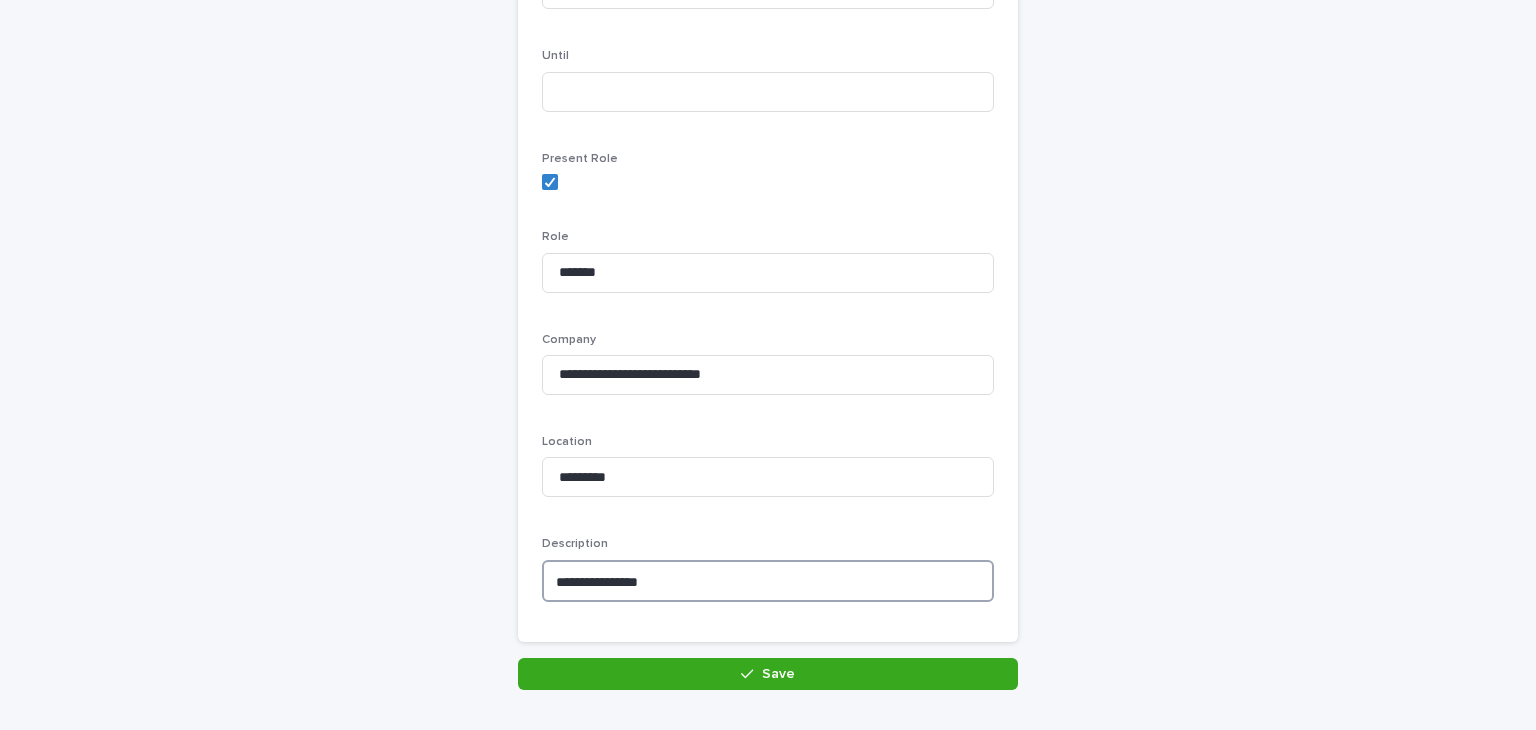 scroll, scrollTop: 400, scrollLeft: 0, axis: vertical 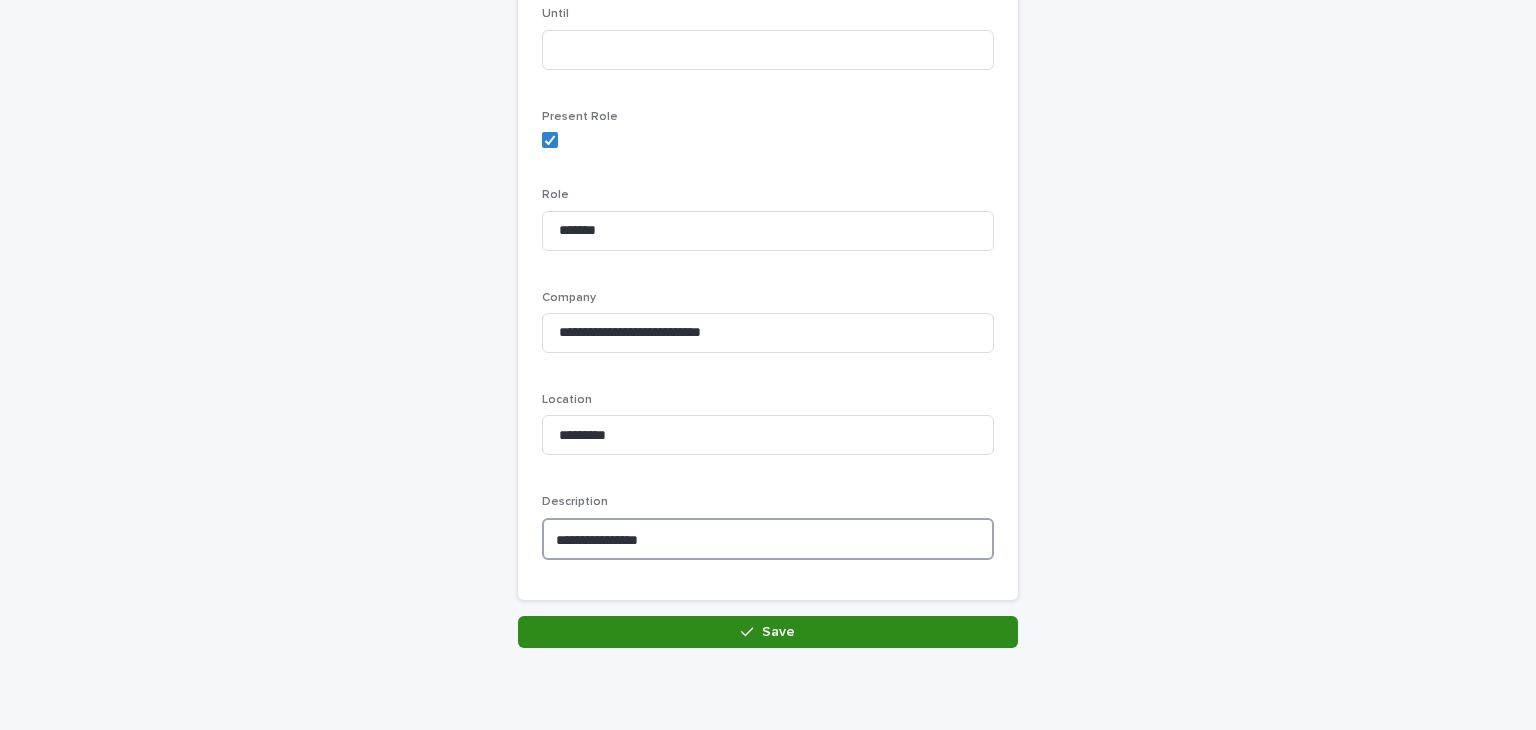 type on "**********" 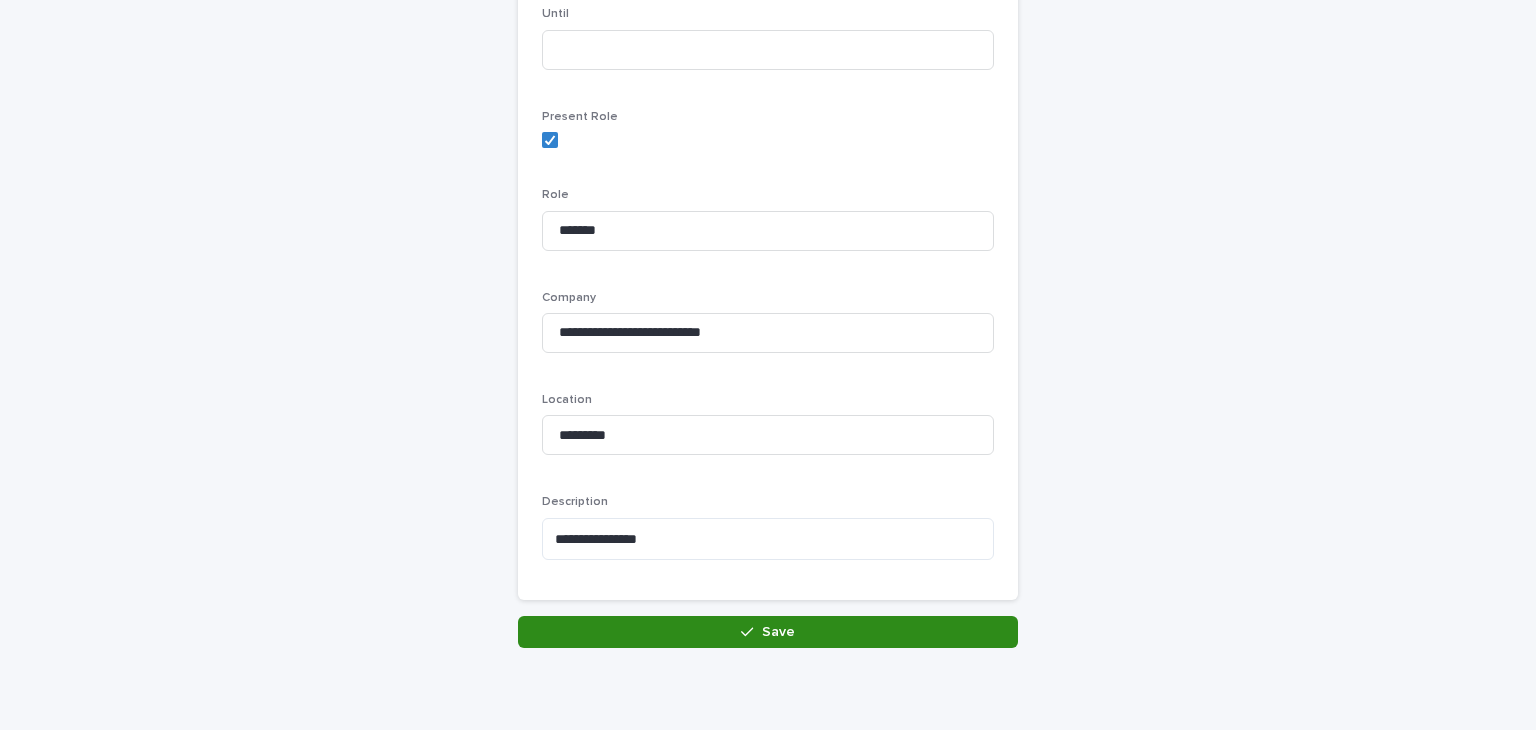 click 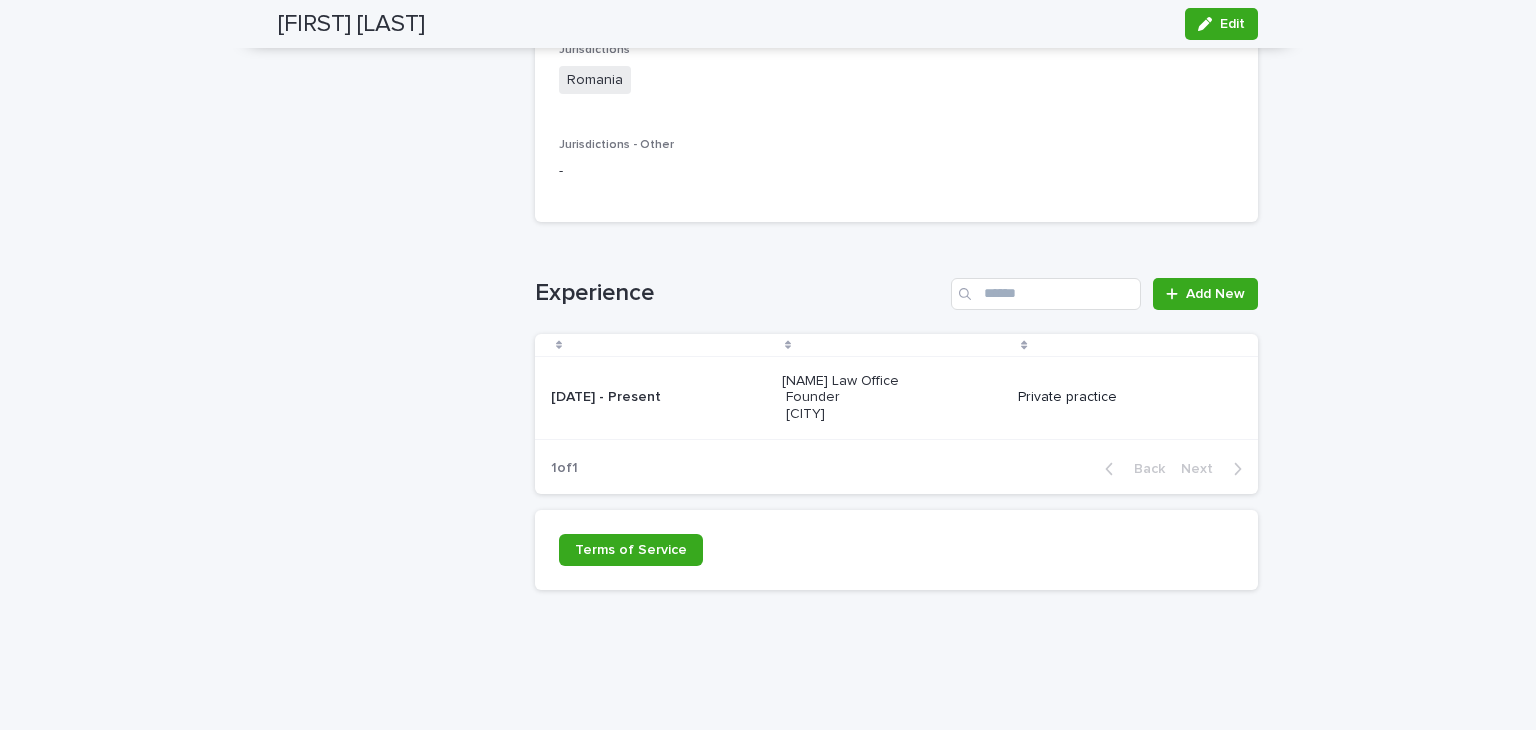 scroll, scrollTop: 2101, scrollLeft: 0, axis: vertical 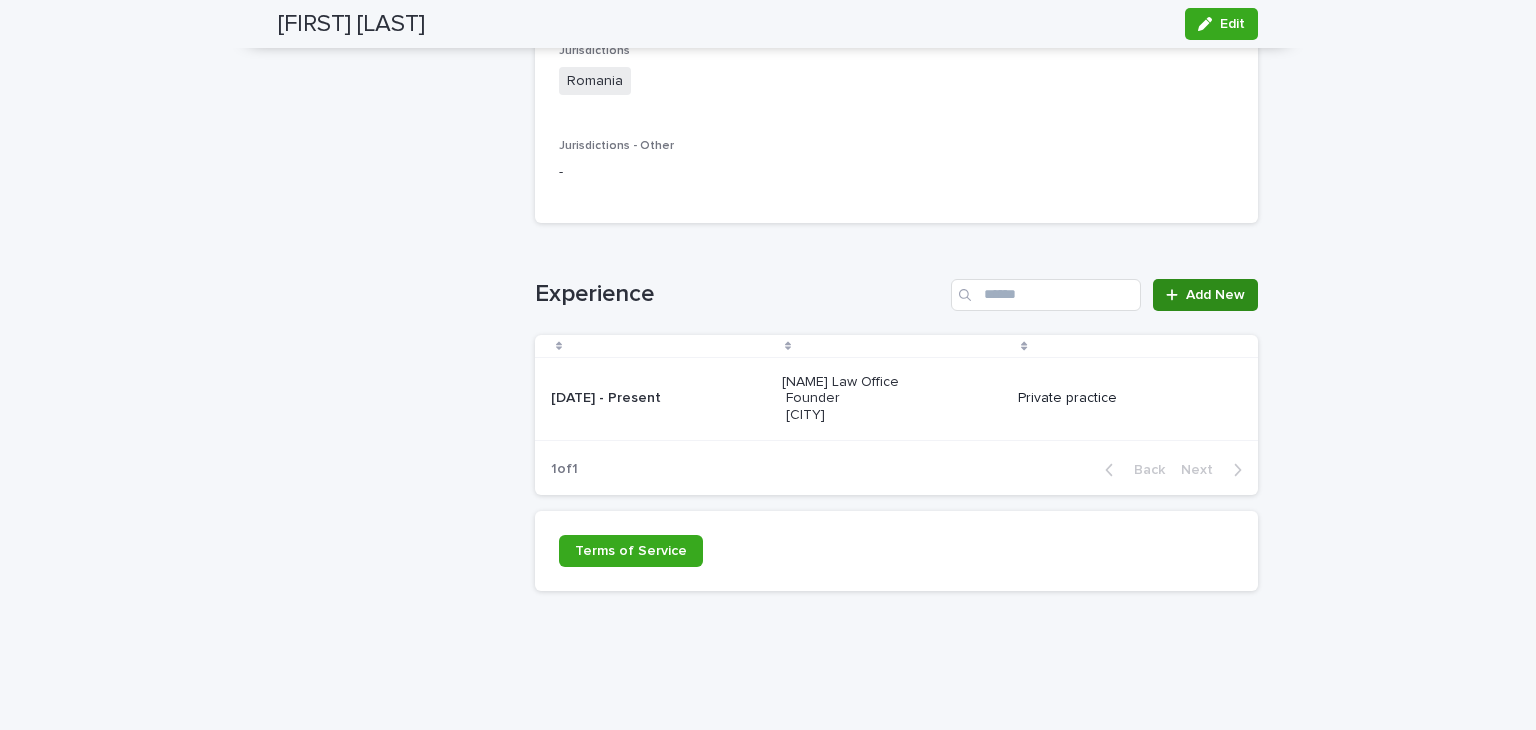 click on "Add New" at bounding box center [1215, 295] 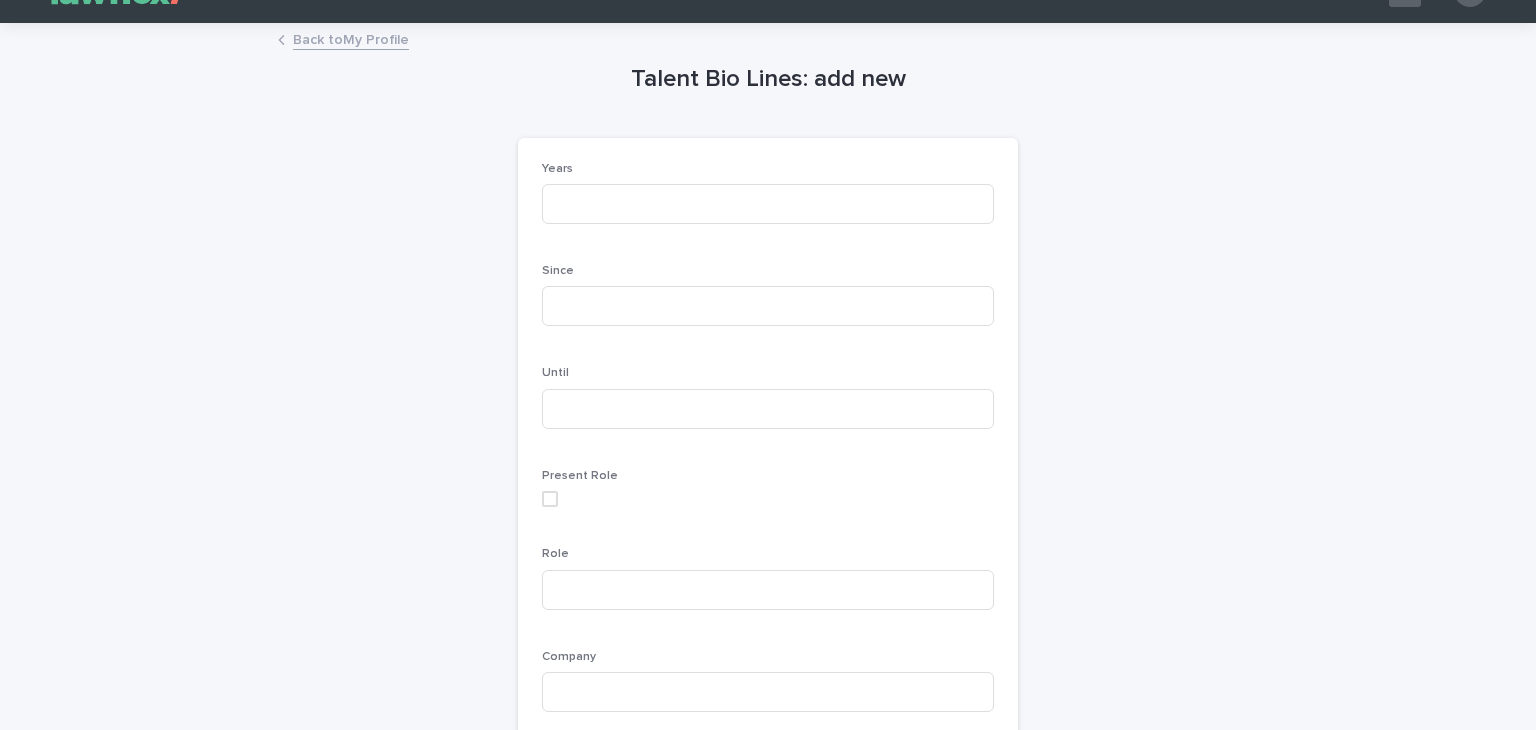 scroll, scrollTop: 40, scrollLeft: 0, axis: vertical 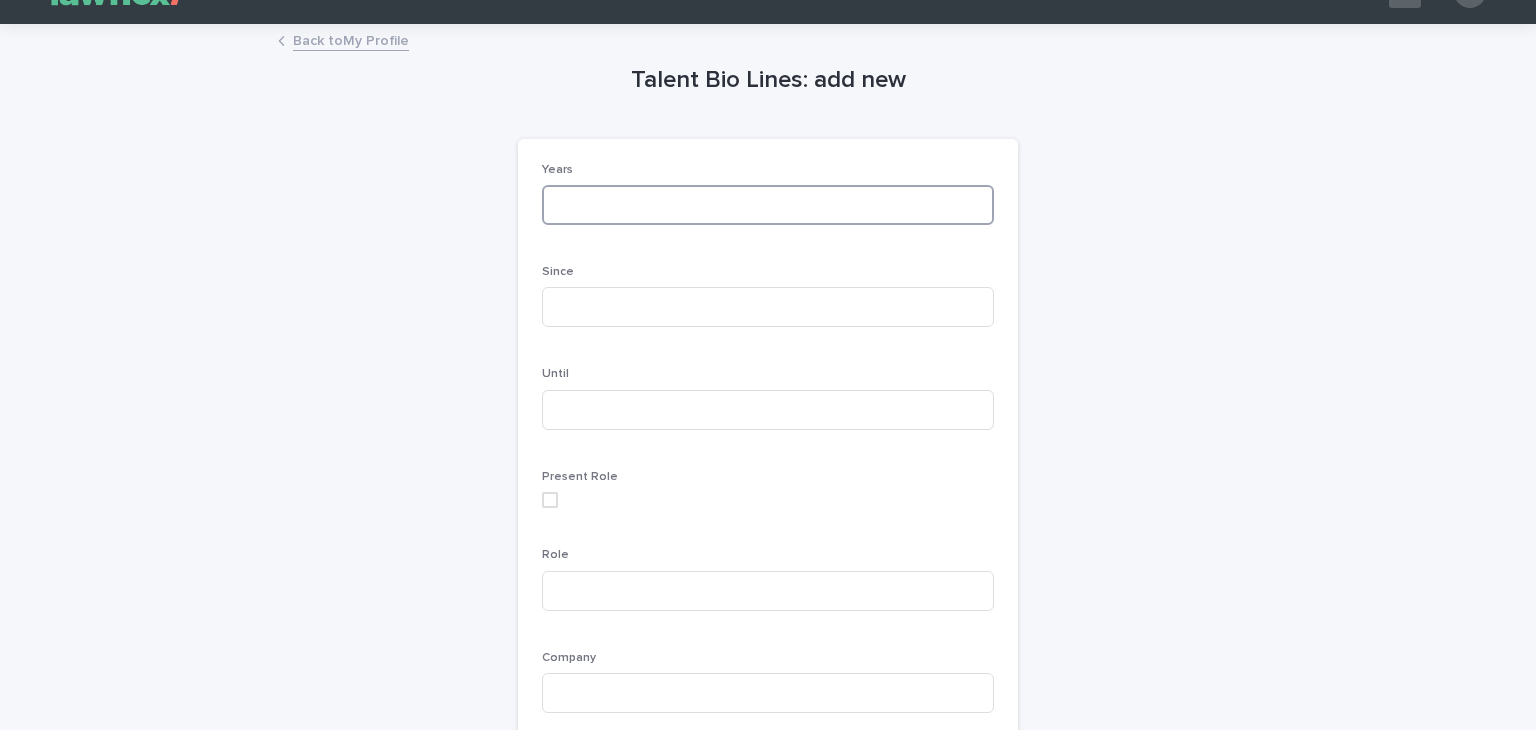 click at bounding box center [768, 205] 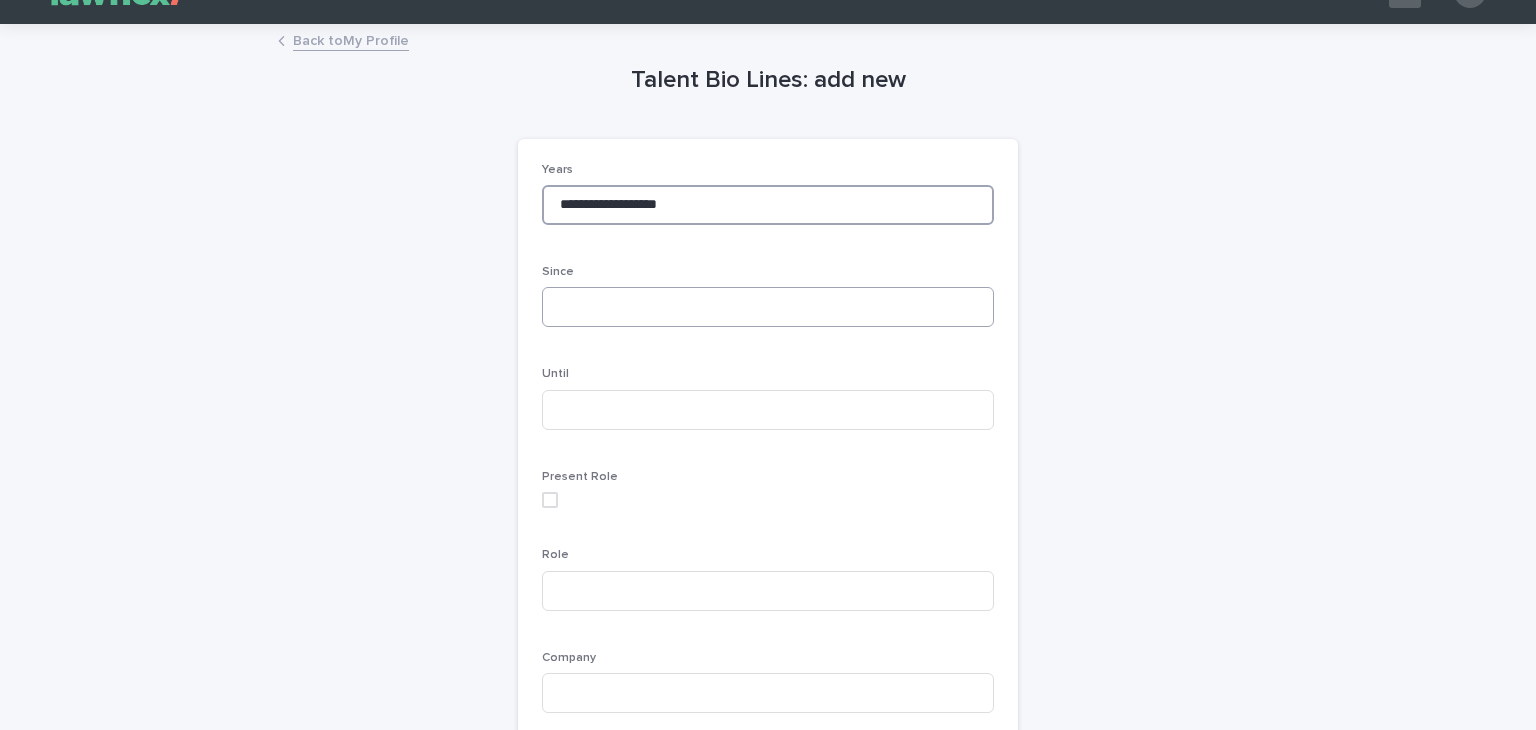 type on "**********" 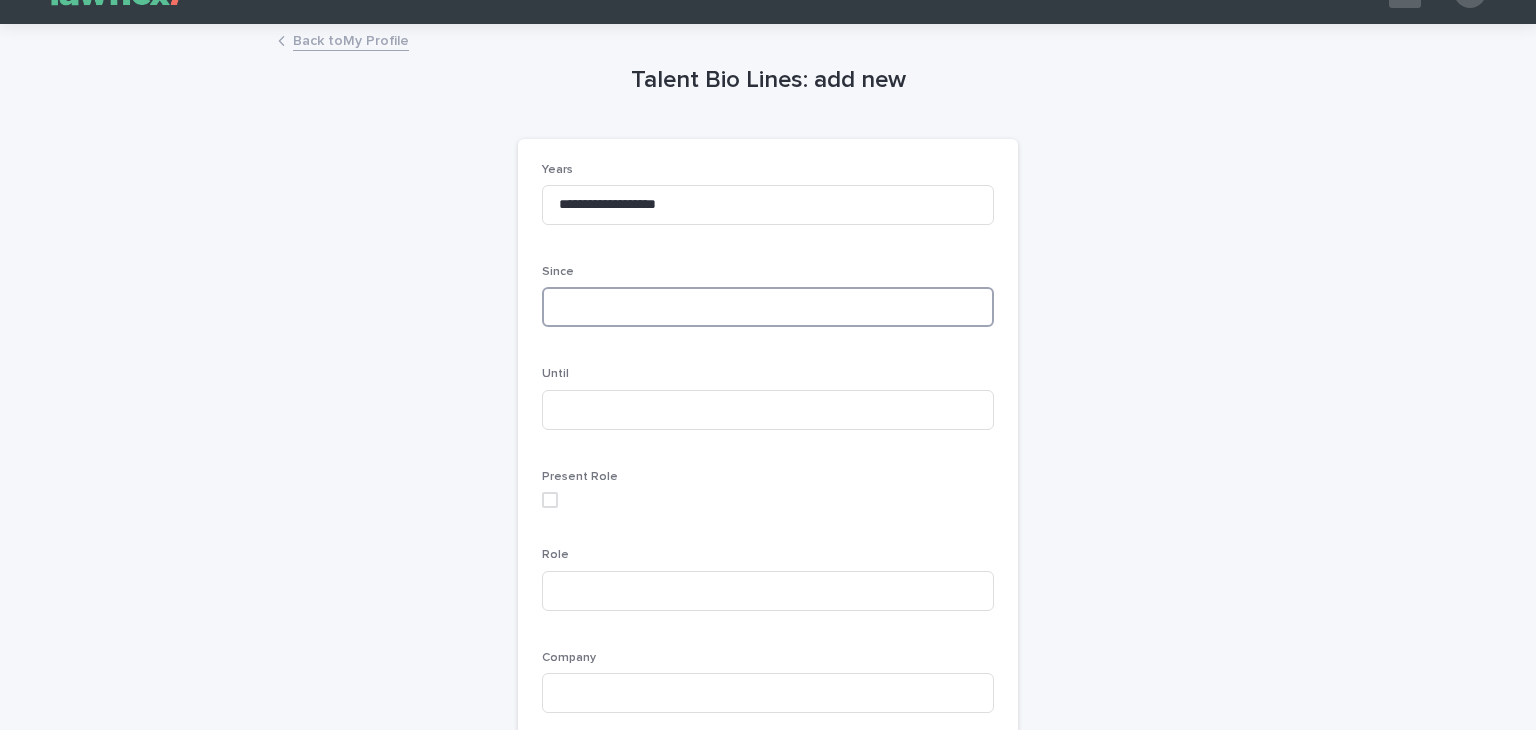 click at bounding box center [768, 307] 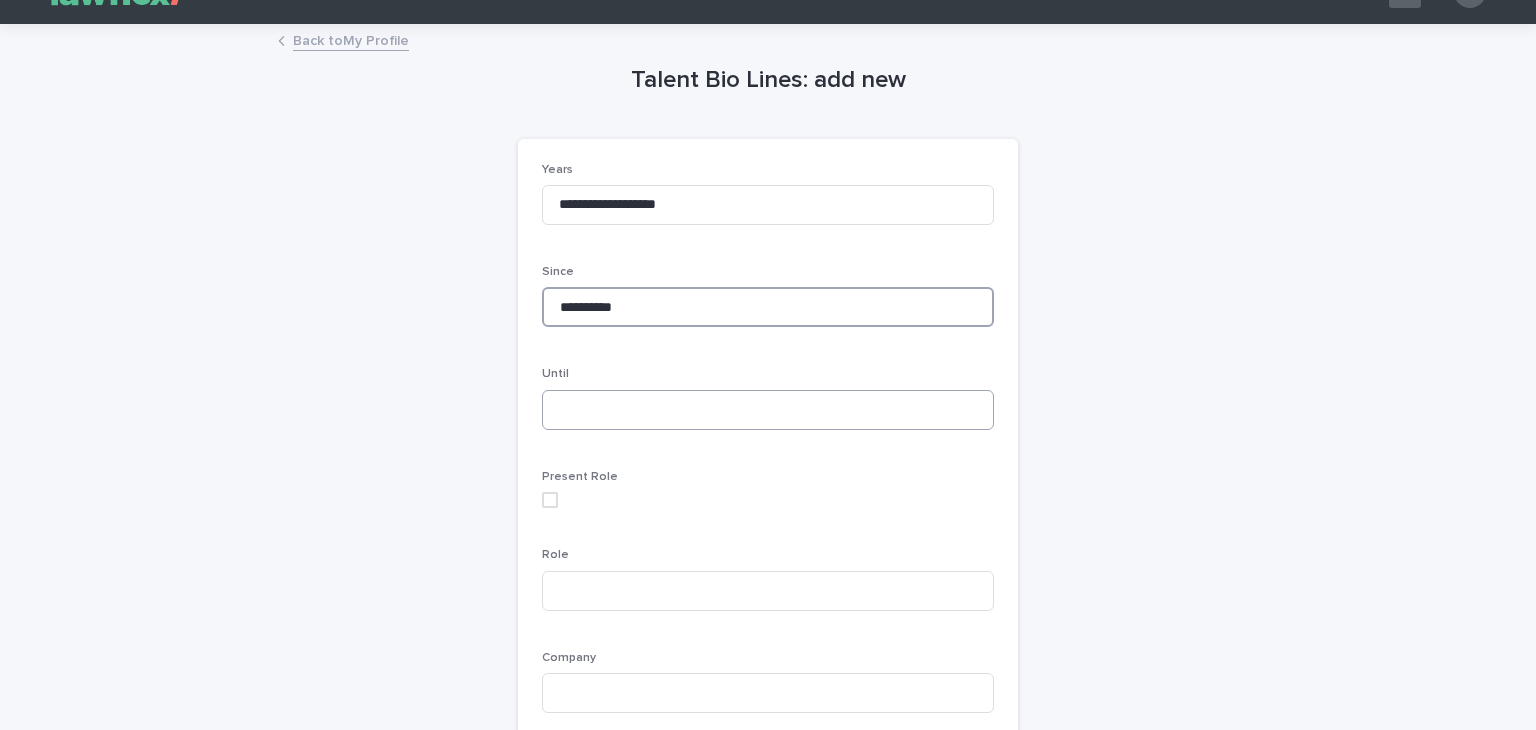 type on "**********" 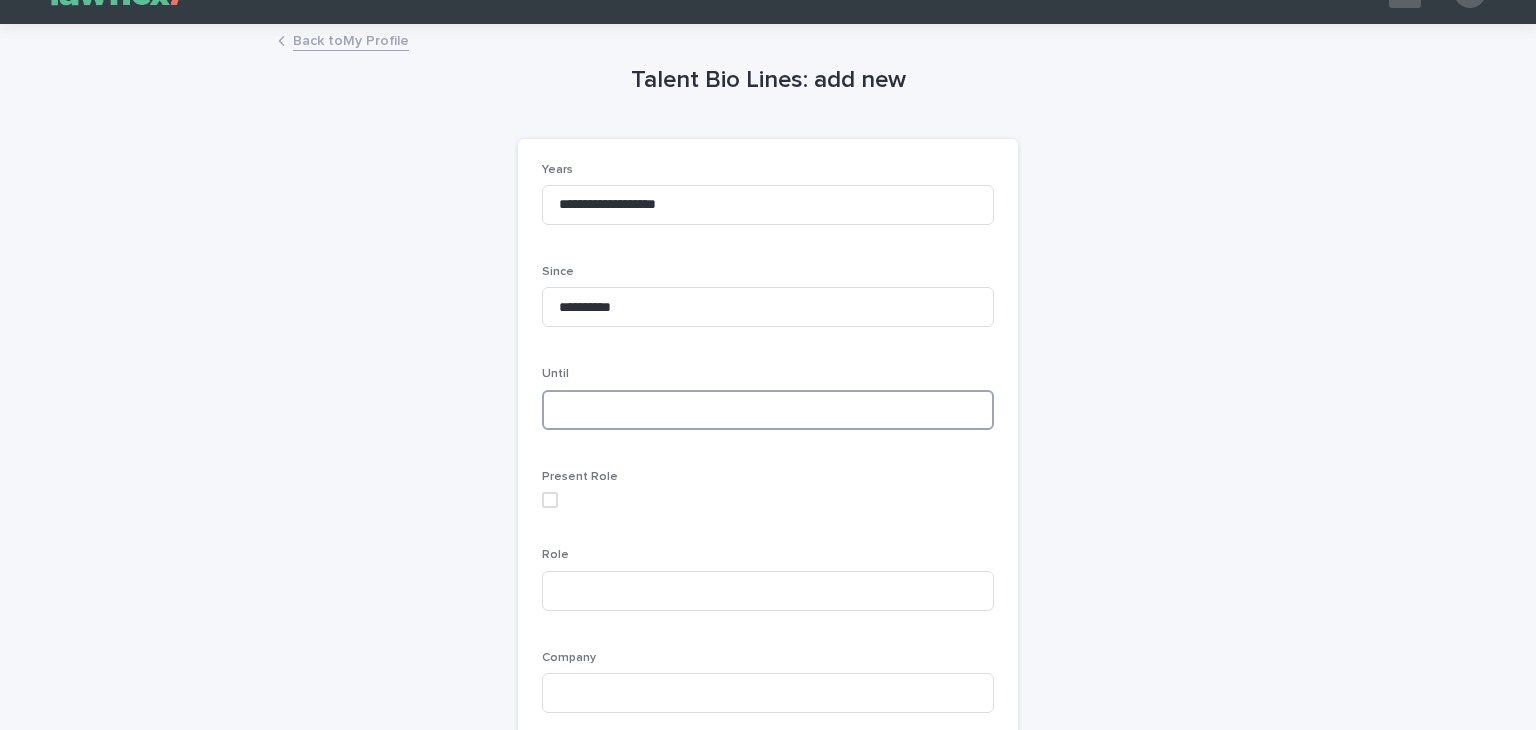 click at bounding box center (768, 410) 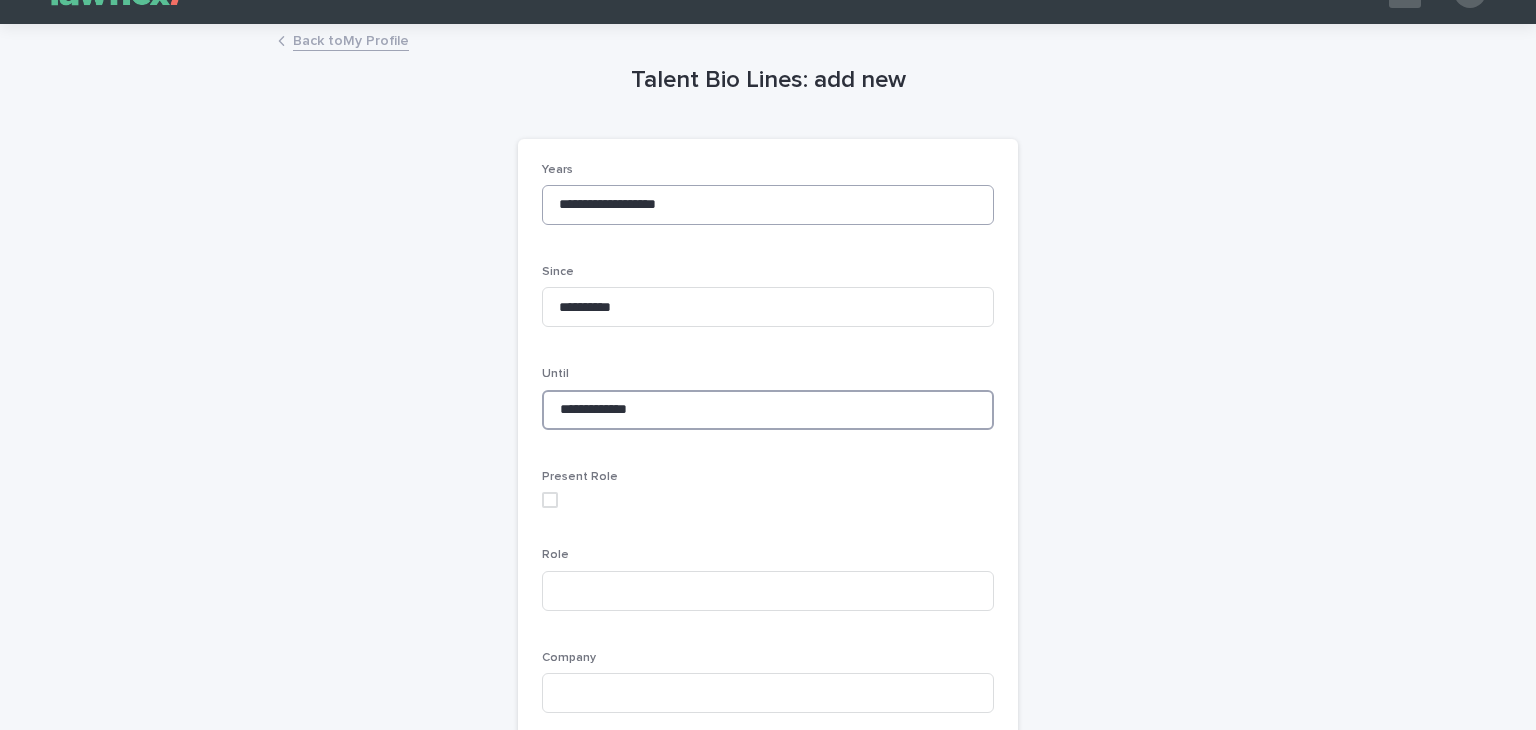 type on "**********" 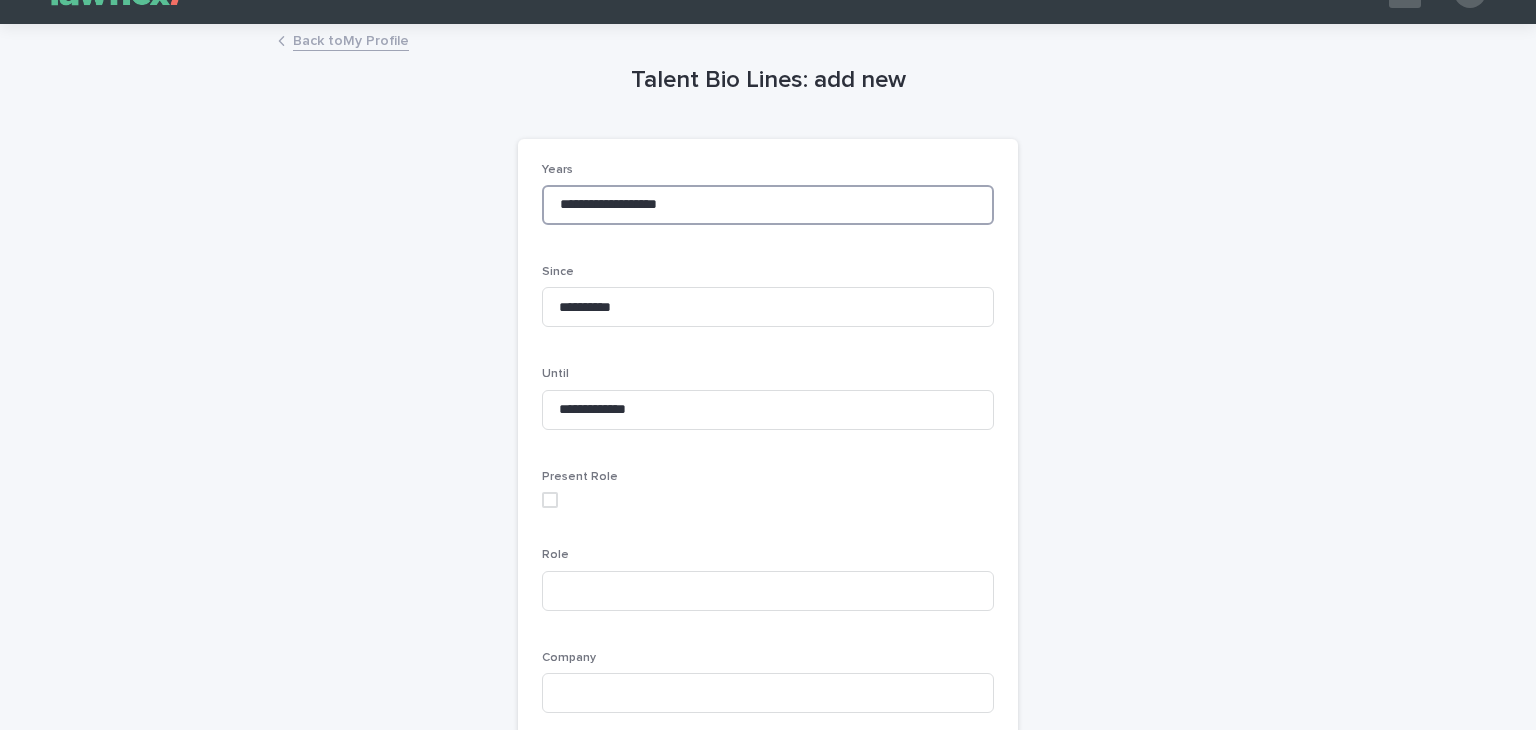 click on "**********" at bounding box center (768, 205) 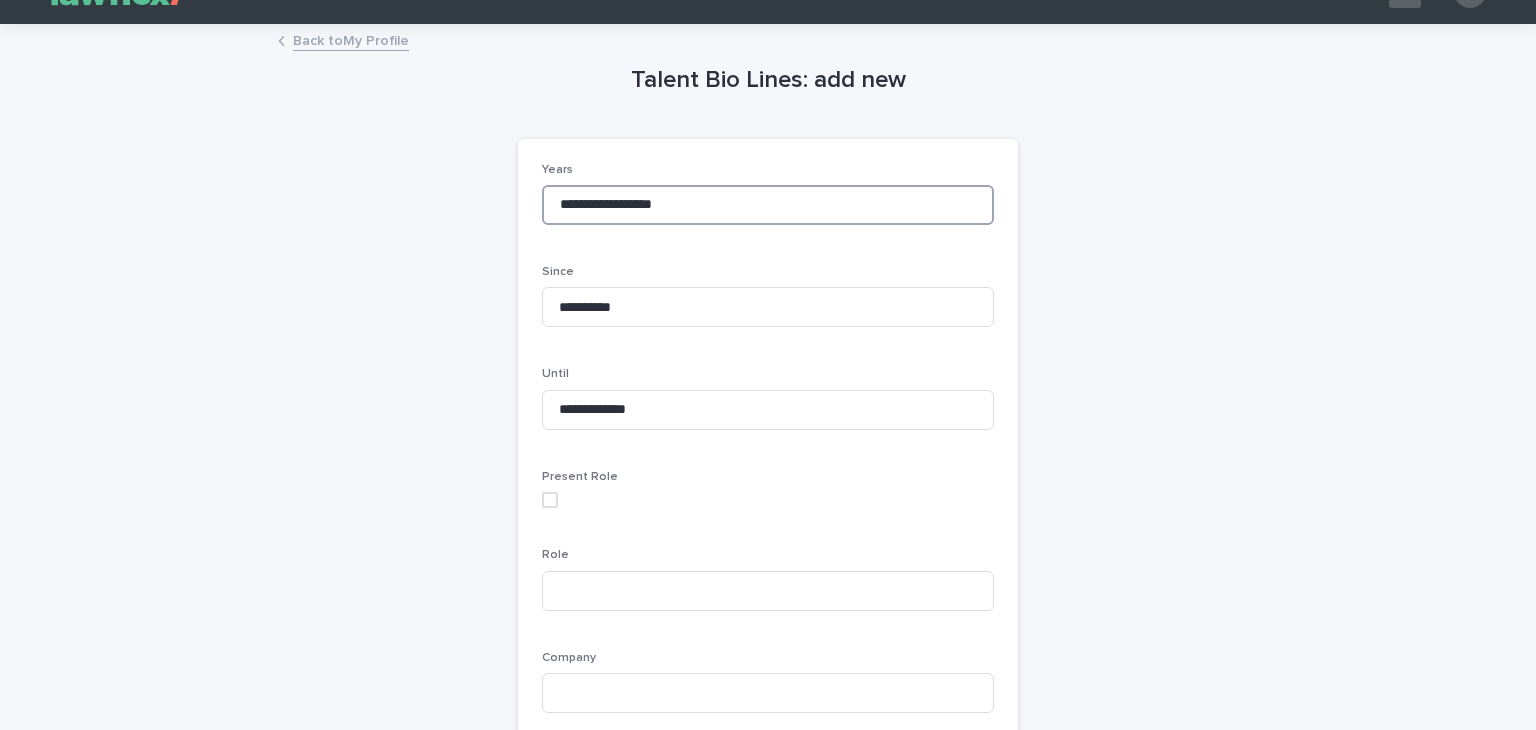 click on "**********" at bounding box center (768, 205) 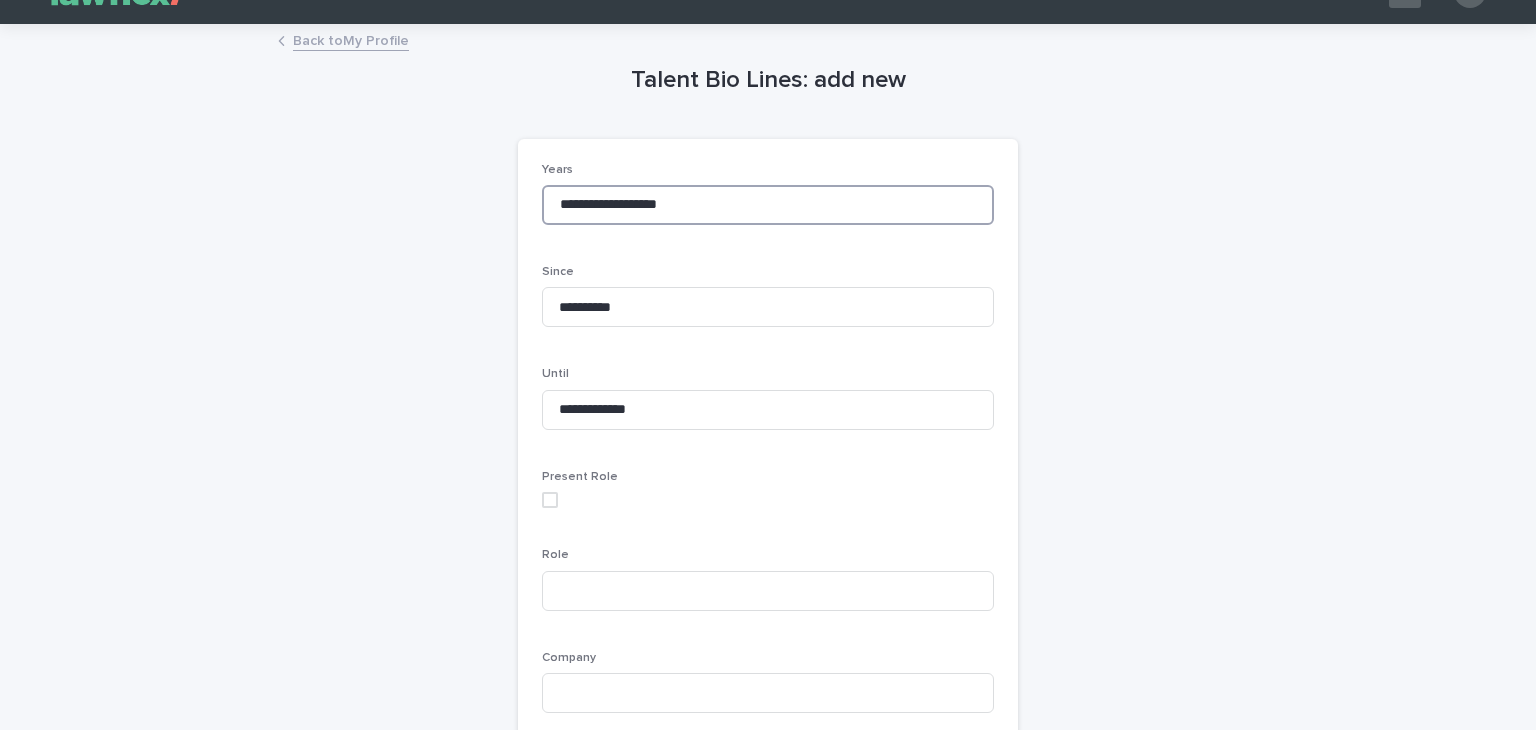 click on "**********" at bounding box center (768, 205) 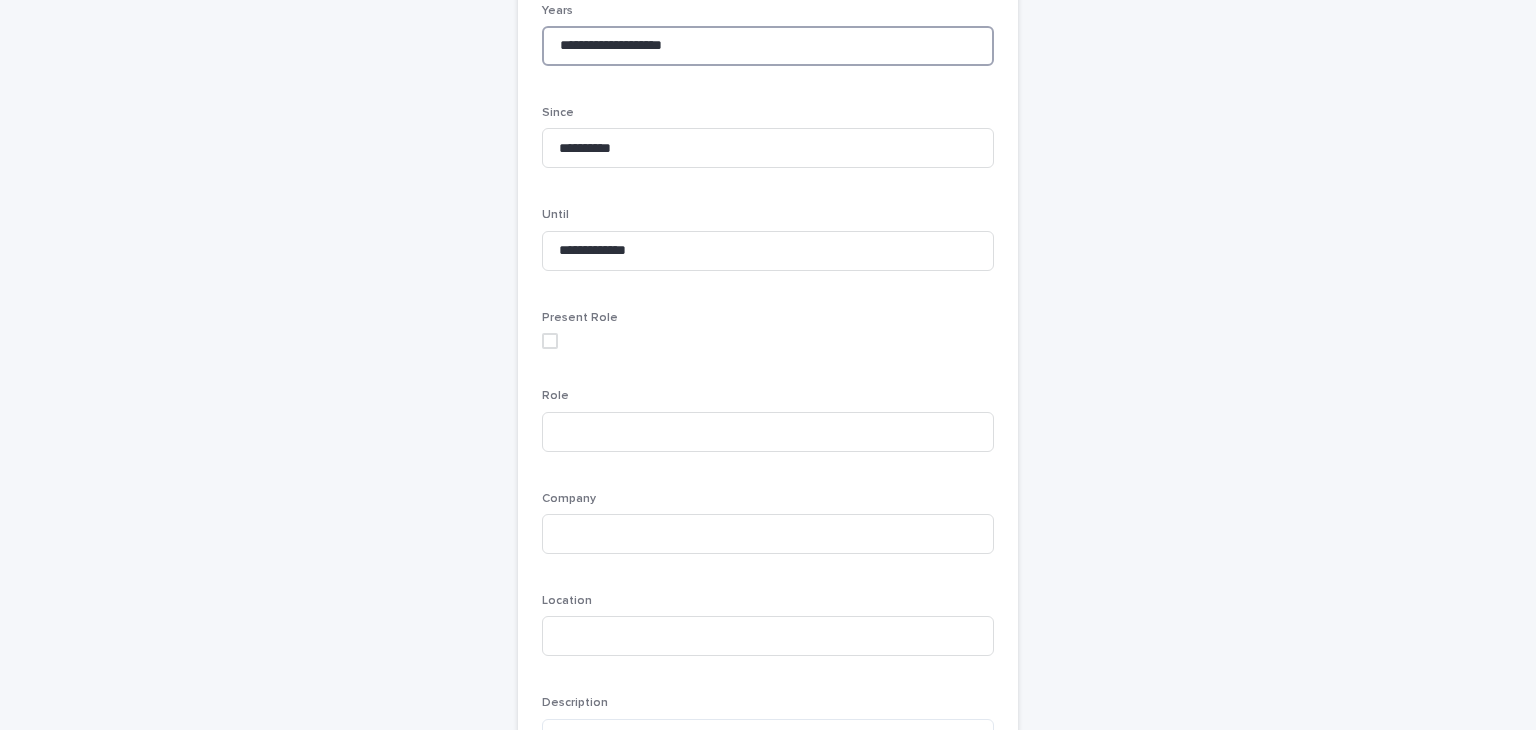 scroll, scrollTop: 200, scrollLeft: 0, axis: vertical 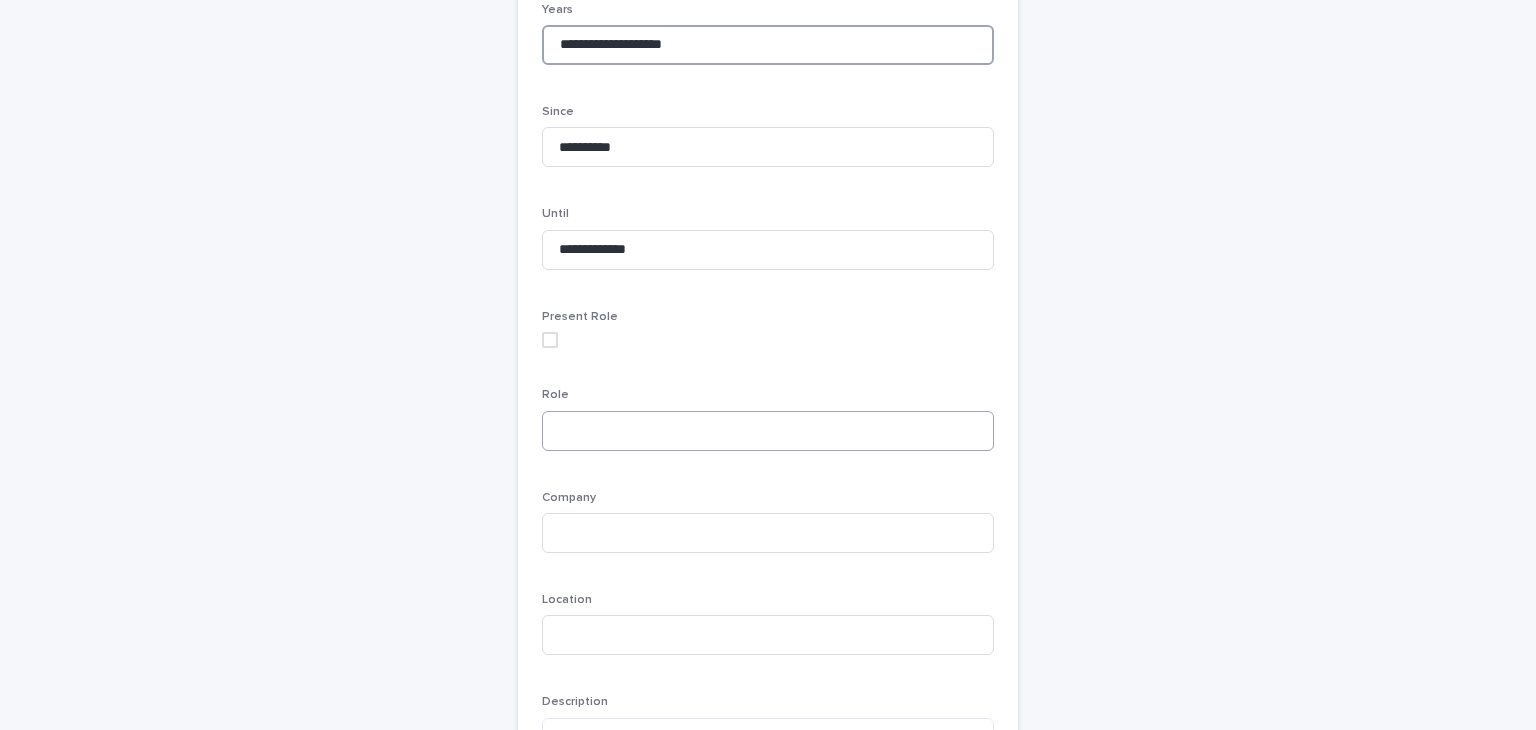 type on "**********" 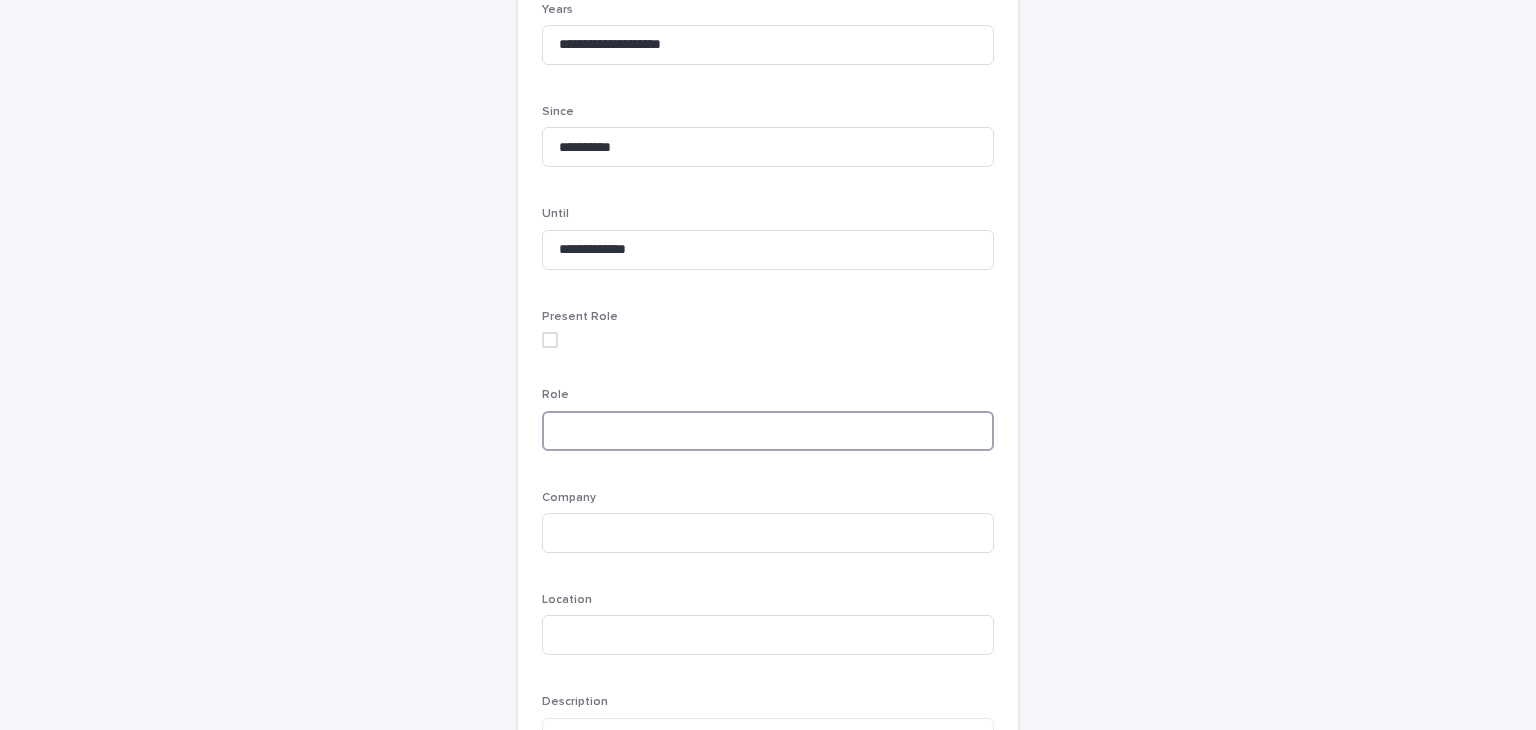 click at bounding box center (768, 431) 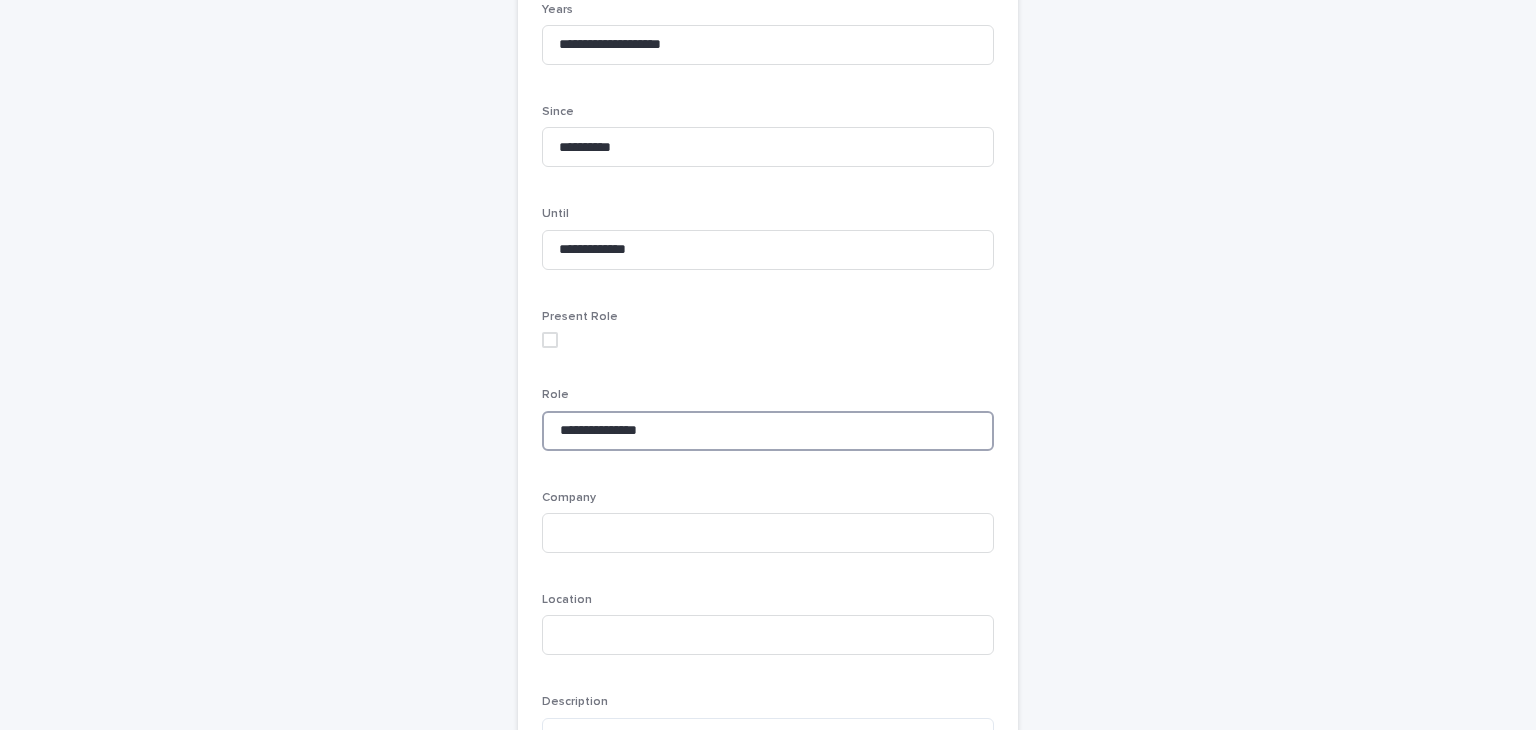 click on "**********" at bounding box center [768, 431] 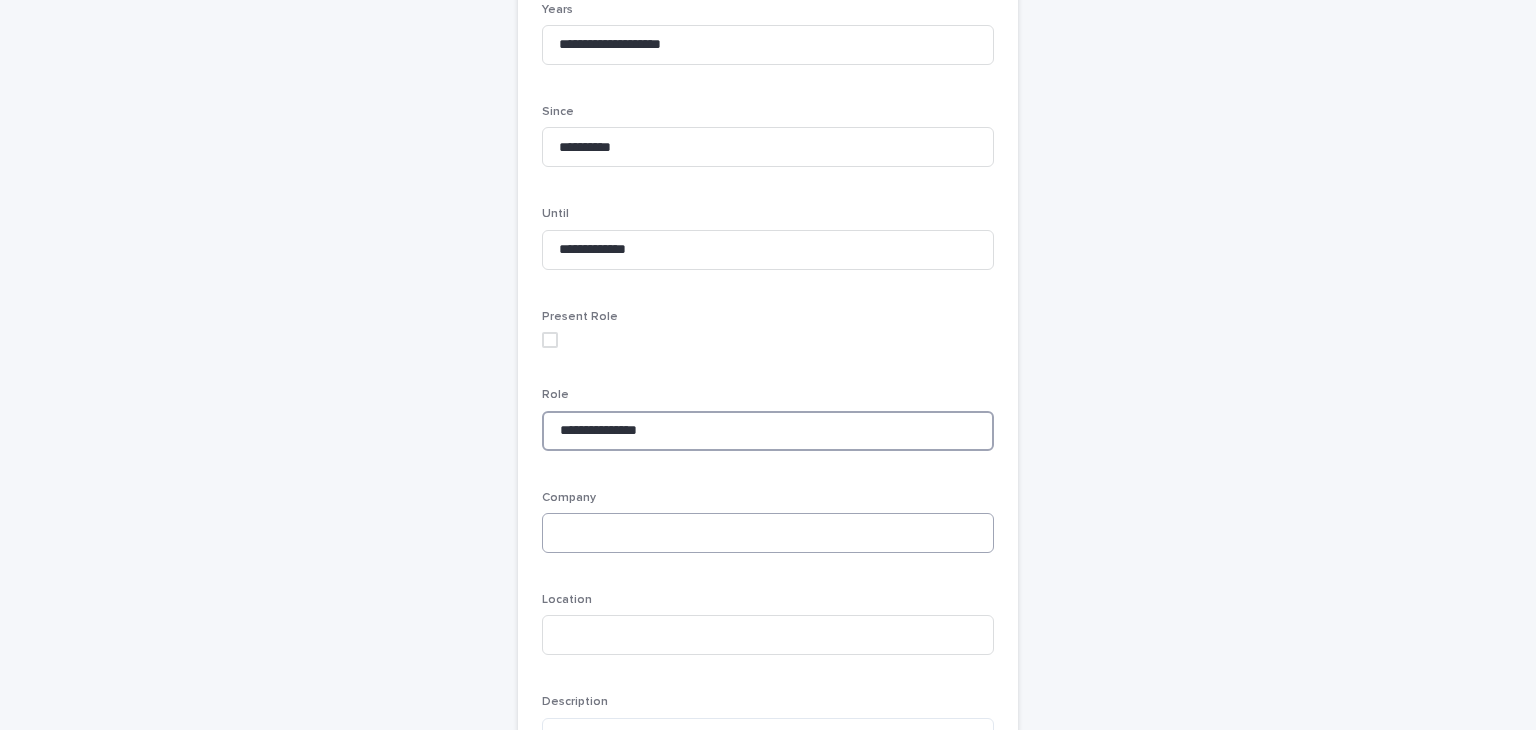 type on "**********" 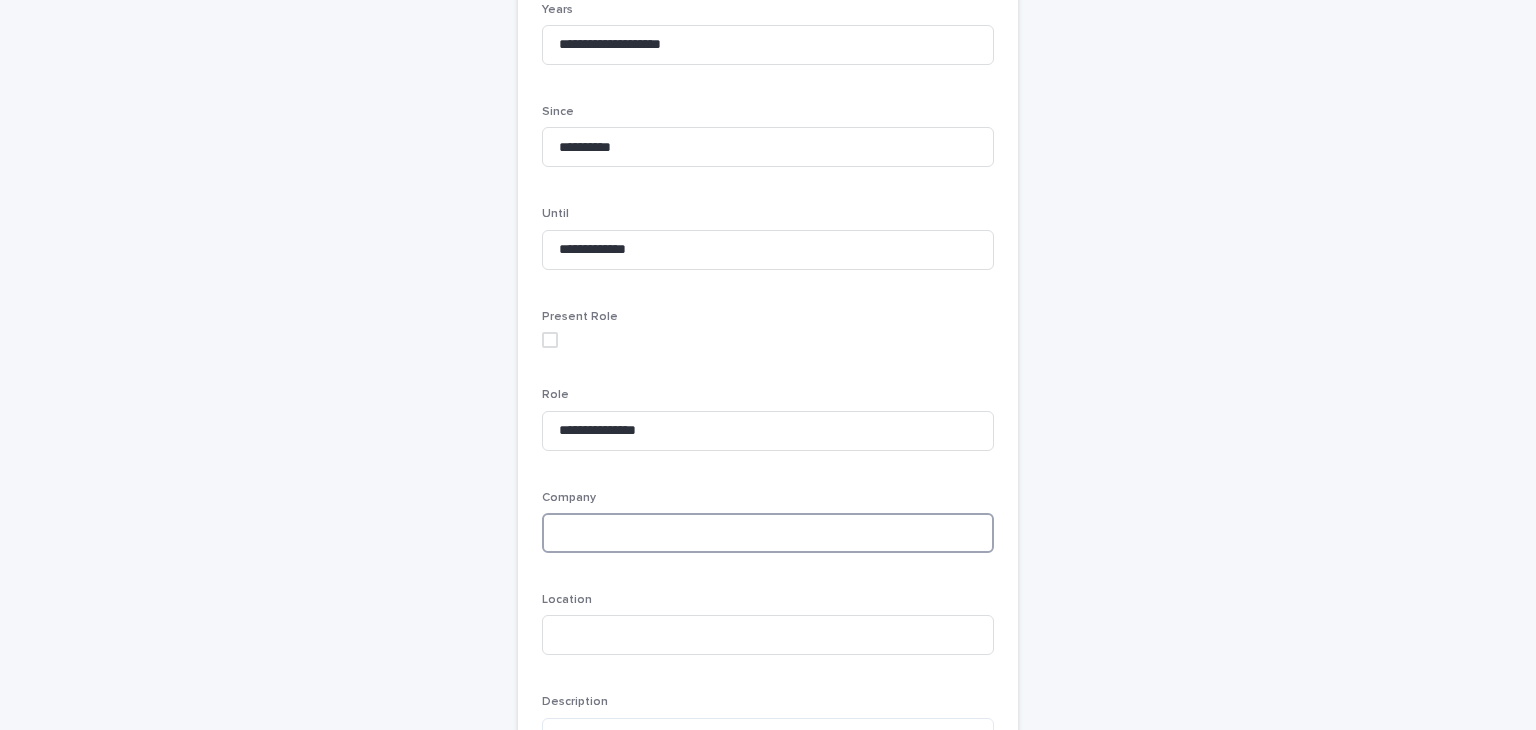 click at bounding box center (768, 533) 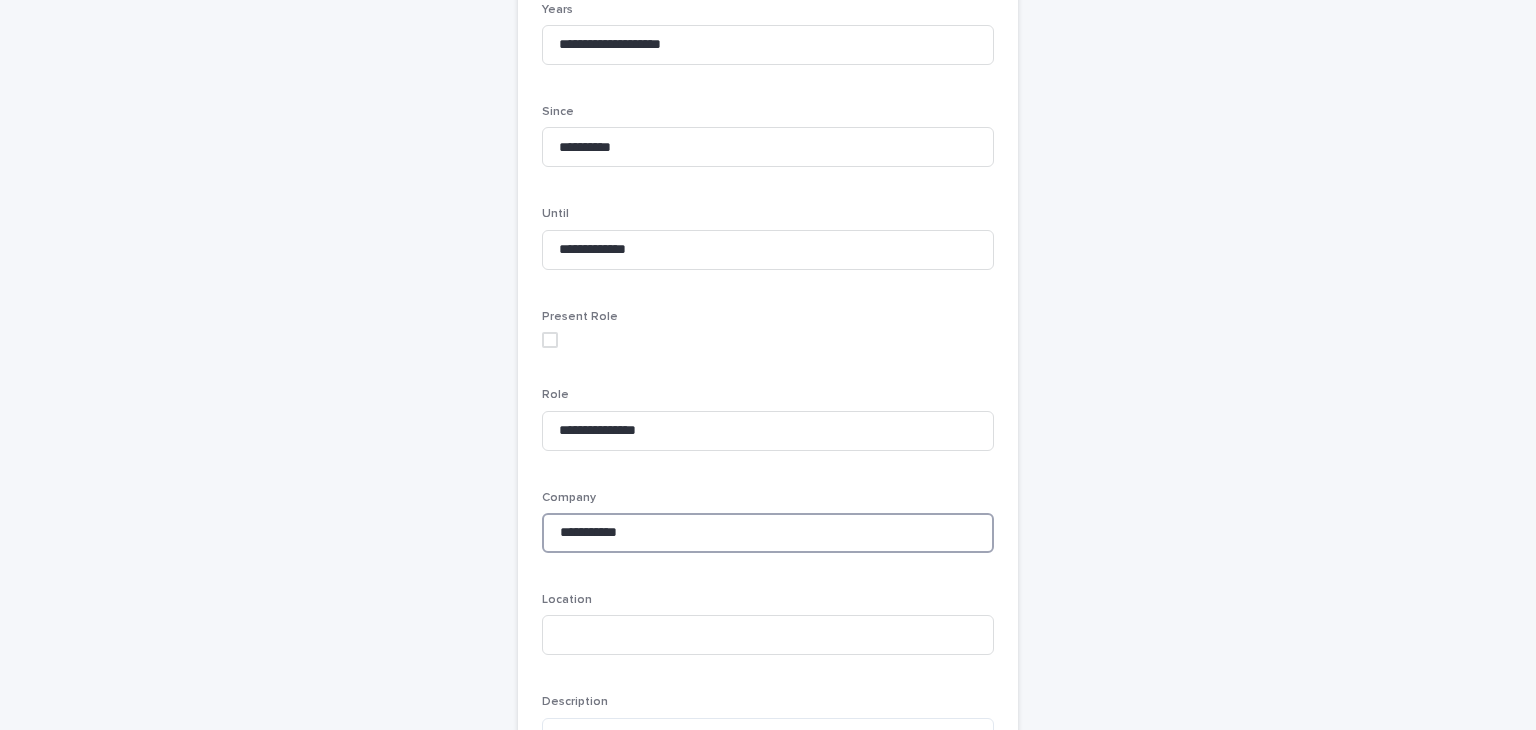 scroll, scrollTop: 475, scrollLeft: 0, axis: vertical 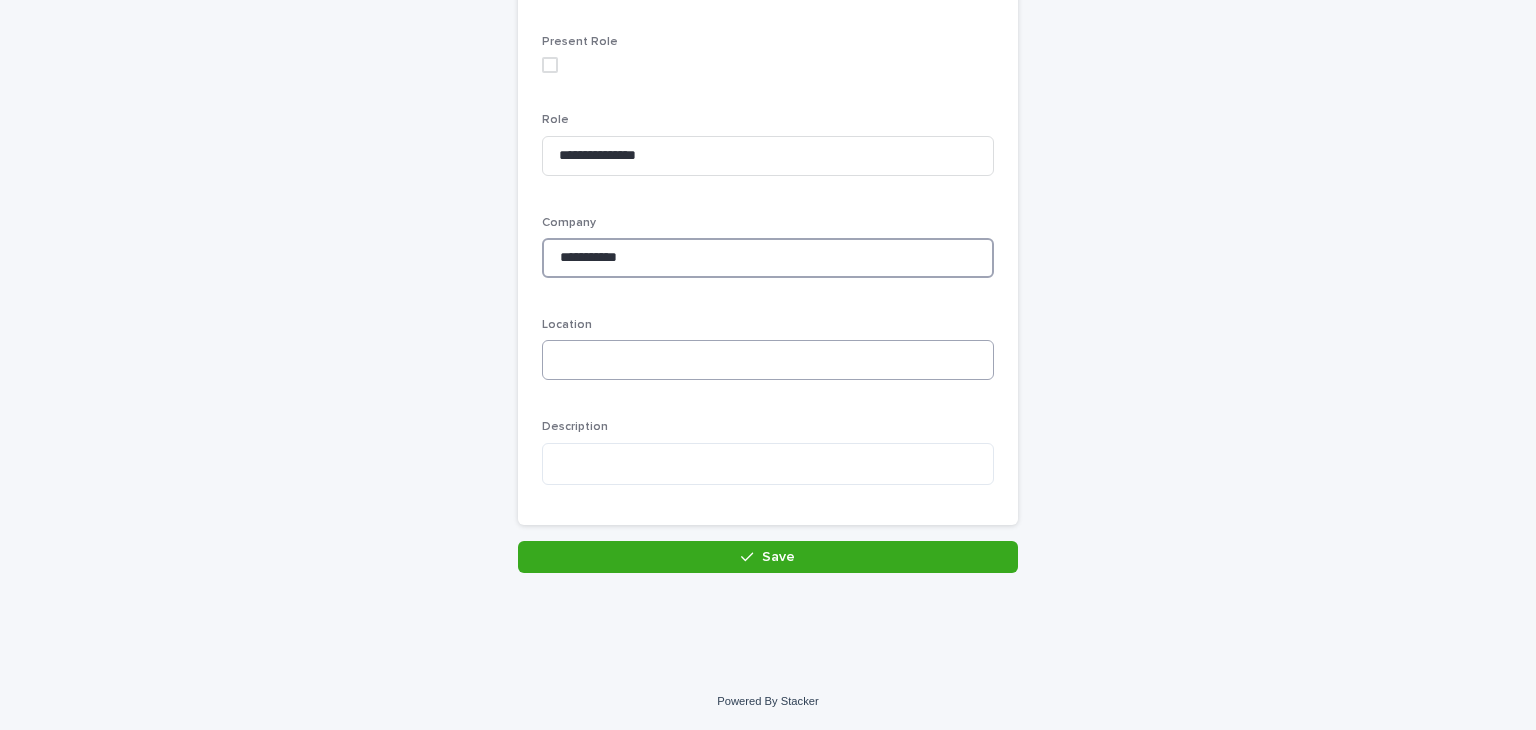 type on "**********" 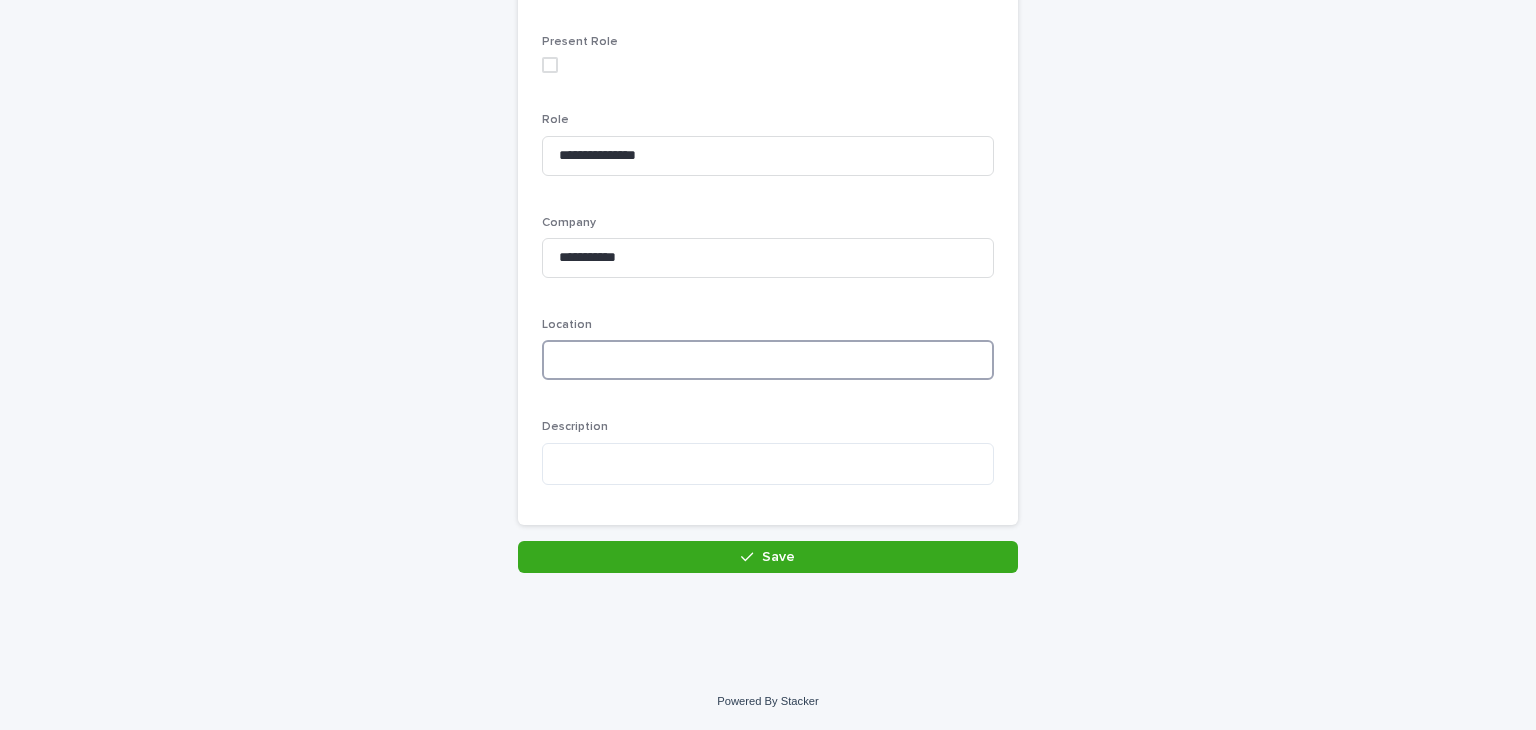 click at bounding box center [768, 360] 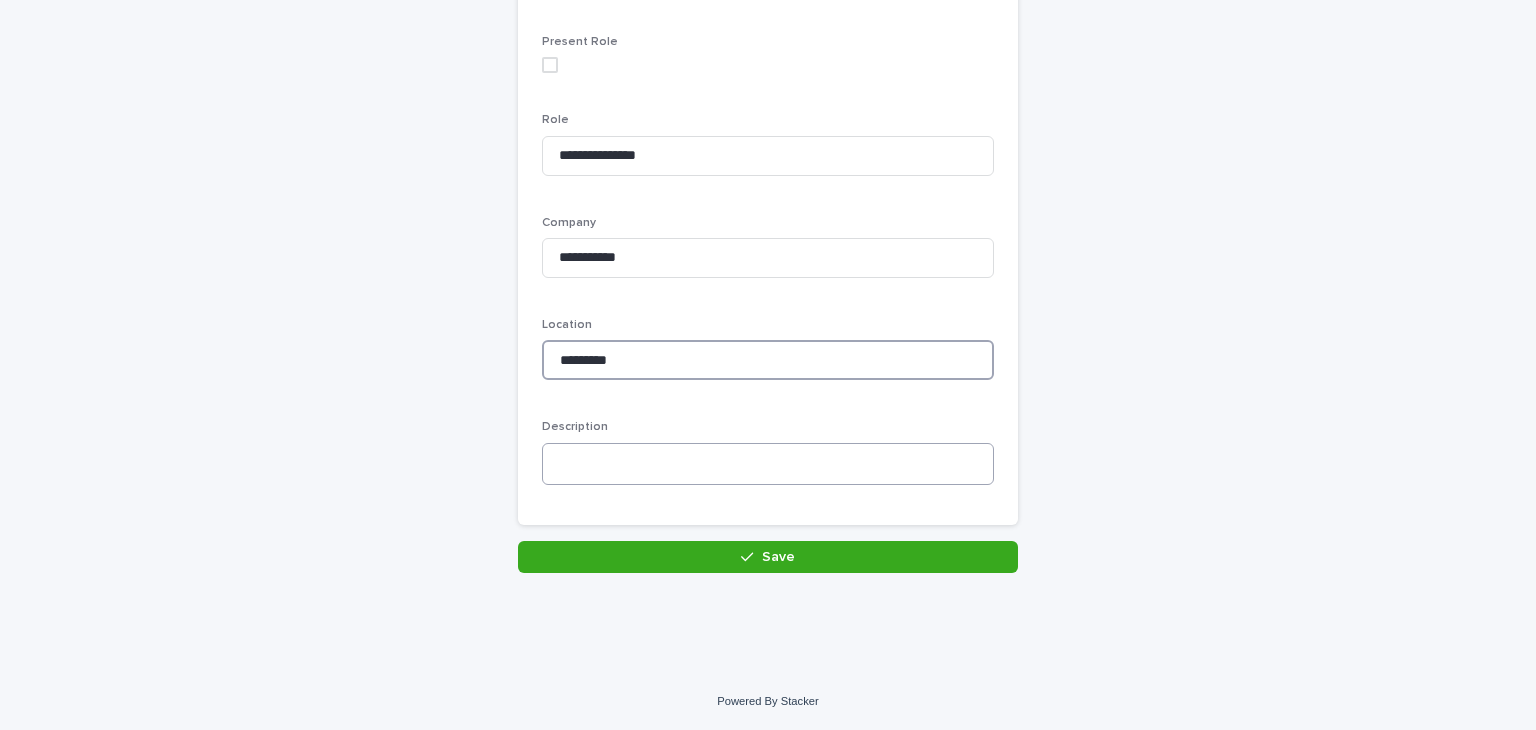type on "*********" 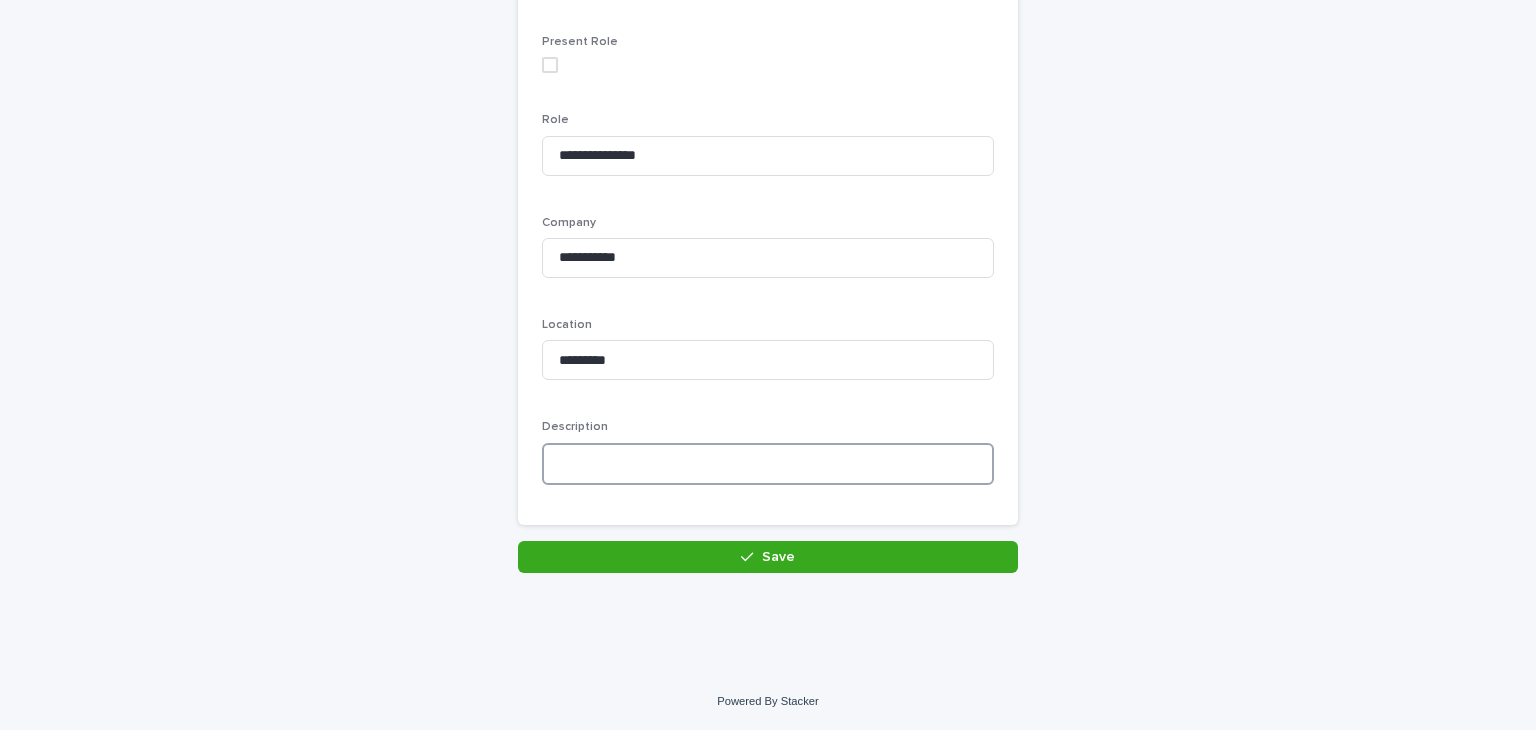 click at bounding box center [768, 464] 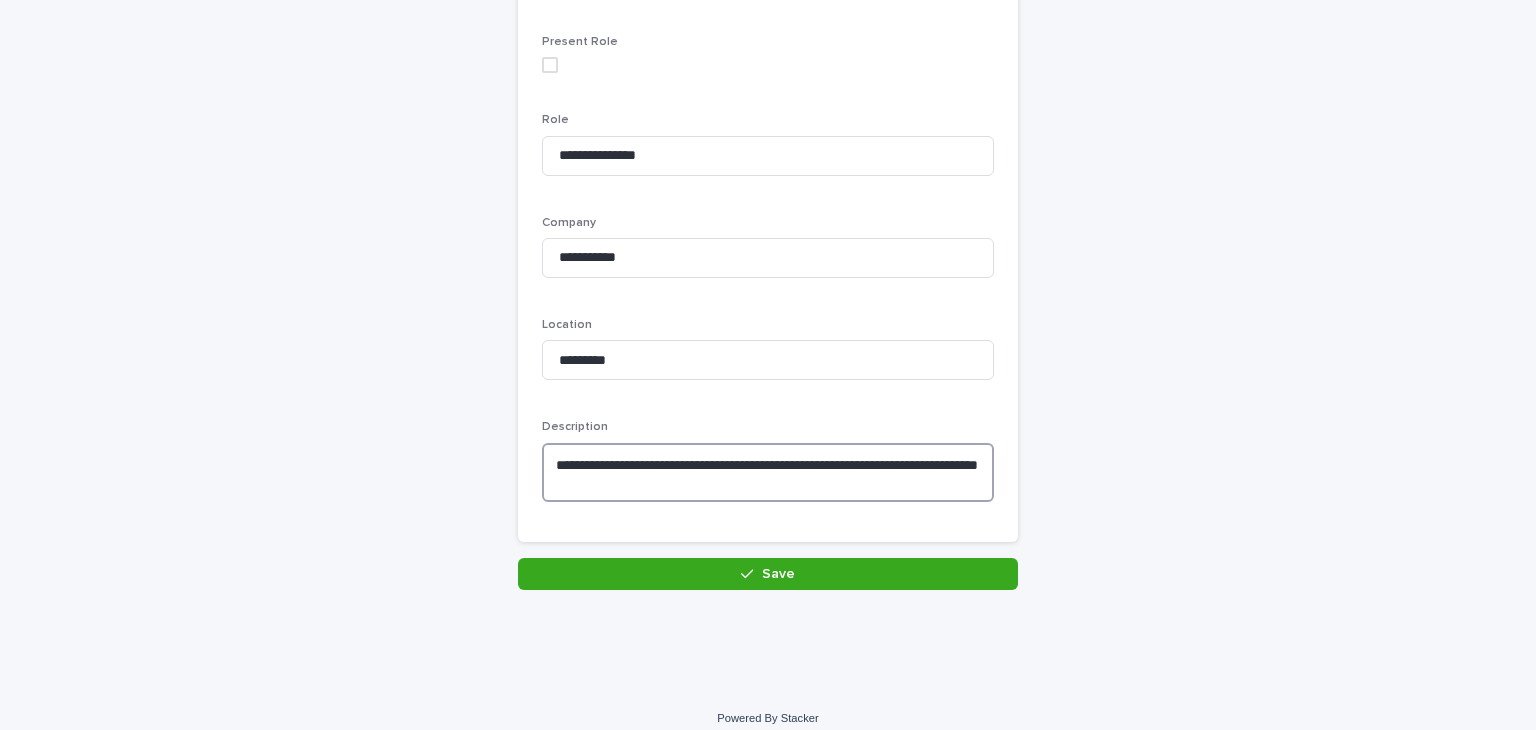 click on "**********" at bounding box center [768, 473] 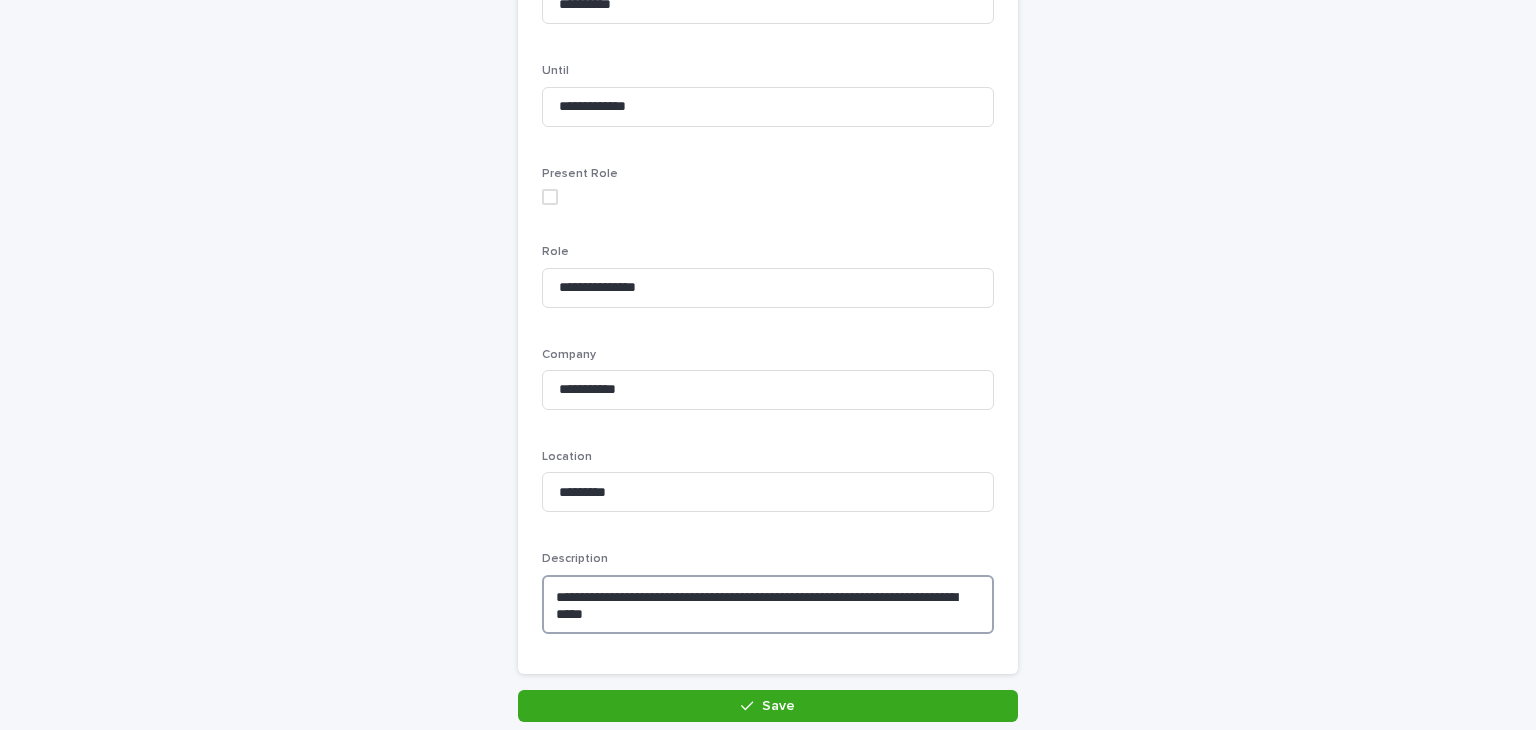scroll, scrollTop: 356, scrollLeft: 0, axis: vertical 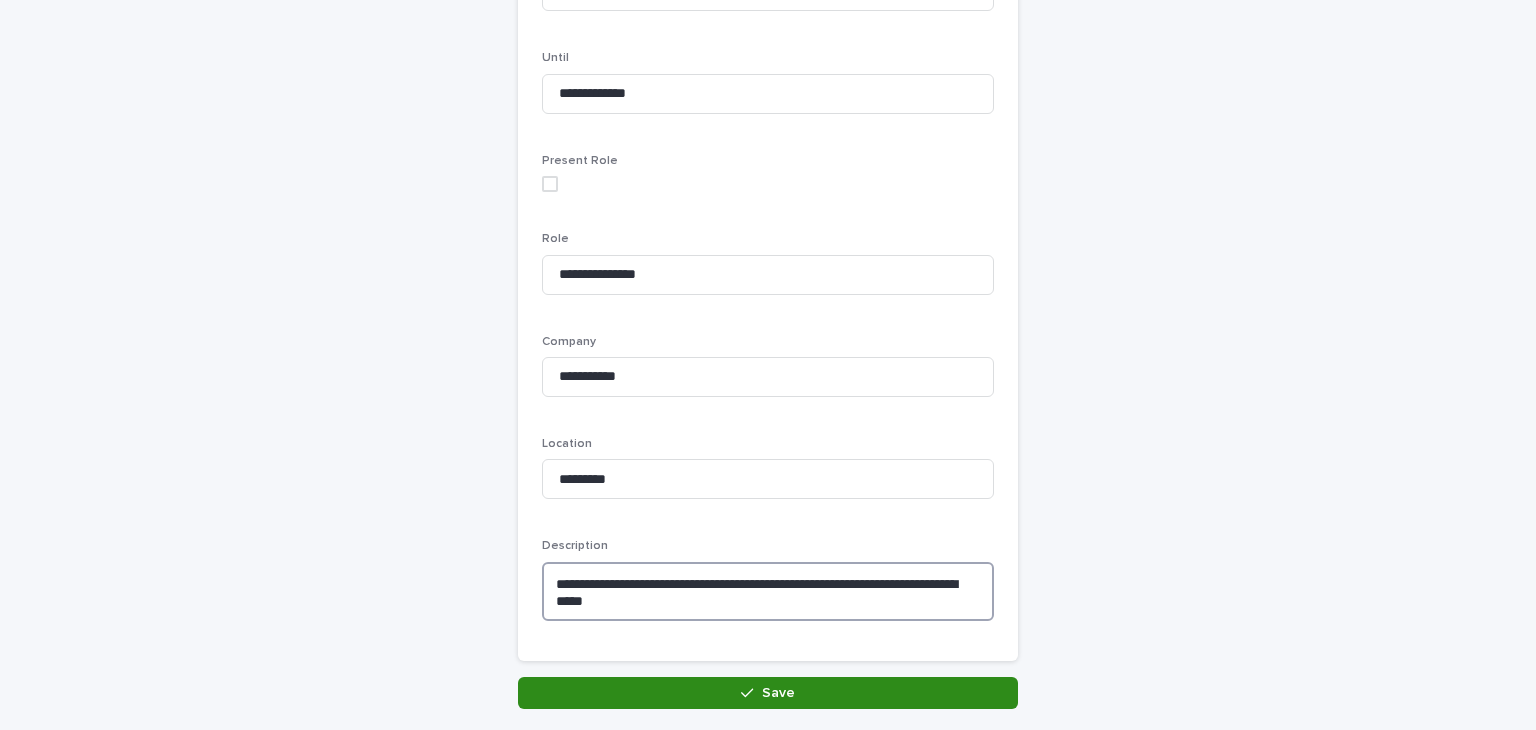 type on "**********" 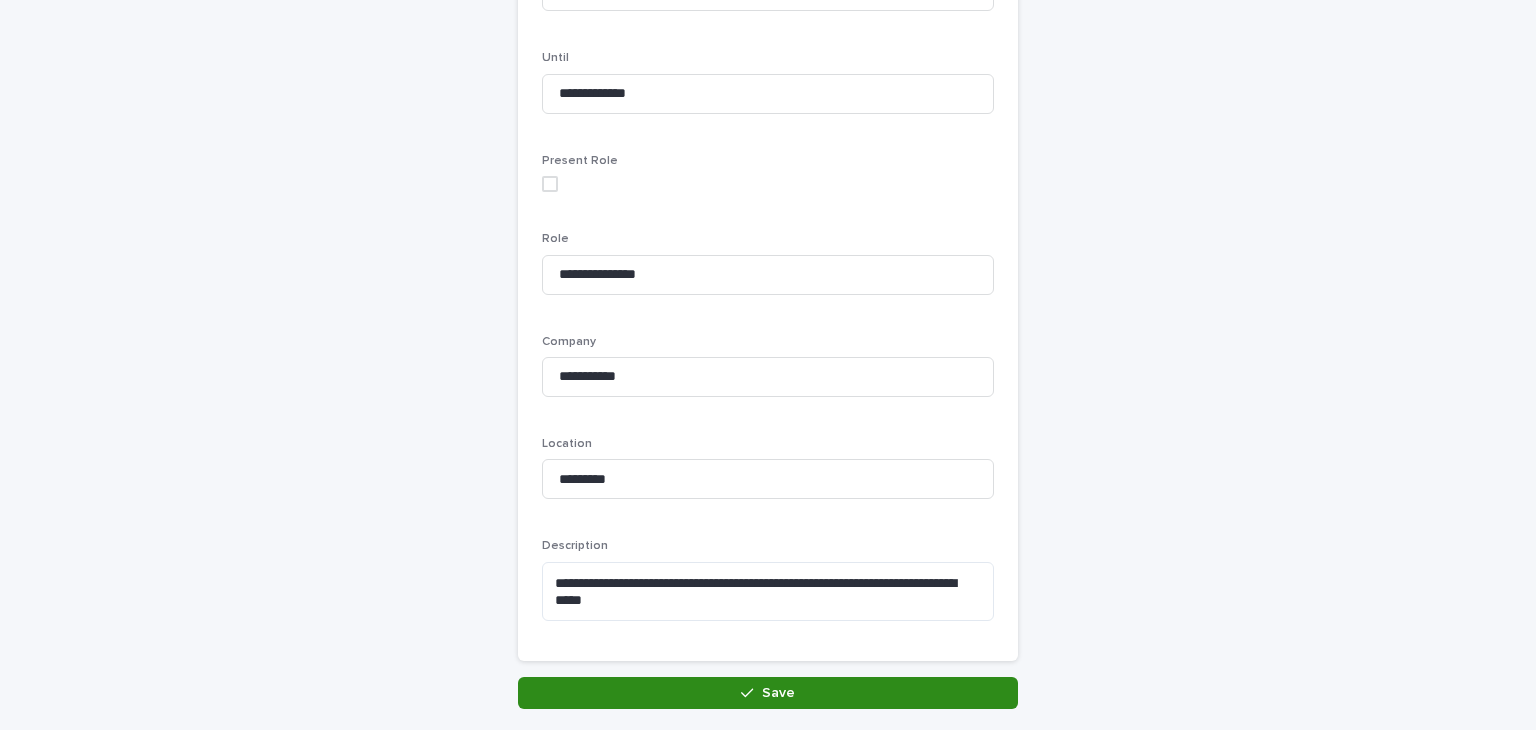 click on "Save" at bounding box center (778, 693) 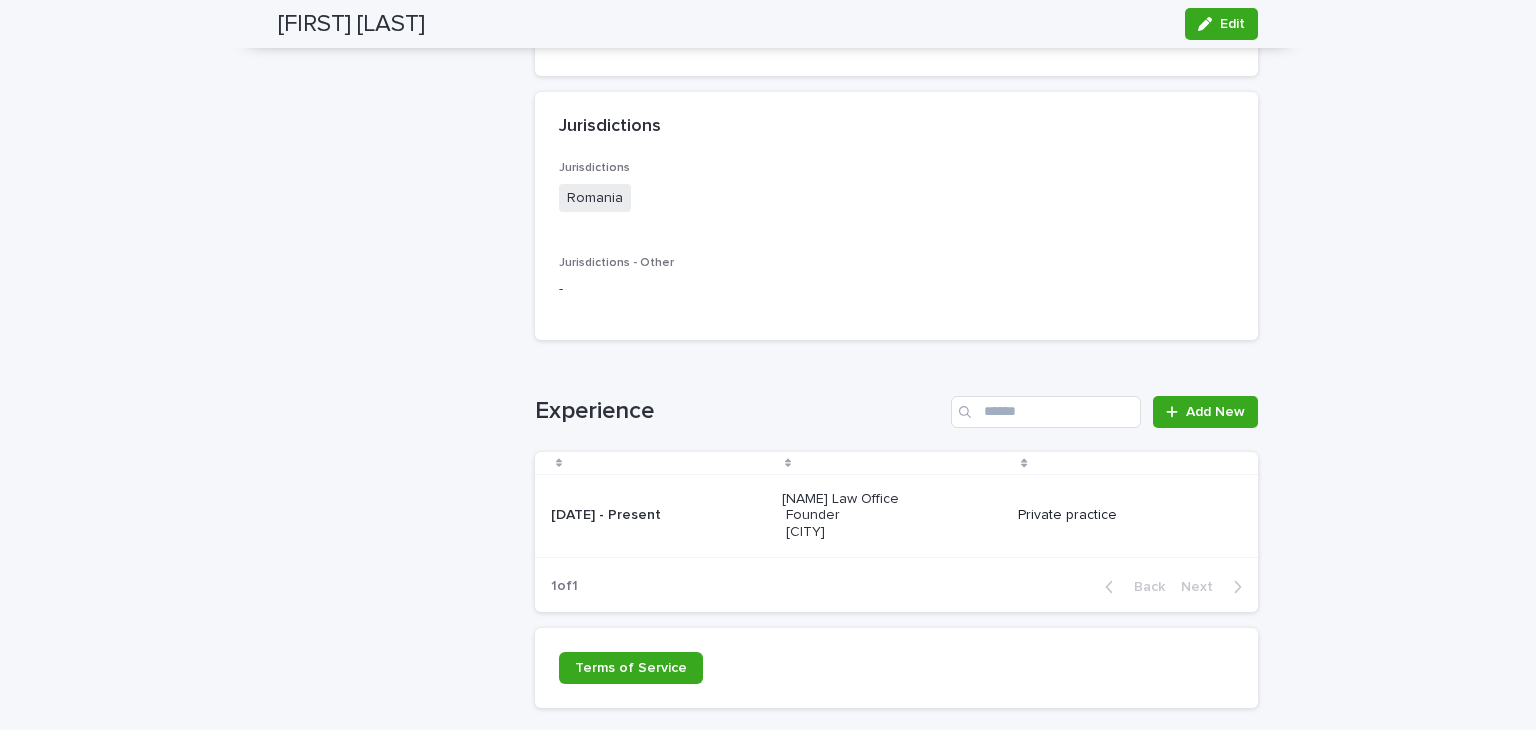 scroll, scrollTop: 2135, scrollLeft: 0, axis: vertical 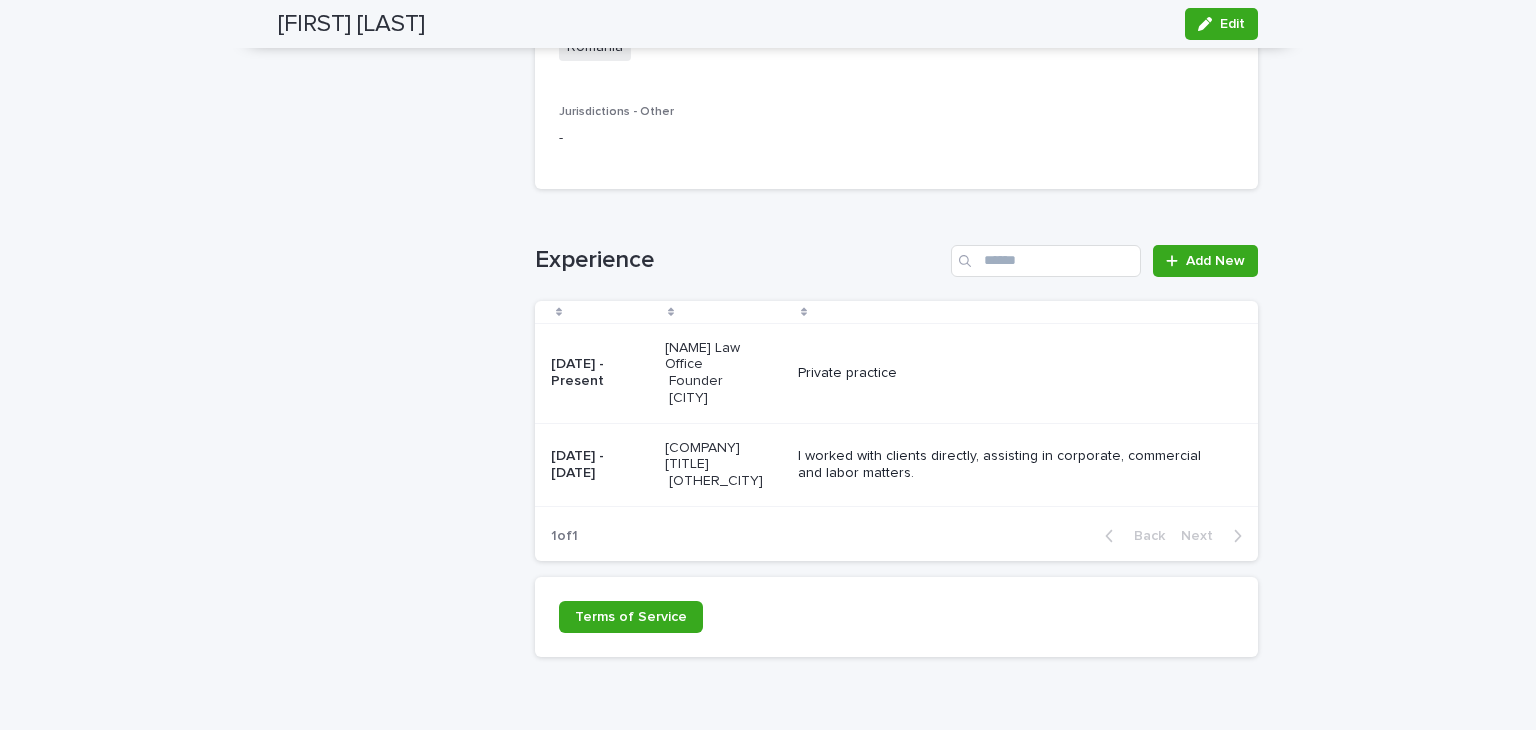 click on "[DATE] - Present" at bounding box center [600, 373] 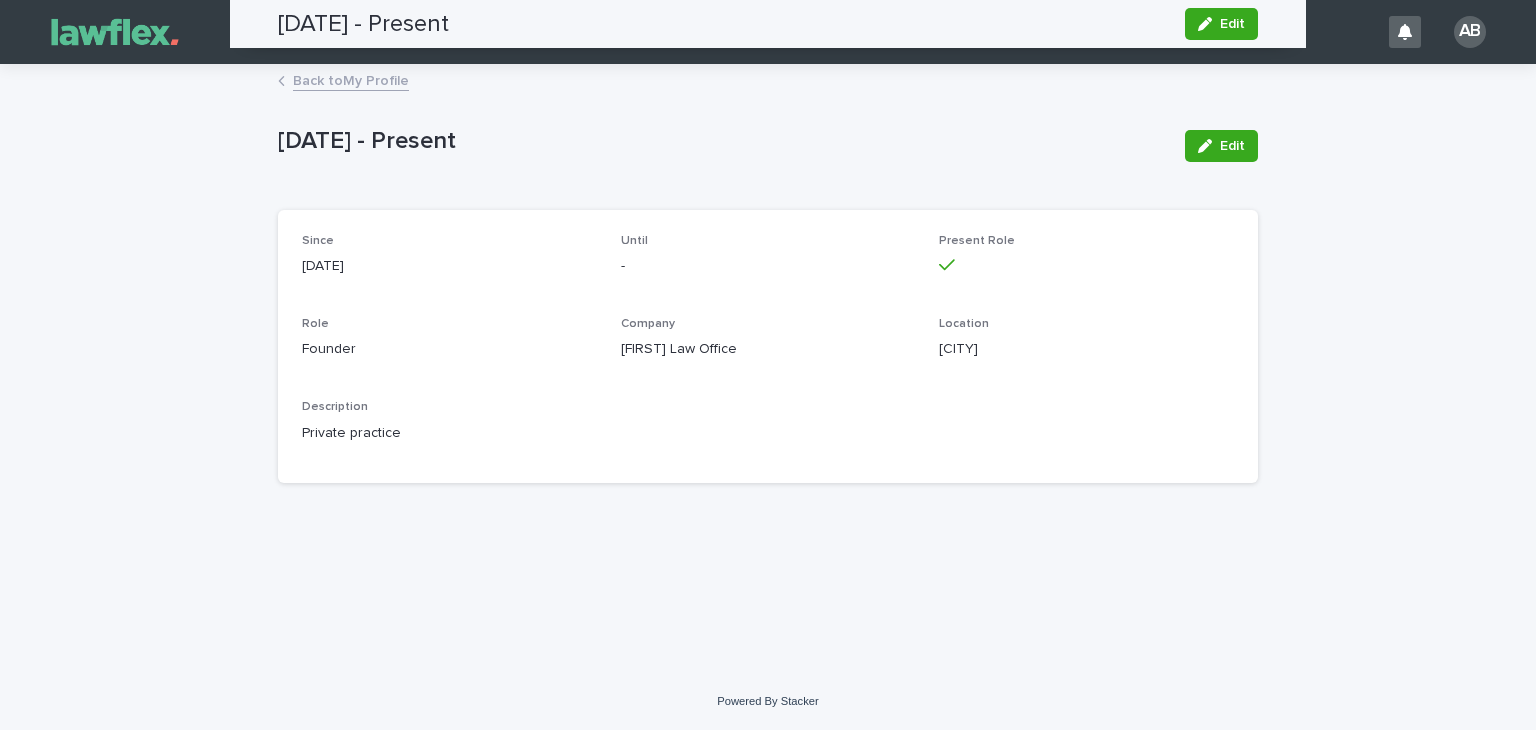 scroll, scrollTop: 0, scrollLeft: 0, axis: both 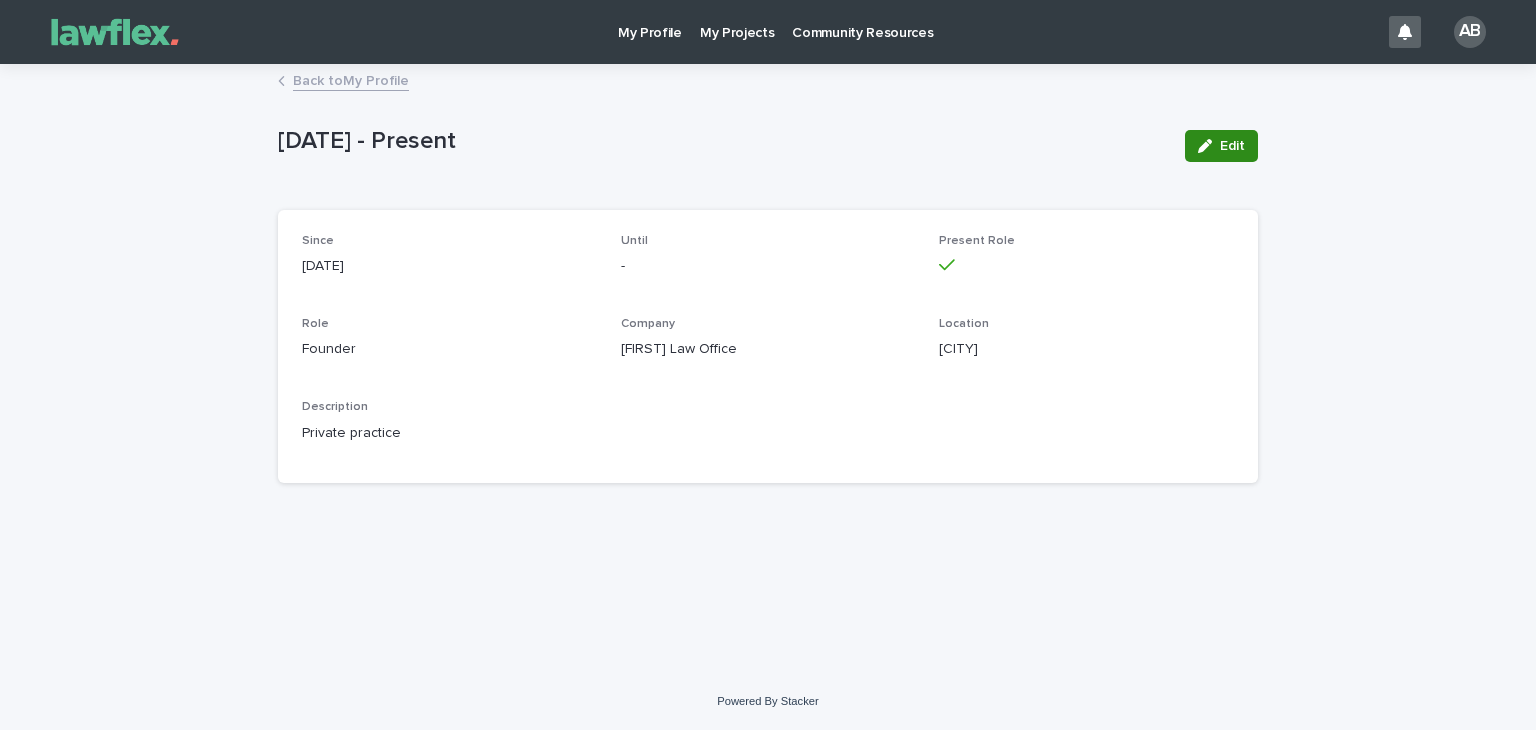 click on "Edit" at bounding box center (1232, 146) 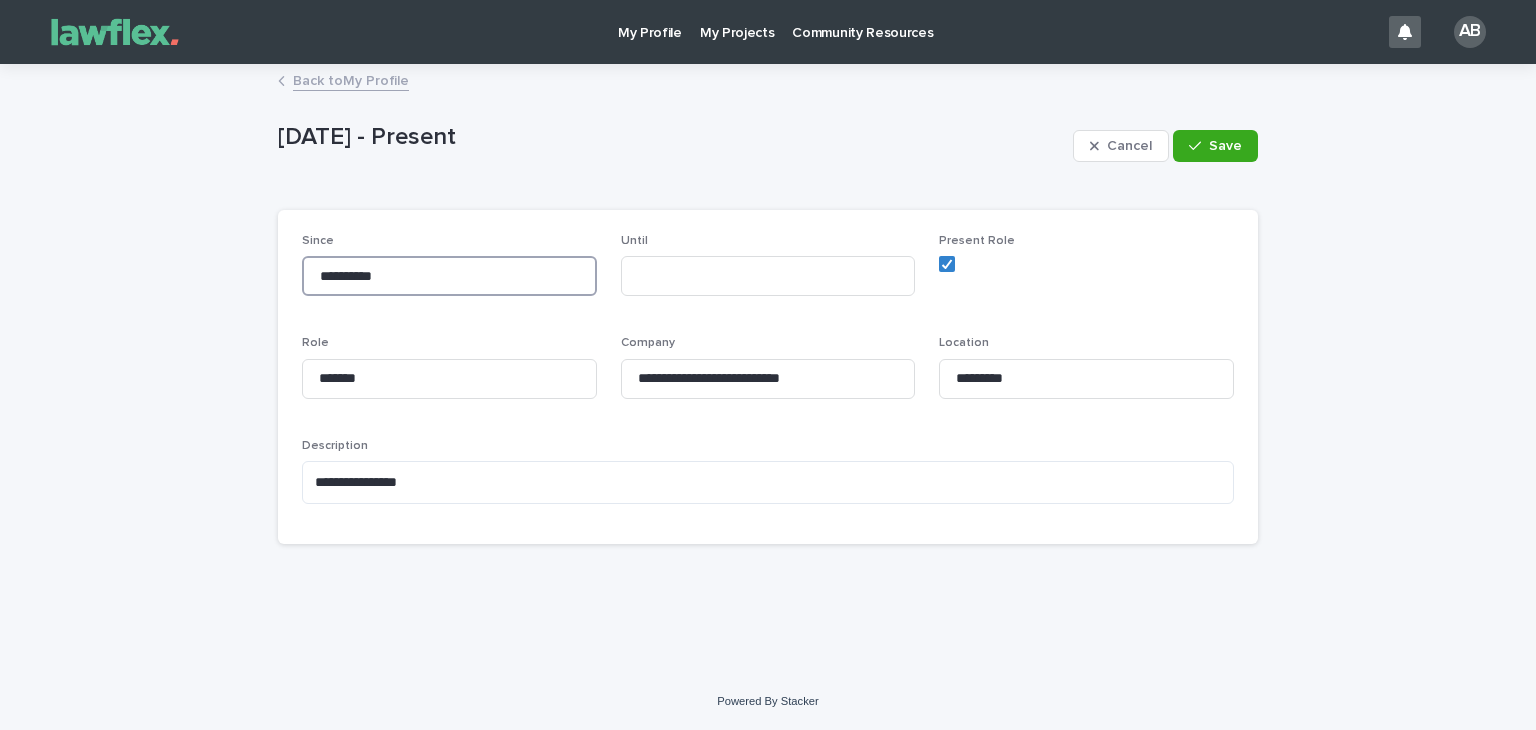 drag, startPoint x: 417, startPoint y: 273, endPoint x: 268, endPoint y: 281, distance: 149.21461 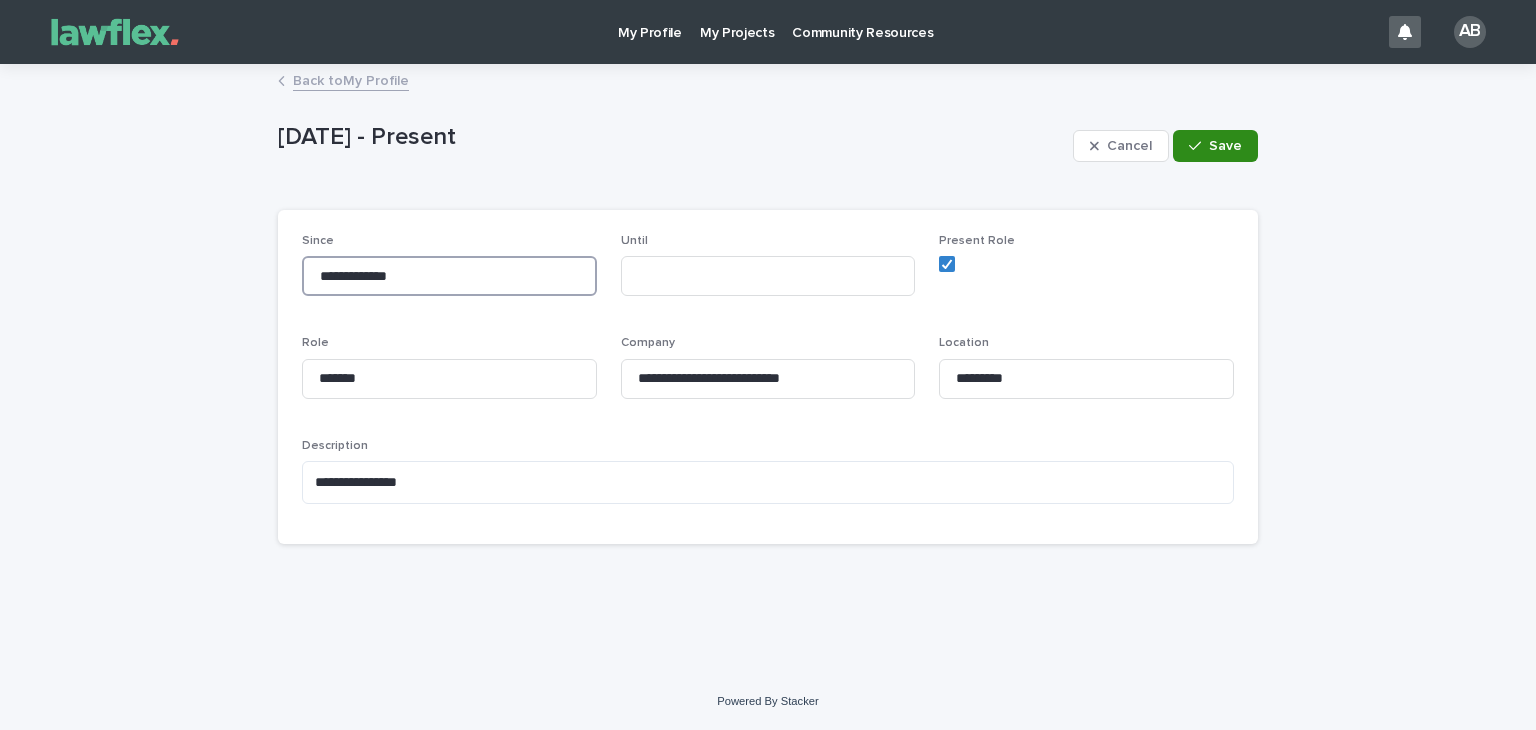 type on "**********" 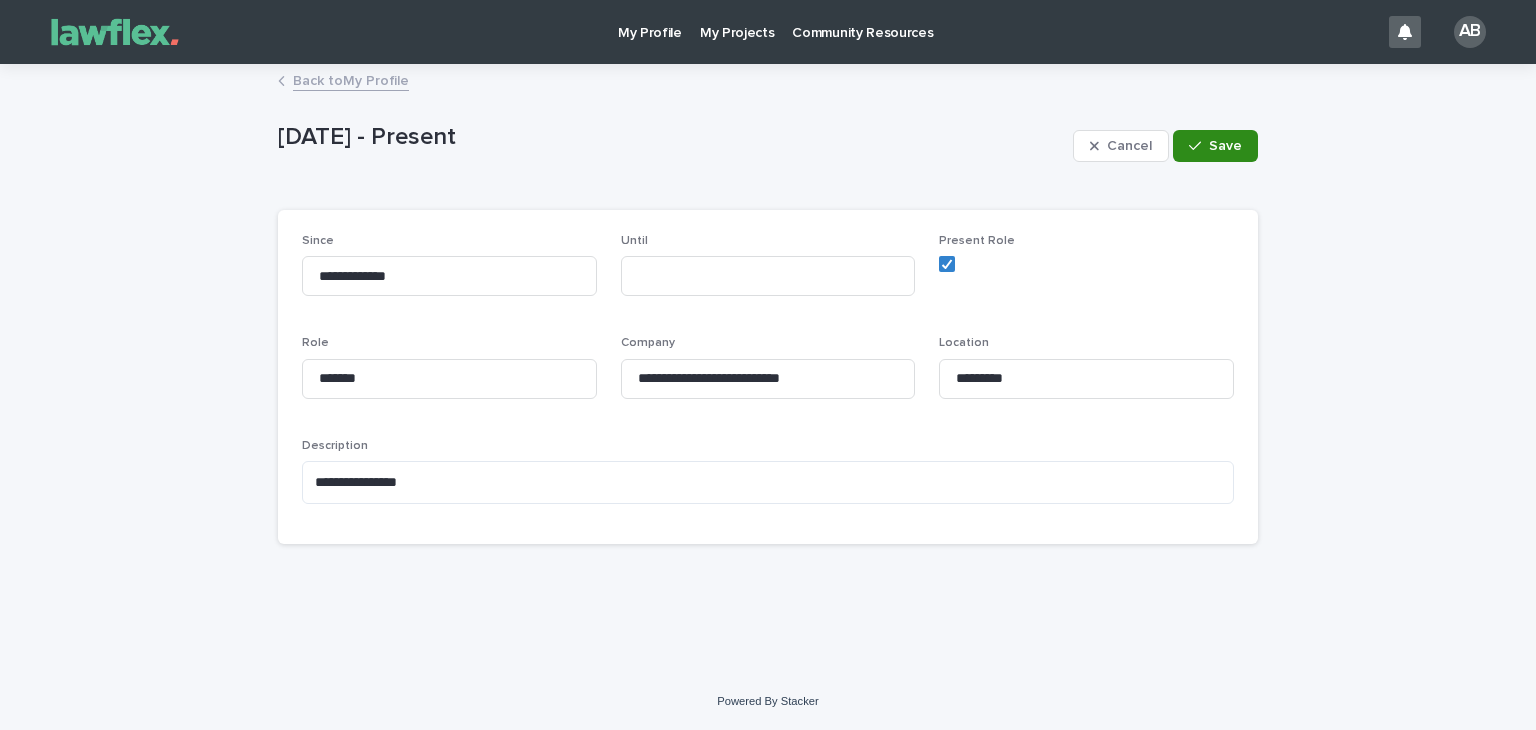 click on "Save" at bounding box center [1225, 146] 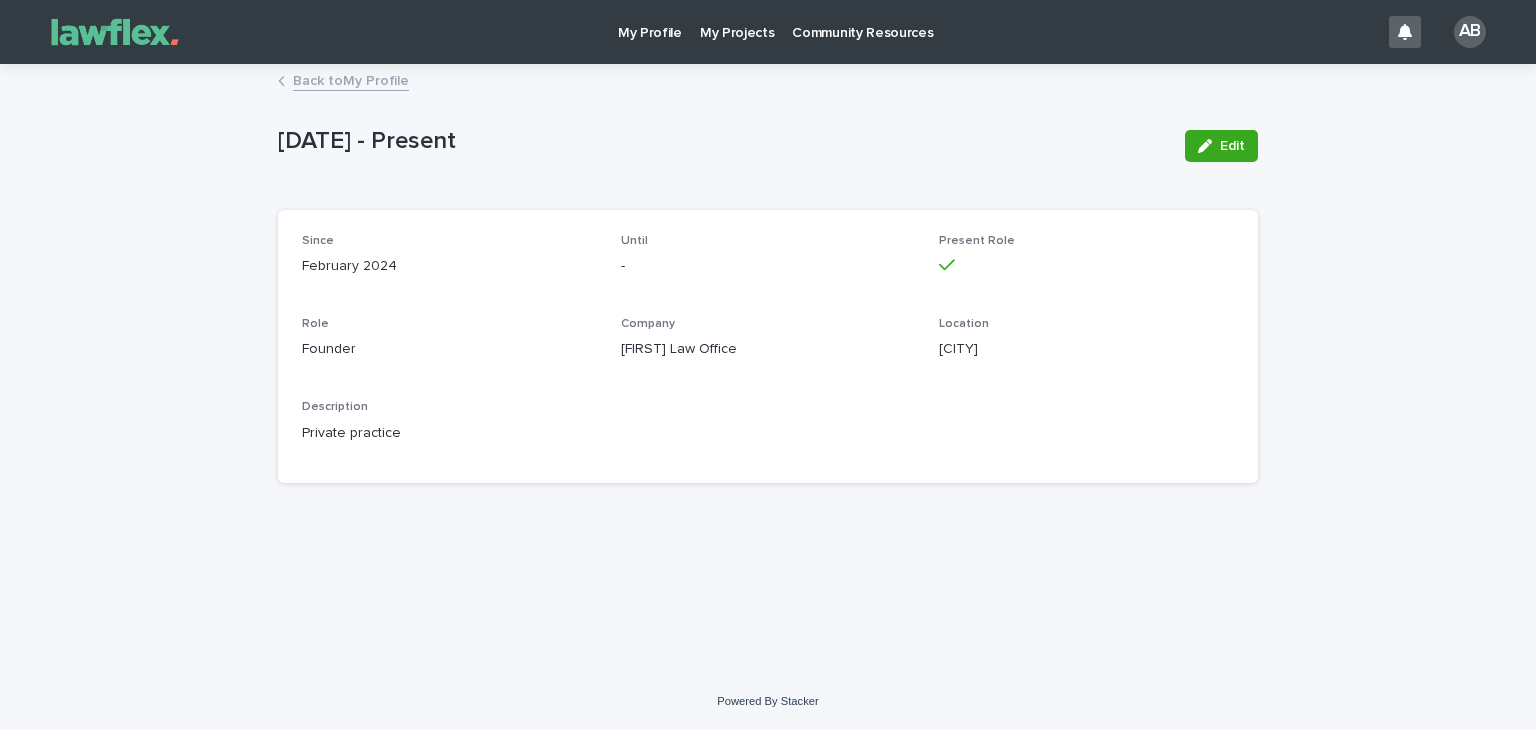 click on "Back to  My Profile" at bounding box center [351, 79] 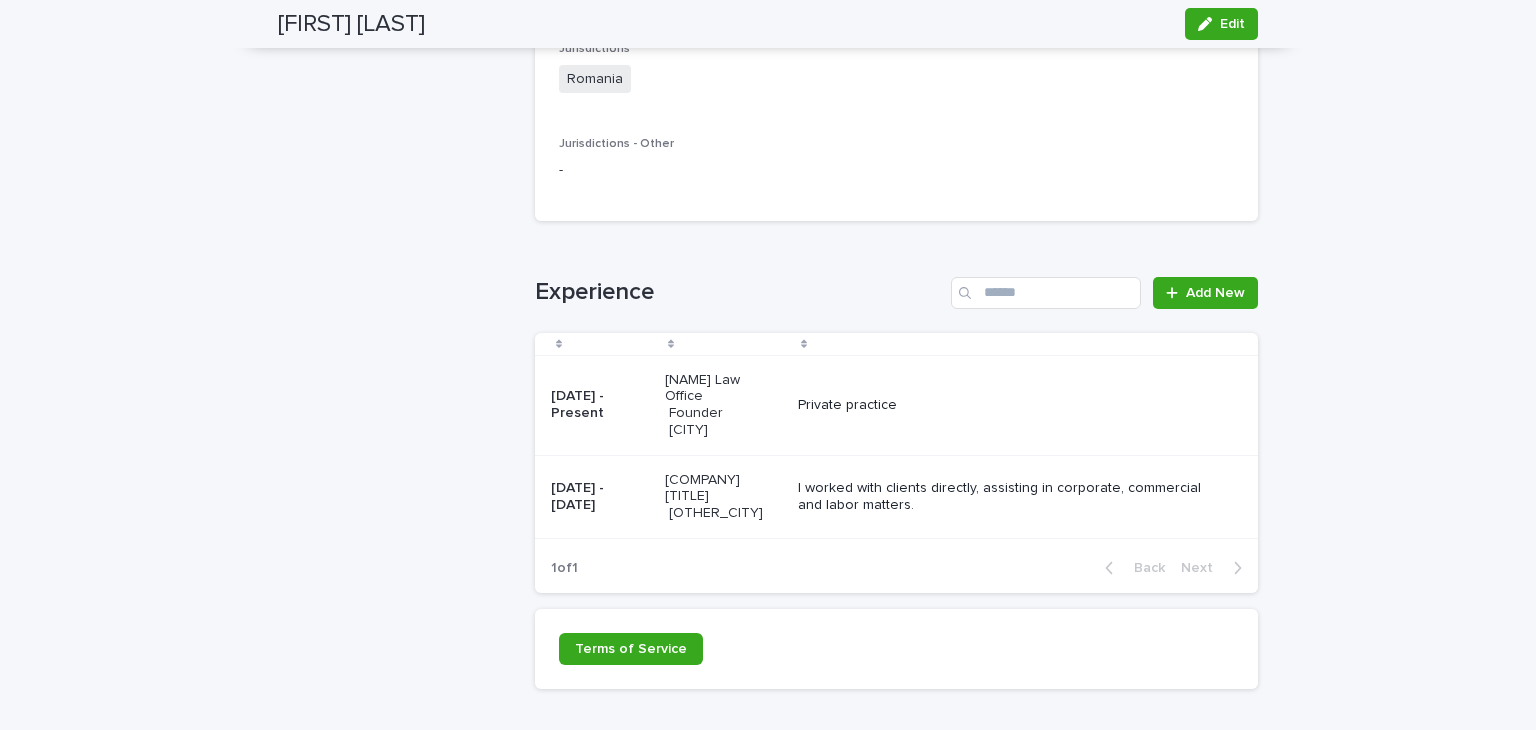 scroll, scrollTop: 2102, scrollLeft: 0, axis: vertical 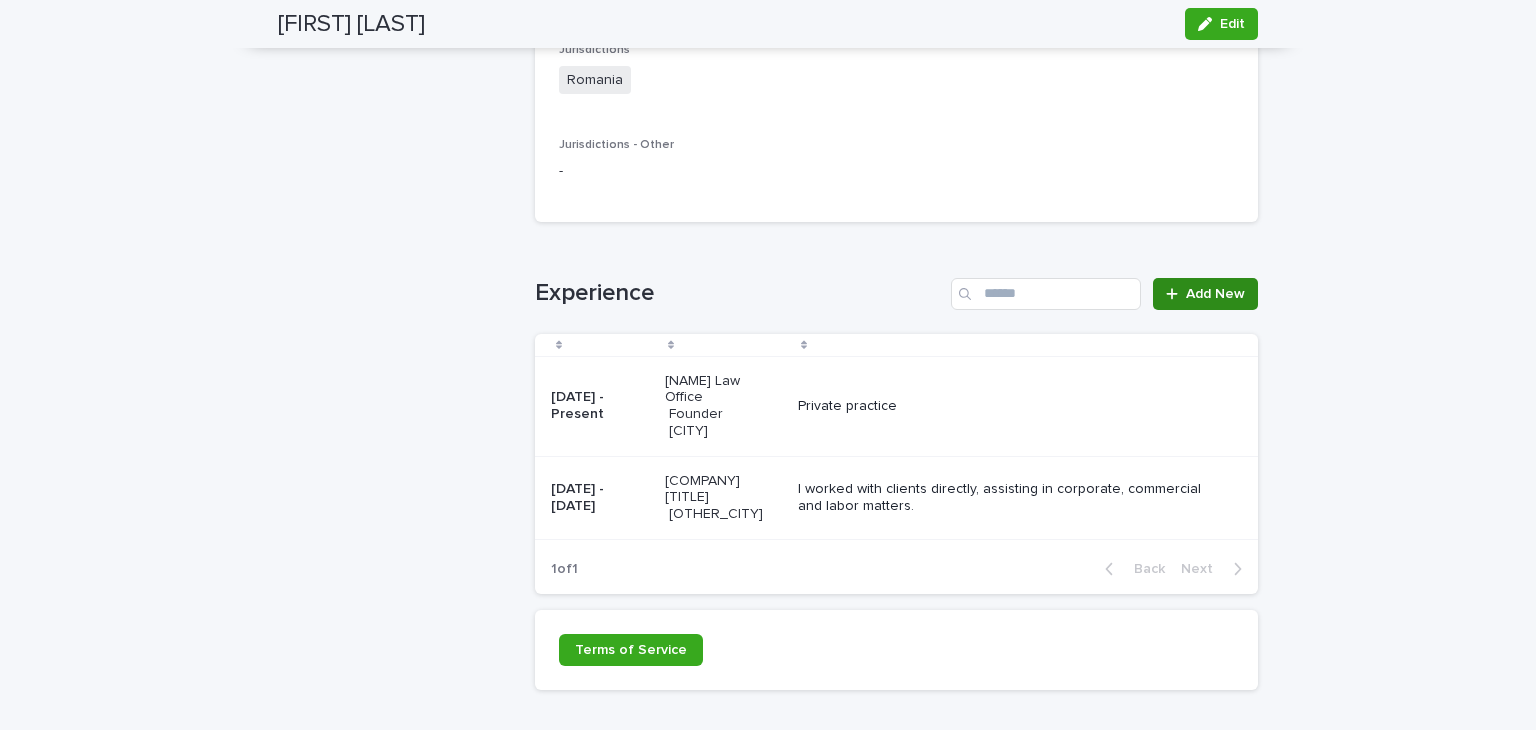click on "Add New" at bounding box center (1215, 294) 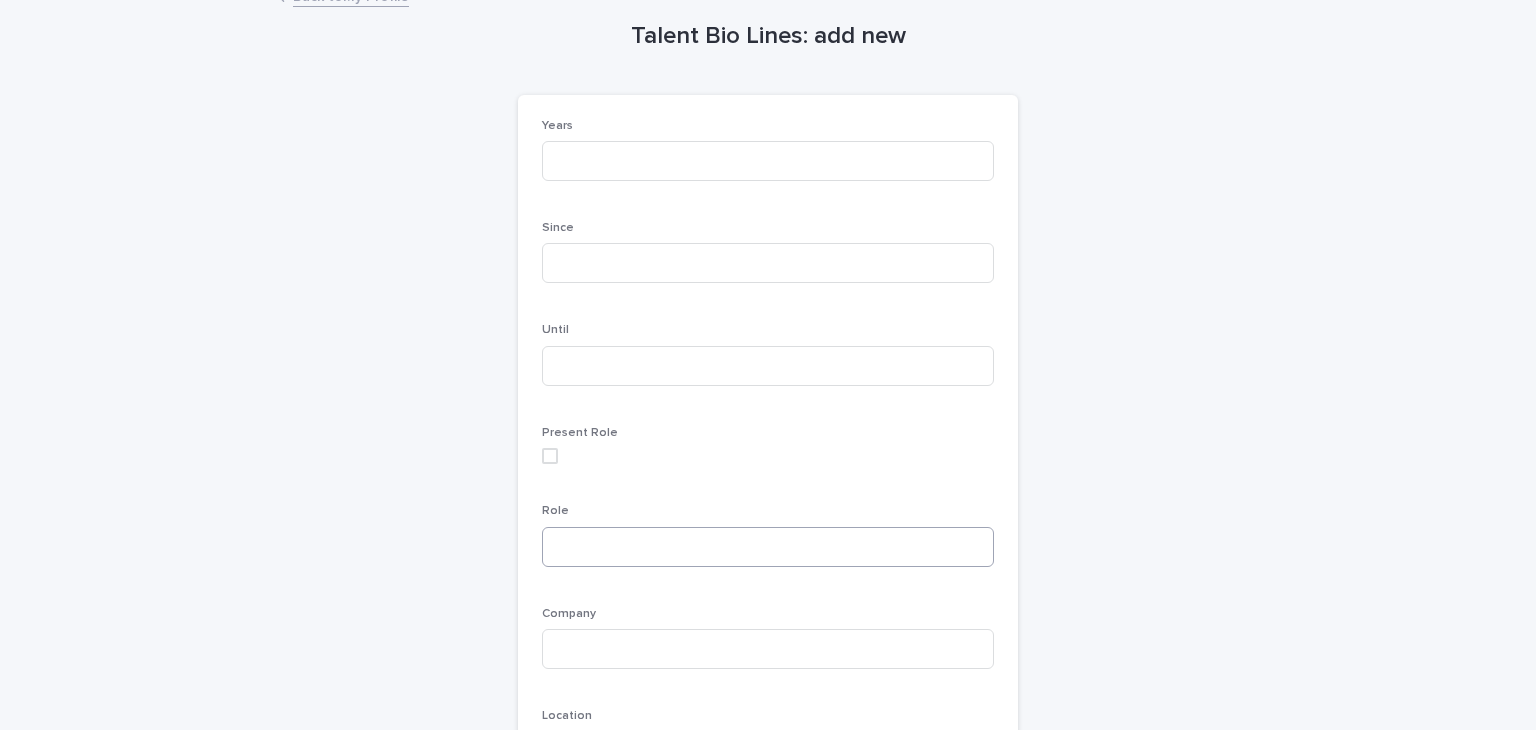 scroll, scrollTop: 83, scrollLeft: 0, axis: vertical 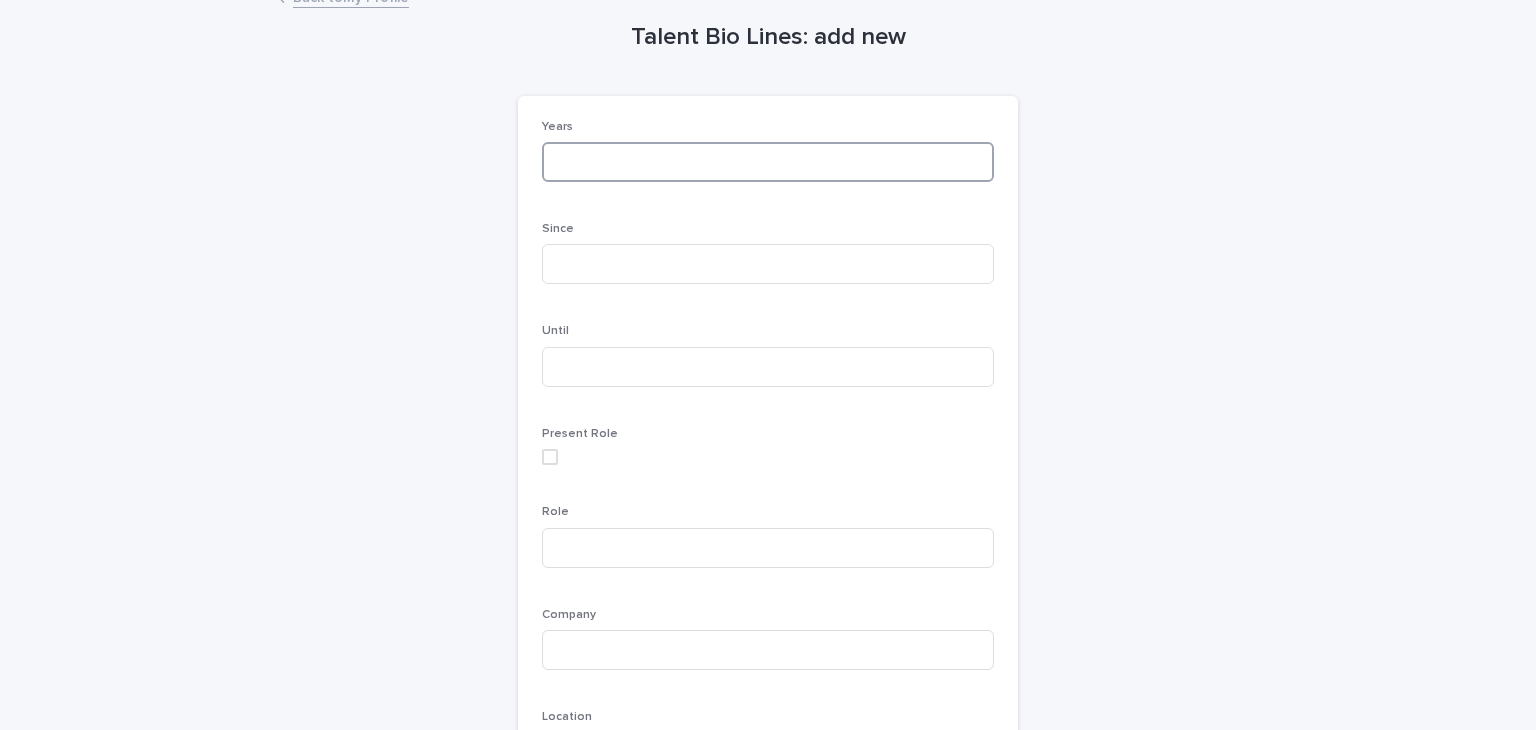 click at bounding box center [768, 162] 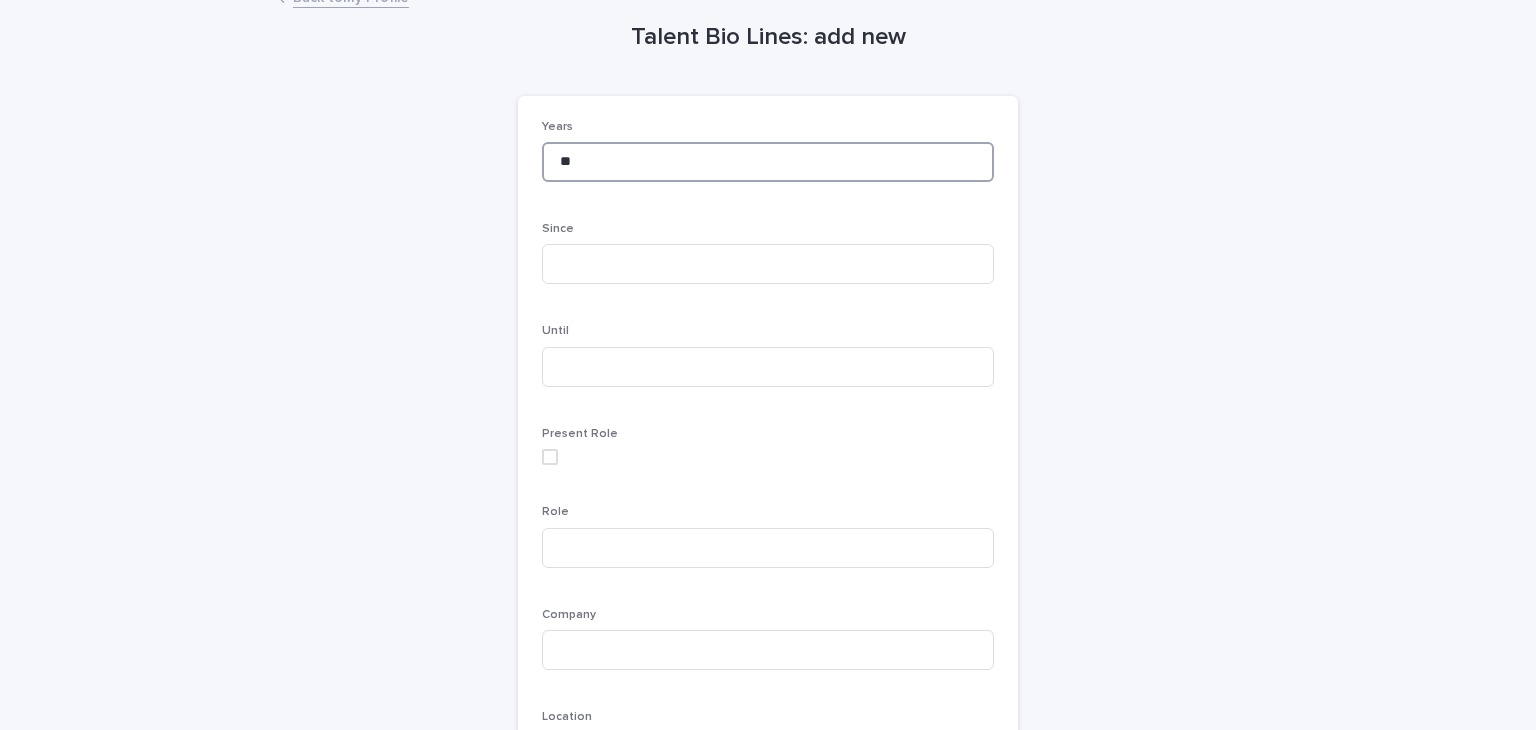 type on "*" 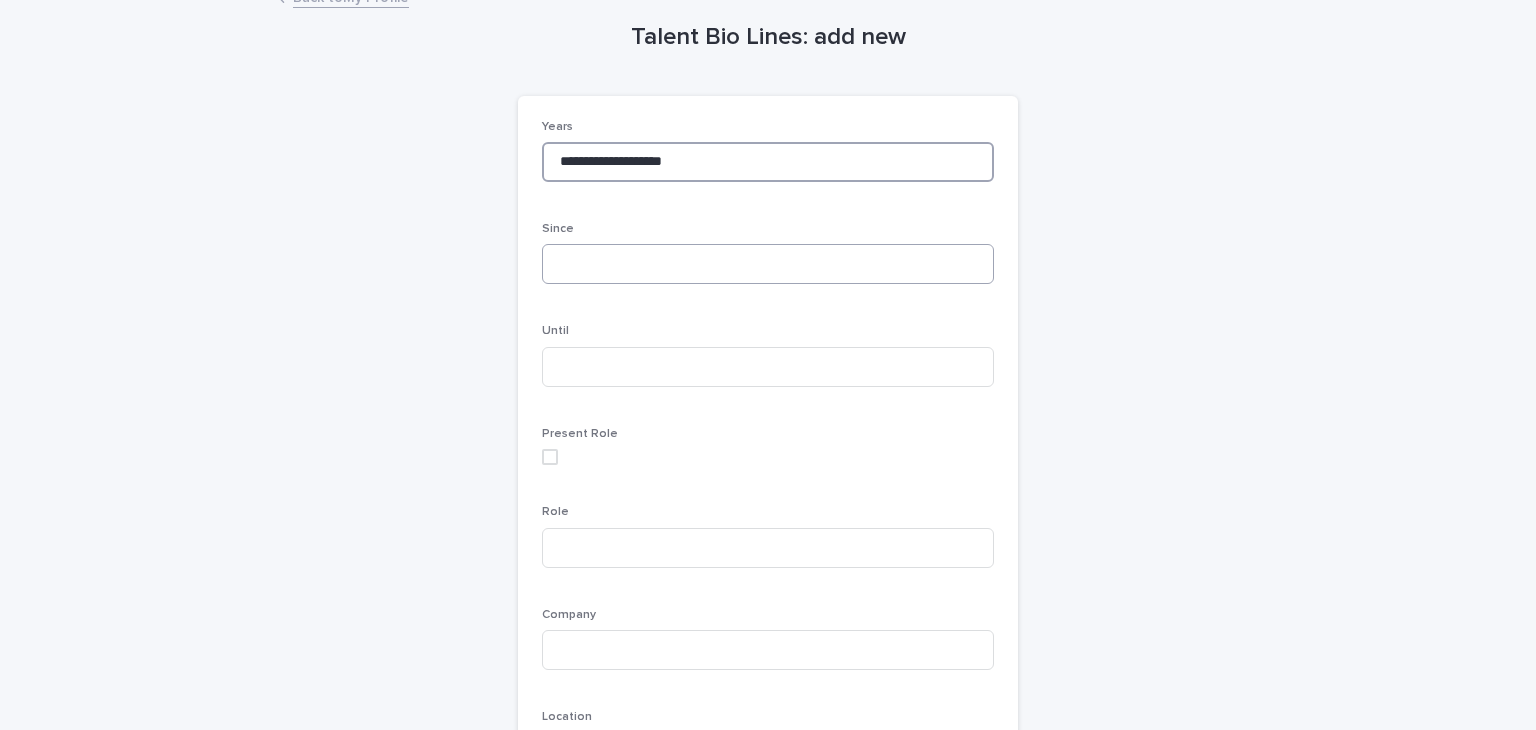 type on "**********" 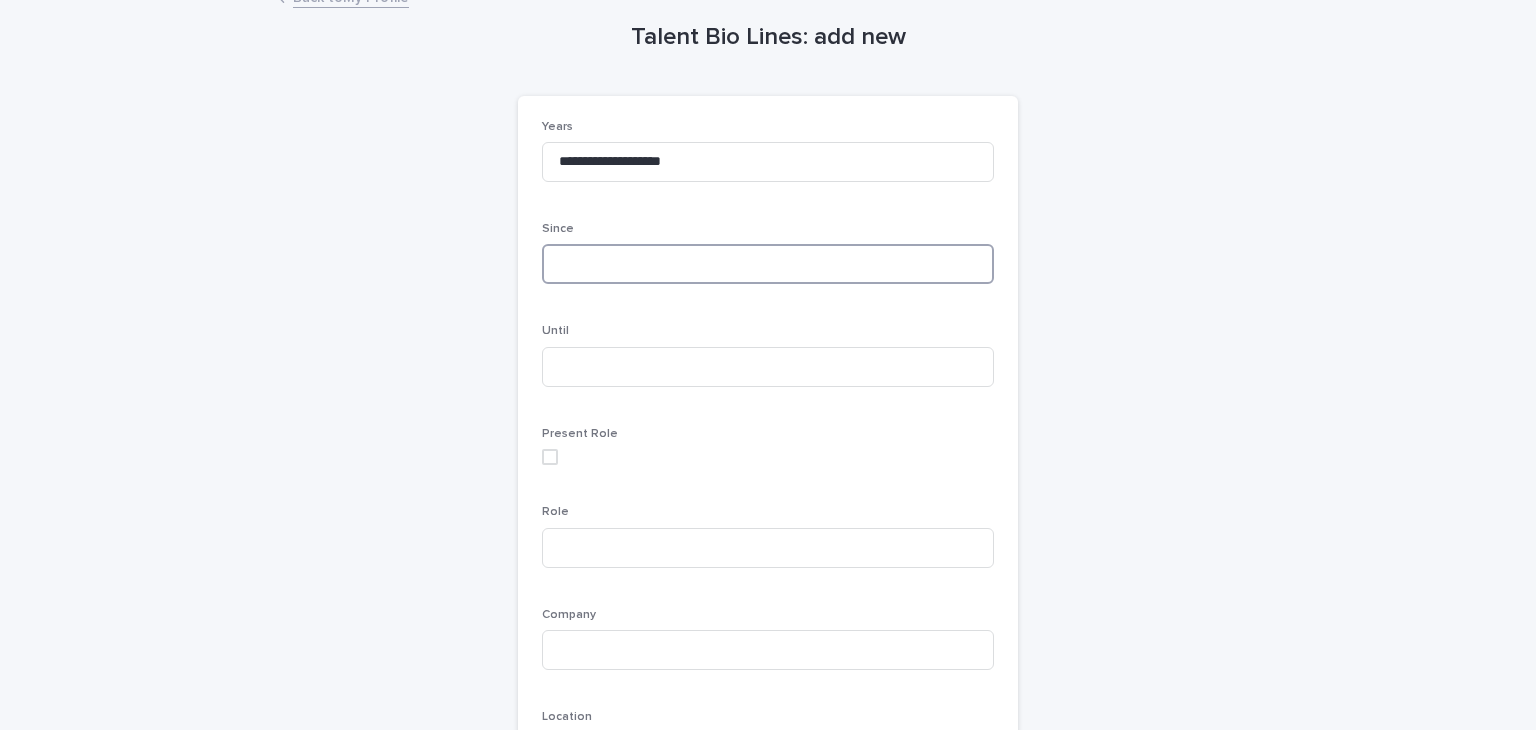 click at bounding box center [768, 264] 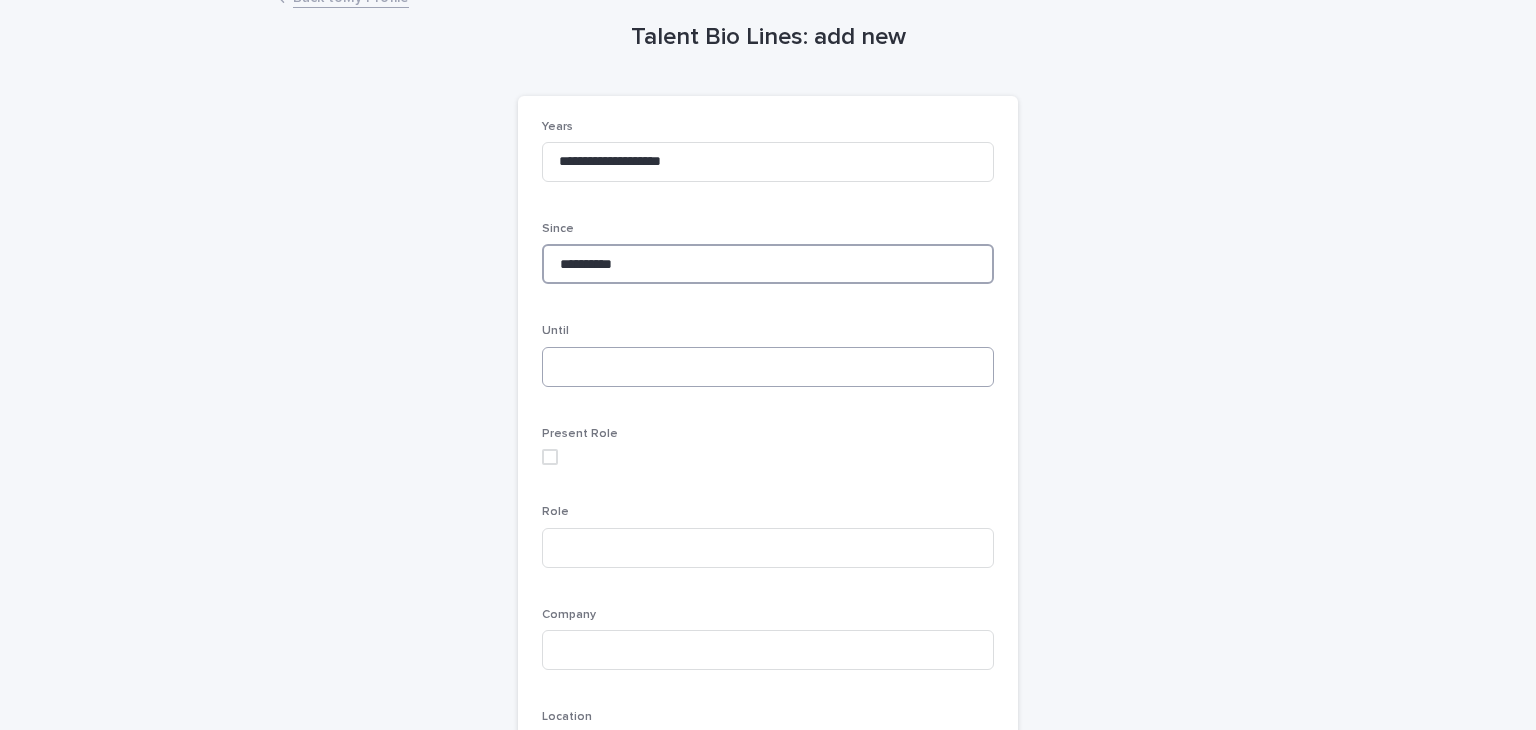 type on "**********" 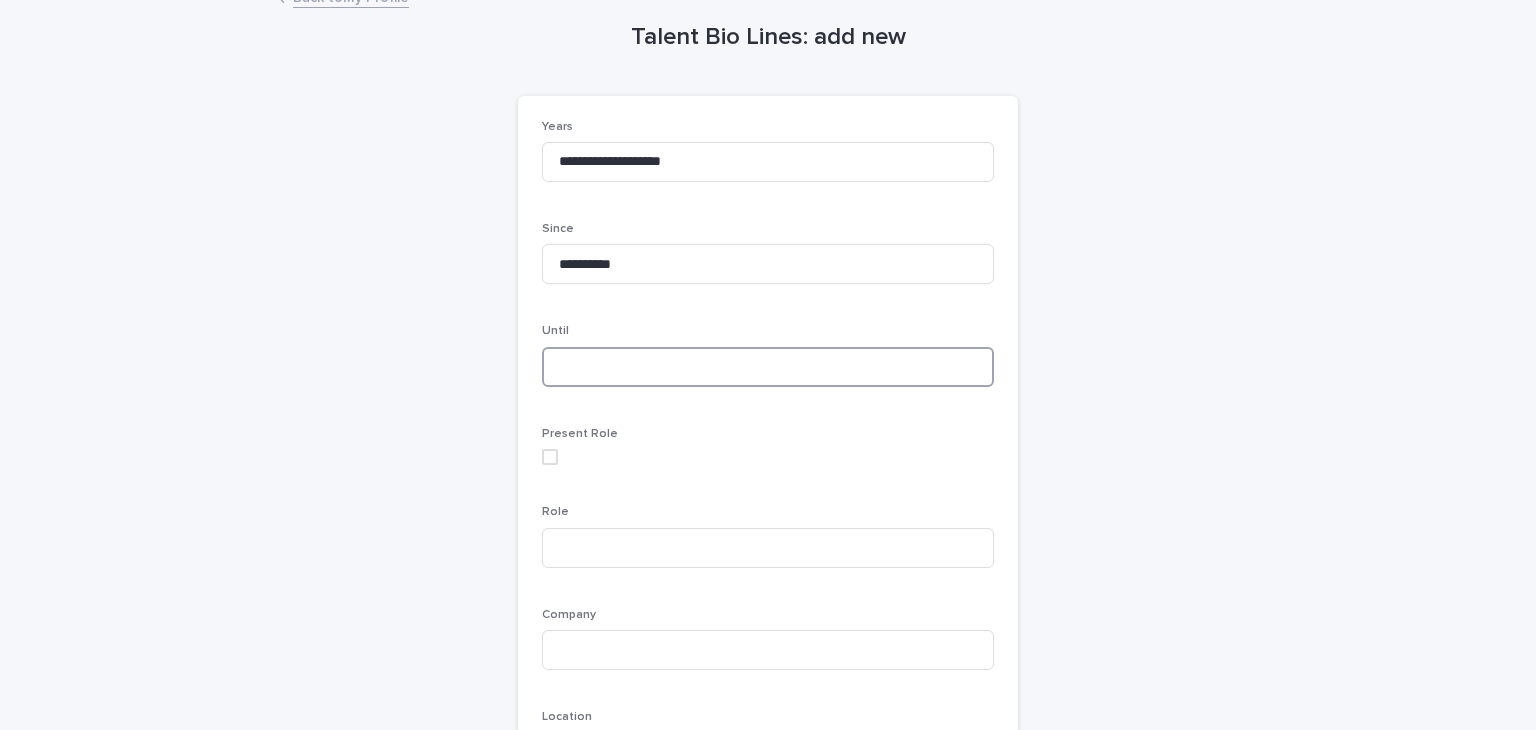 click at bounding box center (768, 367) 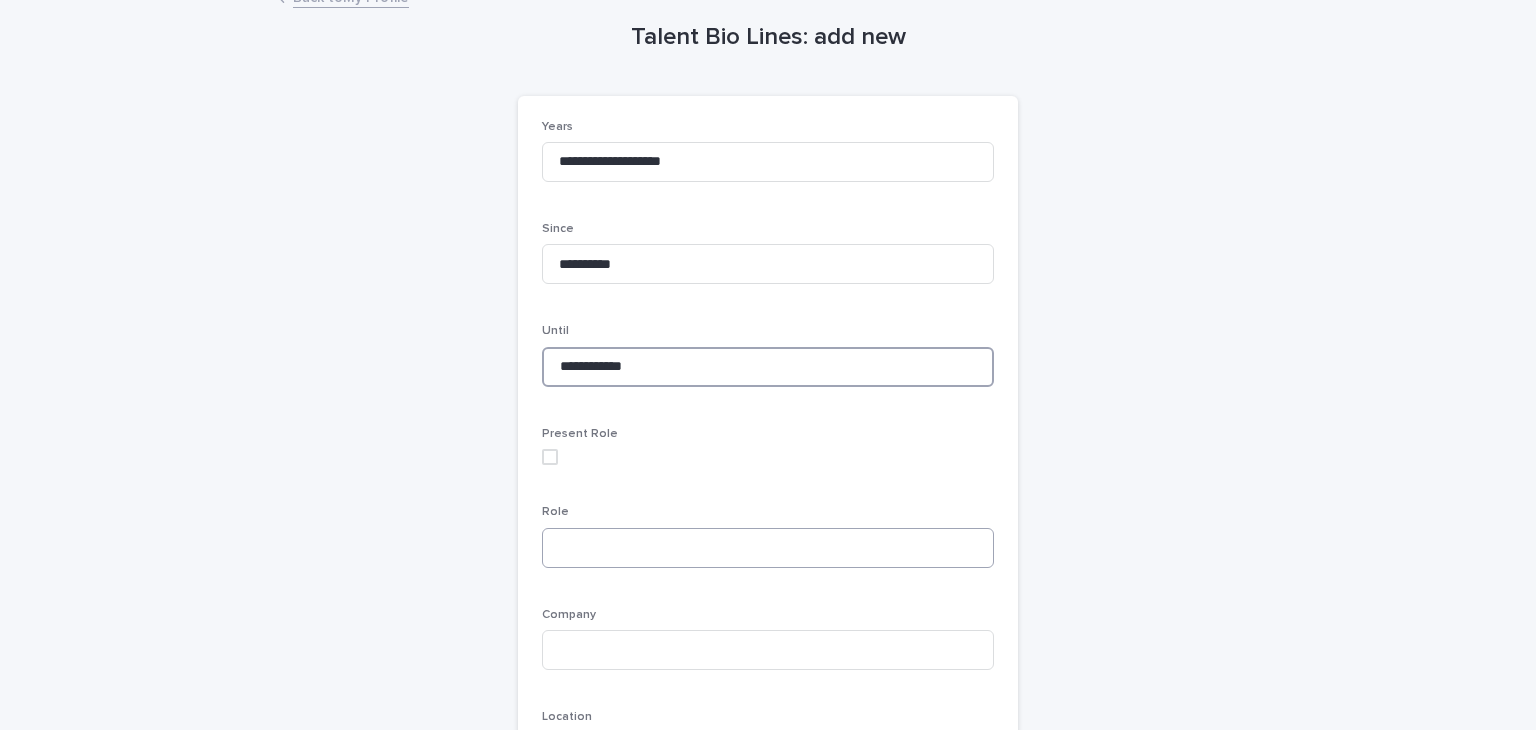 type on "**********" 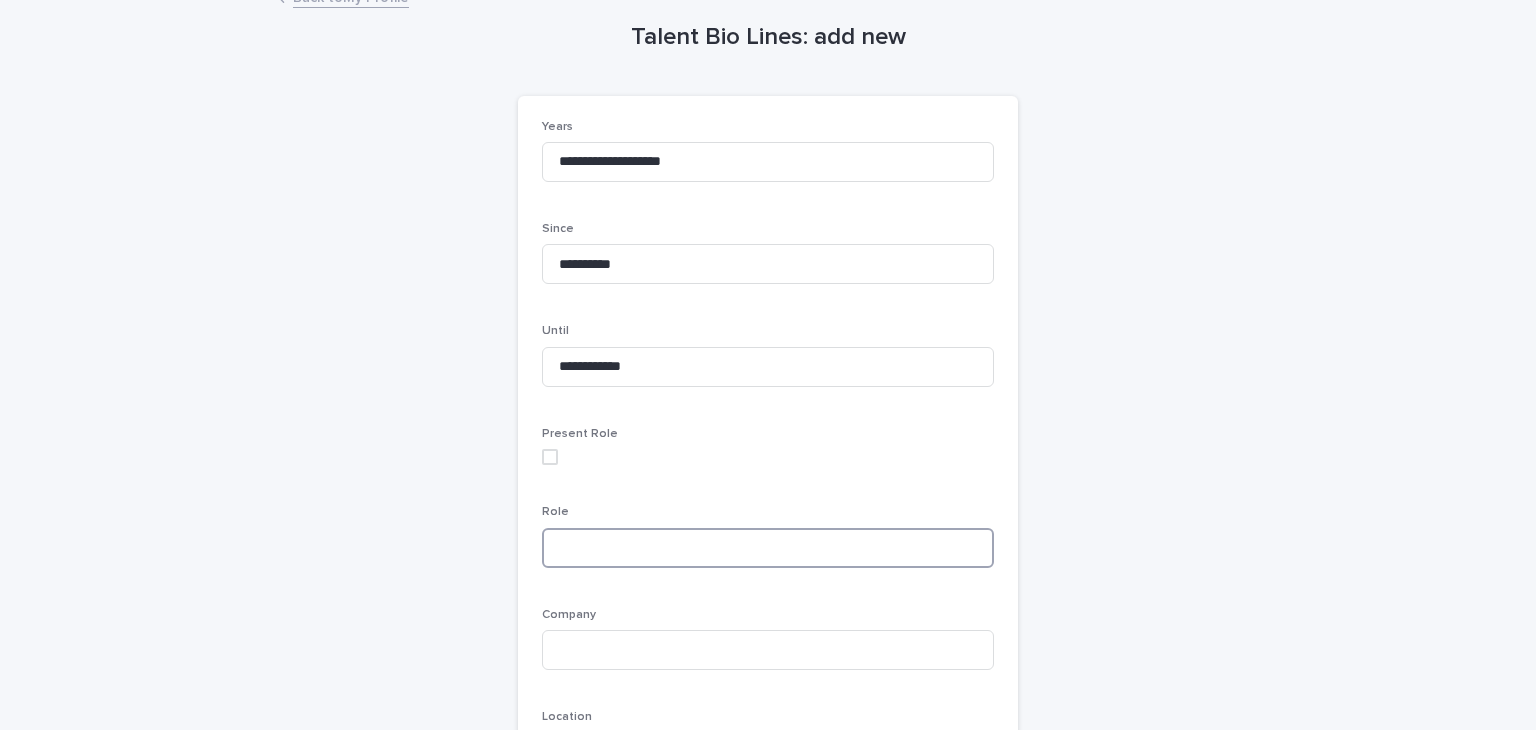 click at bounding box center (768, 548) 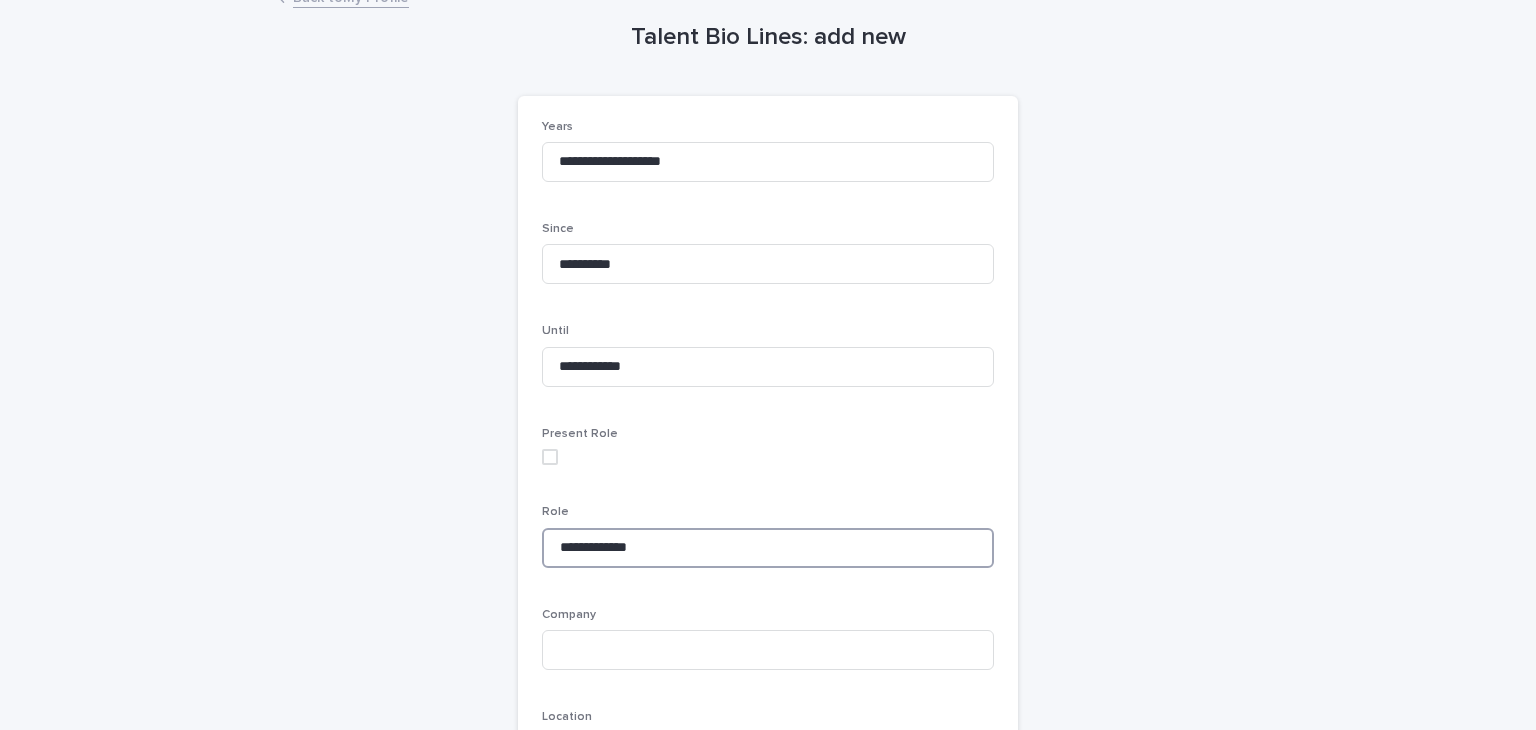 scroll, scrollTop: 195, scrollLeft: 0, axis: vertical 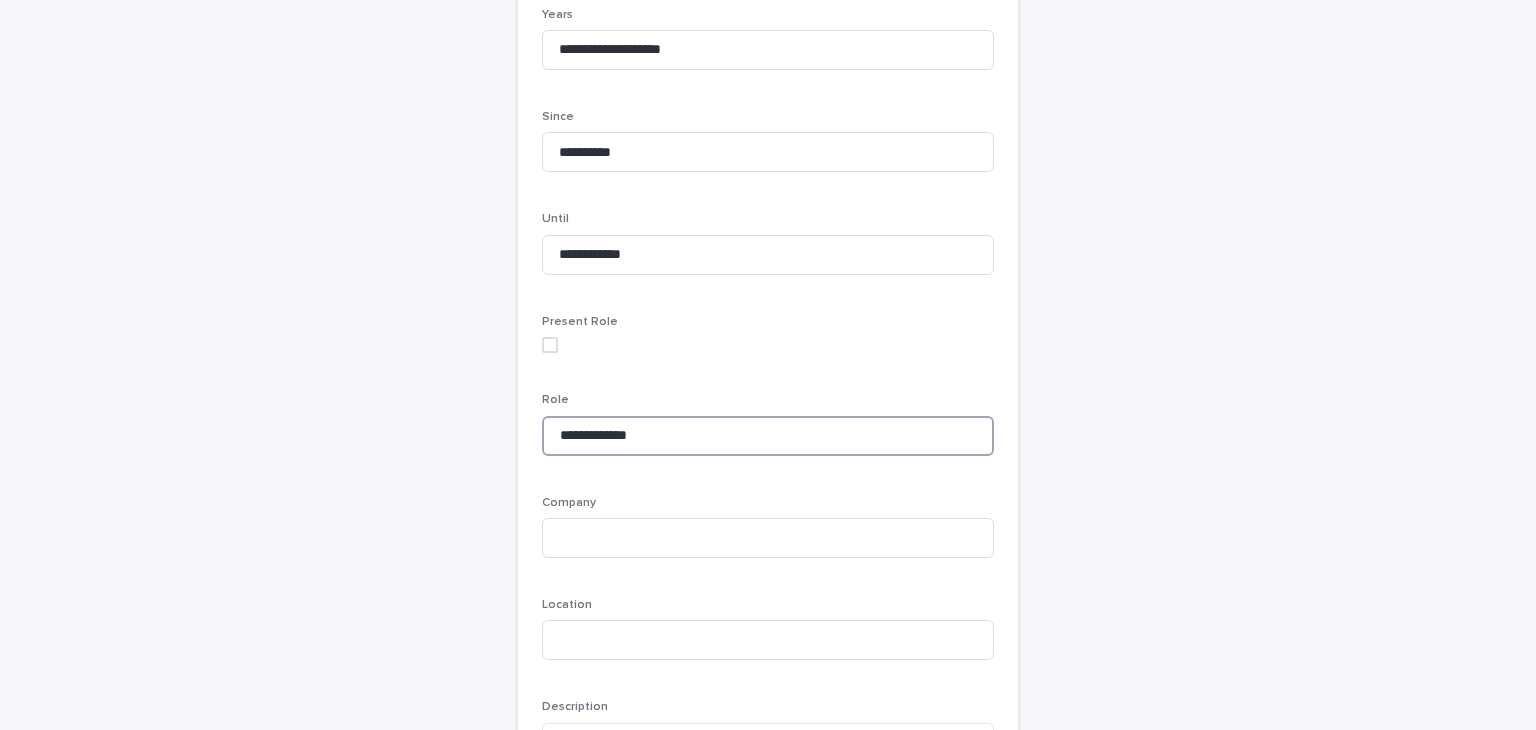 type on "**********" 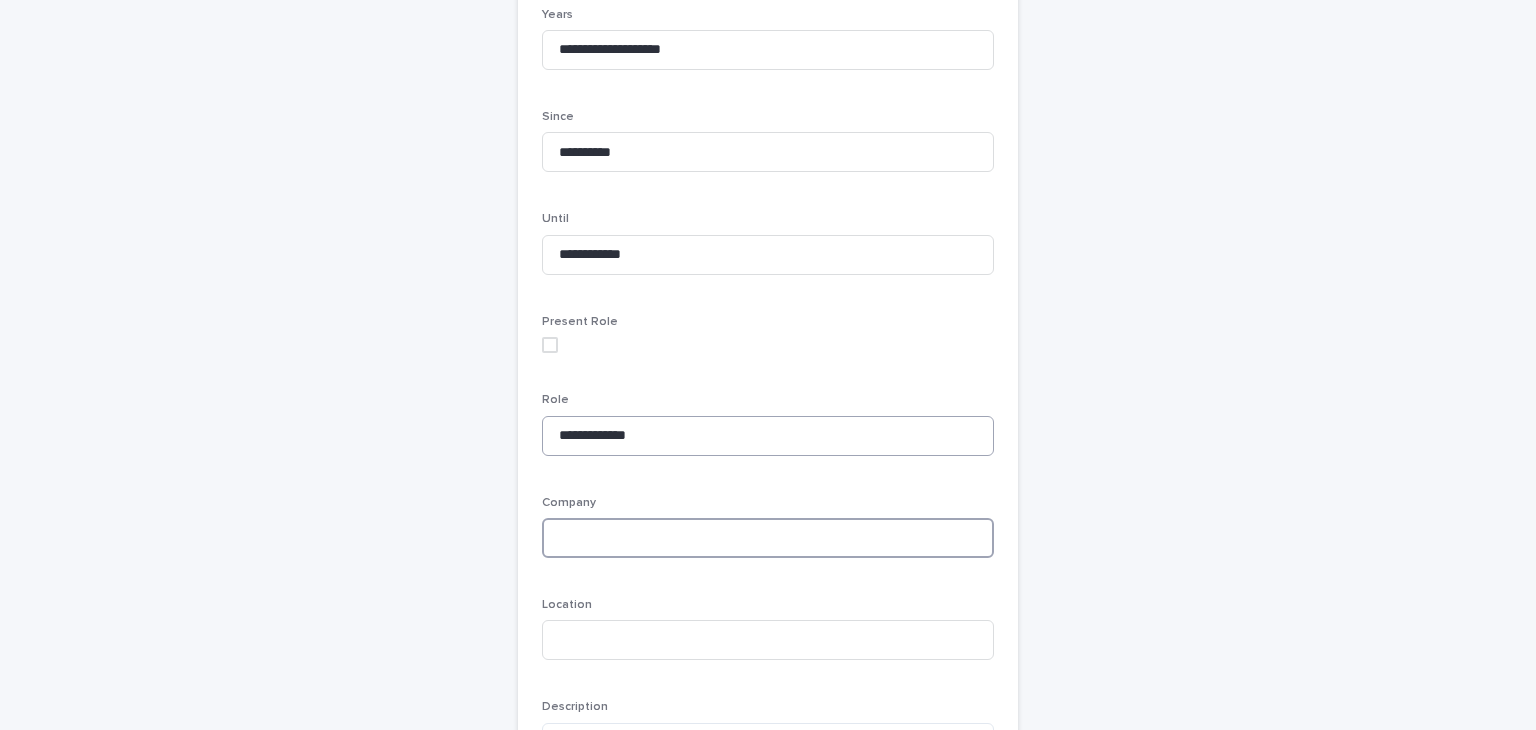 click at bounding box center (768, 538) 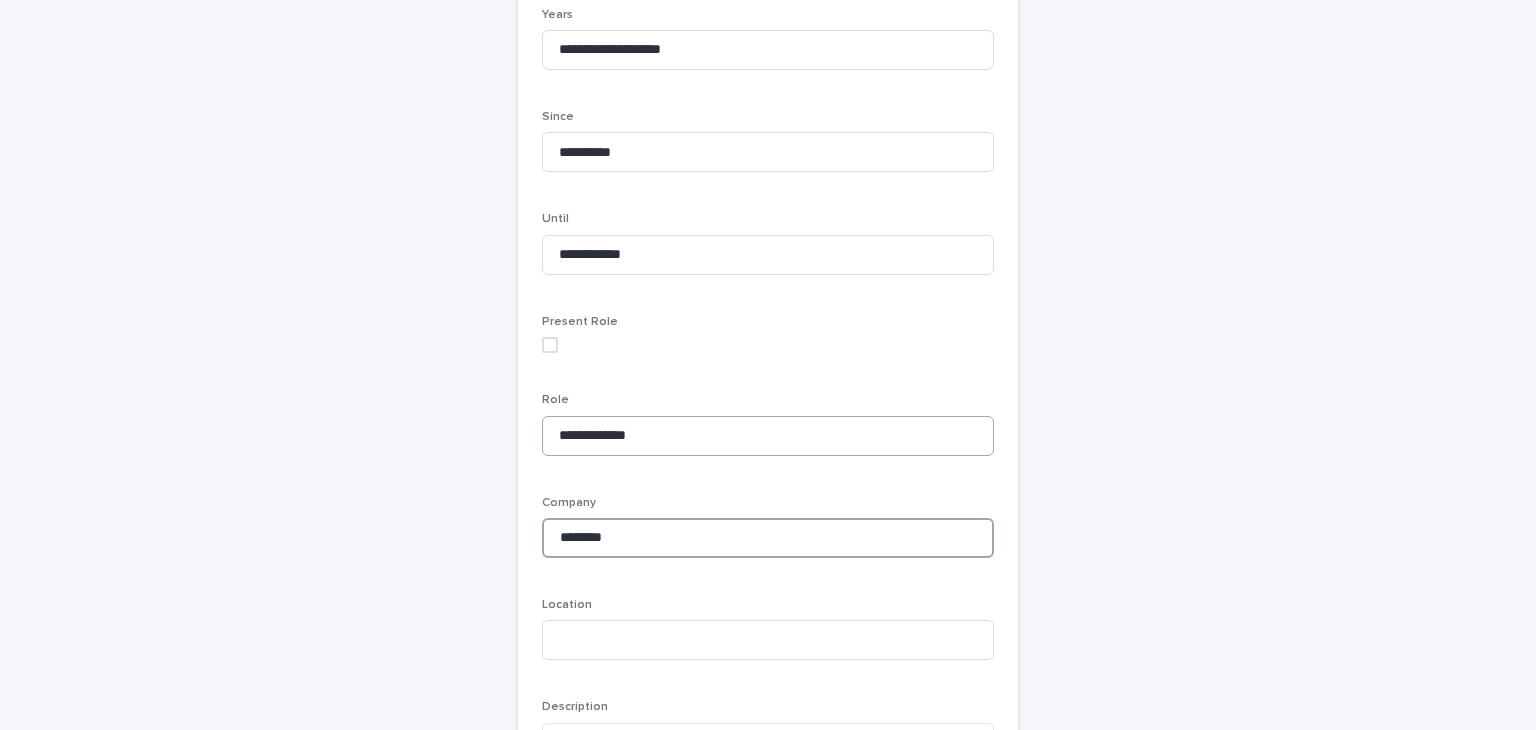 scroll, scrollTop: 381, scrollLeft: 0, axis: vertical 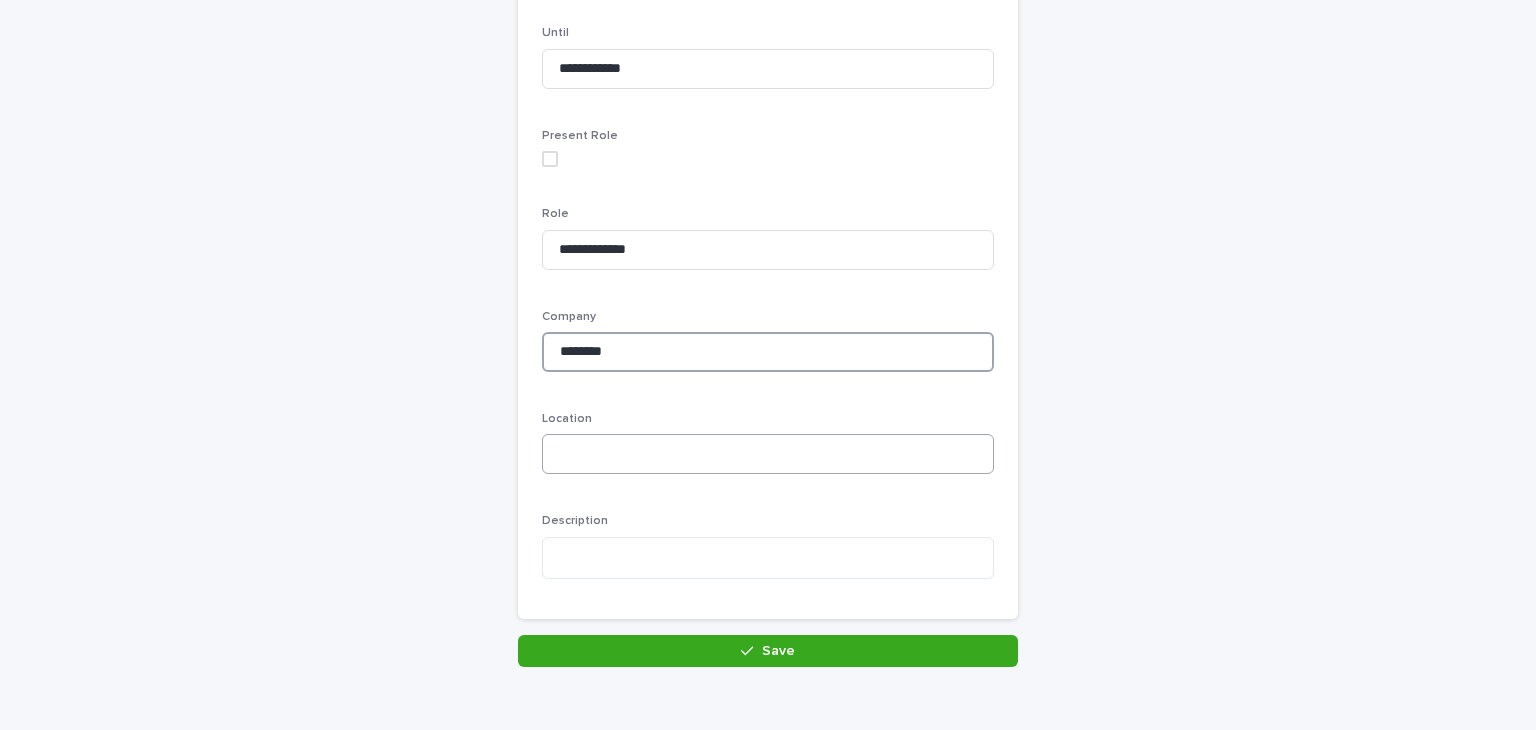 type on "********" 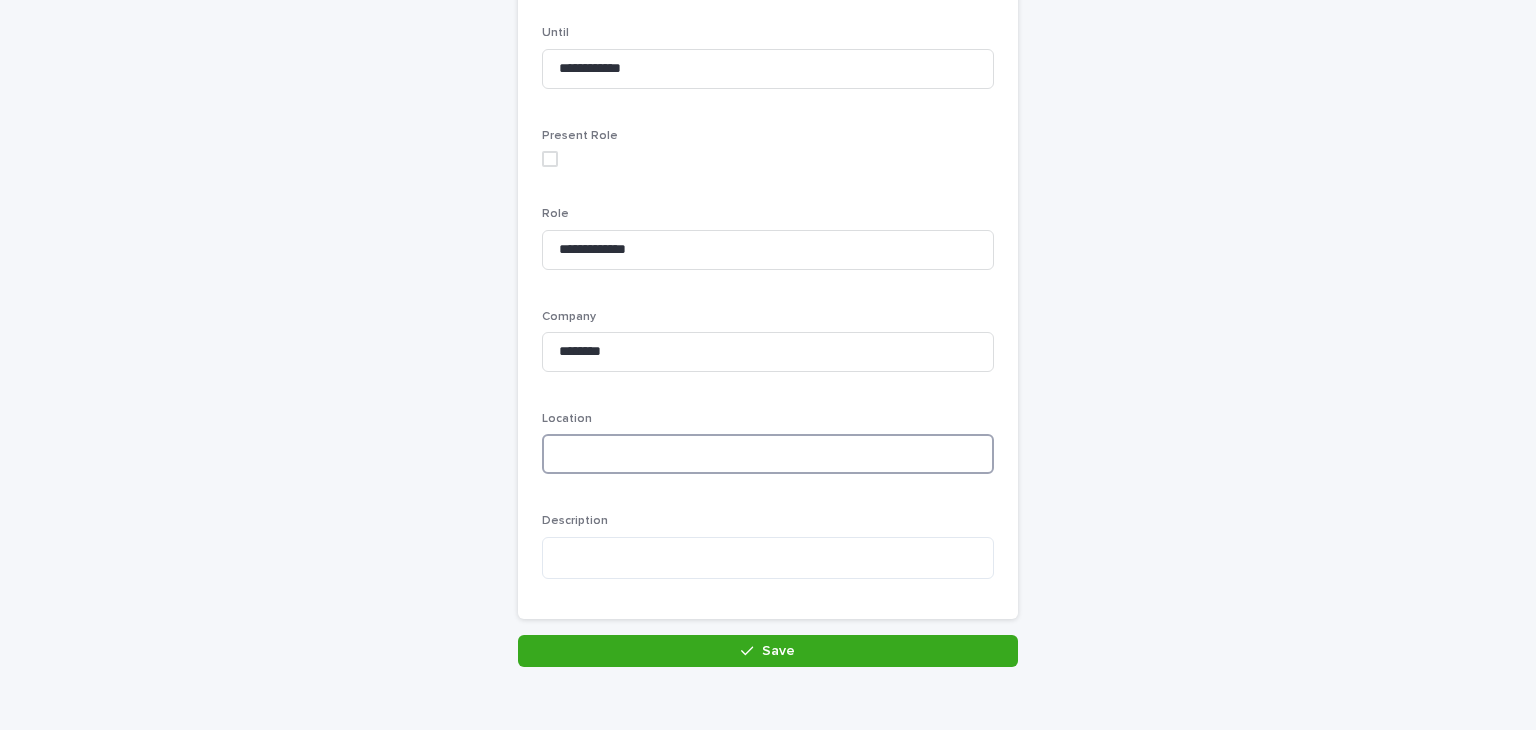click at bounding box center [768, 454] 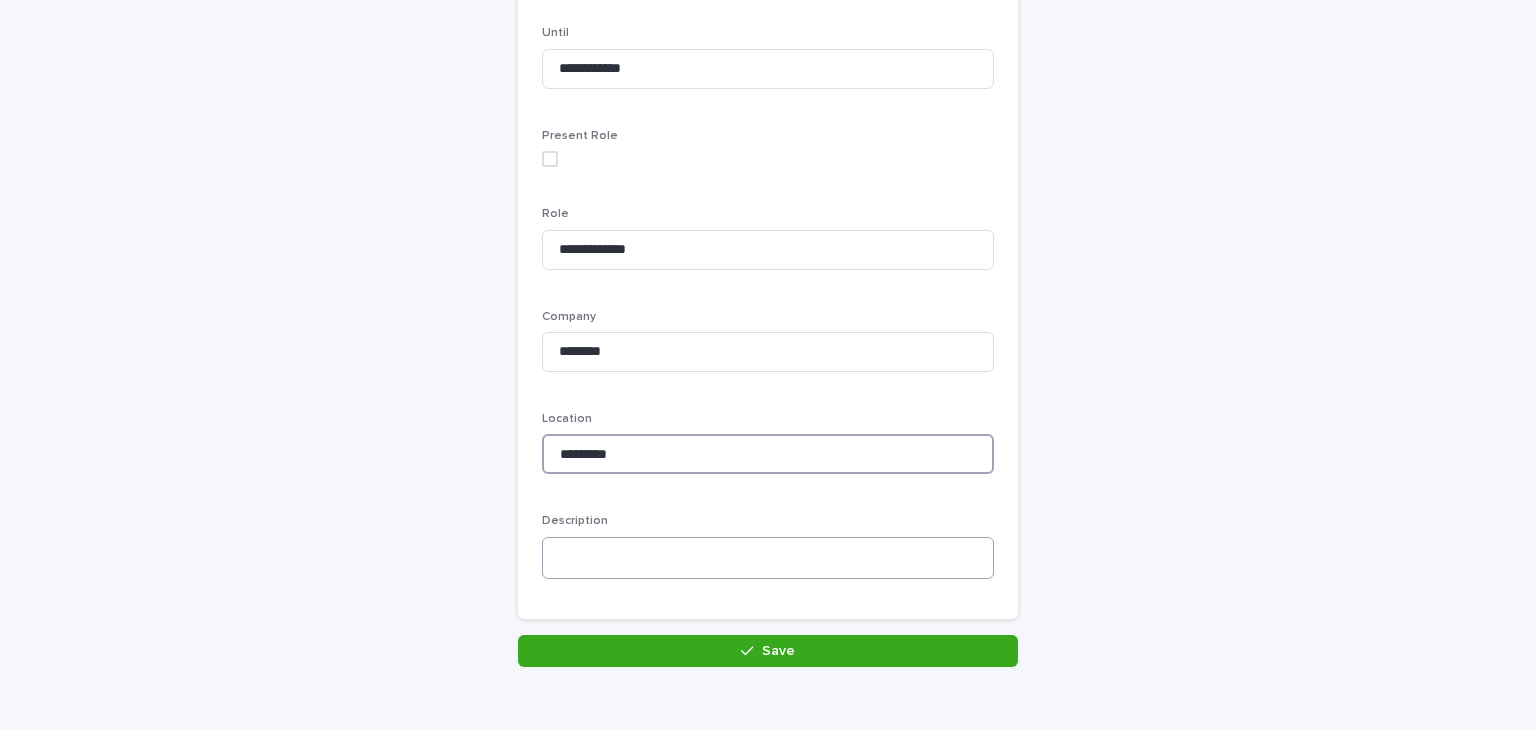 type on "*********" 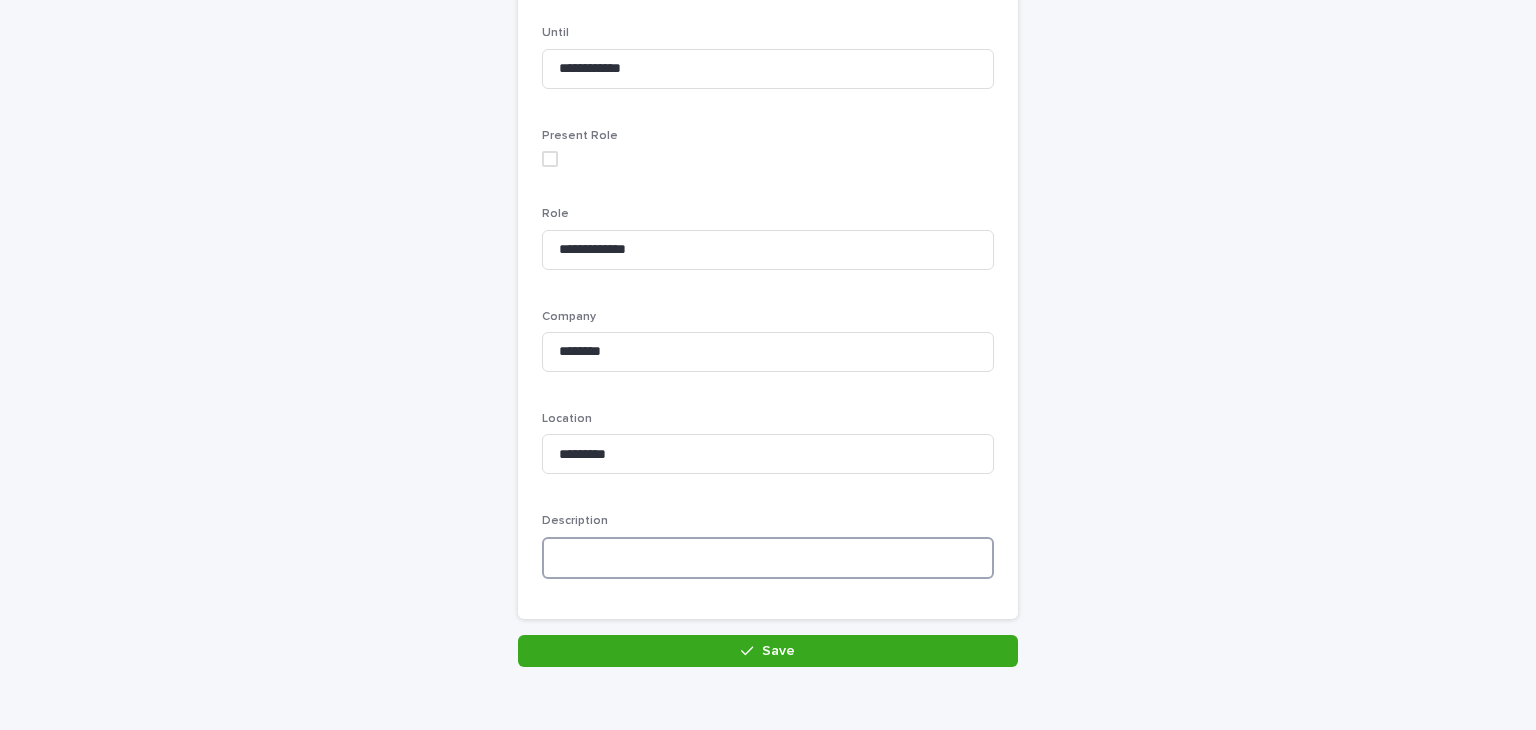 click at bounding box center (768, 558) 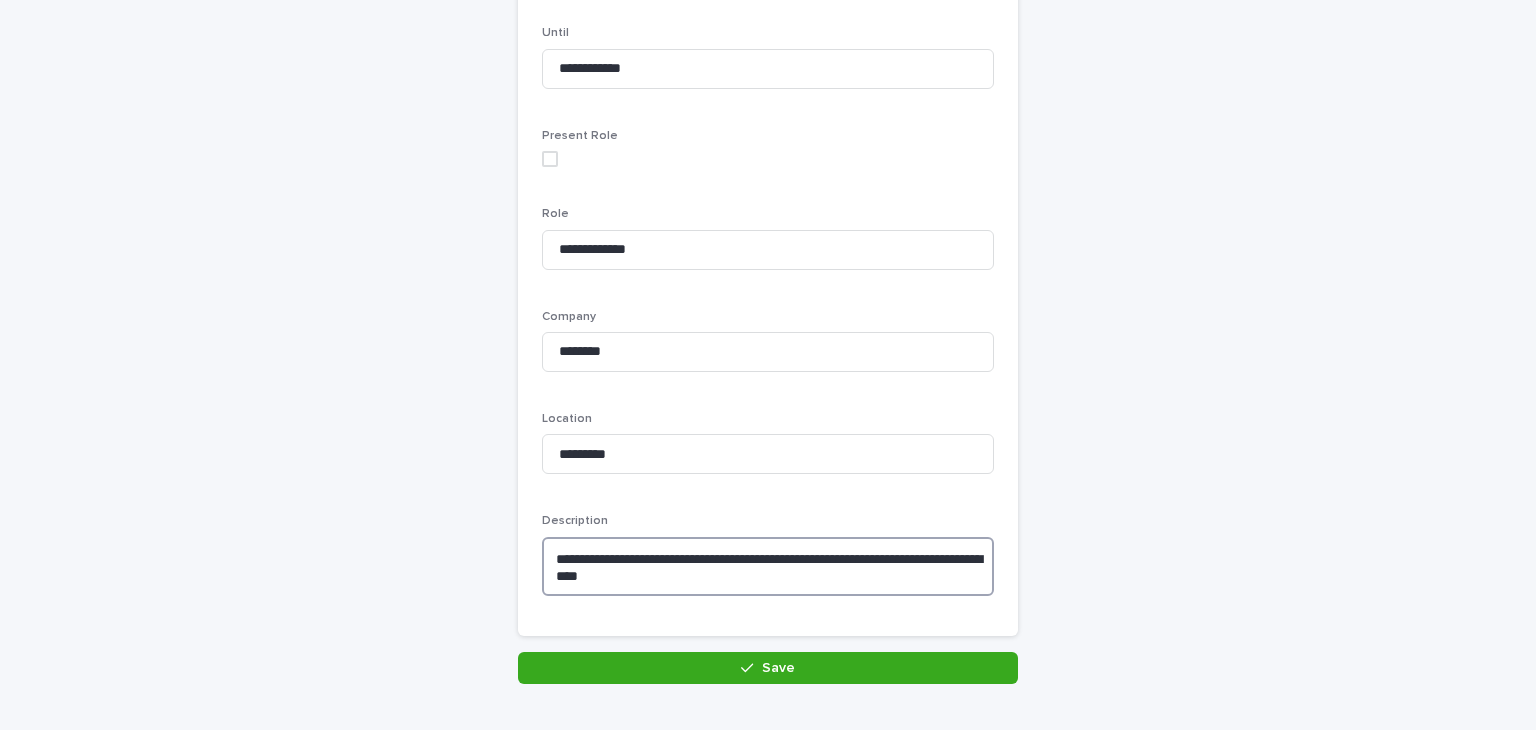 drag, startPoint x: 671, startPoint y: 579, endPoint x: 504, endPoint y: 544, distance: 170.62825 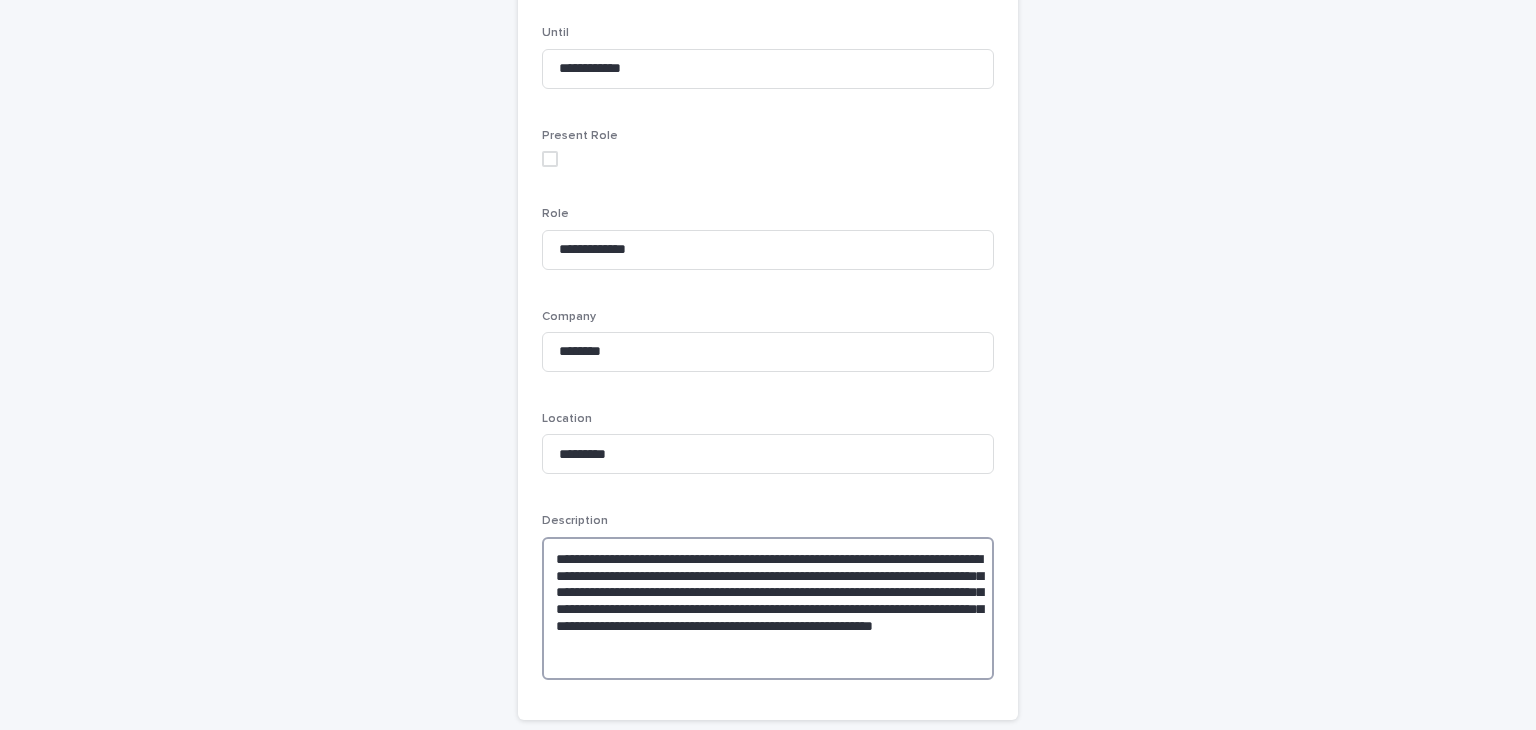 drag, startPoint x: 848, startPoint y: 589, endPoint x: 504, endPoint y: 571, distance: 344.4706 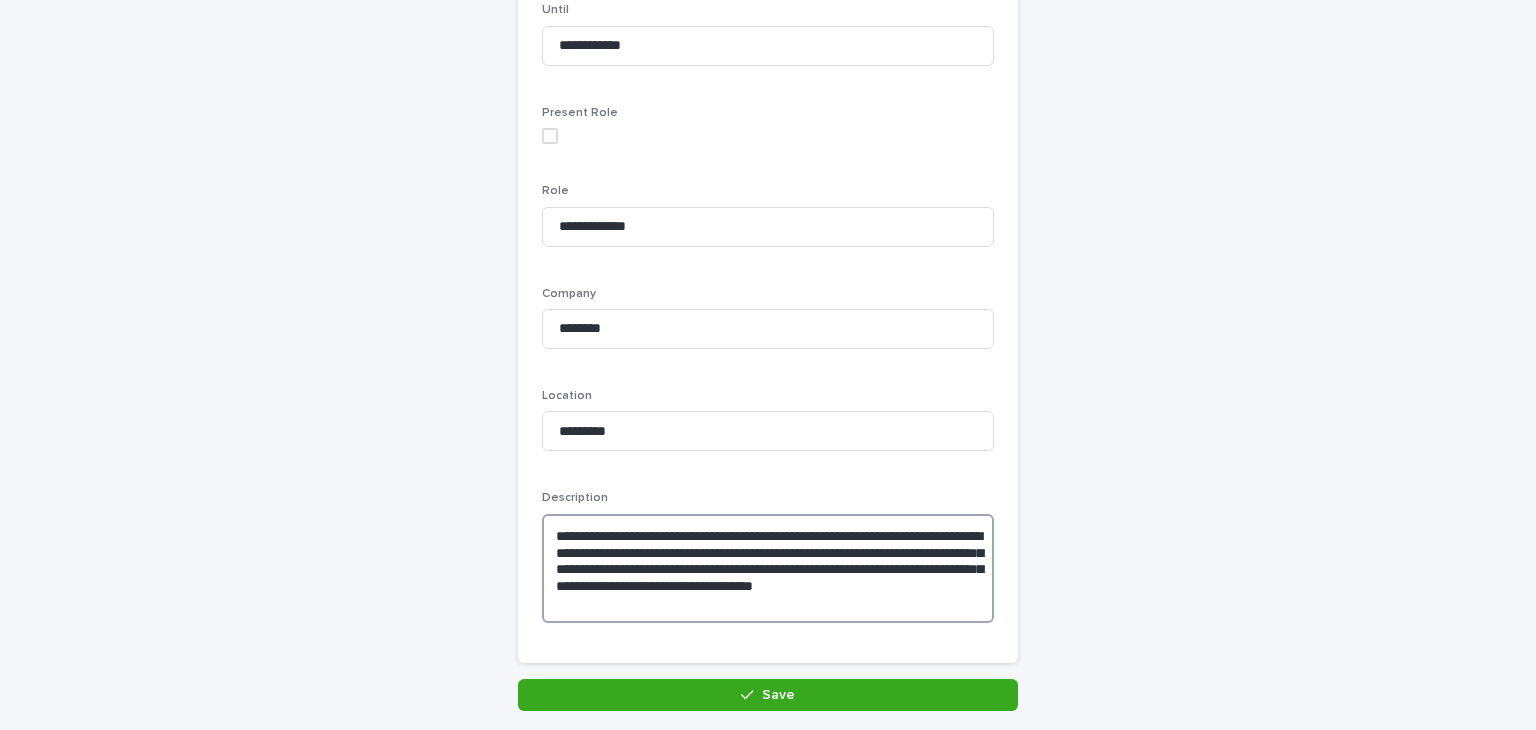 scroll, scrollTop: 411, scrollLeft: 0, axis: vertical 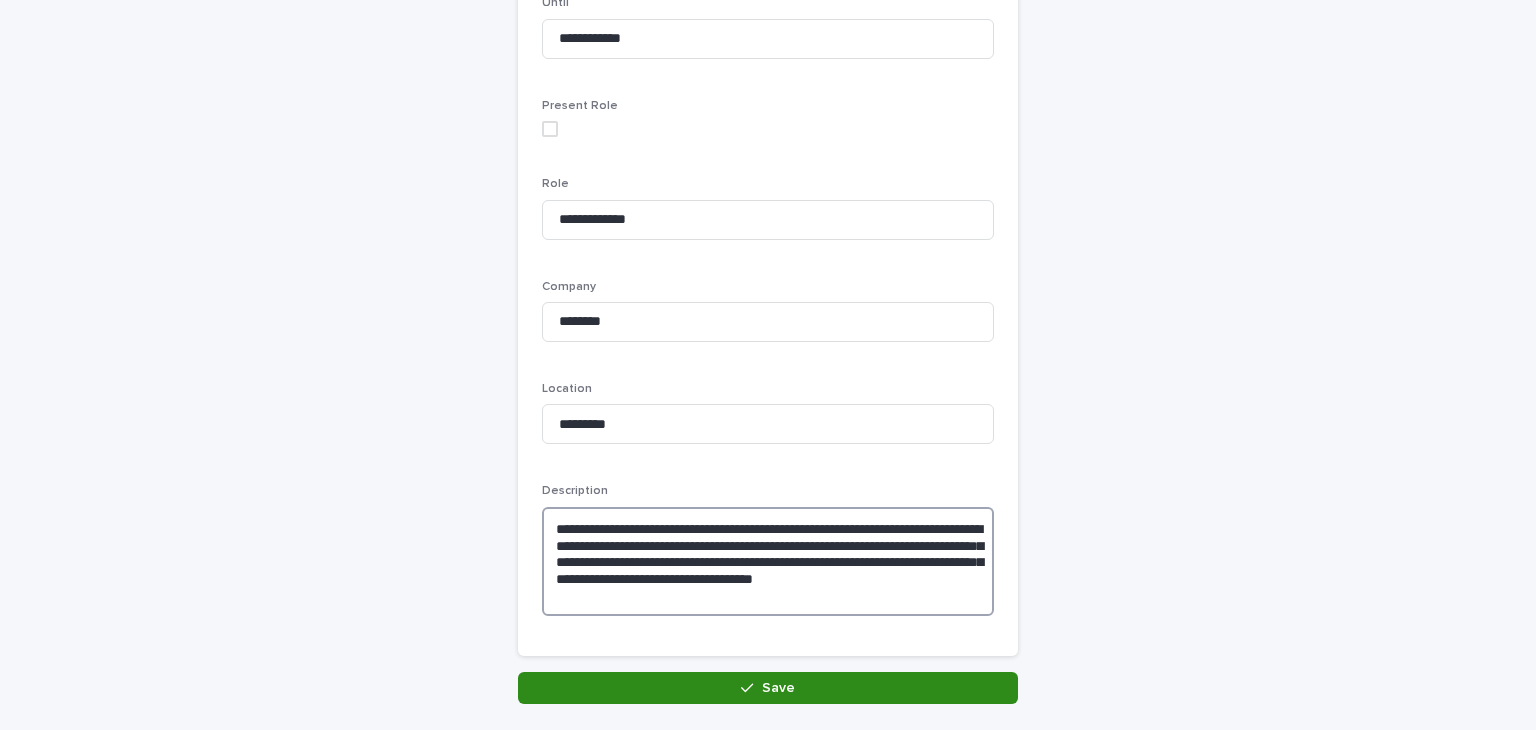 type on "**********" 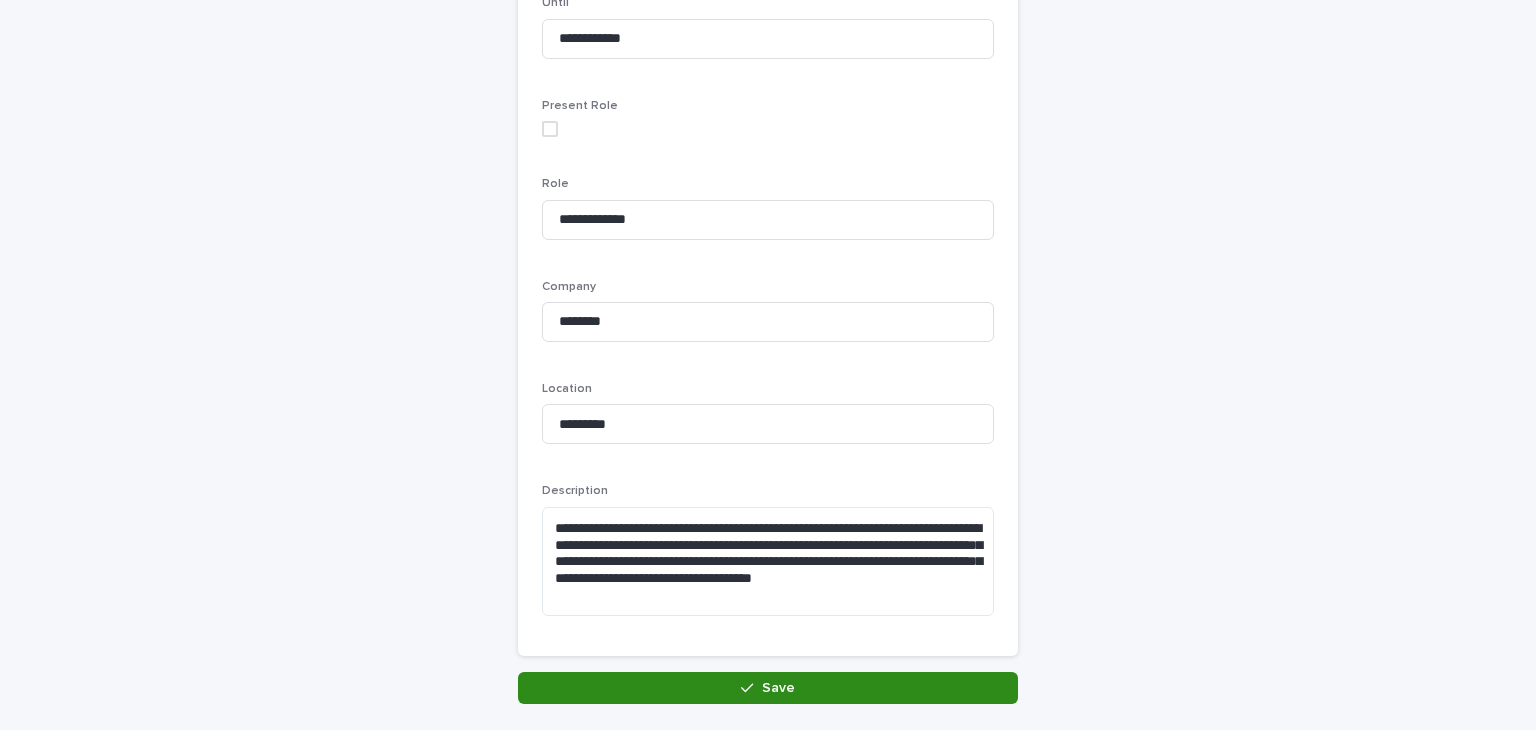 click on "Save" at bounding box center (768, 688) 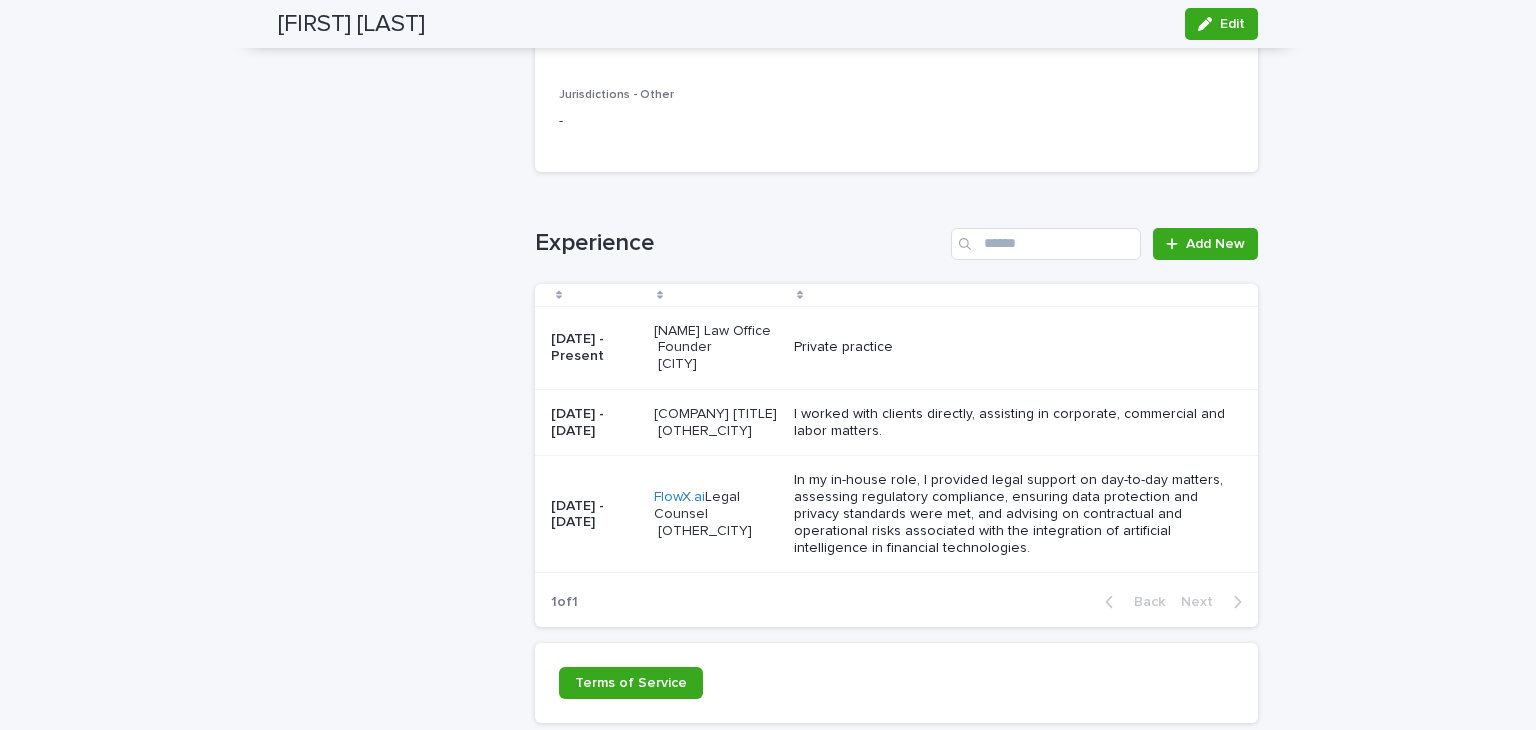 scroll, scrollTop: 2153, scrollLeft: 0, axis: vertical 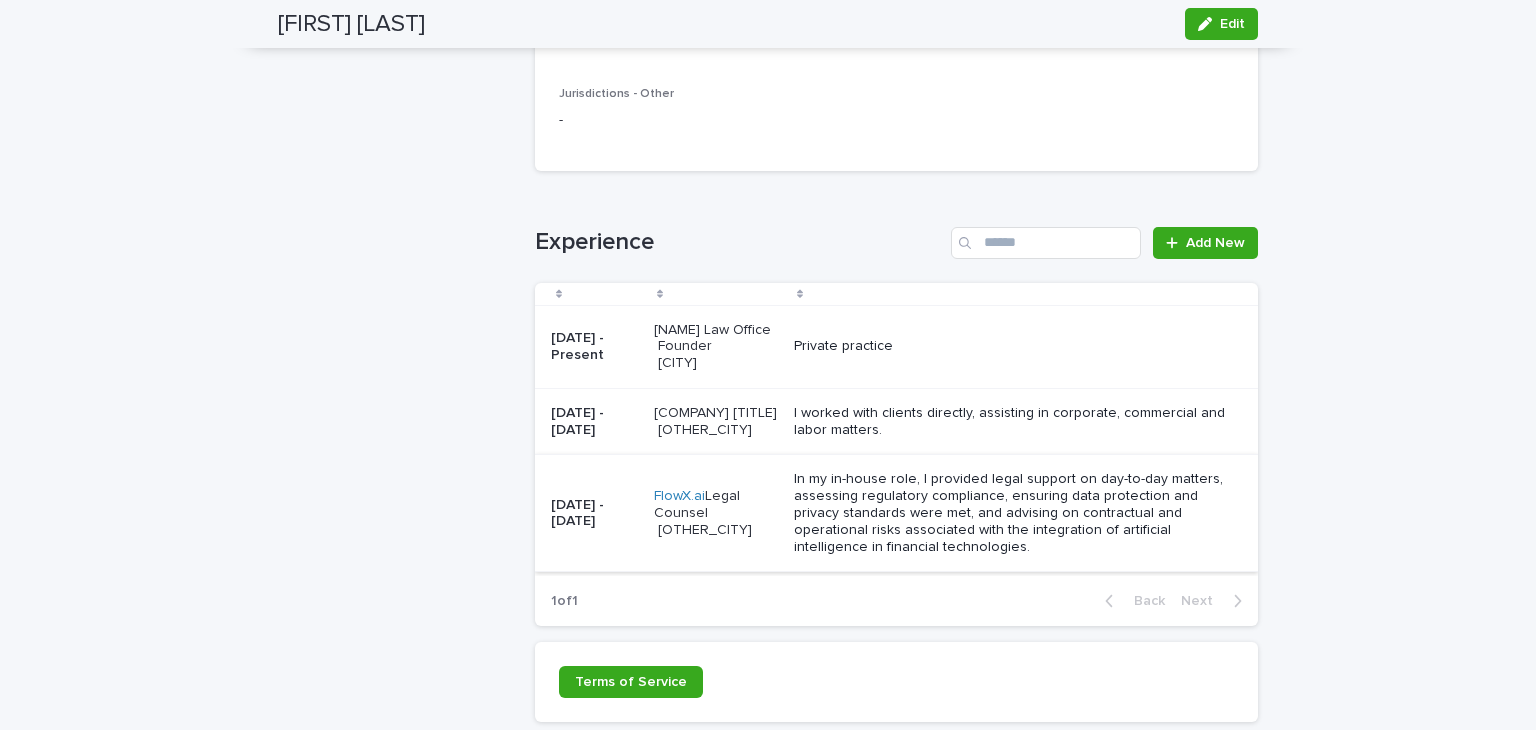 click on "FlowX.ai" at bounding box center [679, 496] 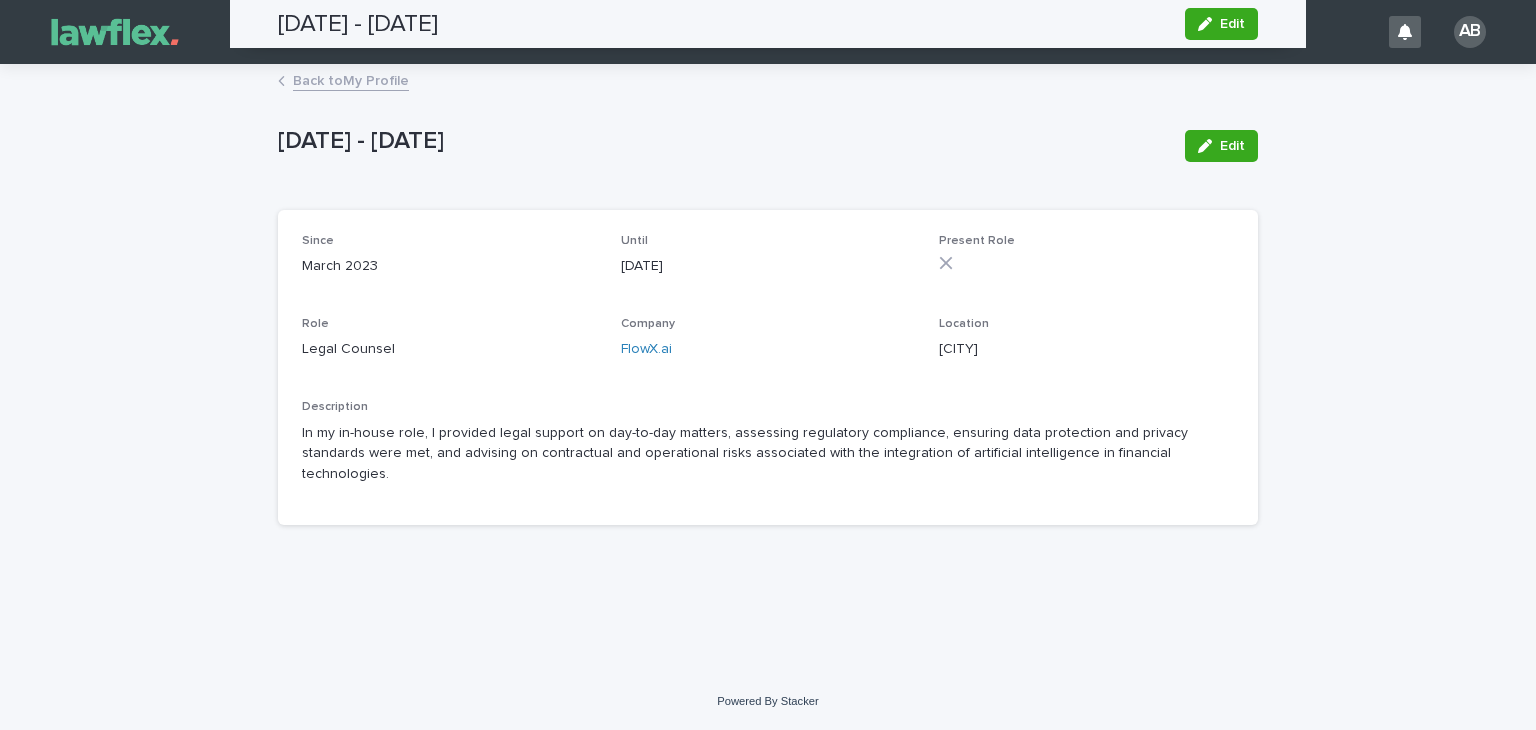 scroll, scrollTop: 0, scrollLeft: 0, axis: both 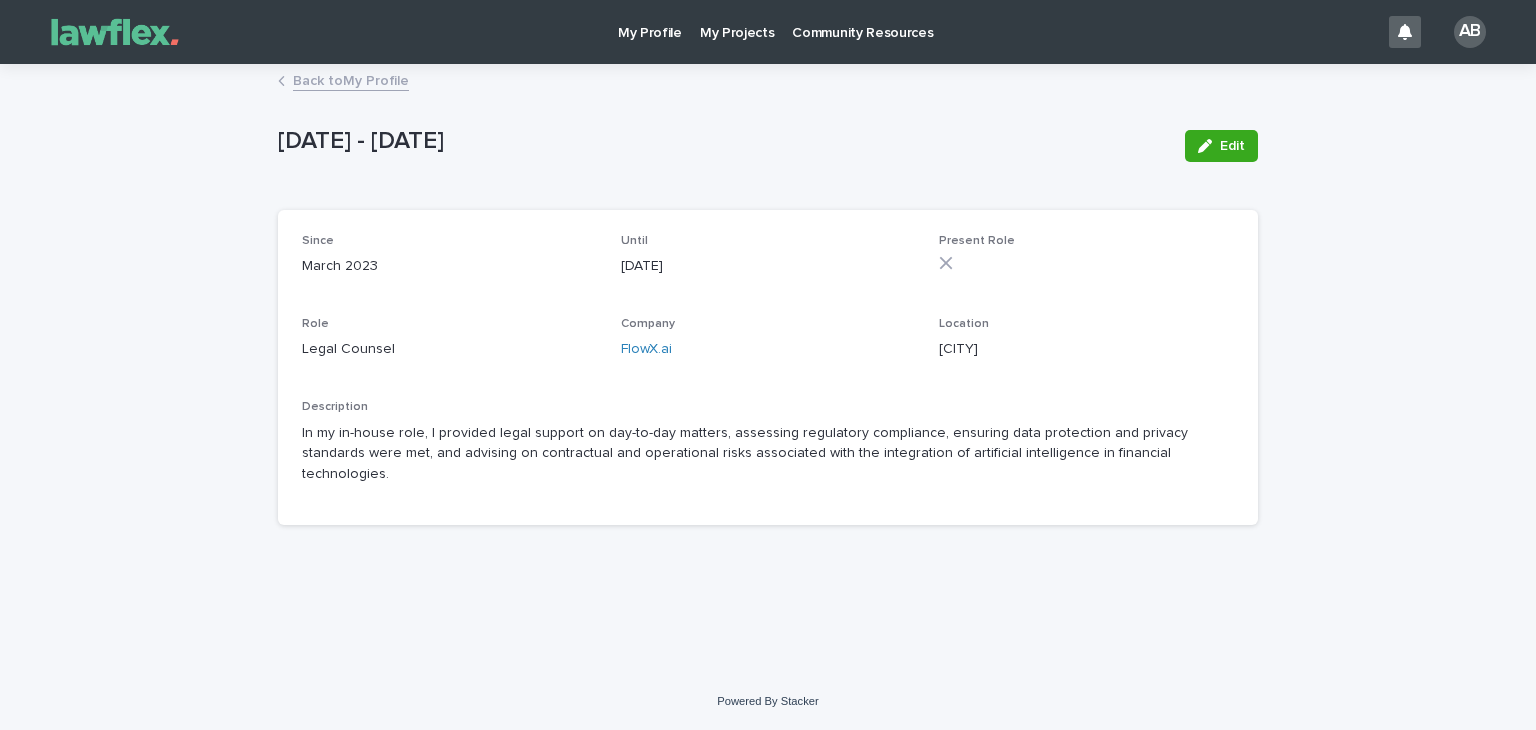 click on "Back to  My Profile" at bounding box center [351, 79] 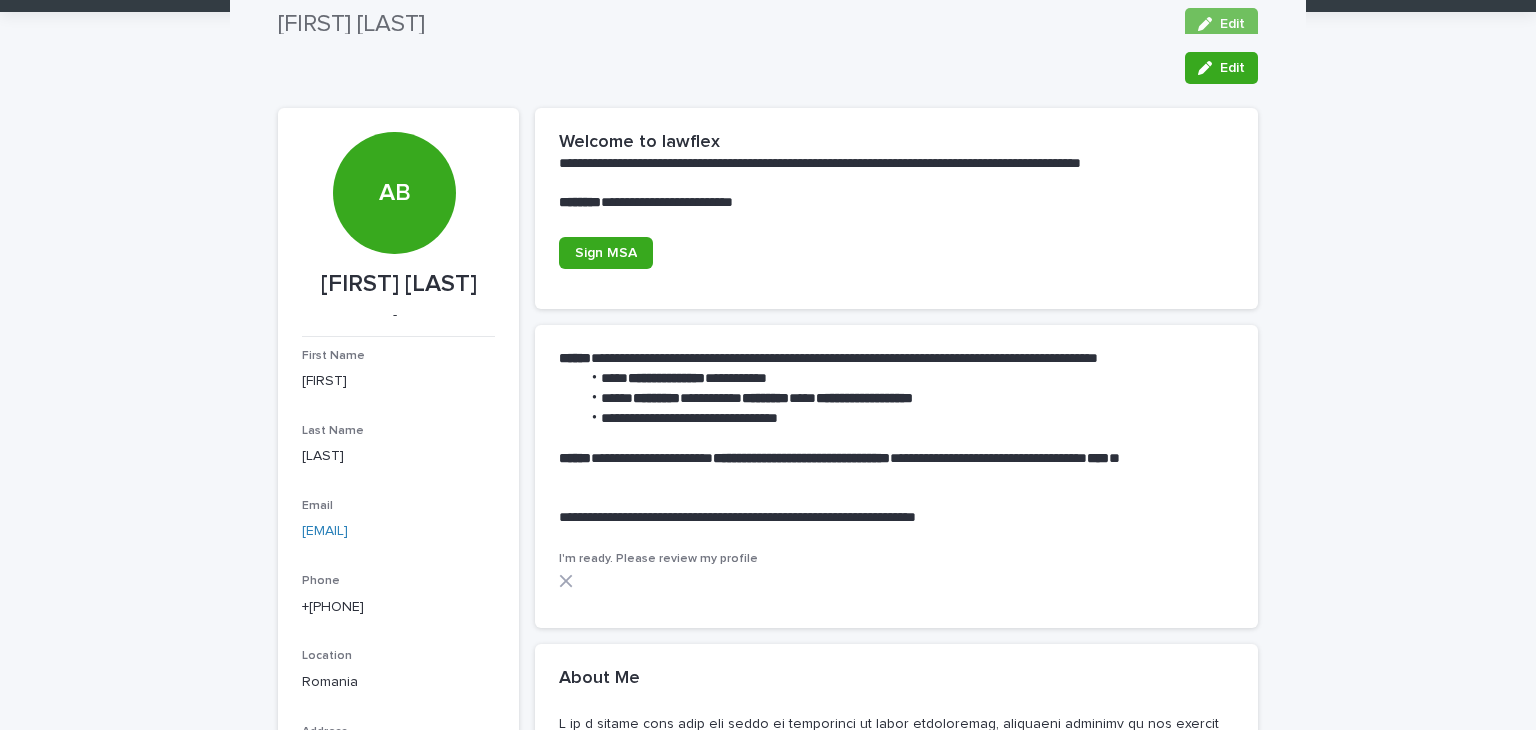 scroll, scrollTop: 51, scrollLeft: 0, axis: vertical 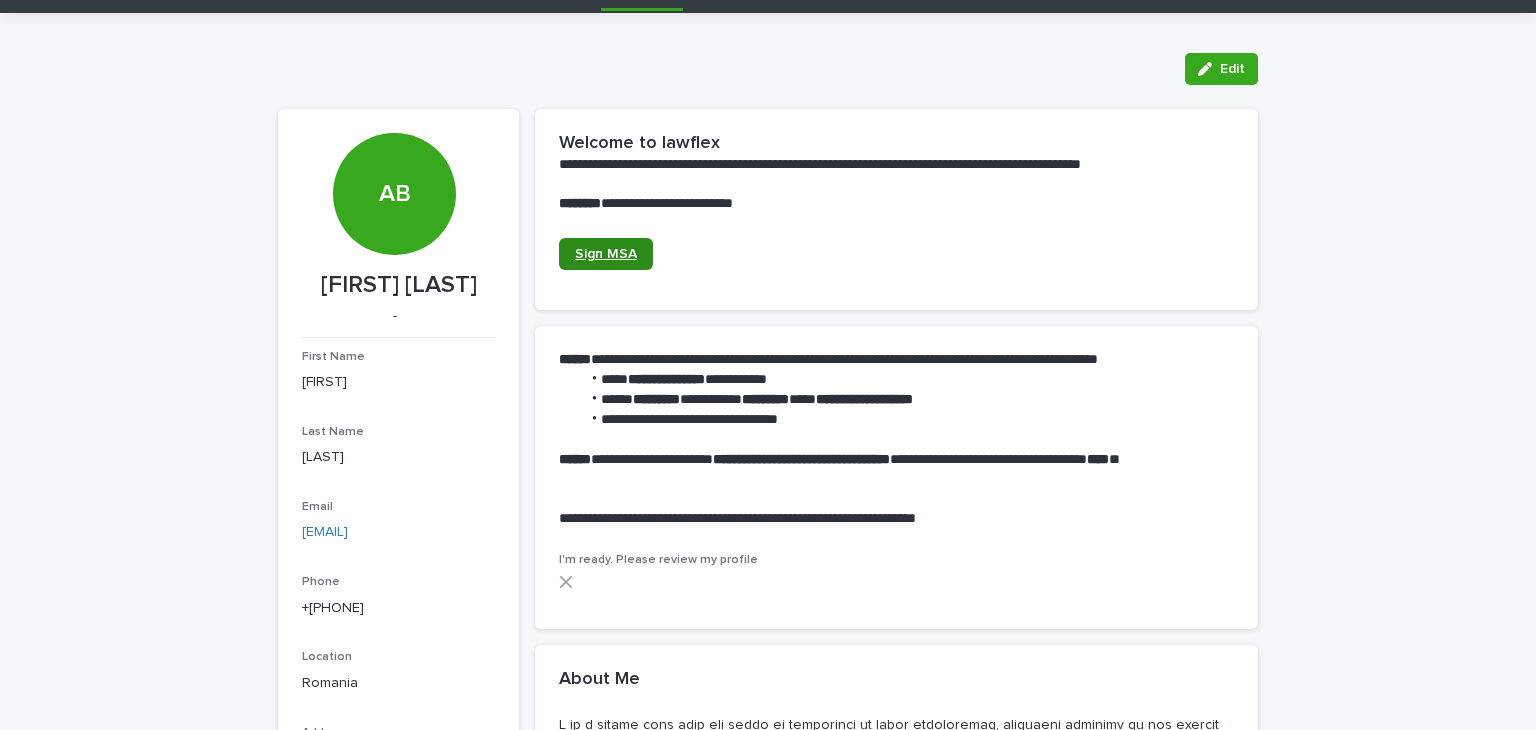 click on "Sign MSA" at bounding box center [606, 254] 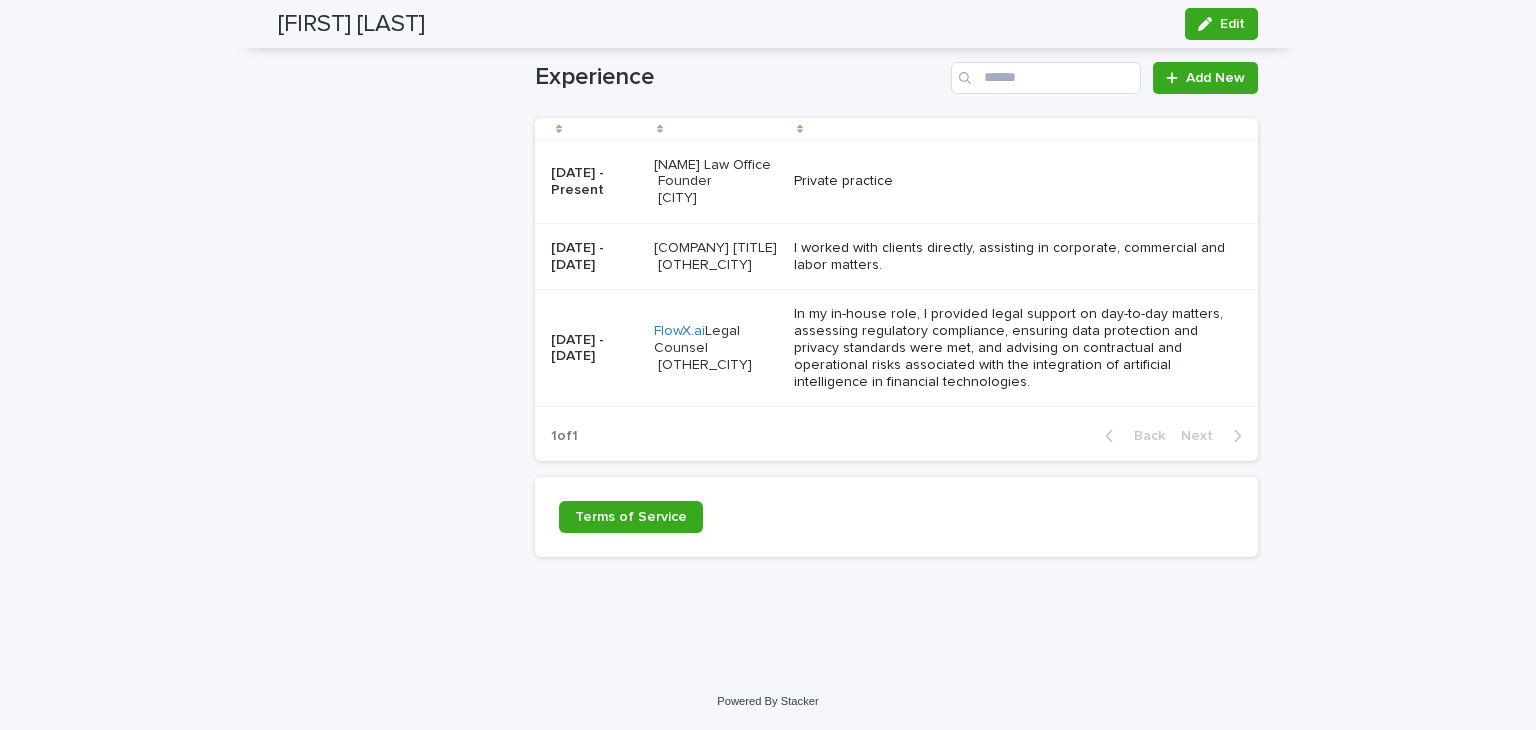 scroll, scrollTop: 2351, scrollLeft: 0, axis: vertical 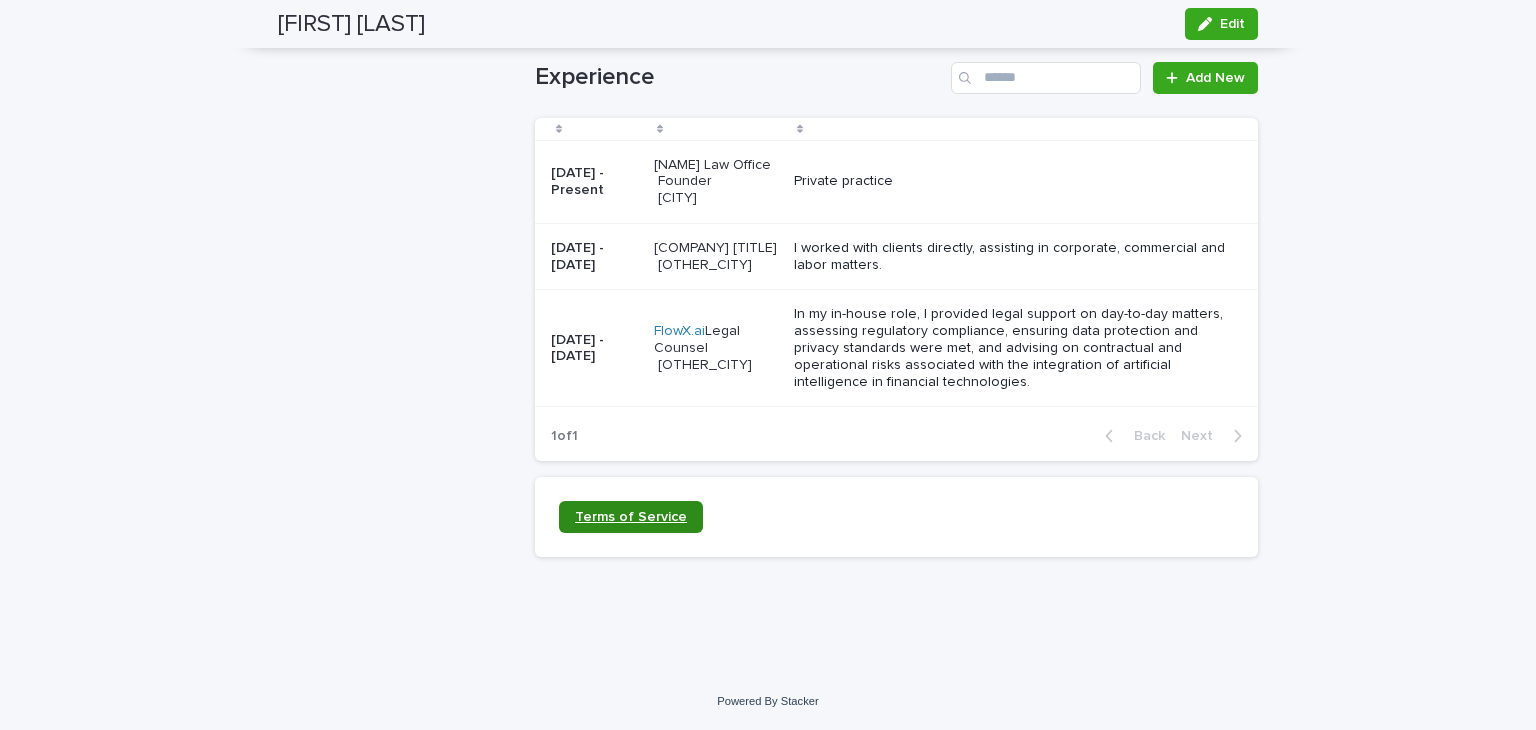 click on "Terms of Service" at bounding box center (631, 517) 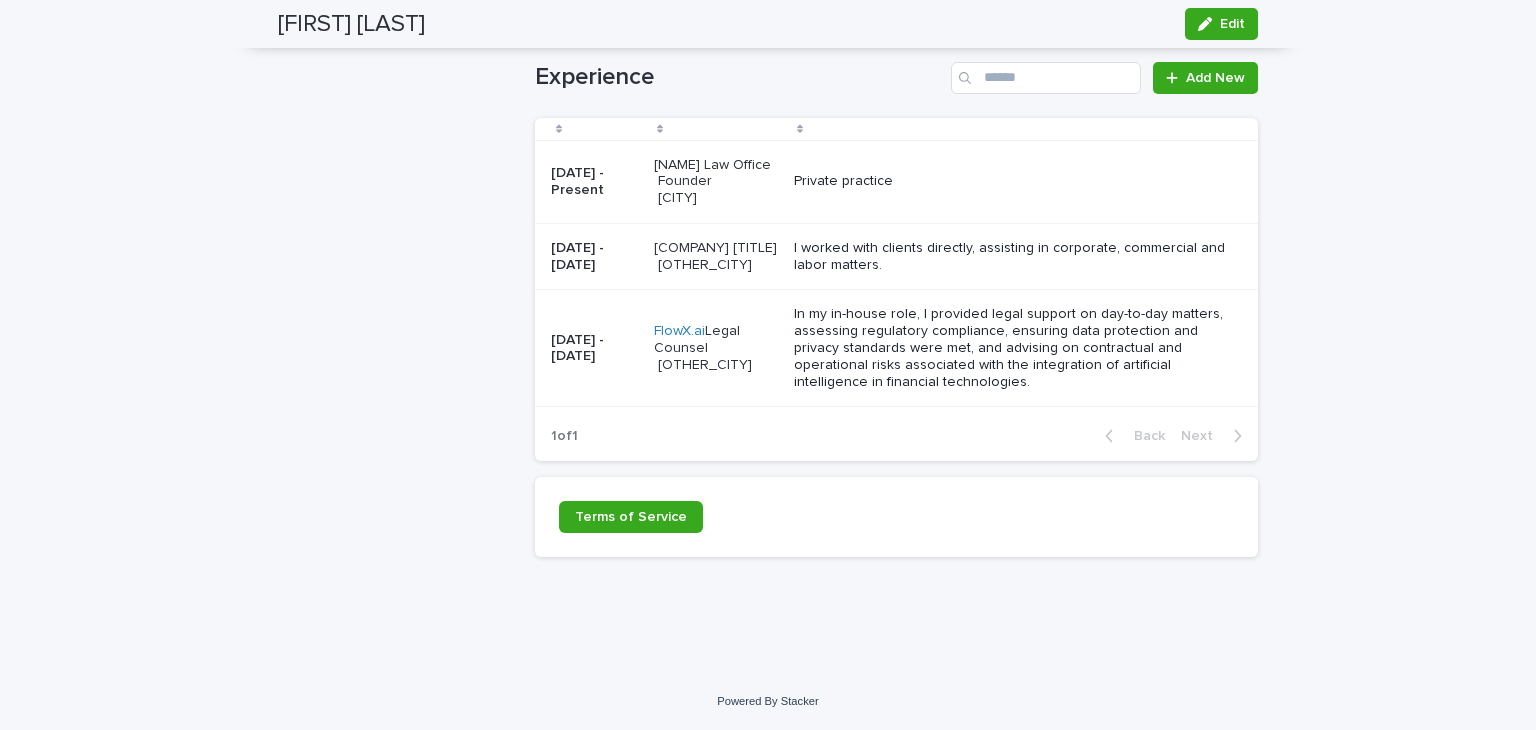 click on "[NAME] Law Office
Founder
[CITY]" at bounding box center [716, 182] 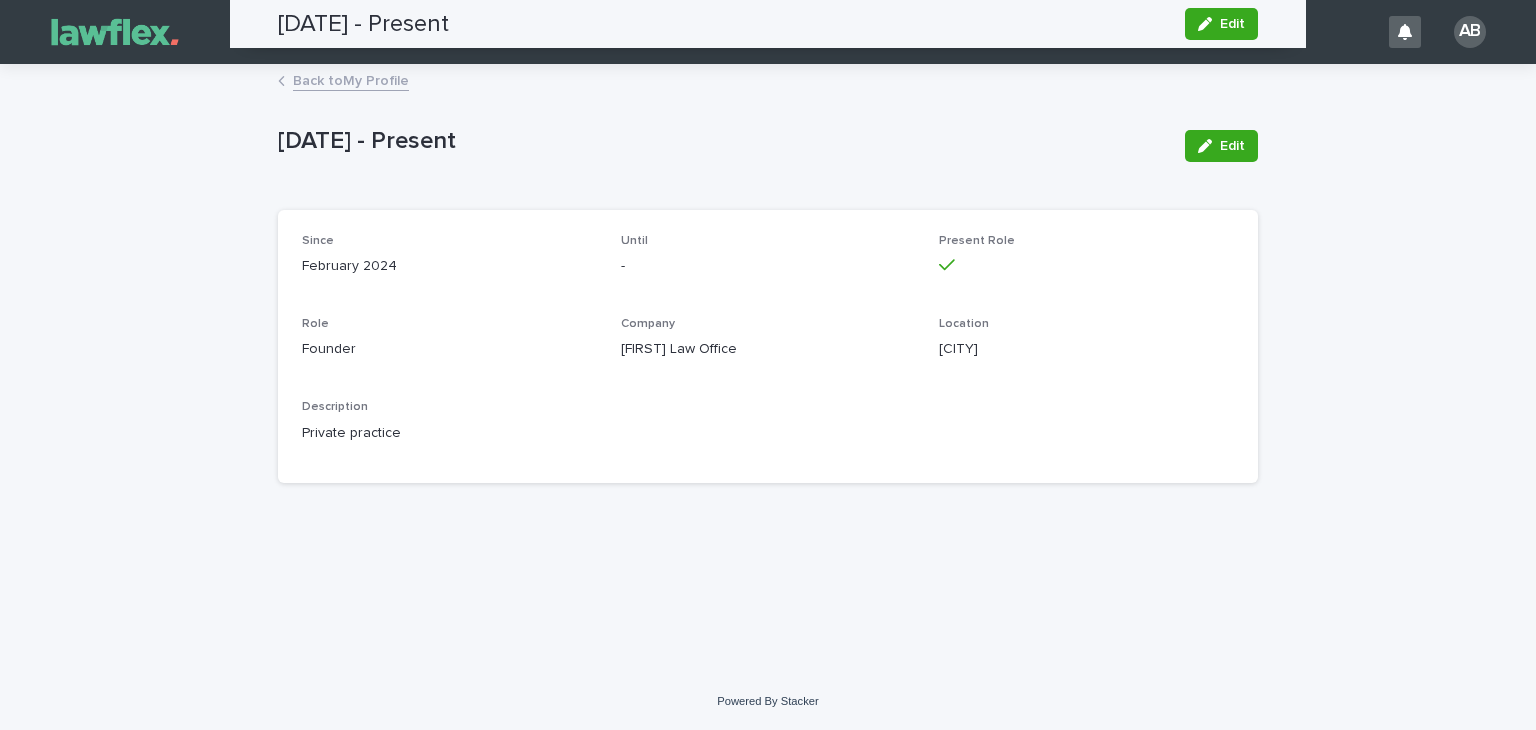 scroll, scrollTop: 0, scrollLeft: 0, axis: both 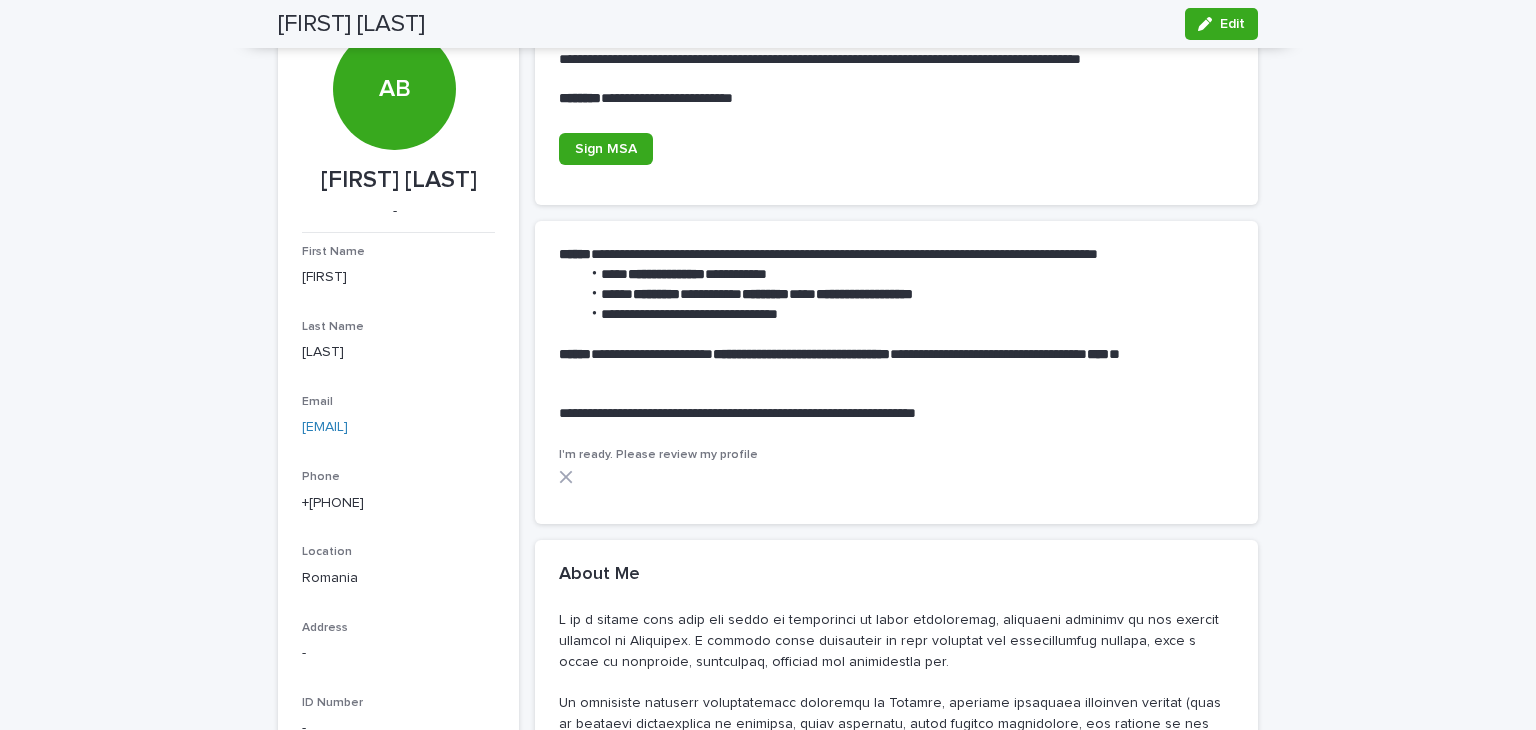 click 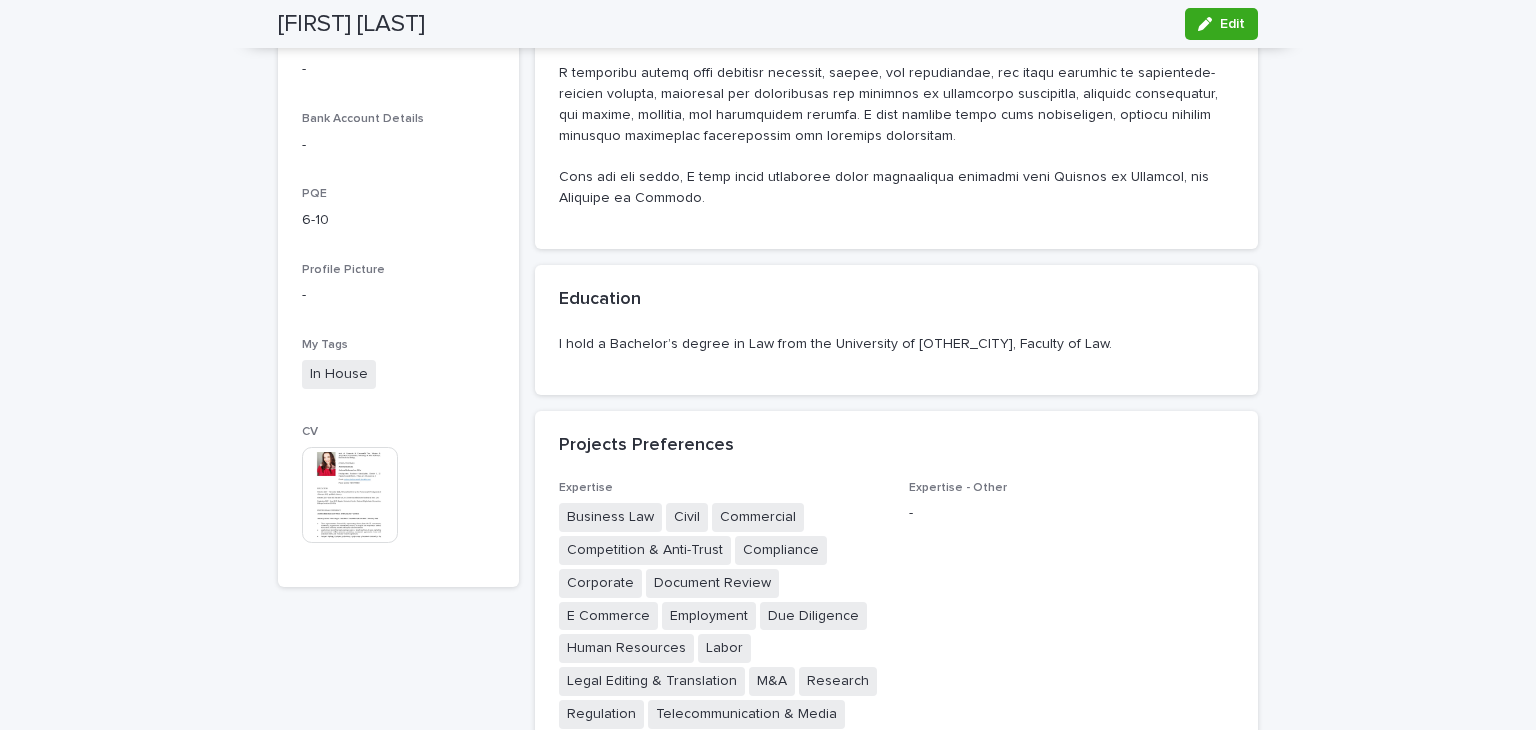 scroll, scrollTop: 1075, scrollLeft: 0, axis: vertical 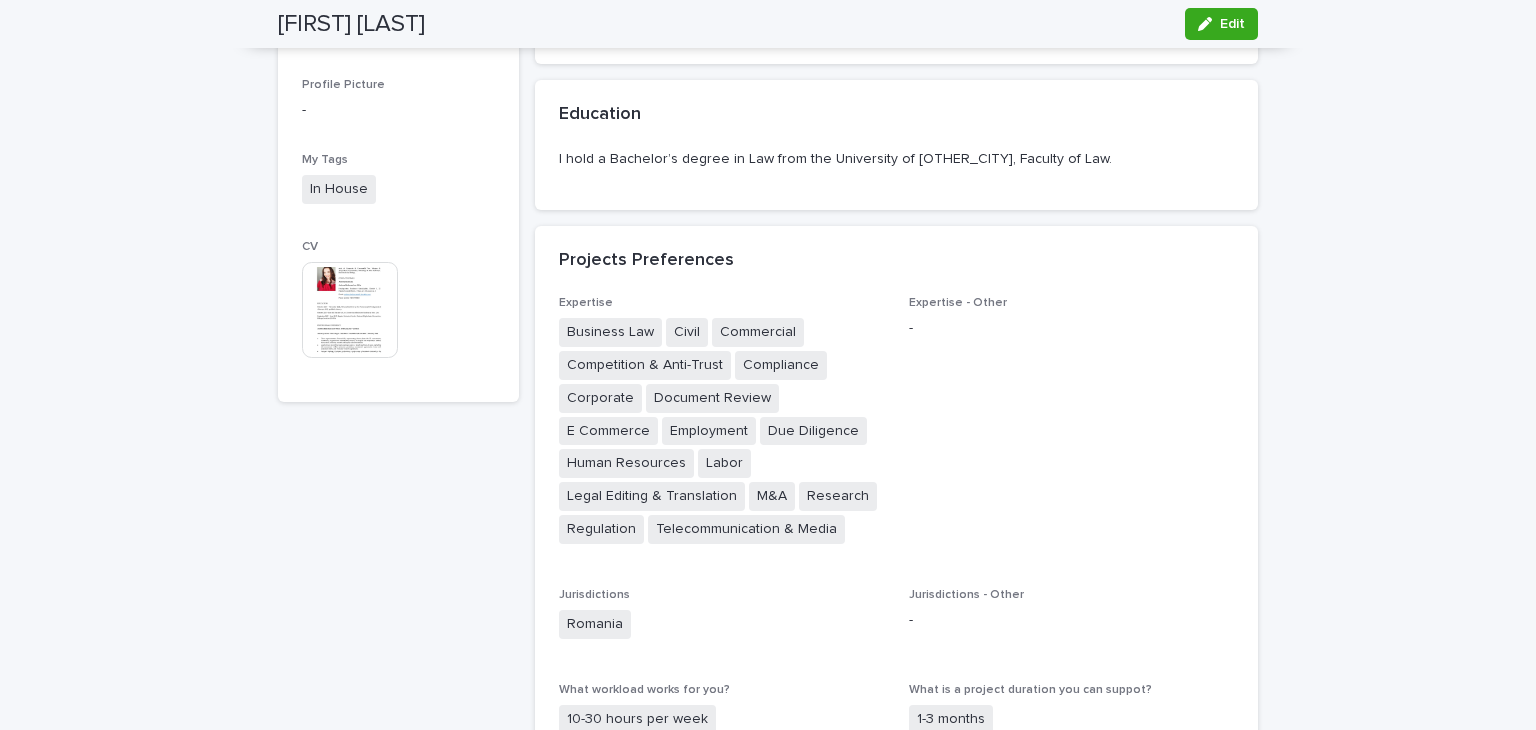 click at bounding box center (350, 310) 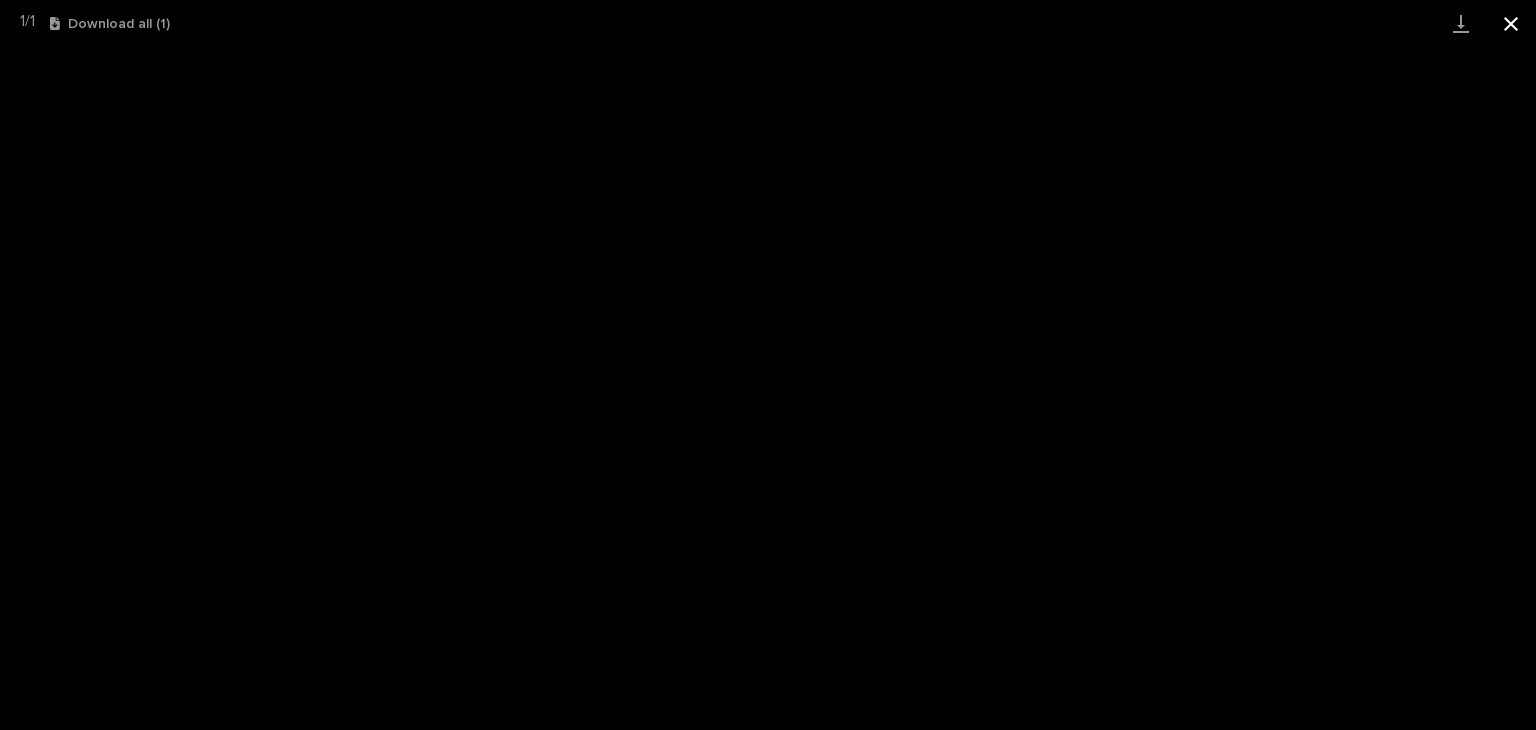 click at bounding box center (1511, 23) 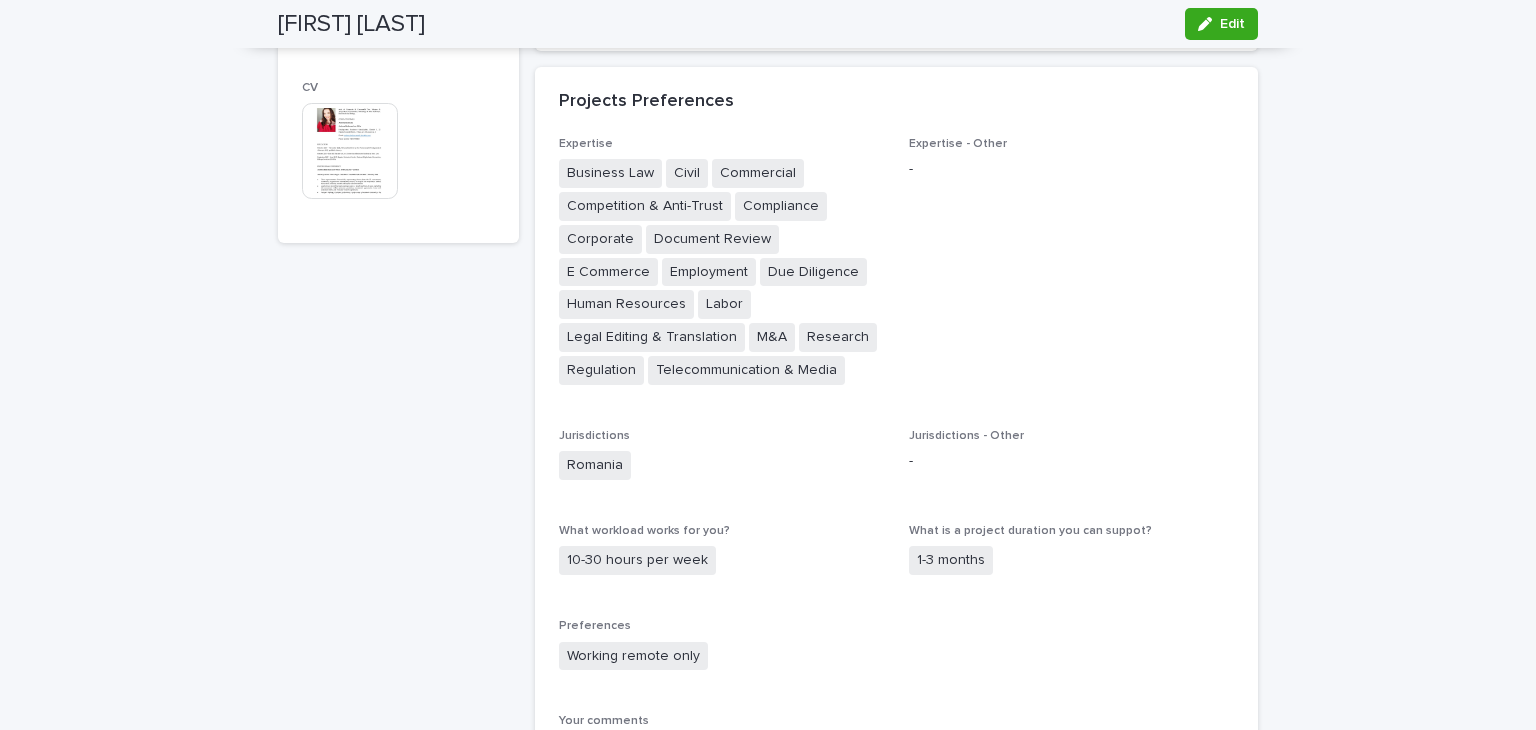 scroll, scrollTop: 1235, scrollLeft: 0, axis: vertical 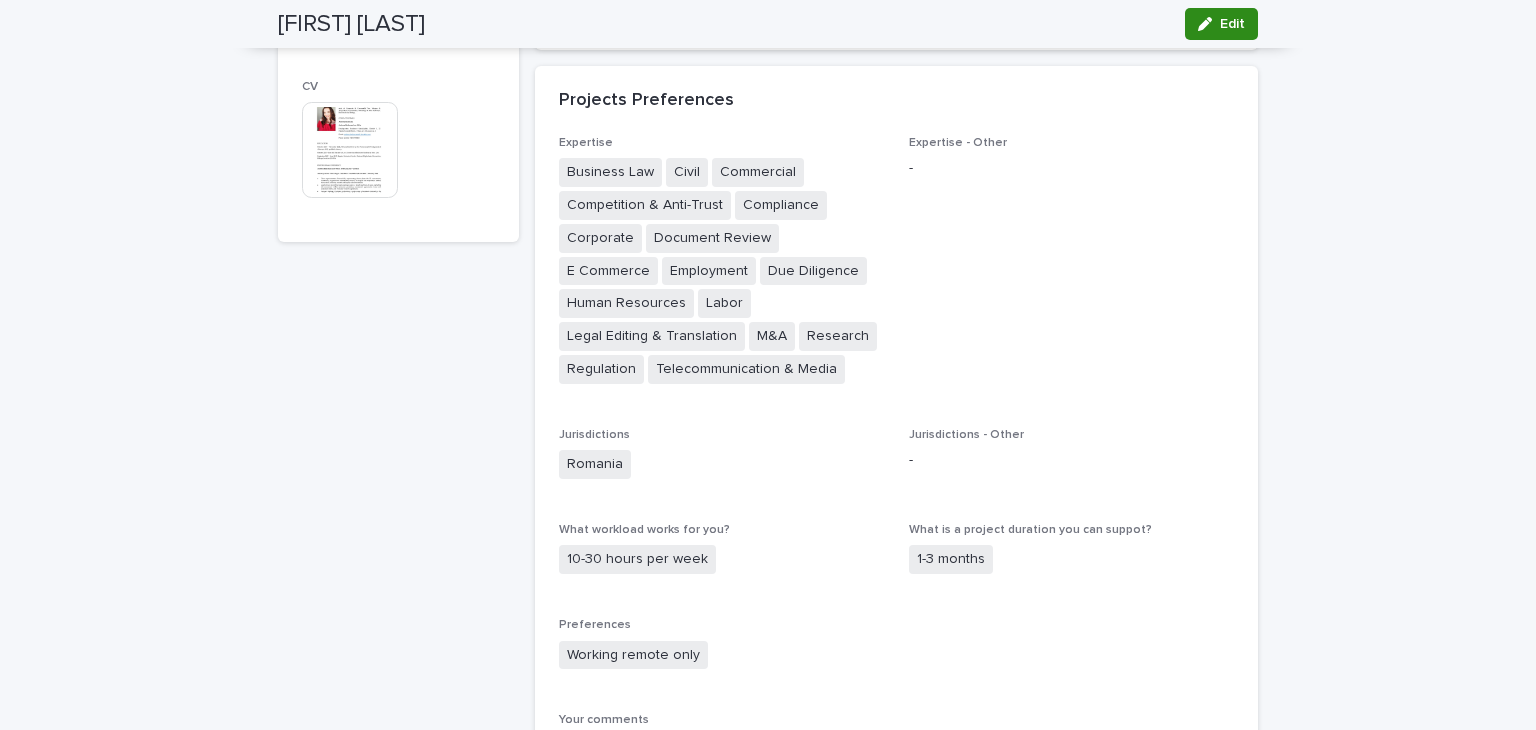 click 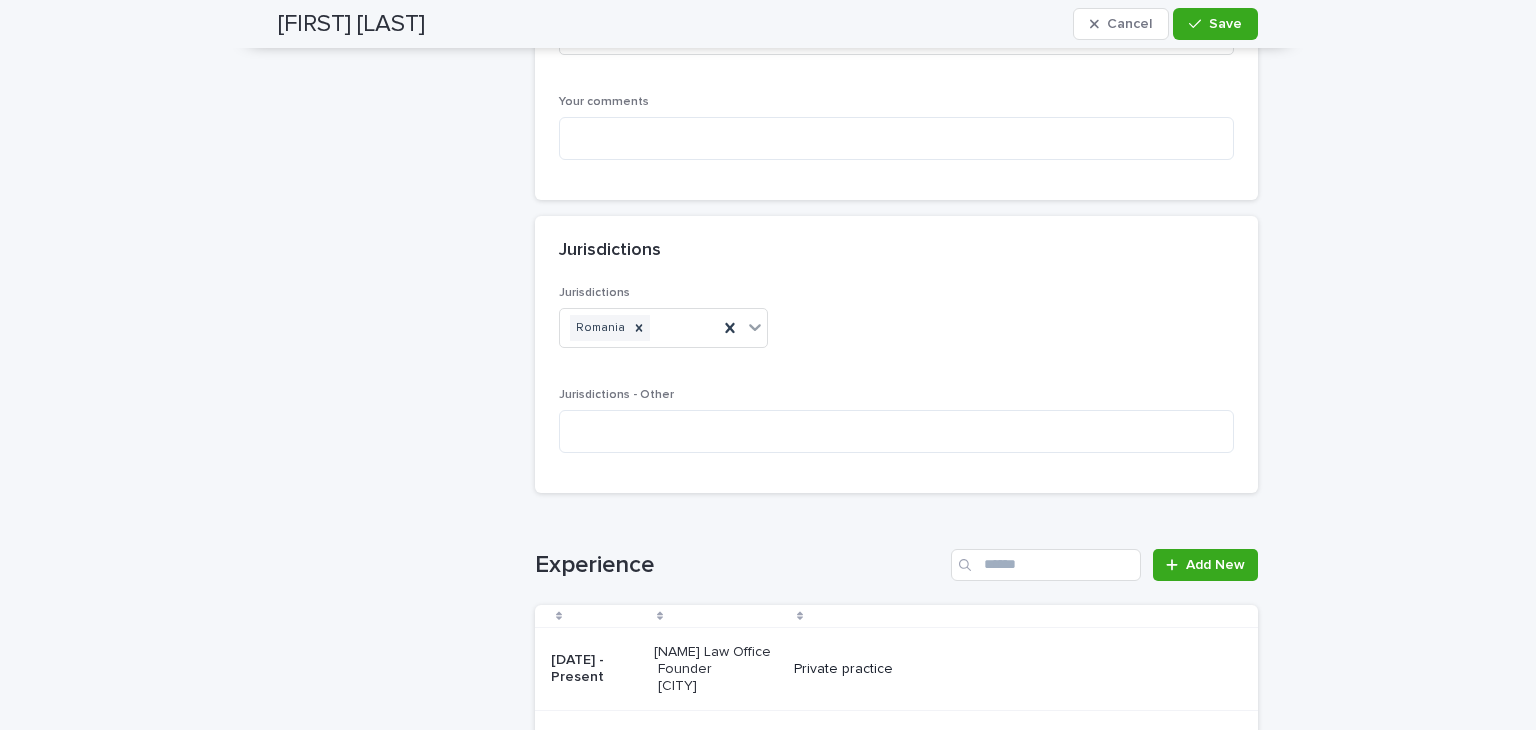 scroll, scrollTop: 1978, scrollLeft: 0, axis: vertical 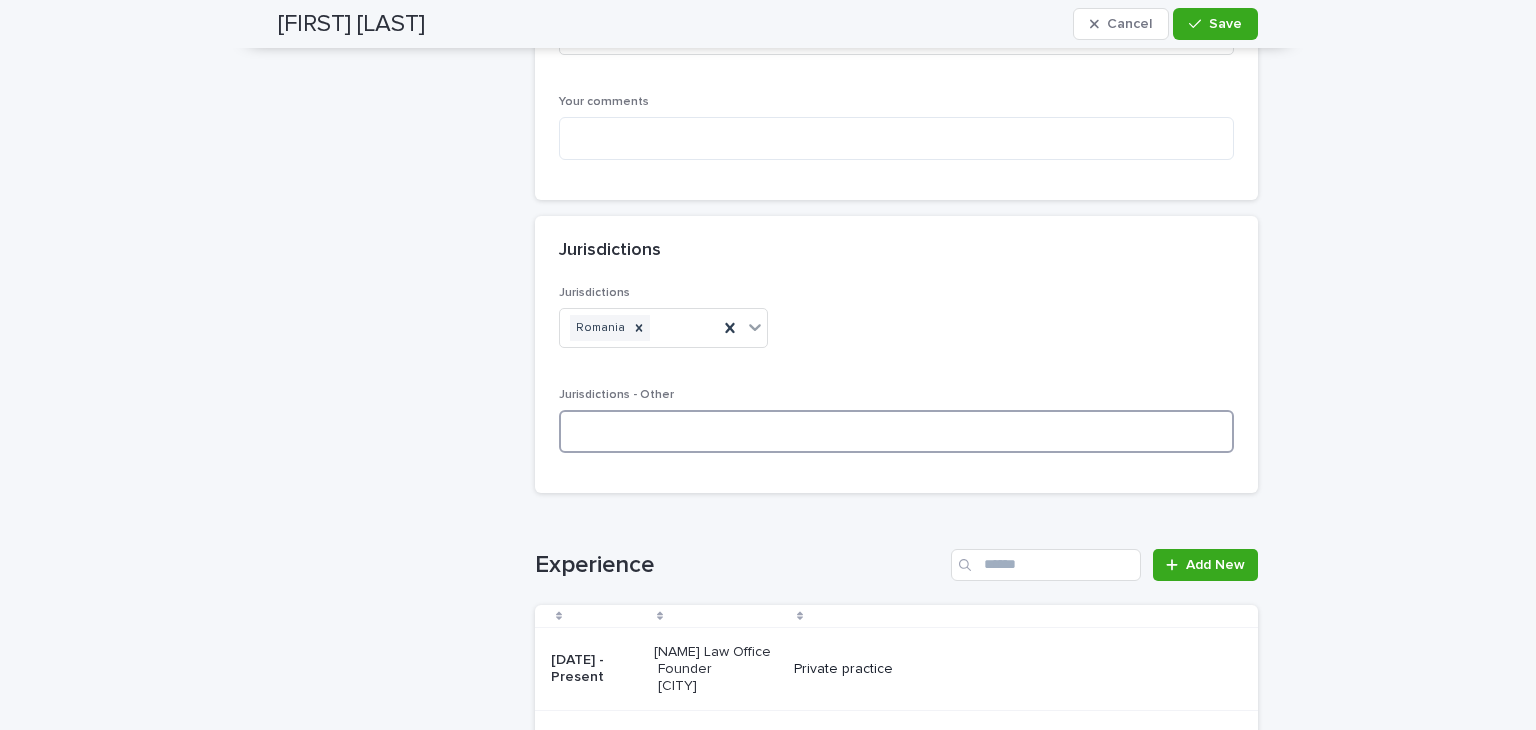 click at bounding box center (896, 431) 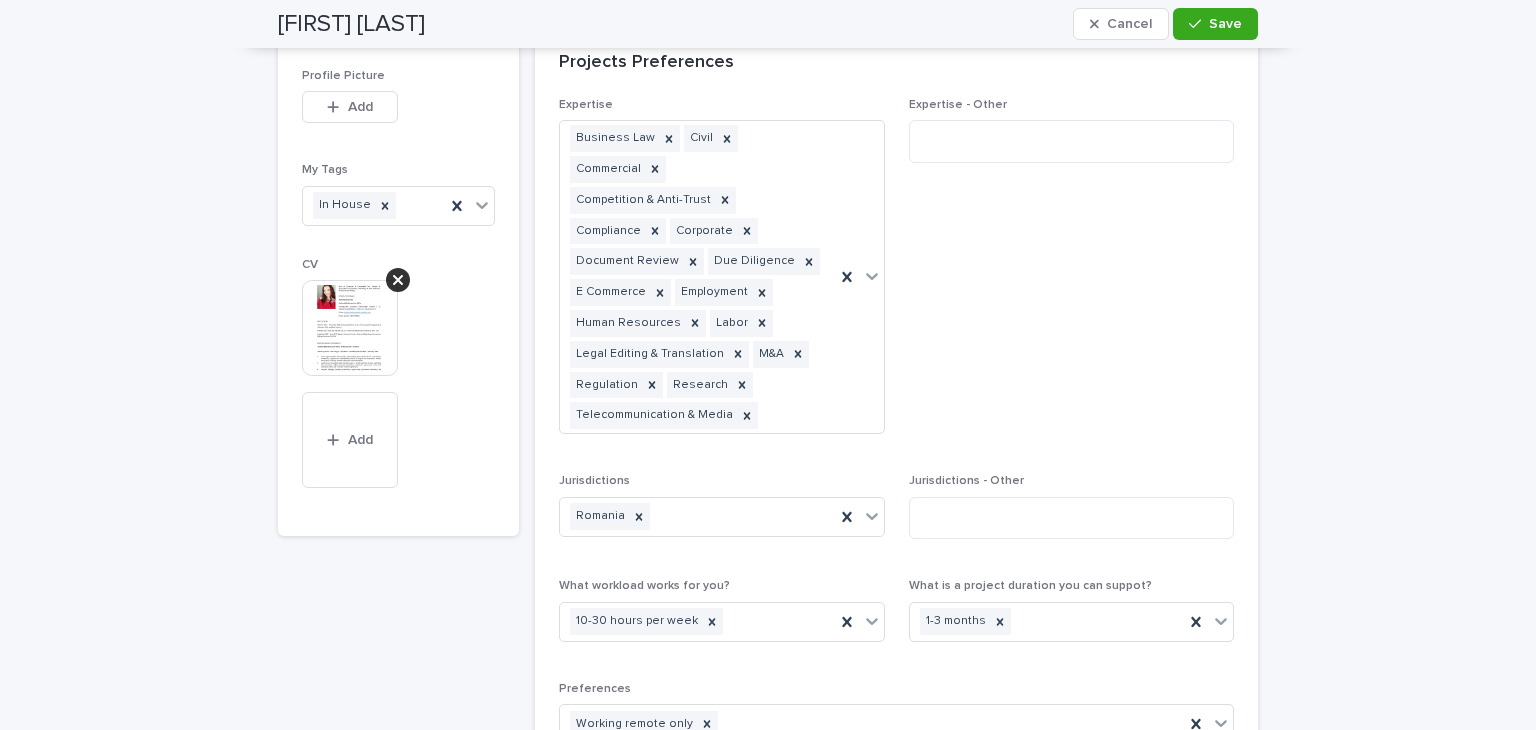 scroll, scrollTop: 1277, scrollLeft: 0, axis: vertical 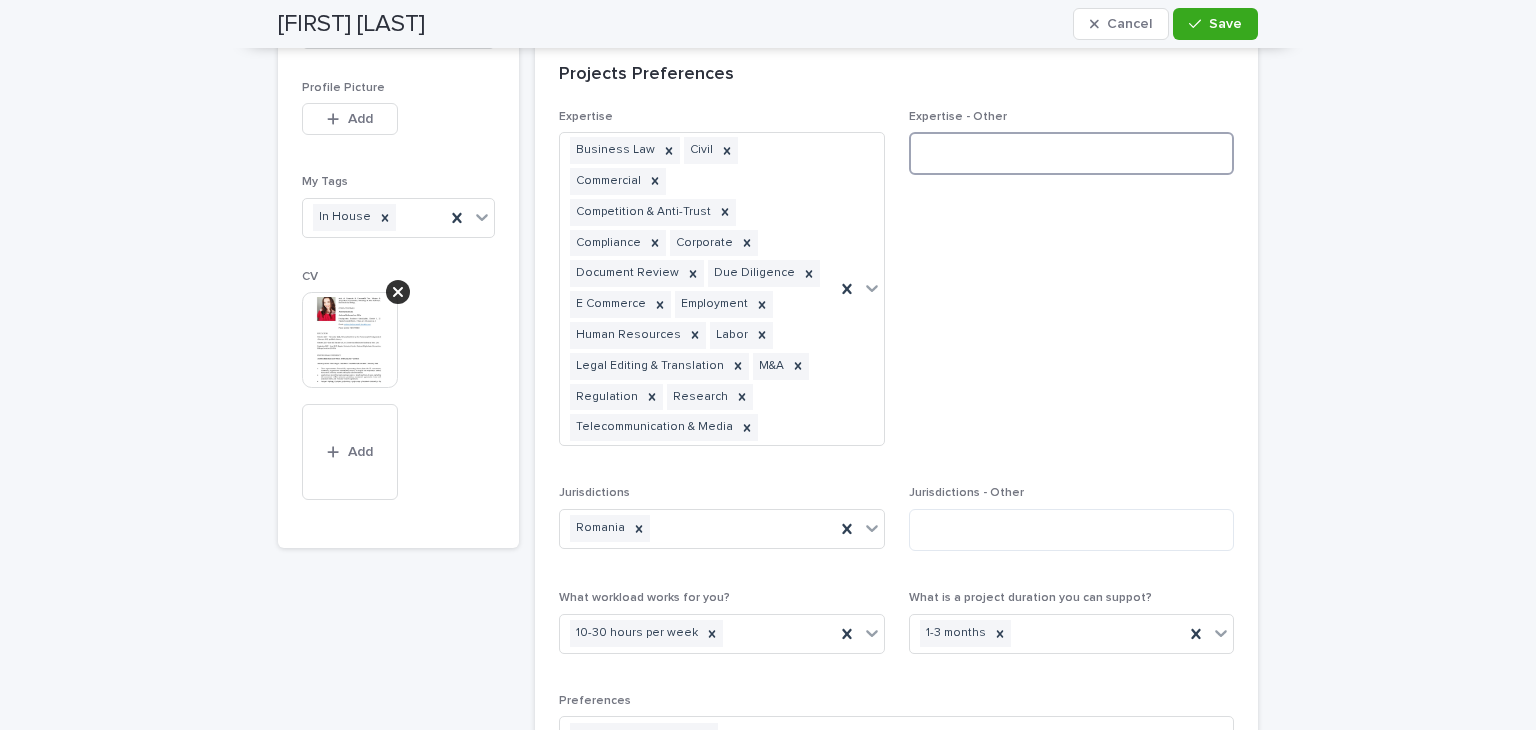 click at bounding box center [1072, 153] 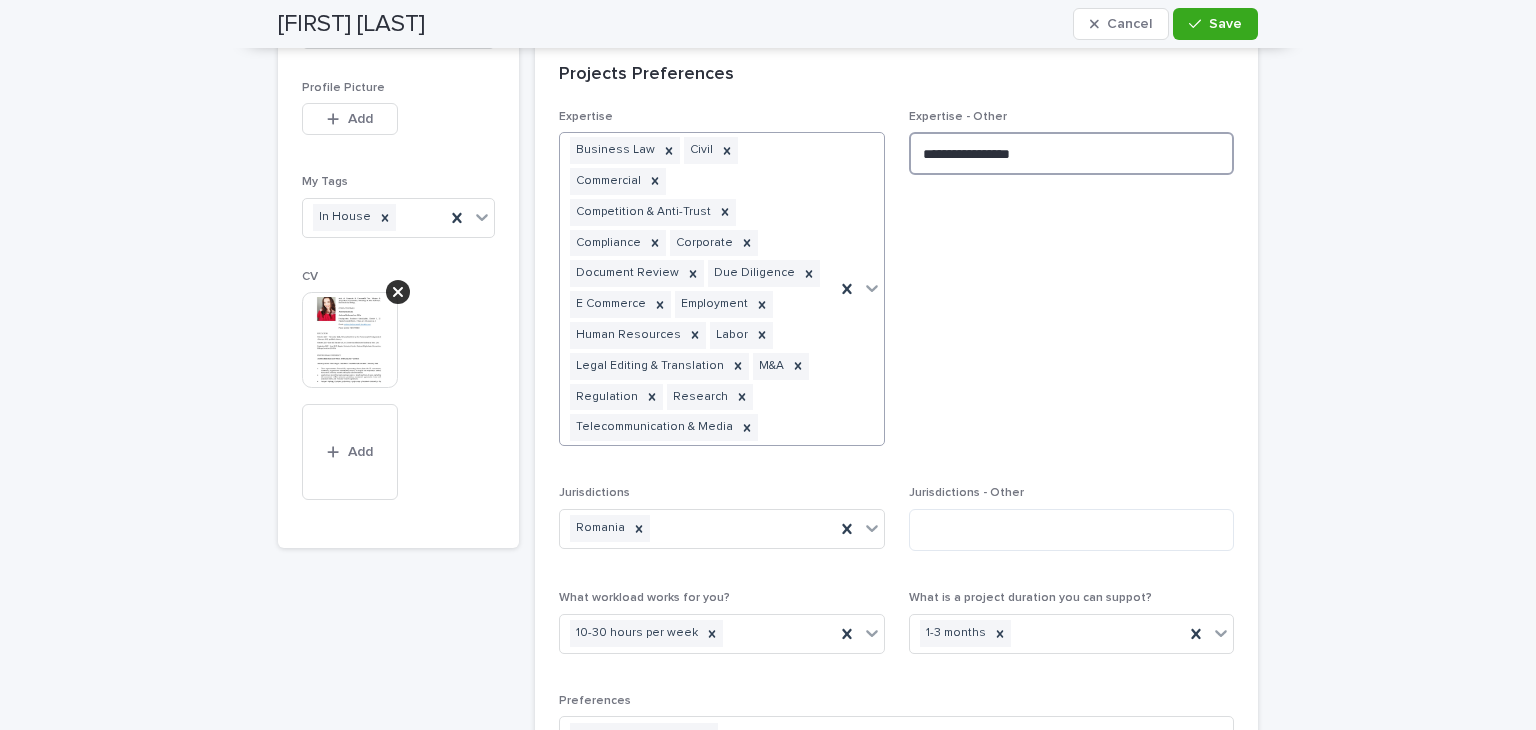 type on "**********" 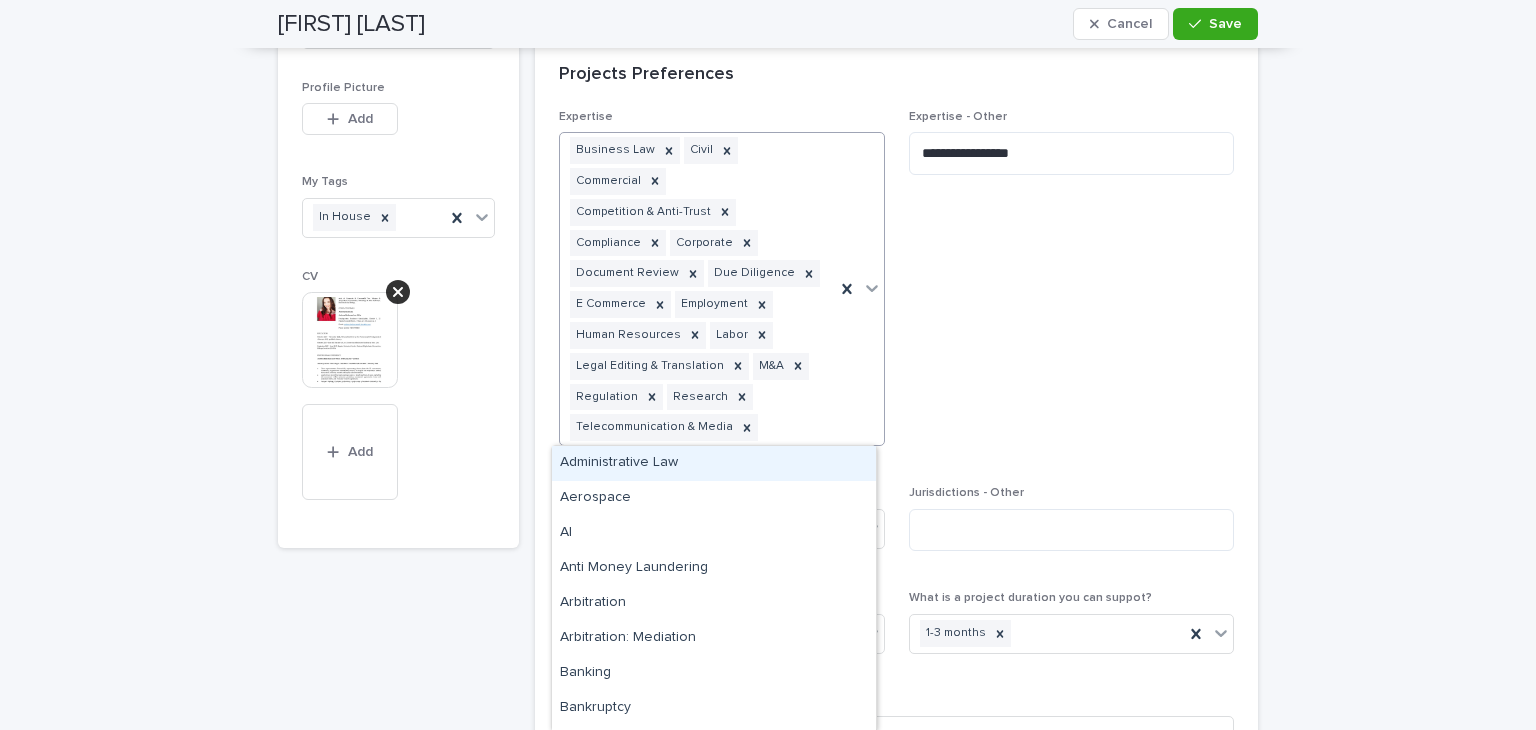 click on "Business Law Civil Commercial Competition & Anti-Trust Compliance Corporate Document Review Due Diligence E Commerce Employment Human Resources Labor Legal Editing & Translation M&A Regulation Research Telecommunication & Media" at bounding box center (697, 289) 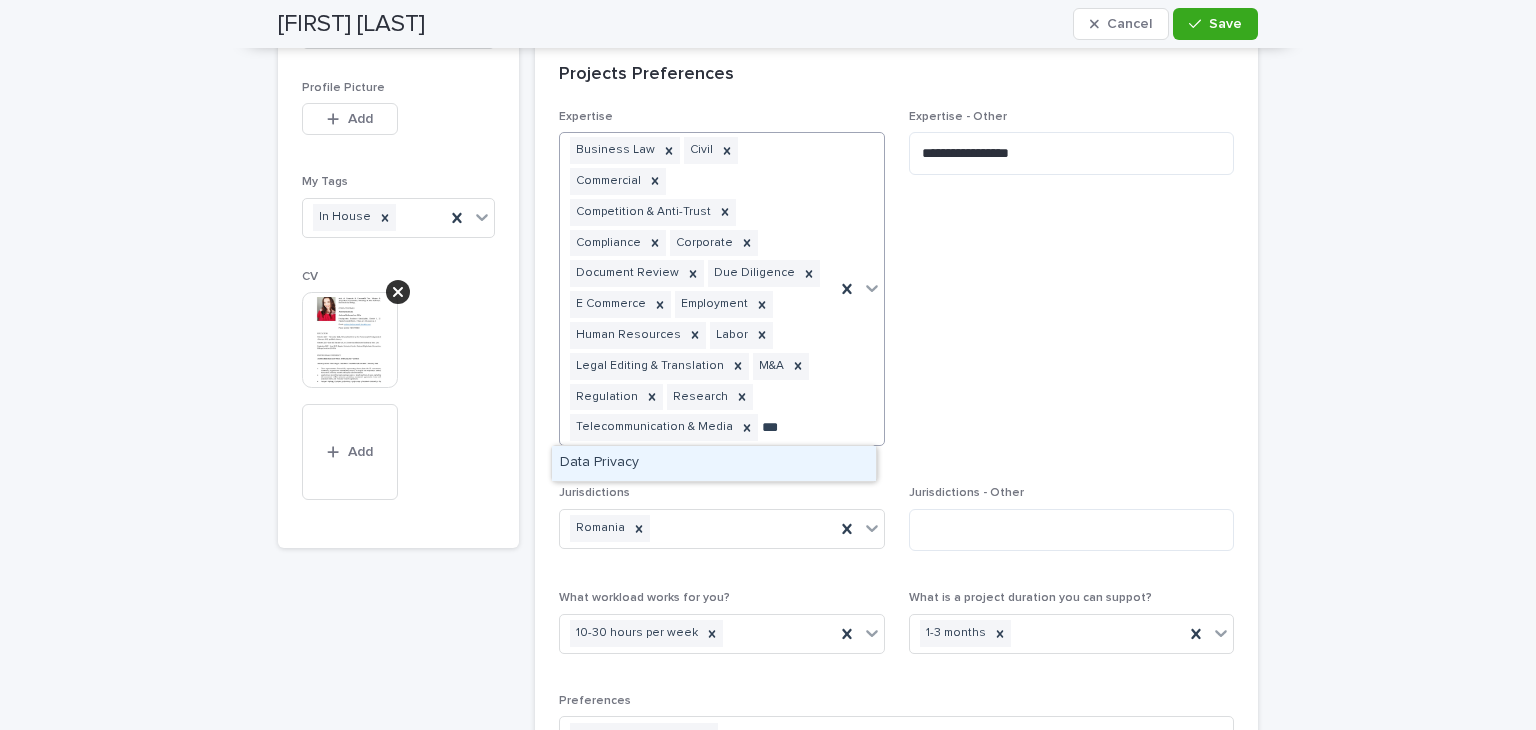type on "****" 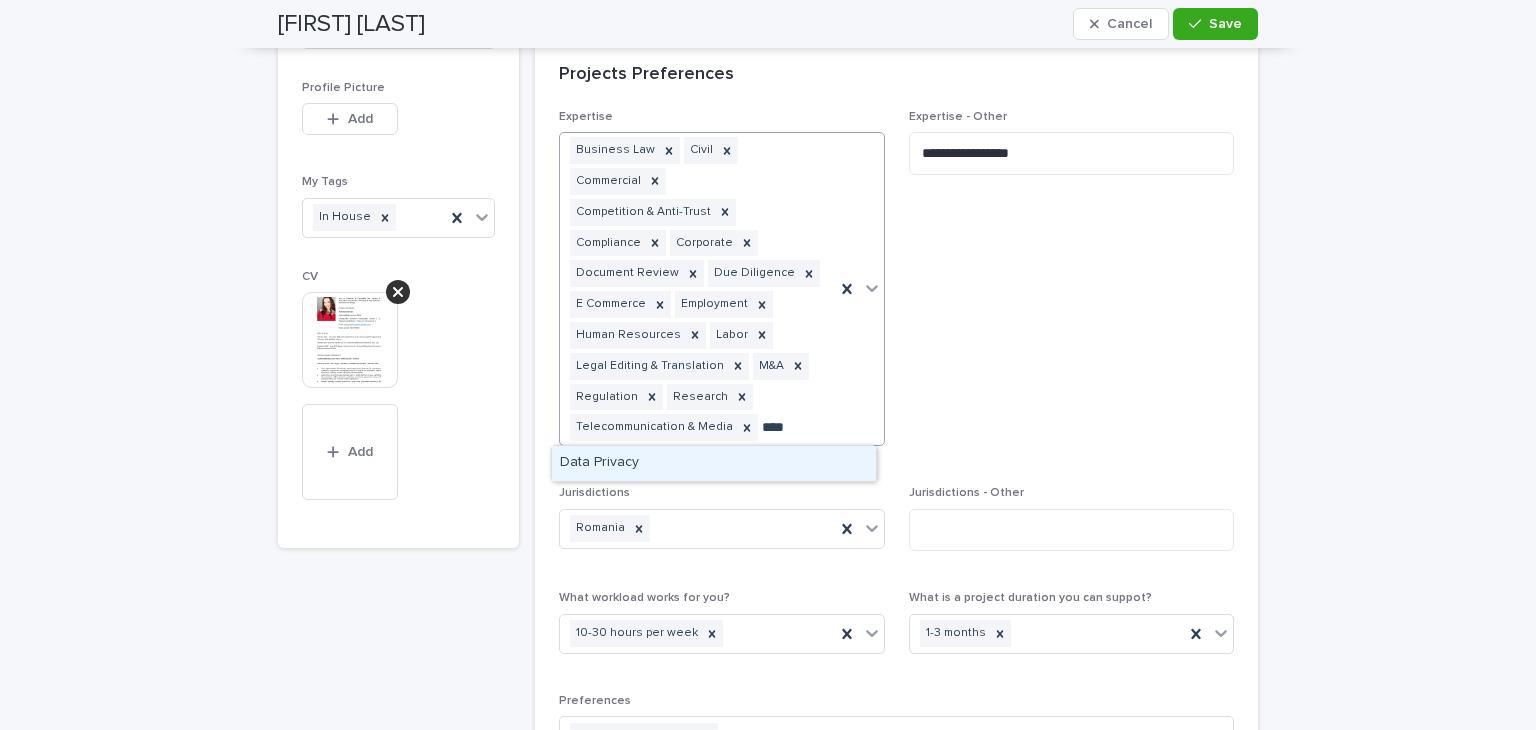 click on "Data Privacy" at bounding box center (714, 463) 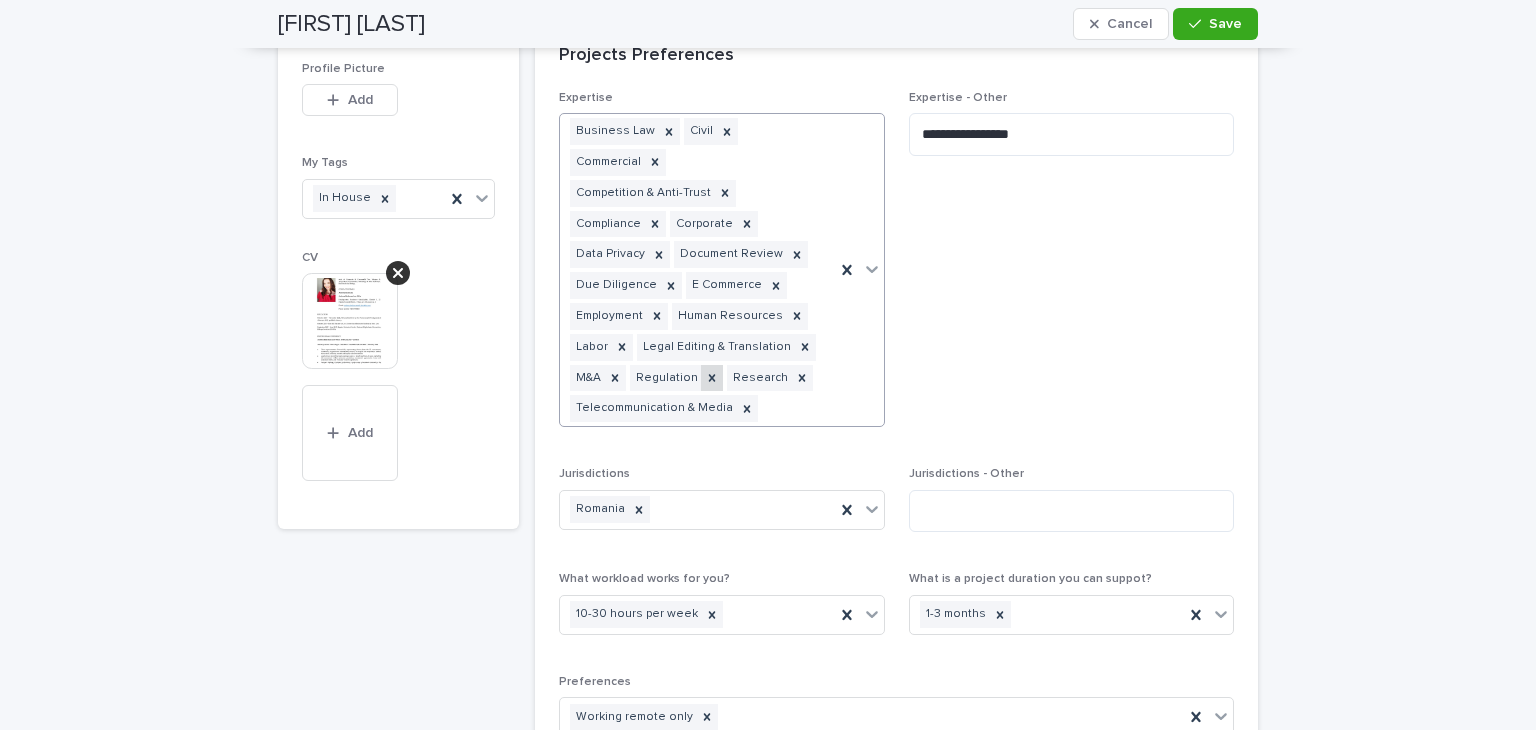scroll, scrollTop: 1292, scrollLeft: 0, axis: vertical 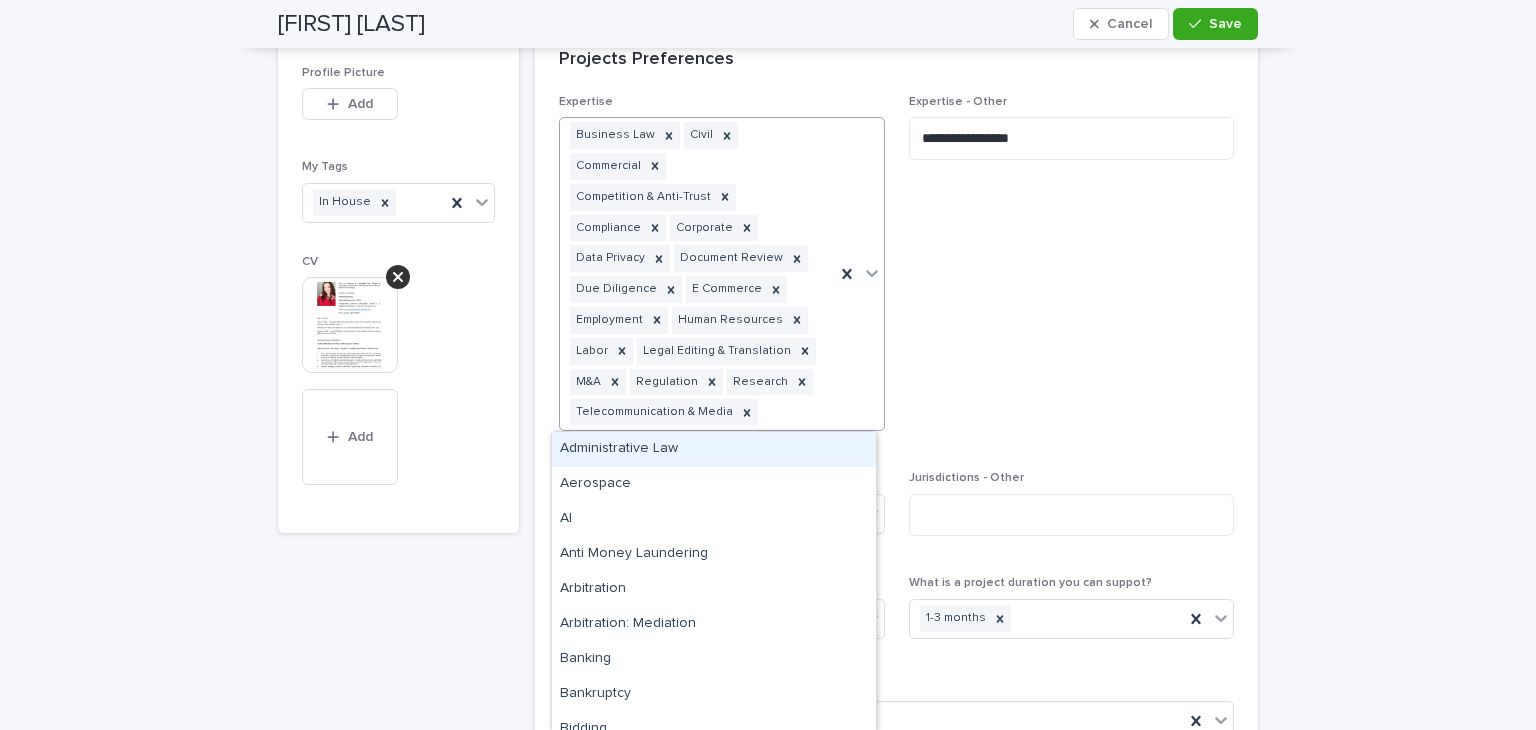 click 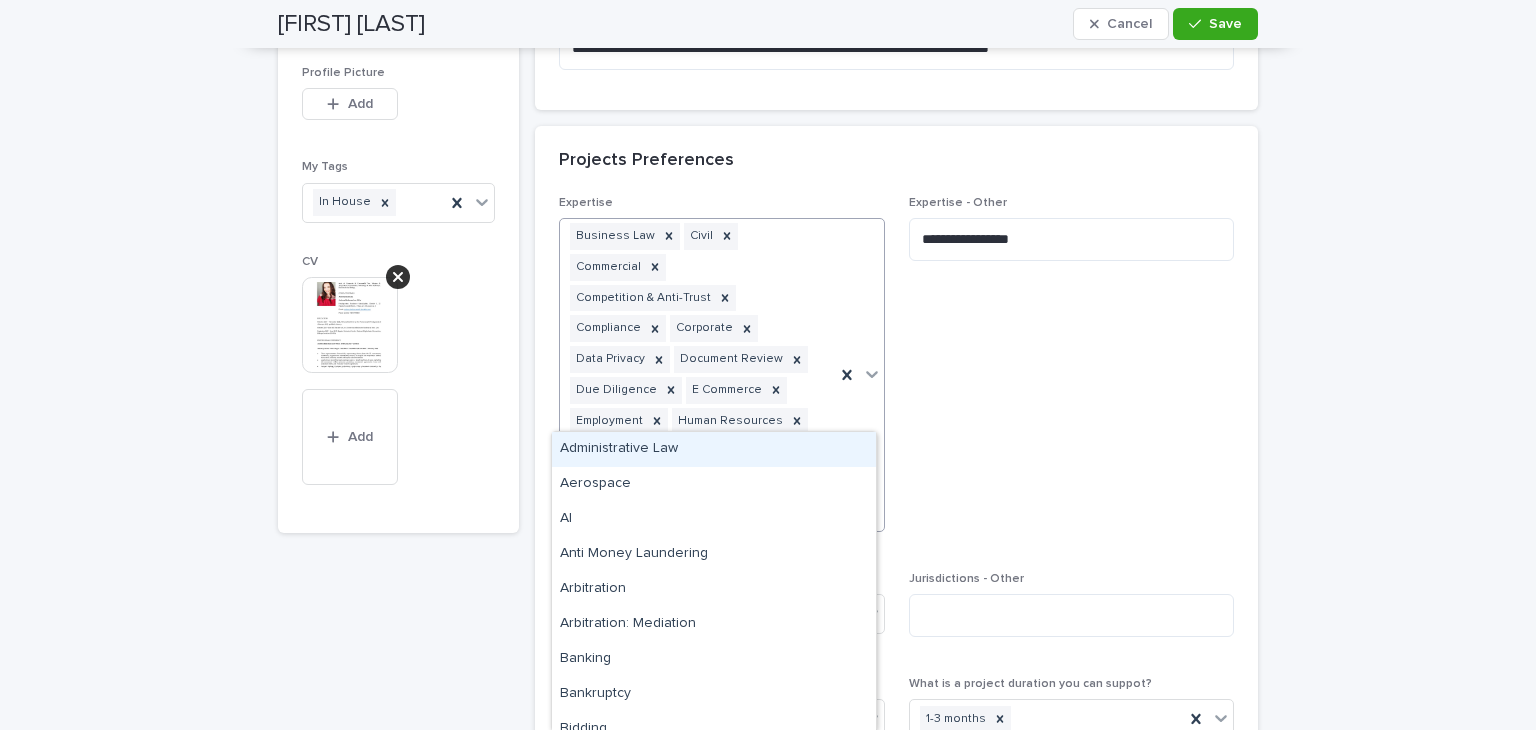 scroll, scrollTop: 1342, scrollLeft: 0, axis: vertical 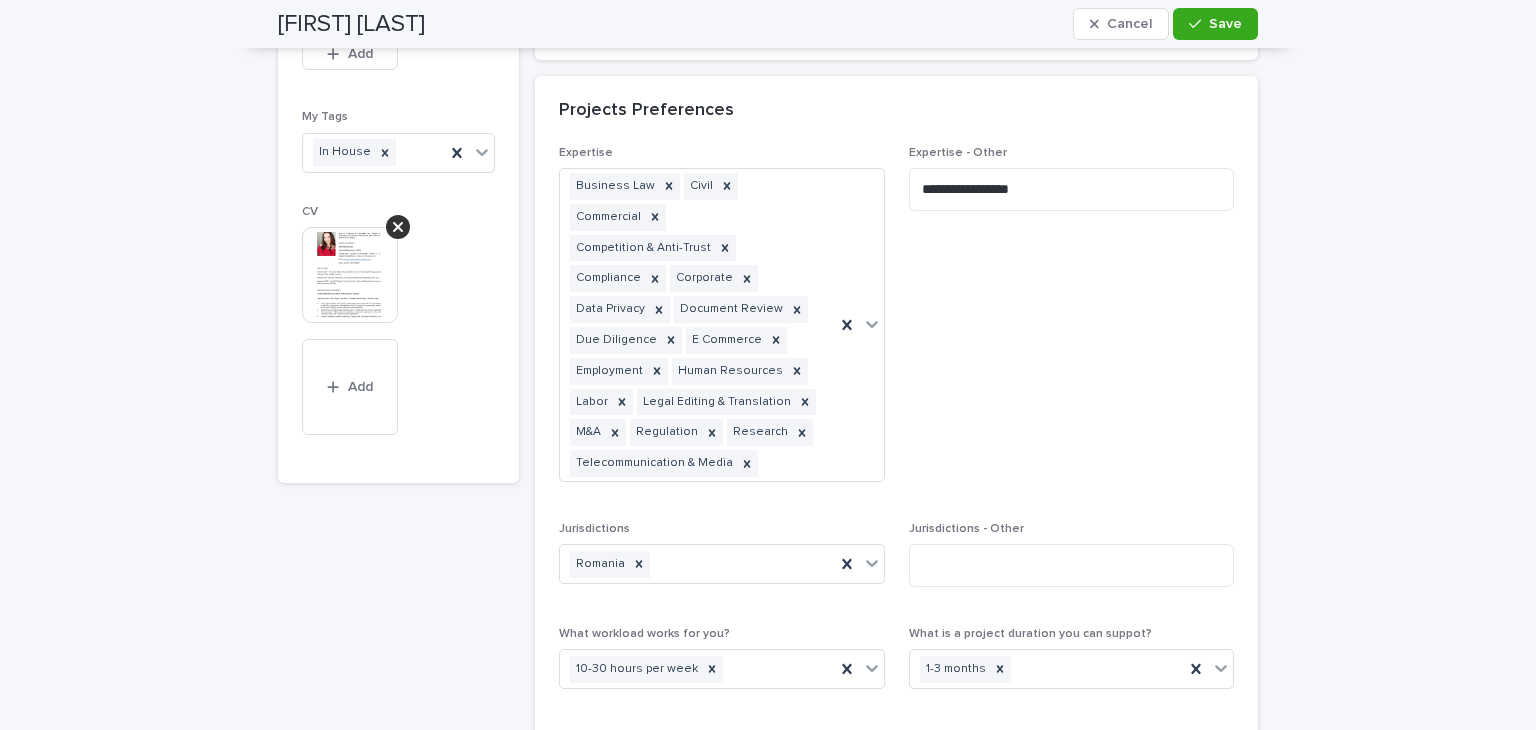 click on "**********" at bounding box center (1072, 322) 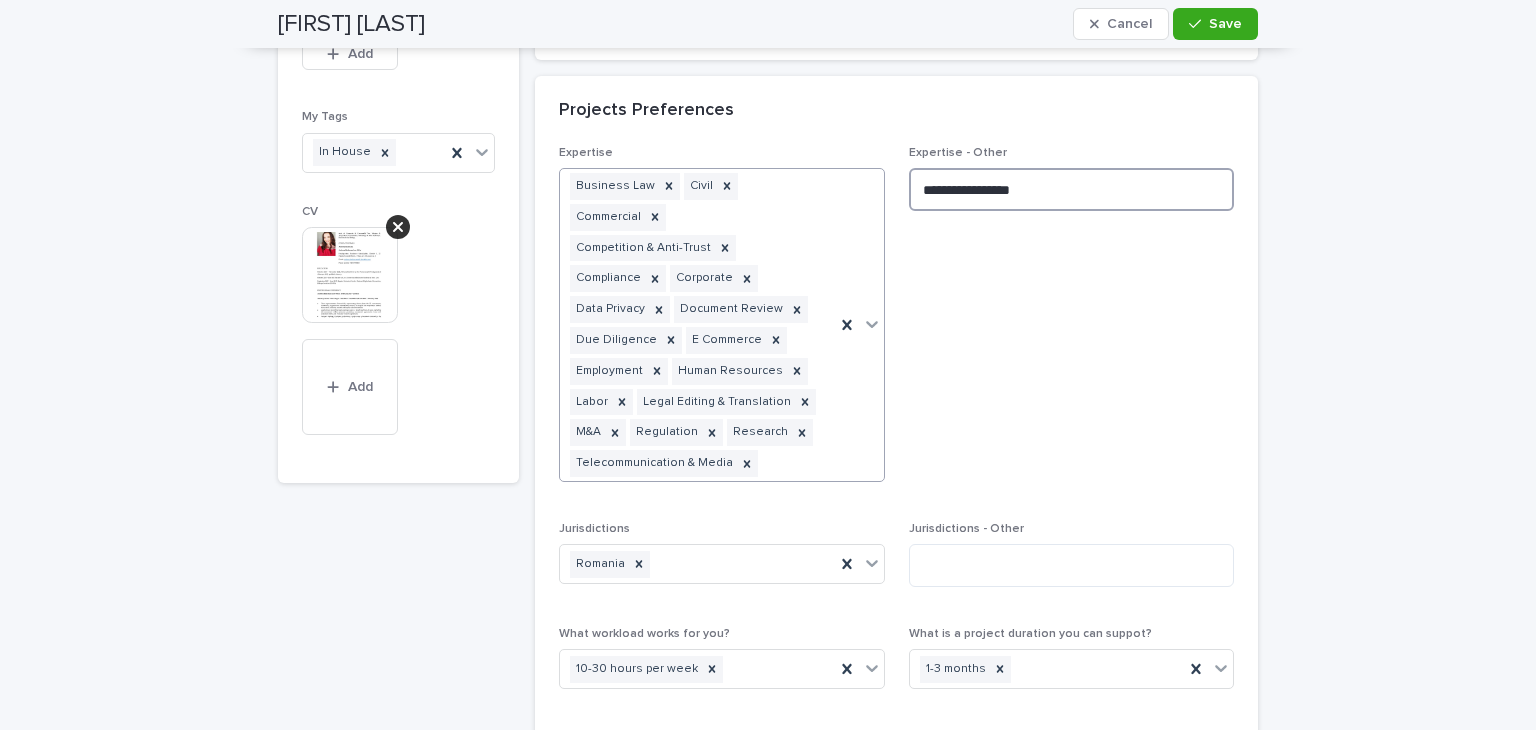 drag, startPoint x: 1042, startPoint y: 177, endPoint x: 716, endPoint y: 203, distance: 327.03516 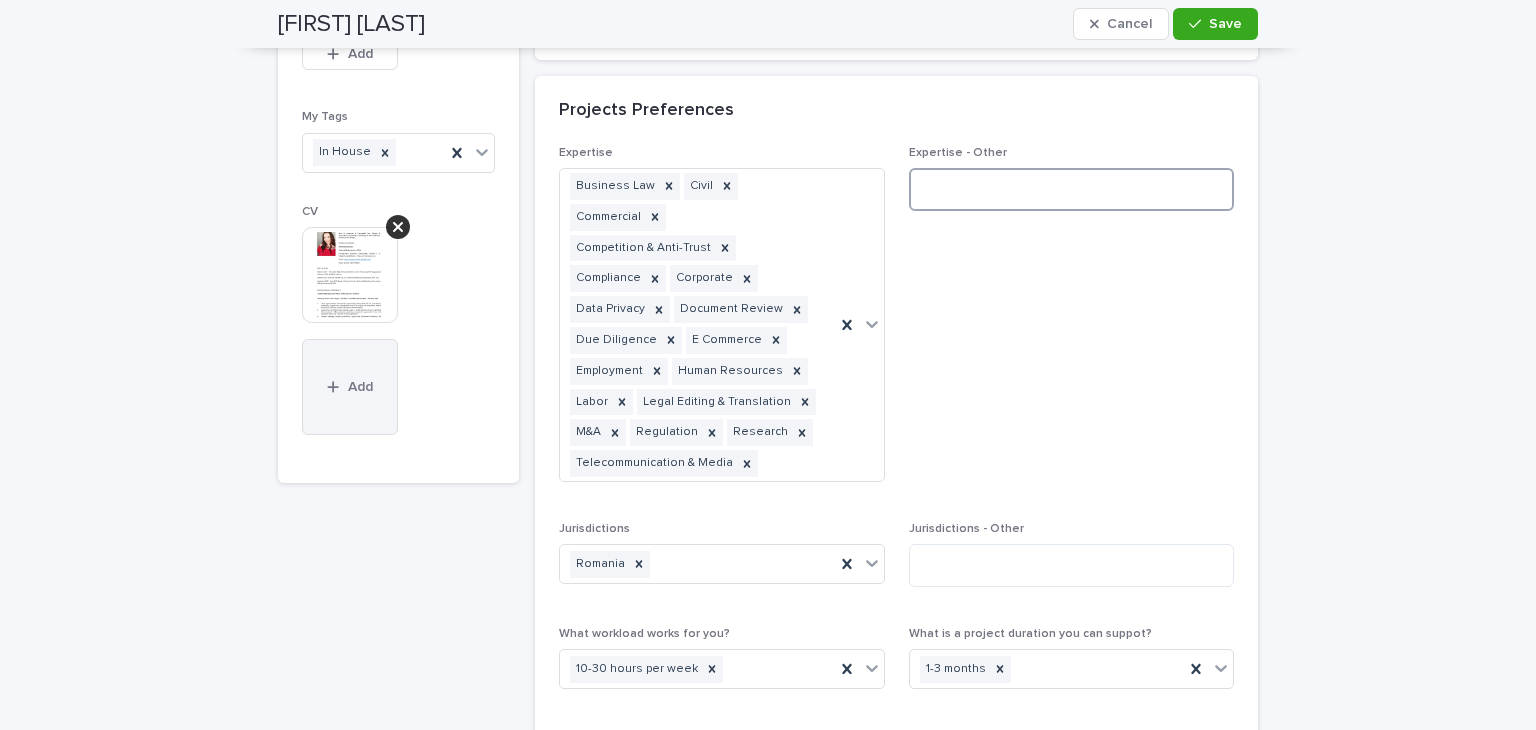 type 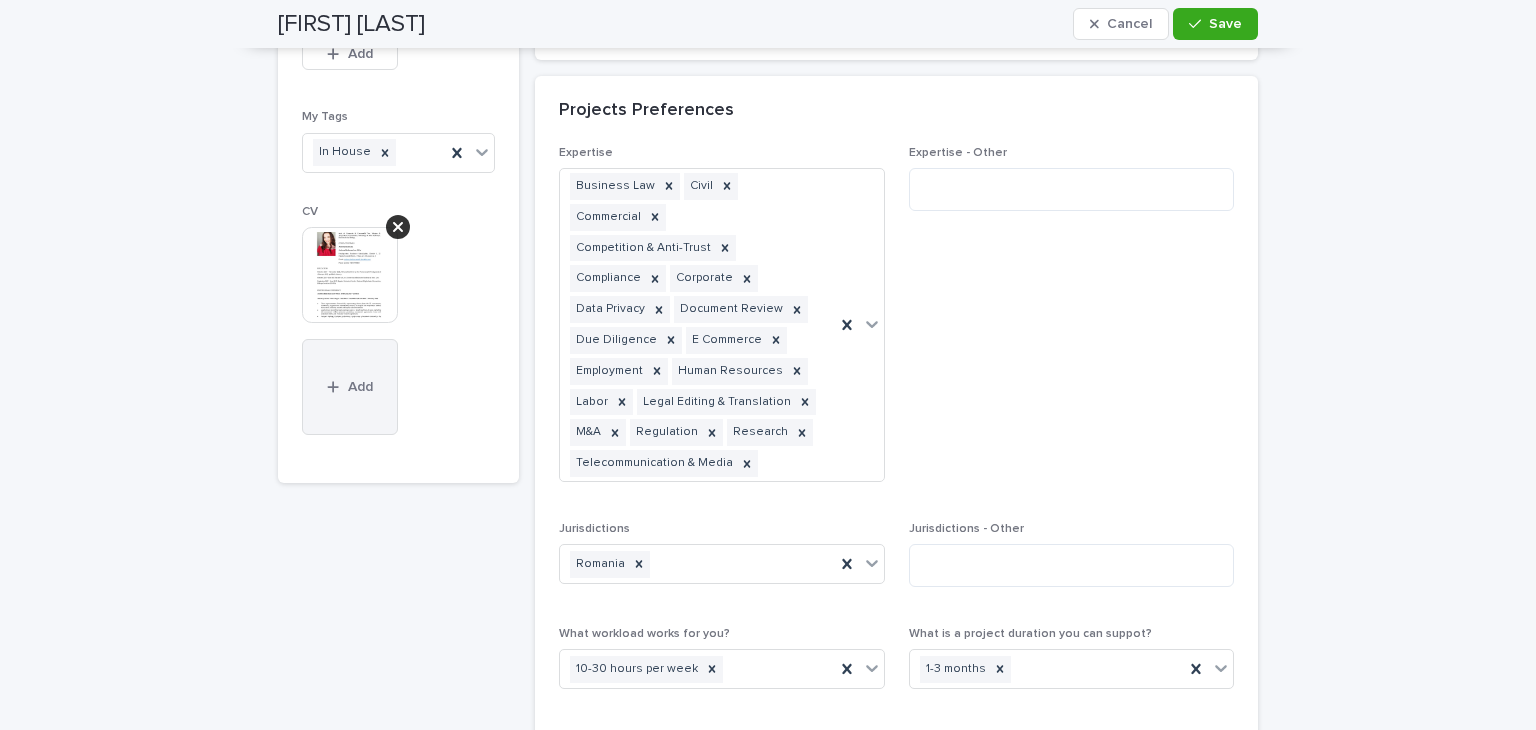 click on "Add" at bounding box center [350, 387] 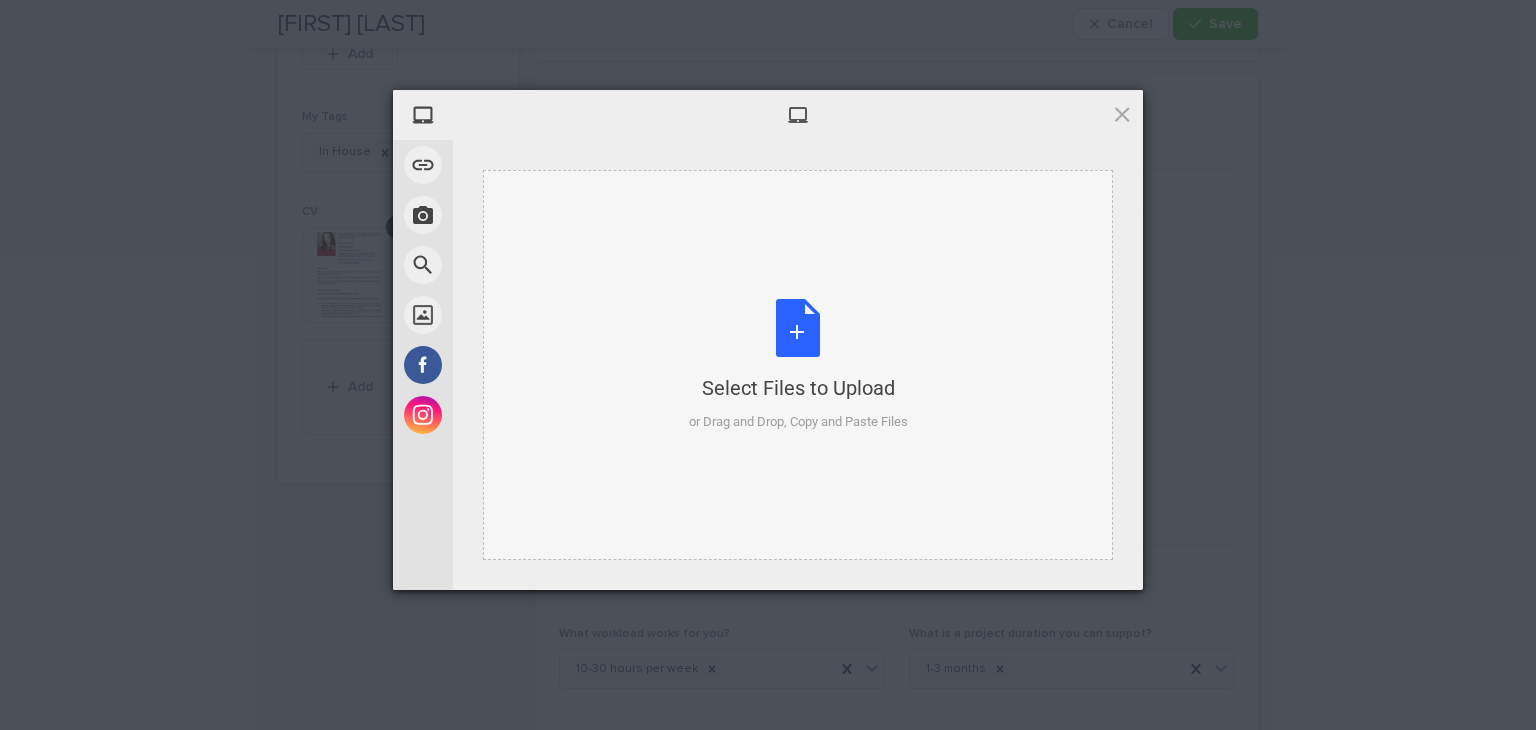 click on "Select Files to Upload
or Drag and Drop, Copy and Paste Files" at bounding box center [798, 365] 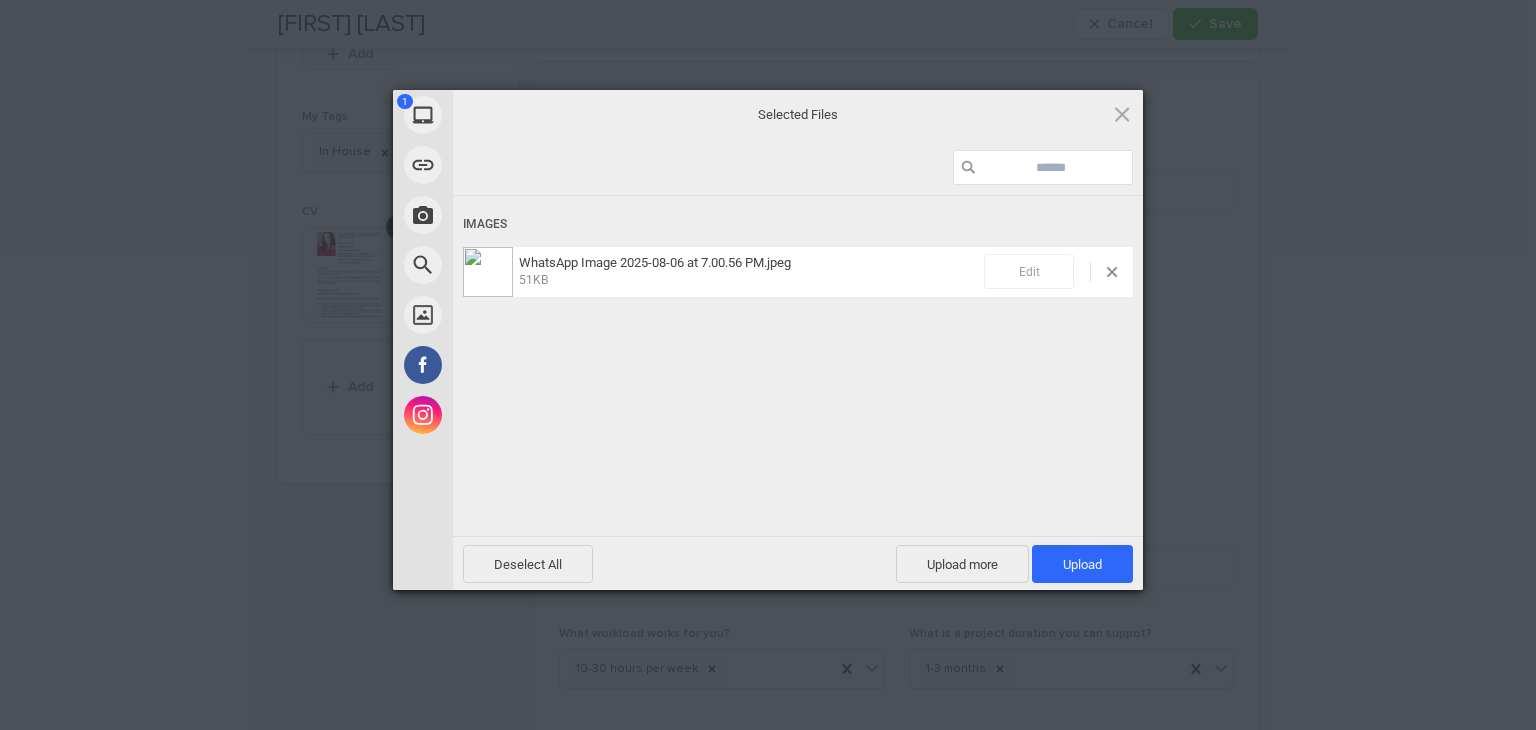 click on "Edit" at bounding box center (1029, 271) 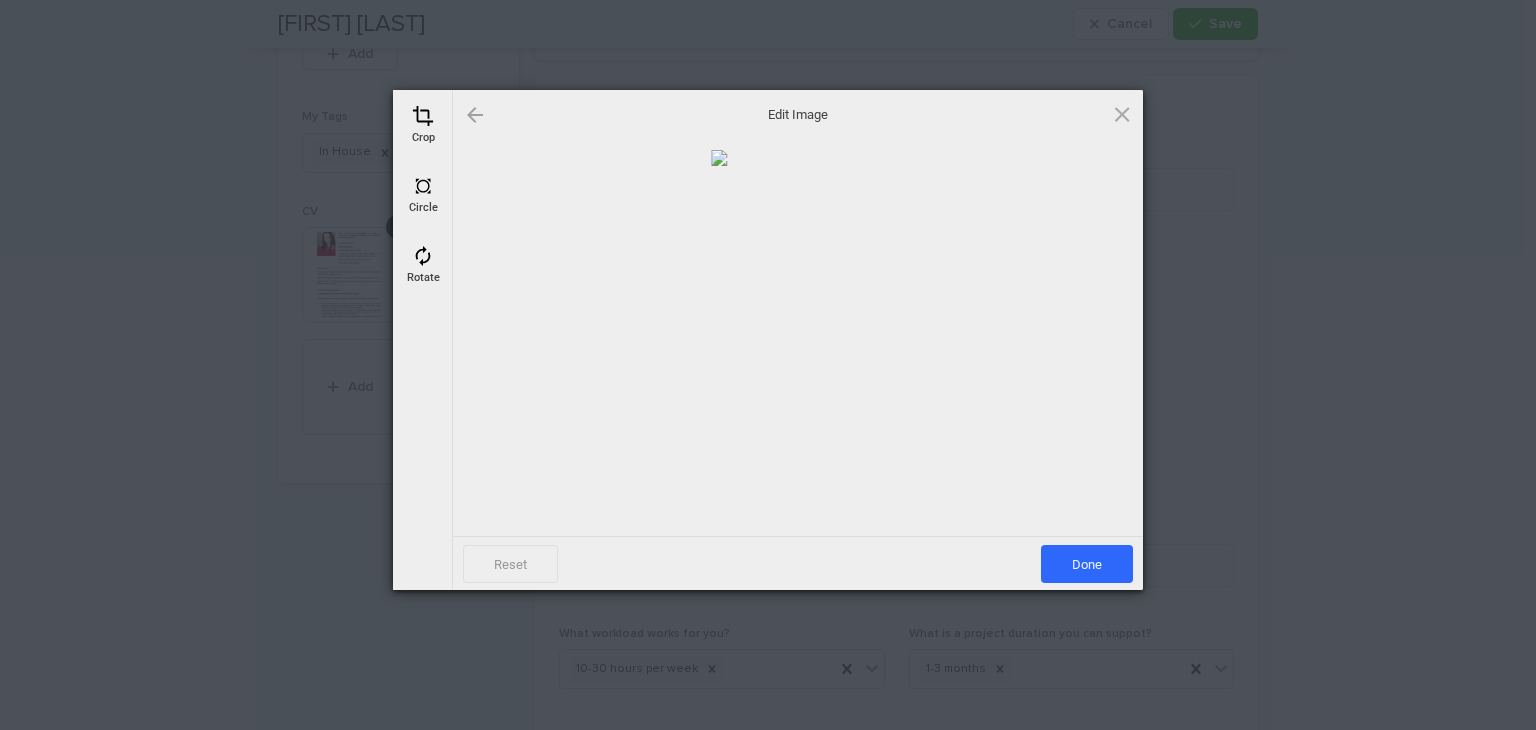 click at bounding box center (475, 115) 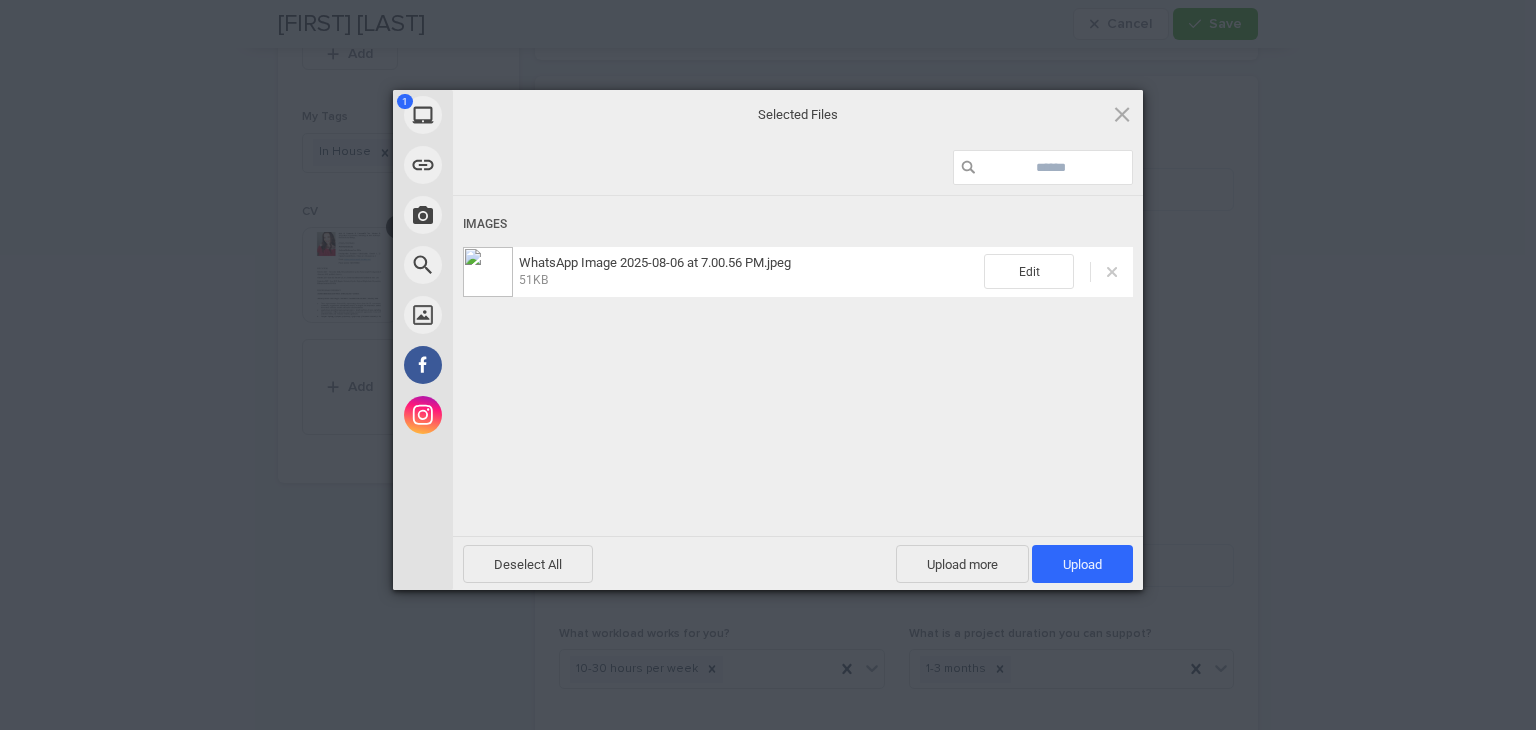 click at bounding box center (1112, 272) 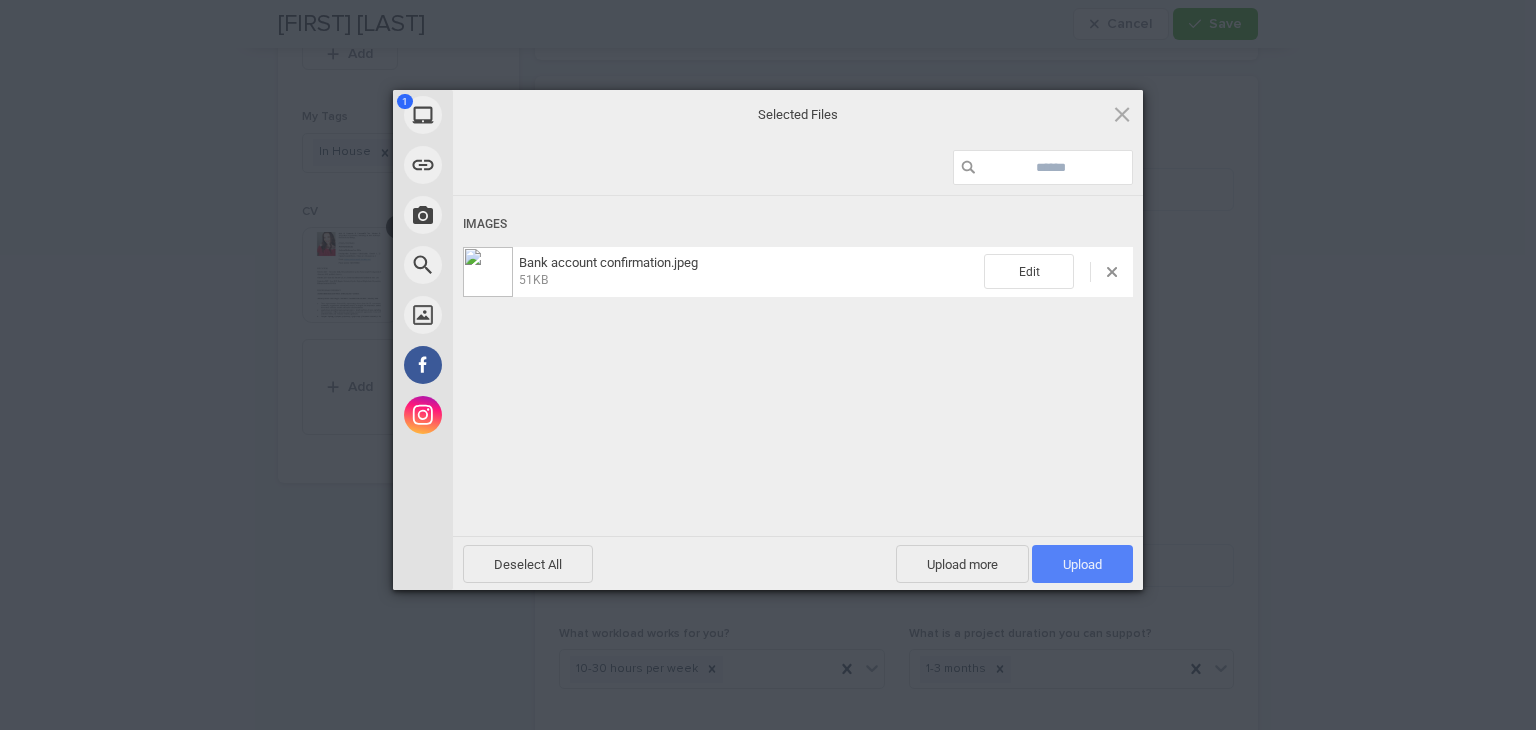 click on "Upload
1" at bounding box center [1082, 564] 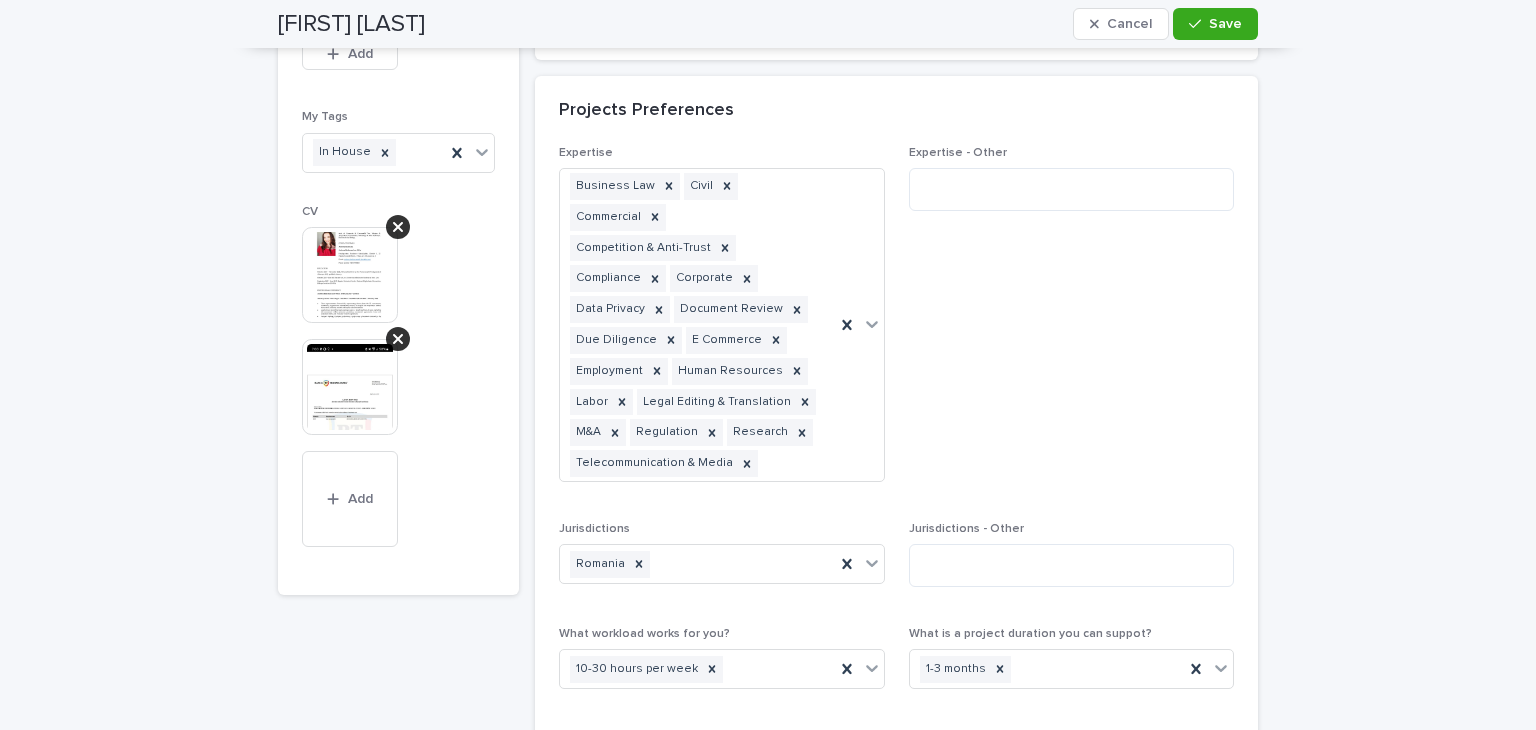 click at bounding box center [350, 387] 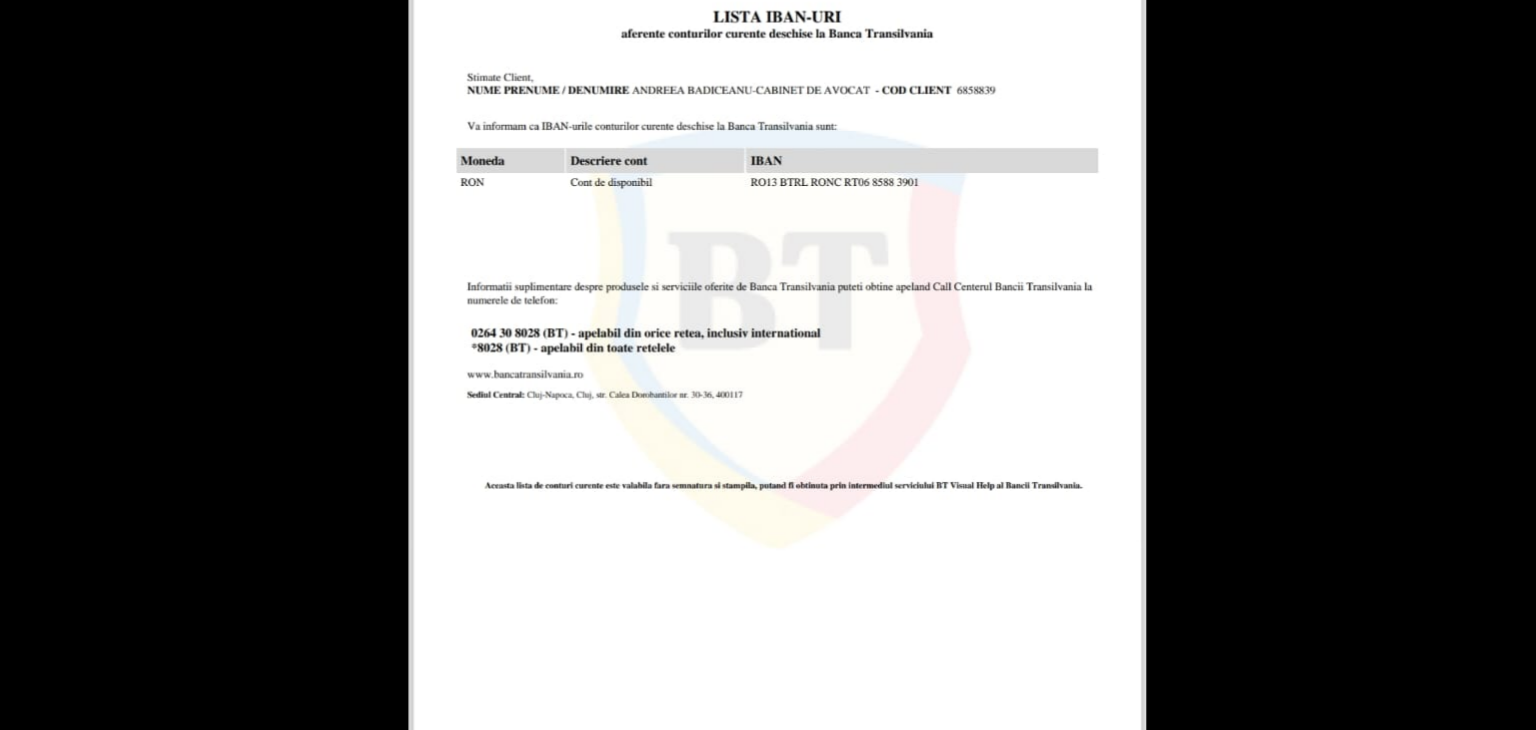 click at bounding box center [768, 338] 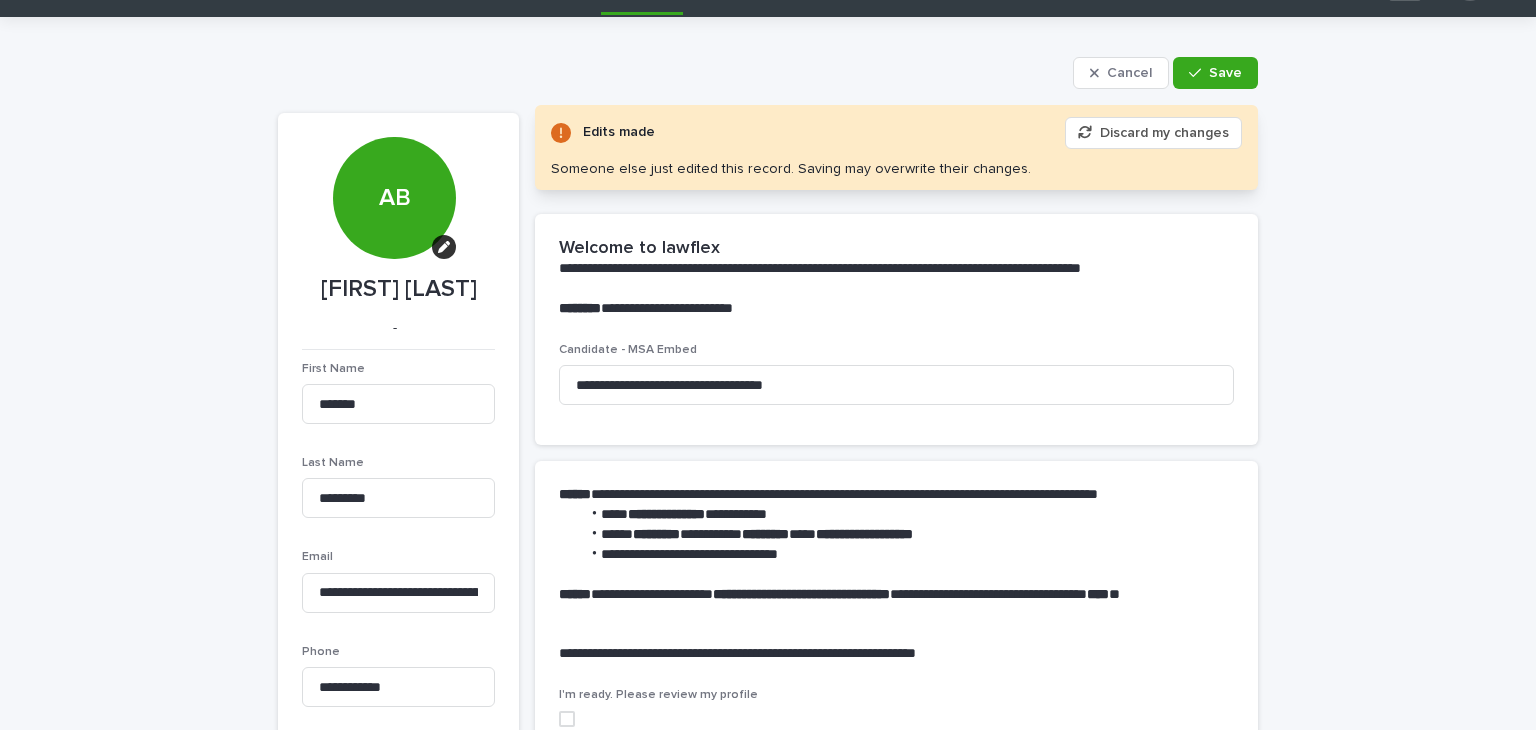 scroll, scrollTop: 44, scrollLeft: 0, axis: vertical 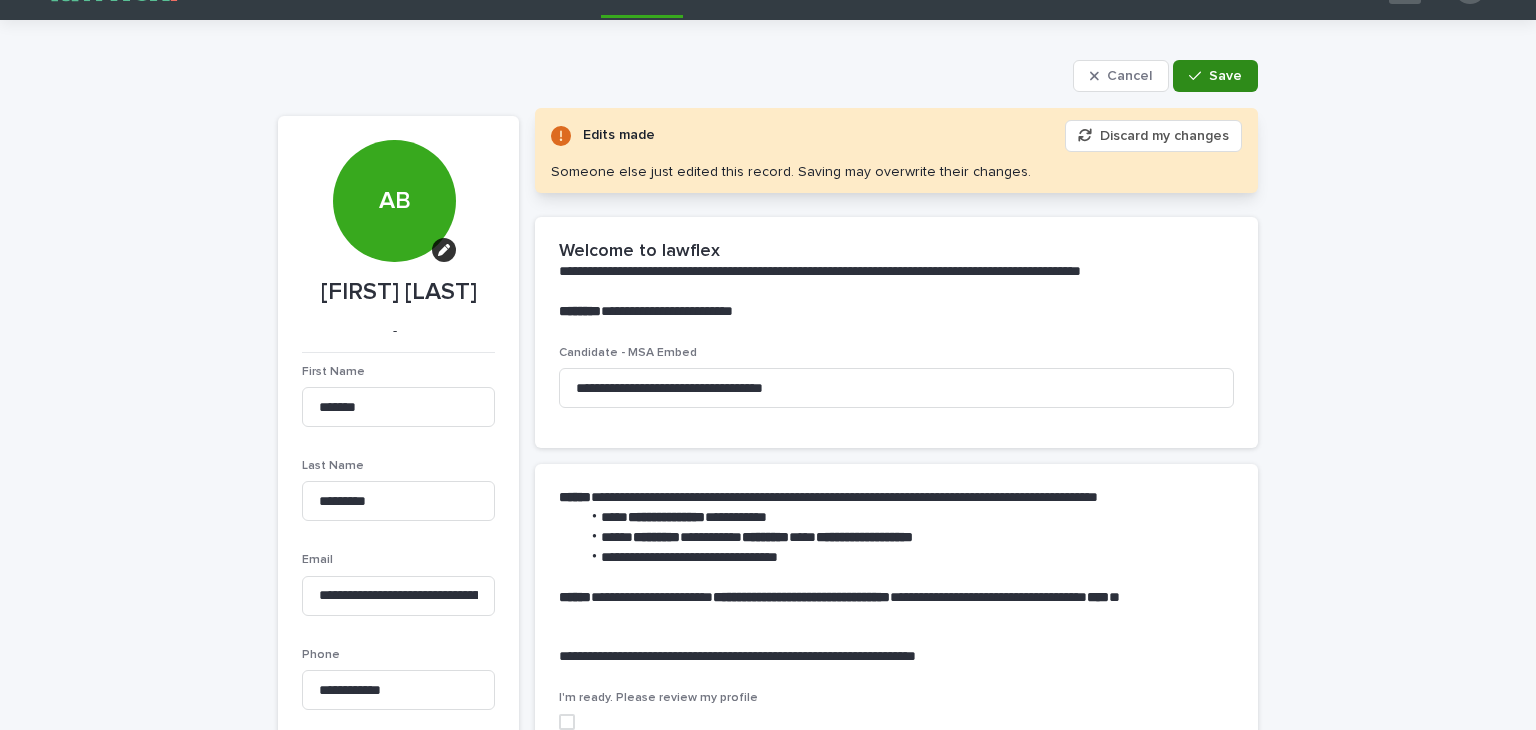 click on "Save" at bounding box center (1215, 76) 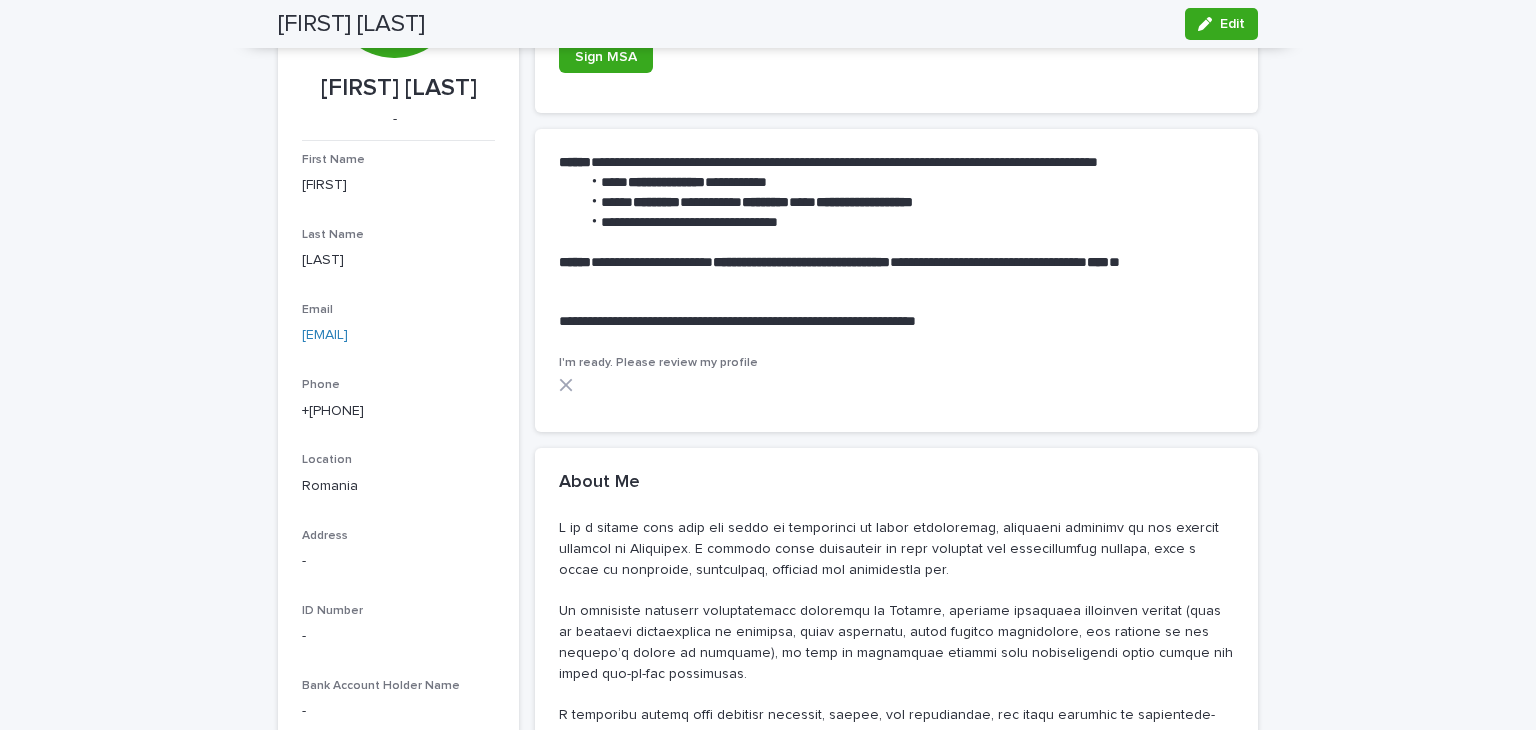 scroll, scrollTop: 247, scrollLeft: 0, axis: vertical 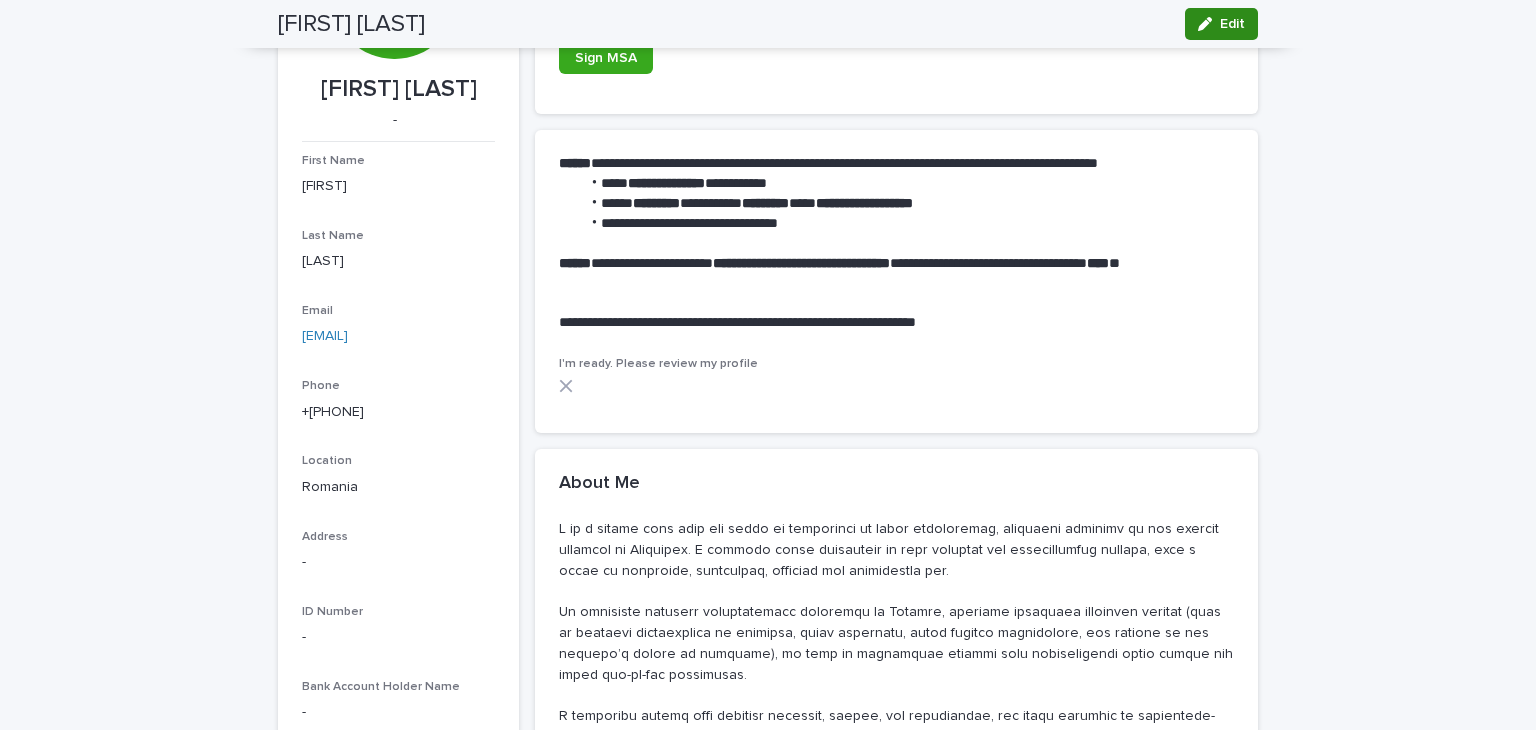 click on "Edit" at bounding box center [1232, 24] 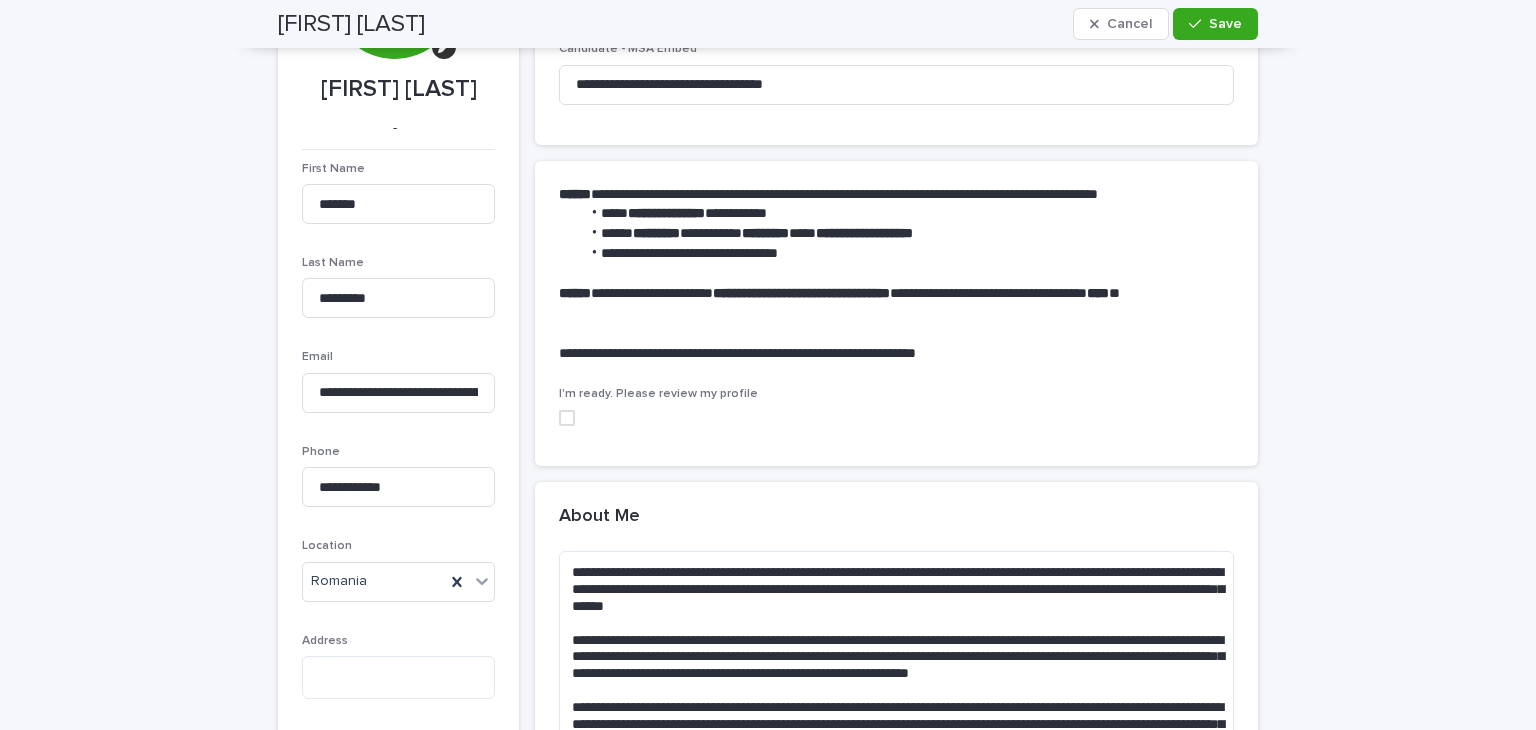 click at bounding box center (567, 418) 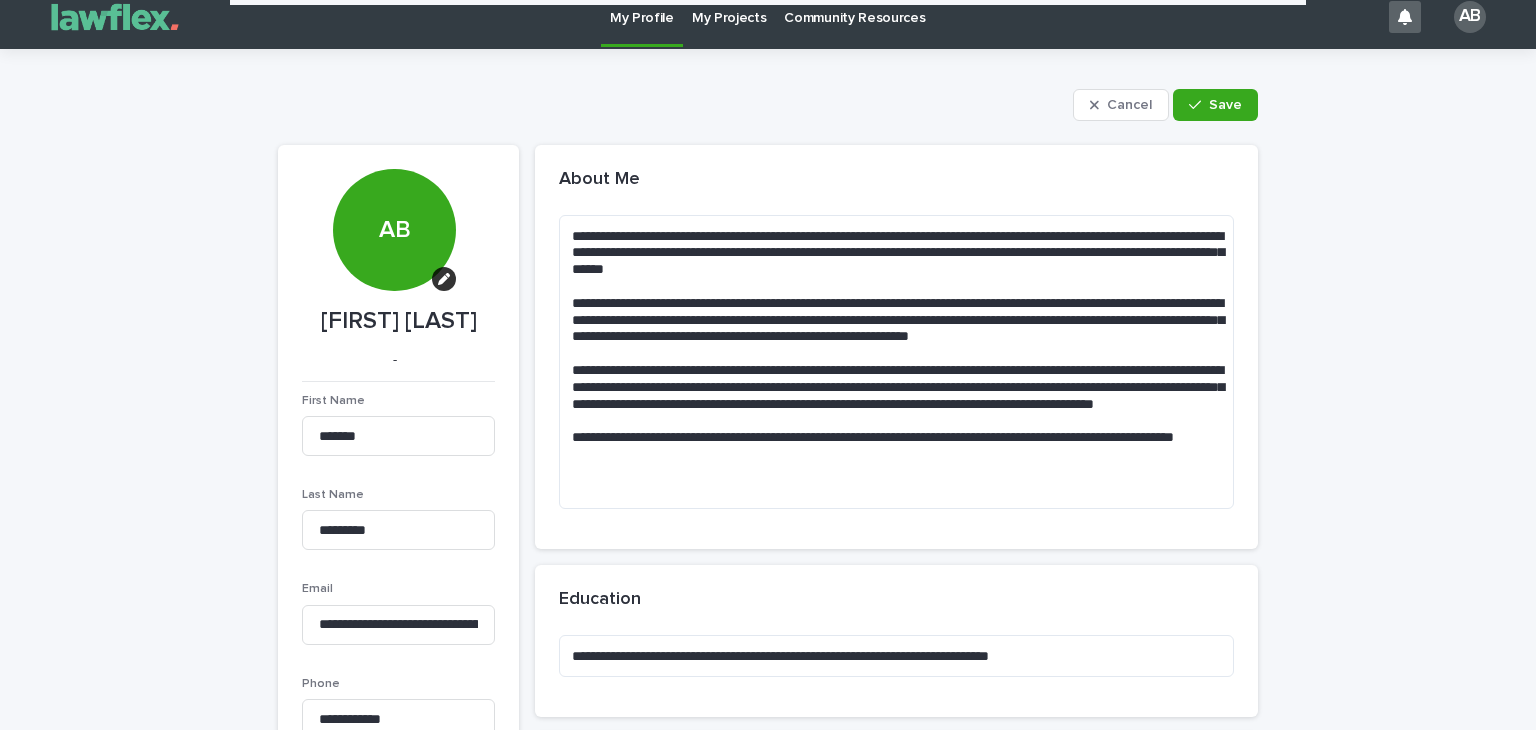scroll, scrollTop: 0, scrollLeft: 0, axis: both 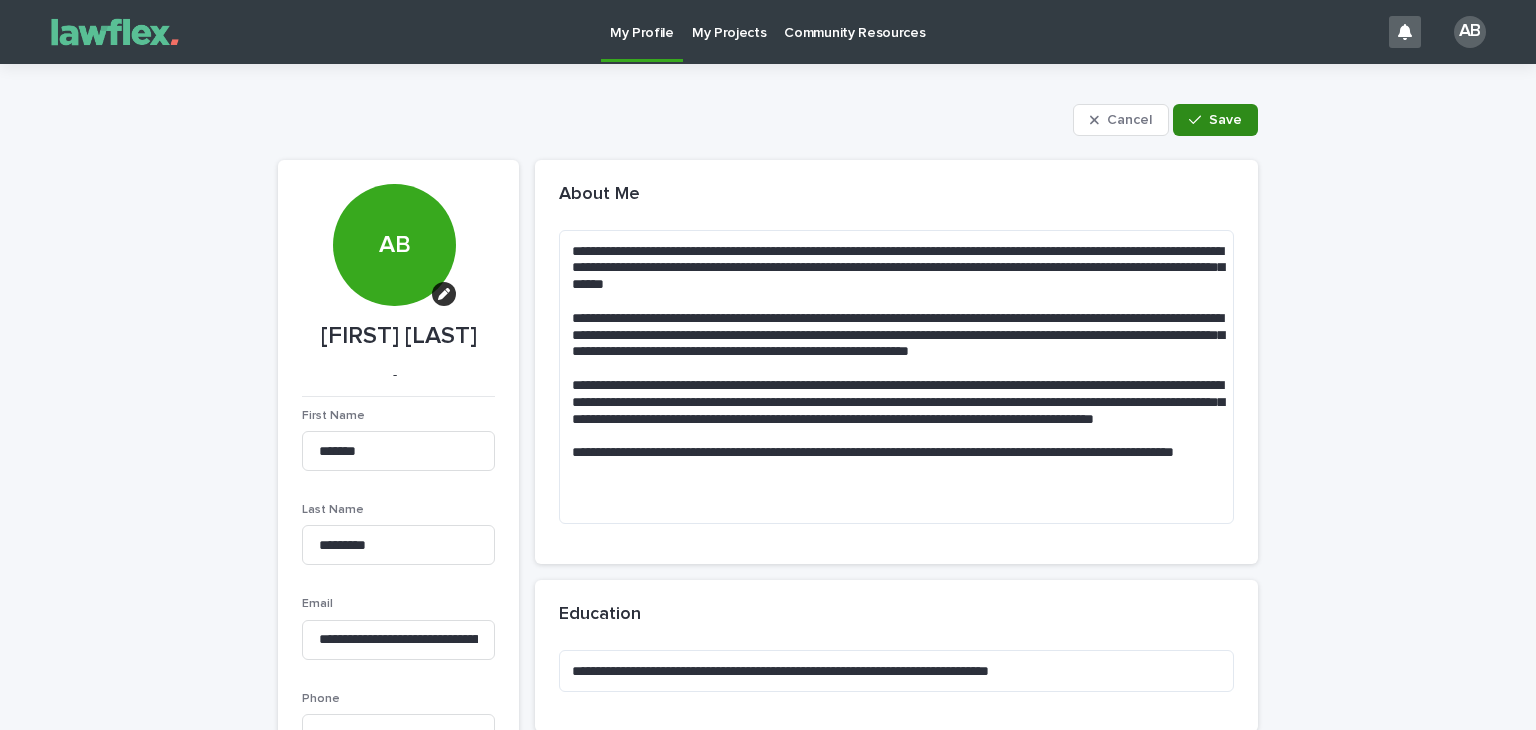 click on "Save" at bounding box center (1225, 120) 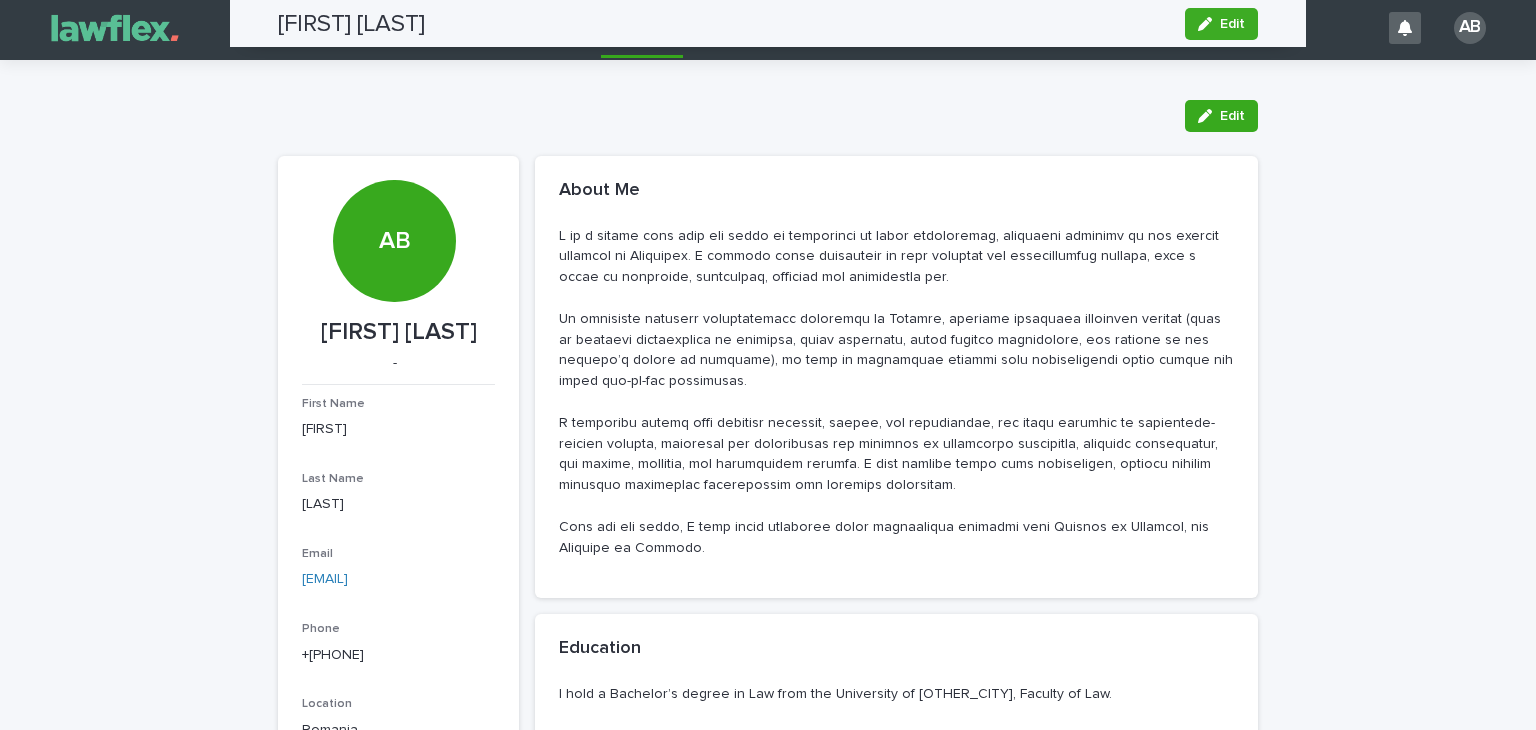 scroll, scrollTop: 0, scrollLeft: 0, axis: both 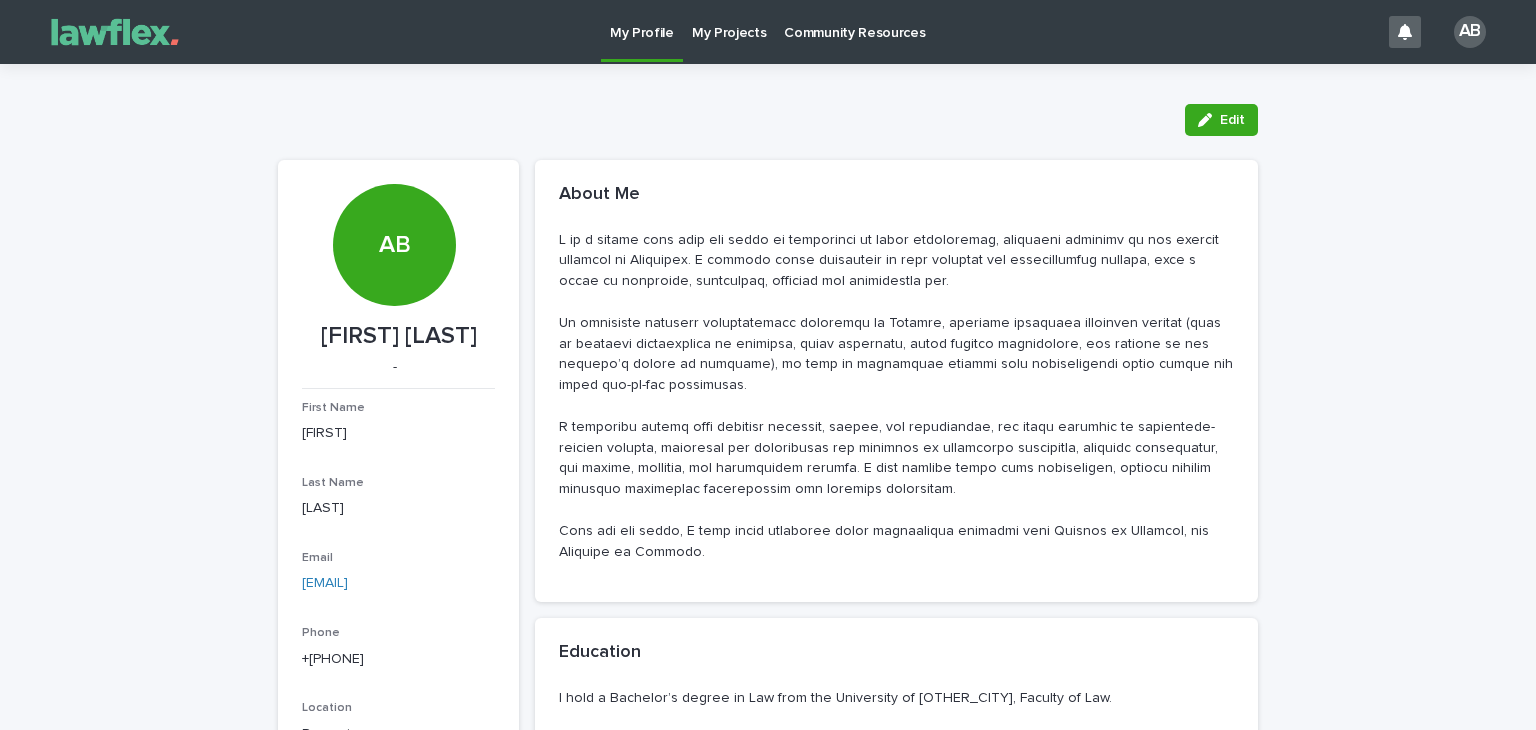 click on "My Profile" at bounding box center [642, 21] 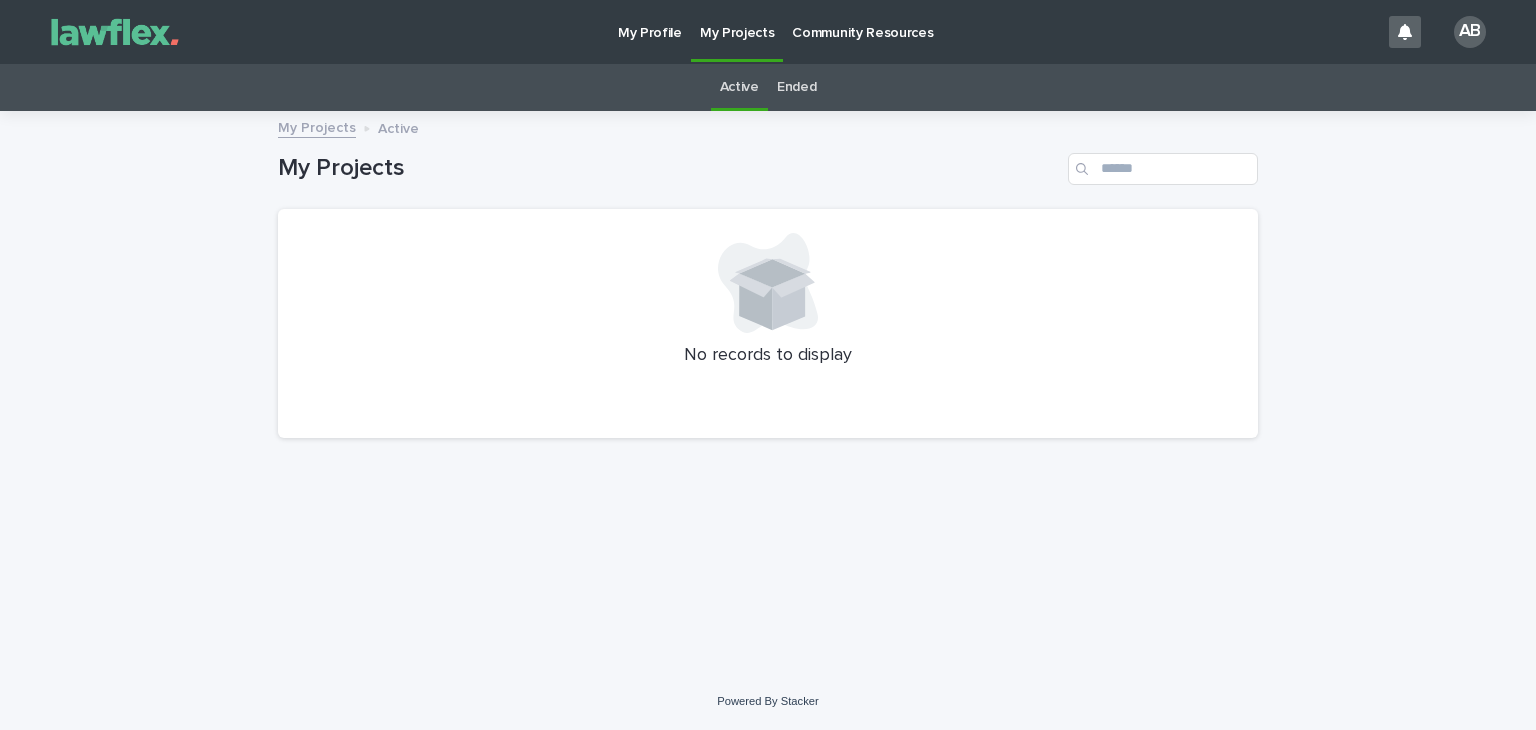 click on "My Profile" at bounding box center (650, 21) 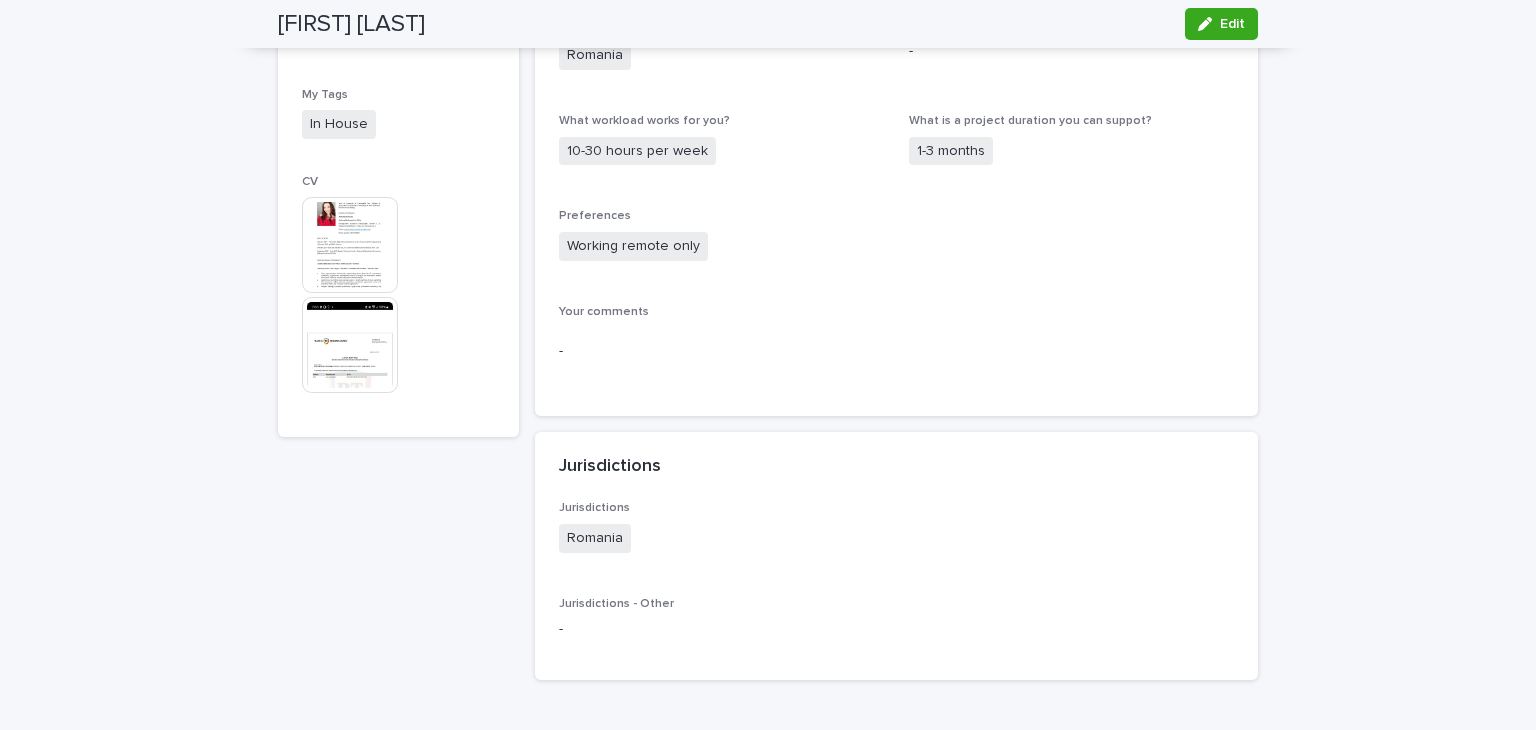 scroll, scrollTop: 1140, scrollLeft: 0, axis: vertical 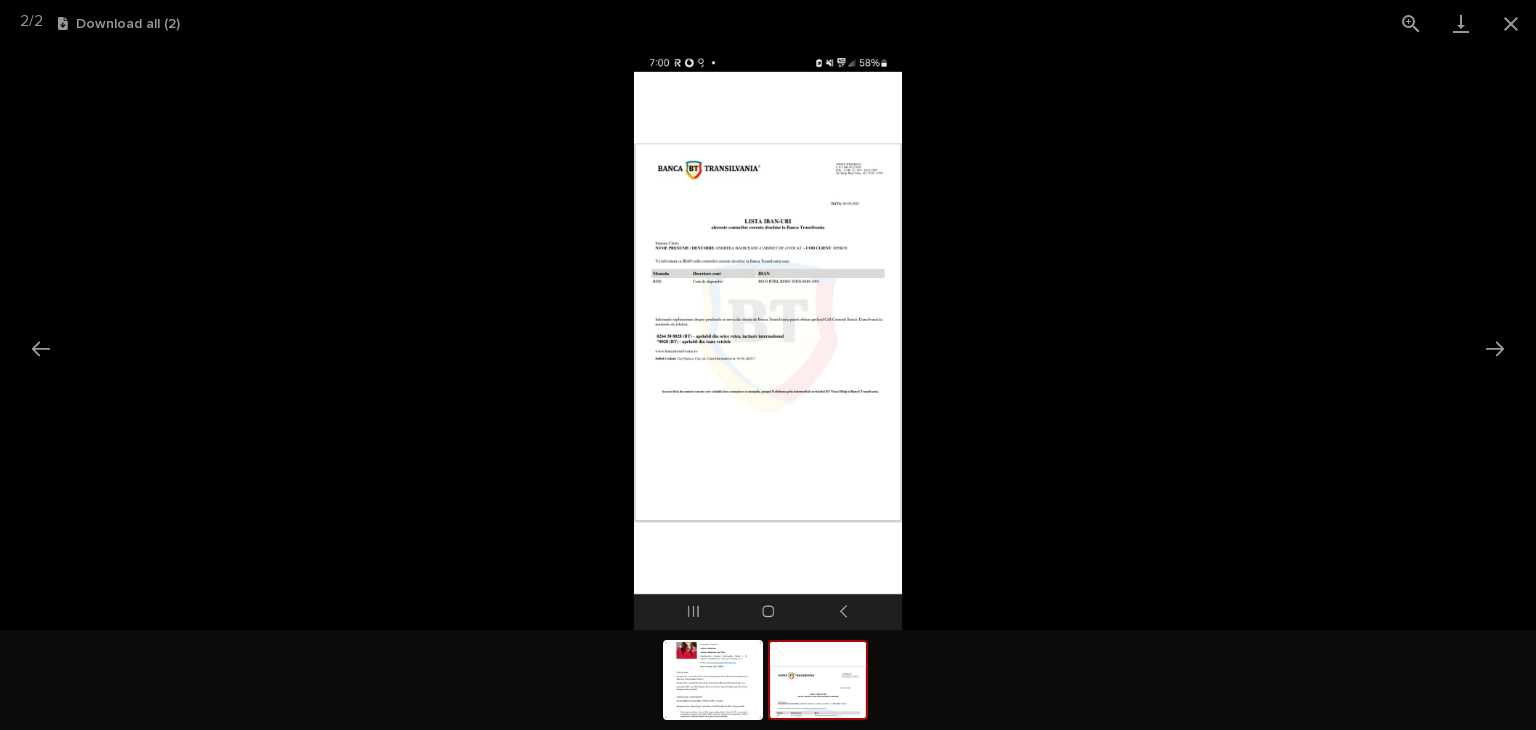 click at bounding box center (768, 338) 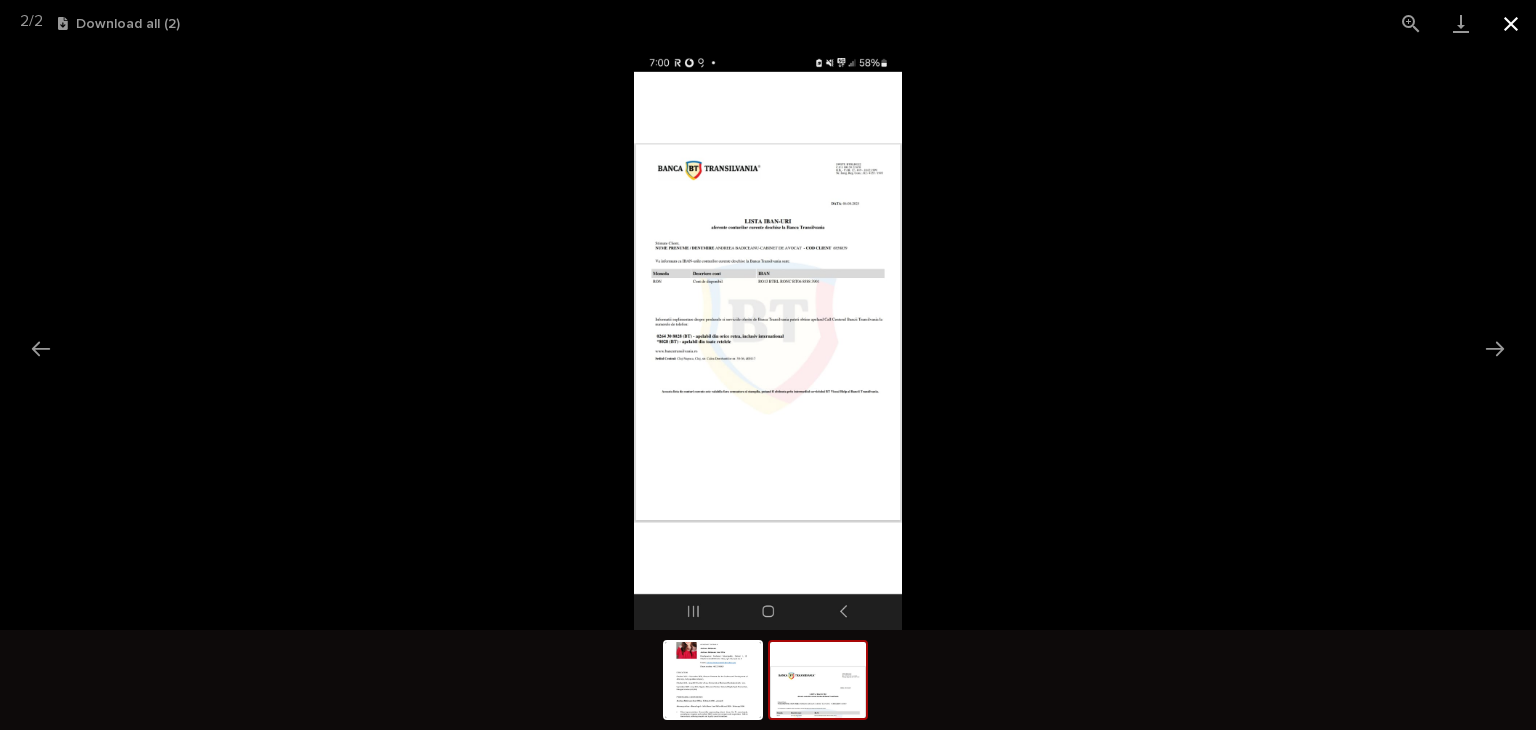 click at bounding box center (1511, 23) 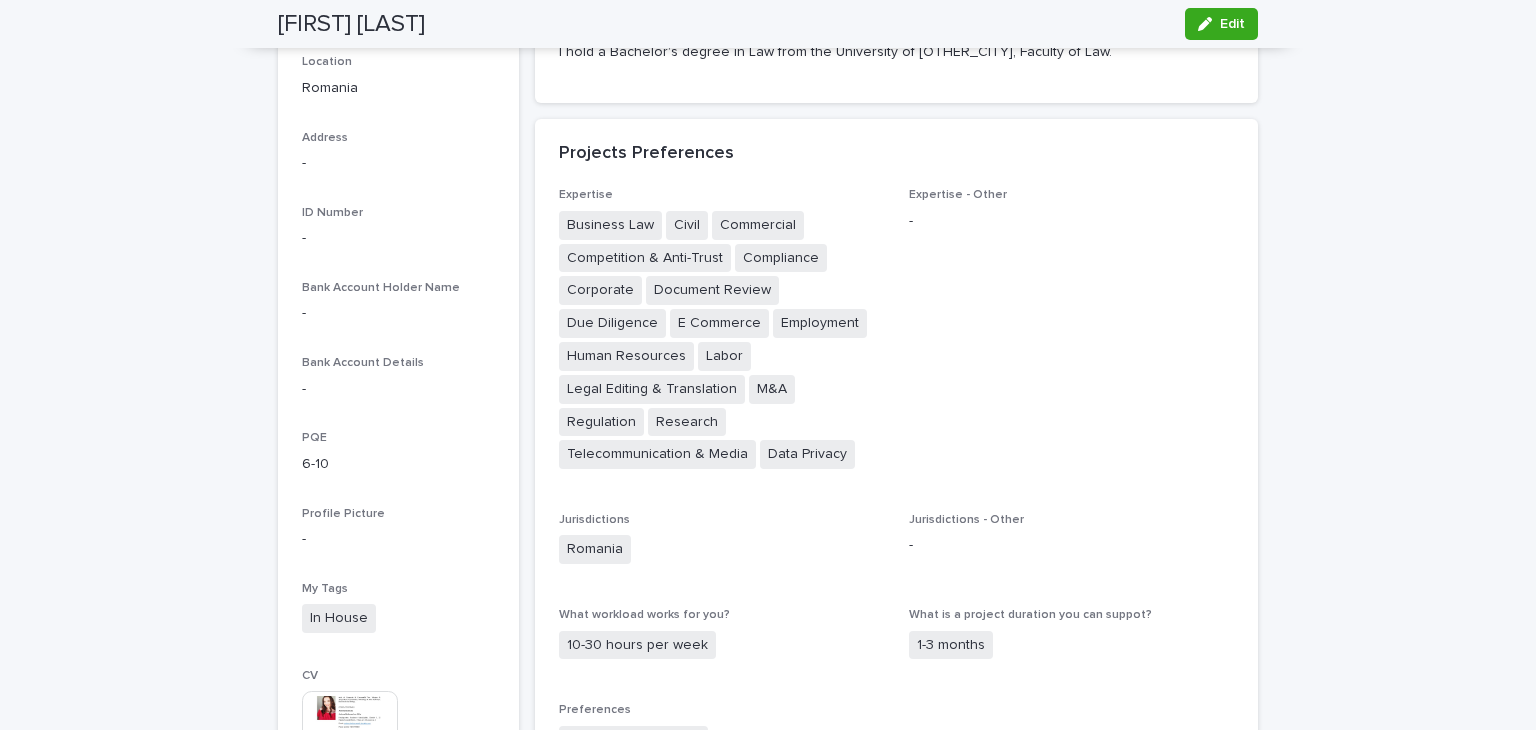 scroll, scrollTop: 0, scrollLeft: 0, axis: both 